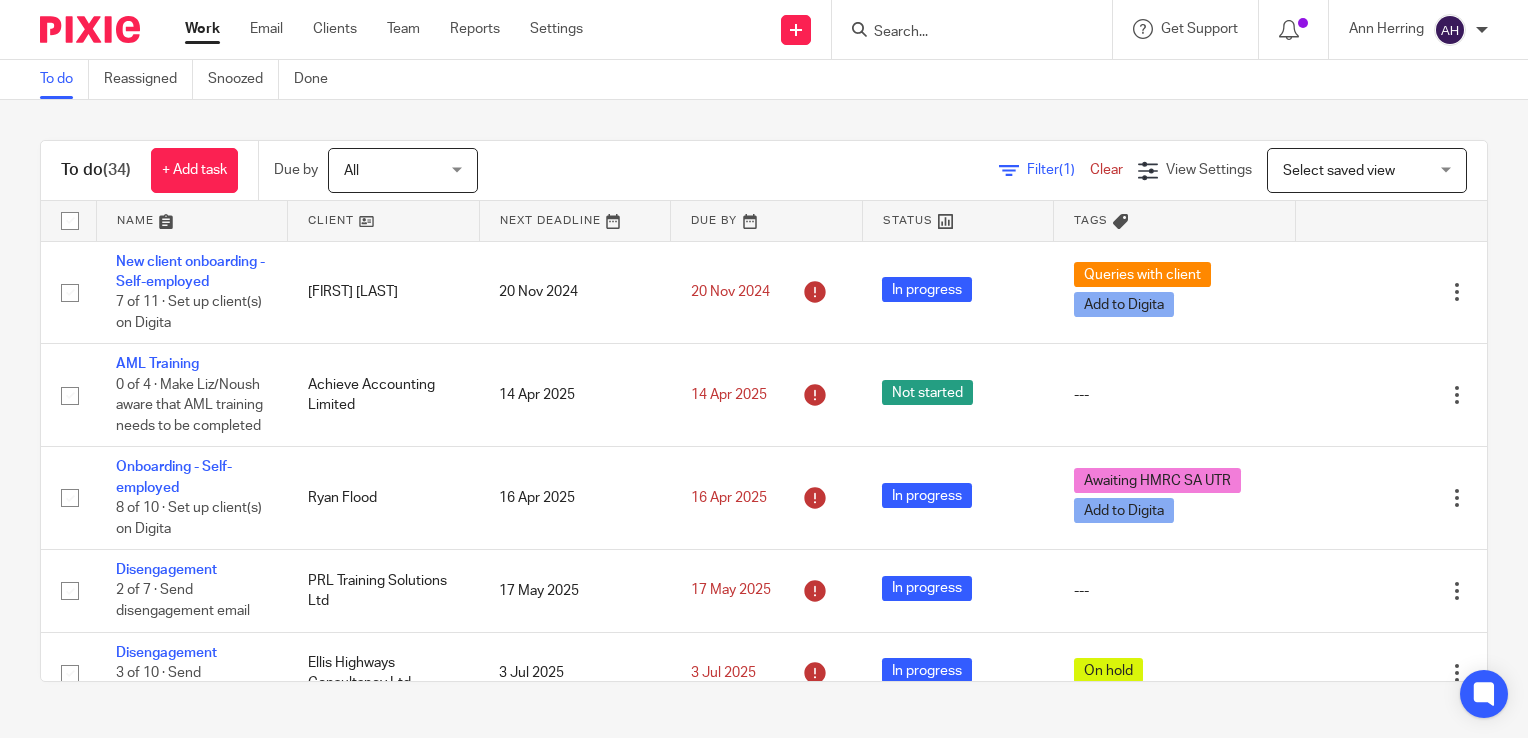 scroll, scrollTop: 0, scrollLeft: 0, axis: both 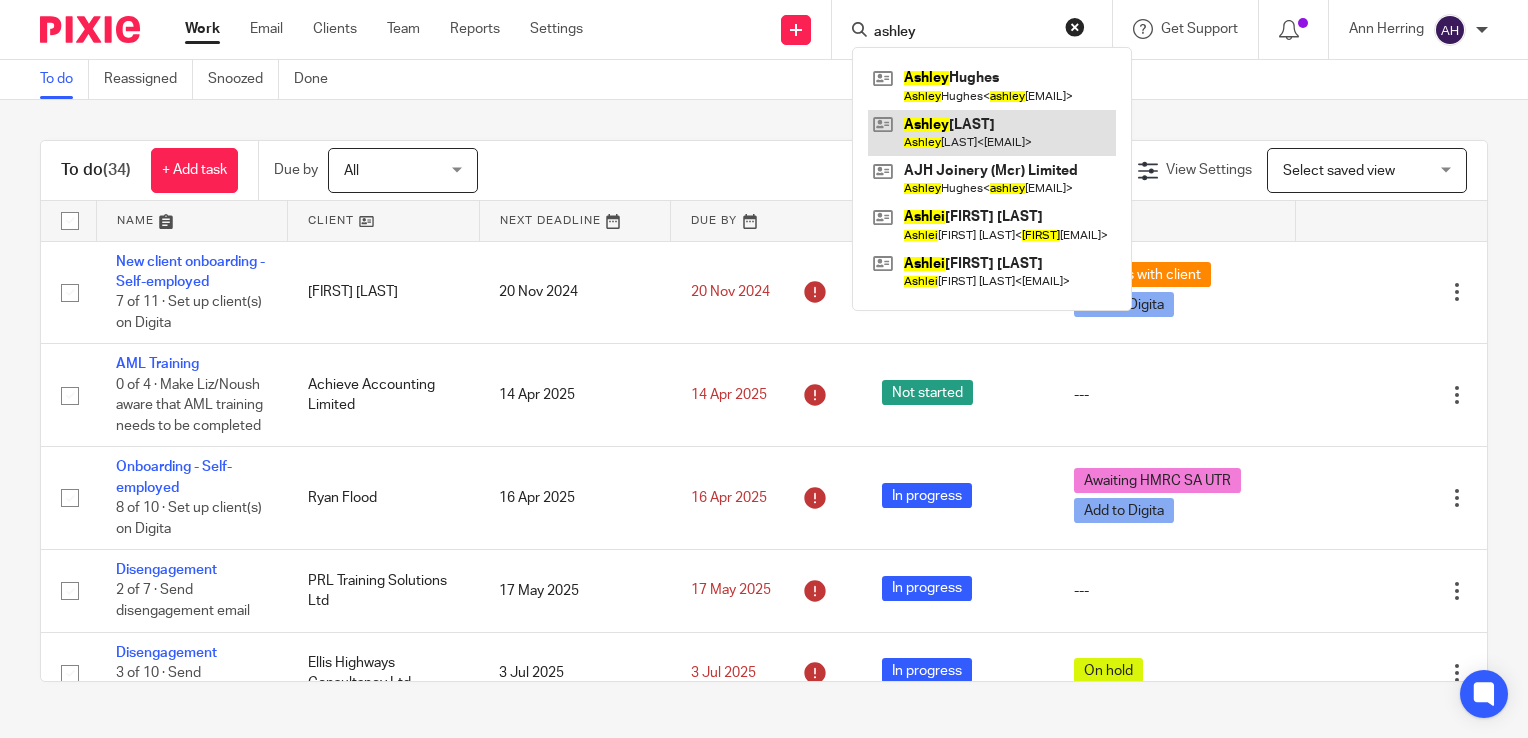 type on "ashley" 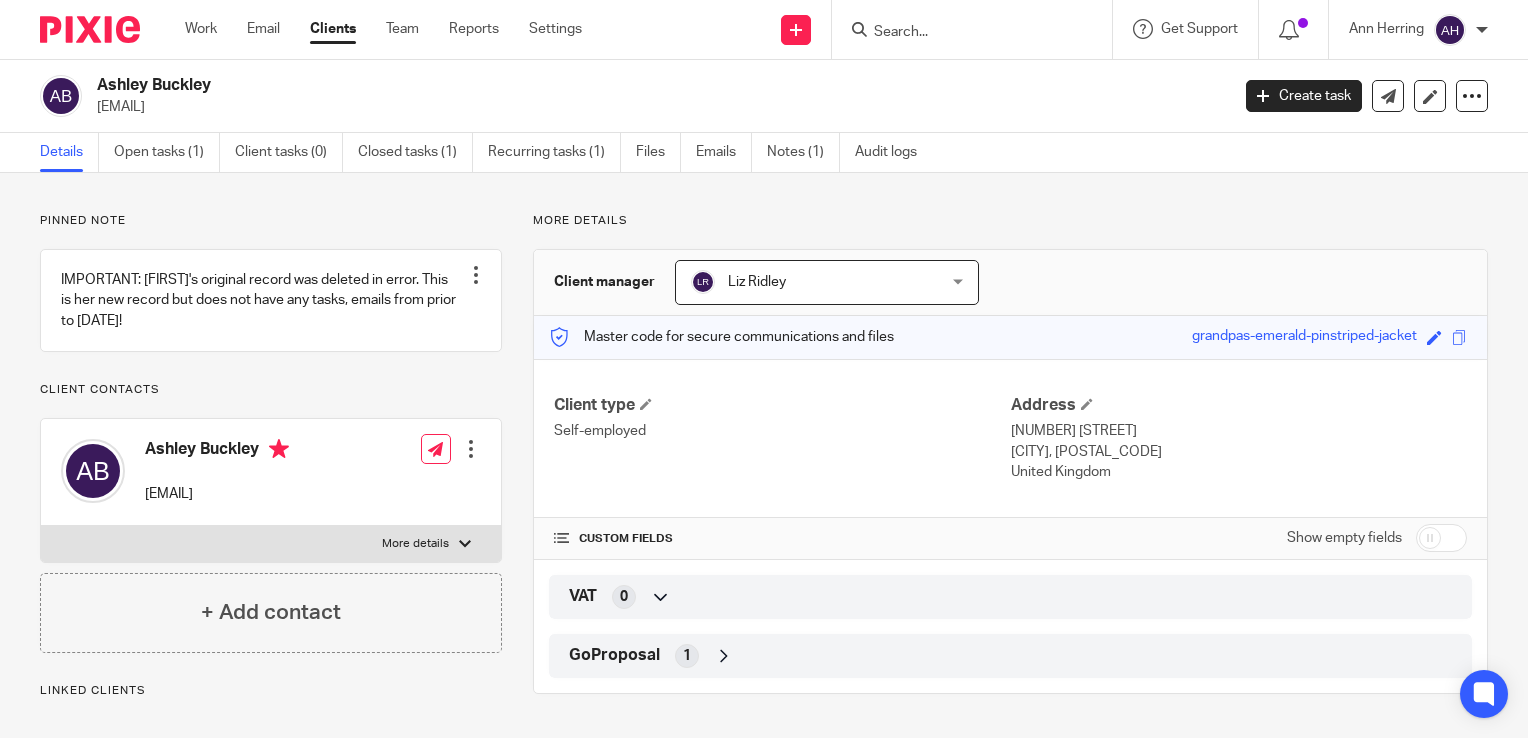 scroll, scrollTop: 0, scrollLeft: 0, axis: both 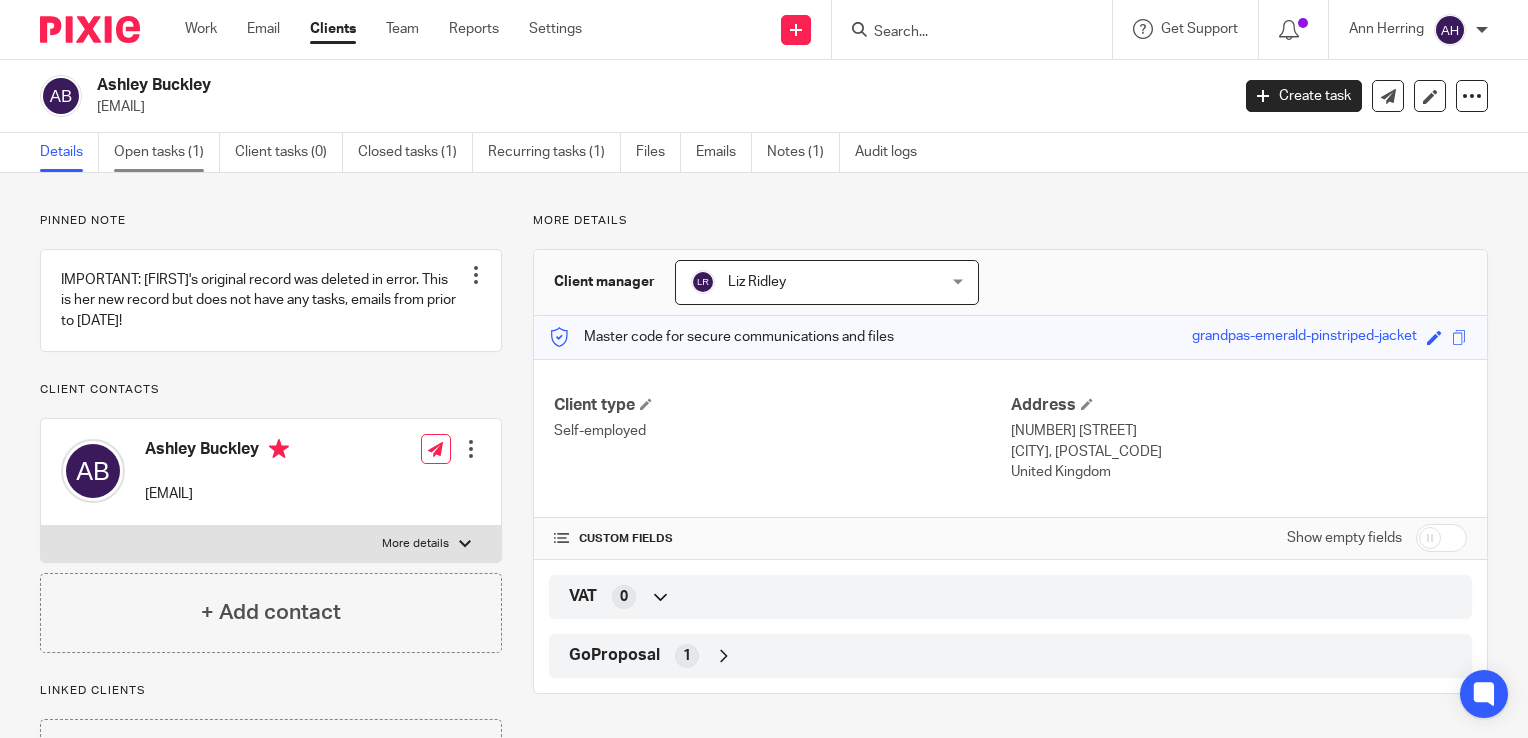 click on "Open tasks (1)" at bounding box center (167, 152) 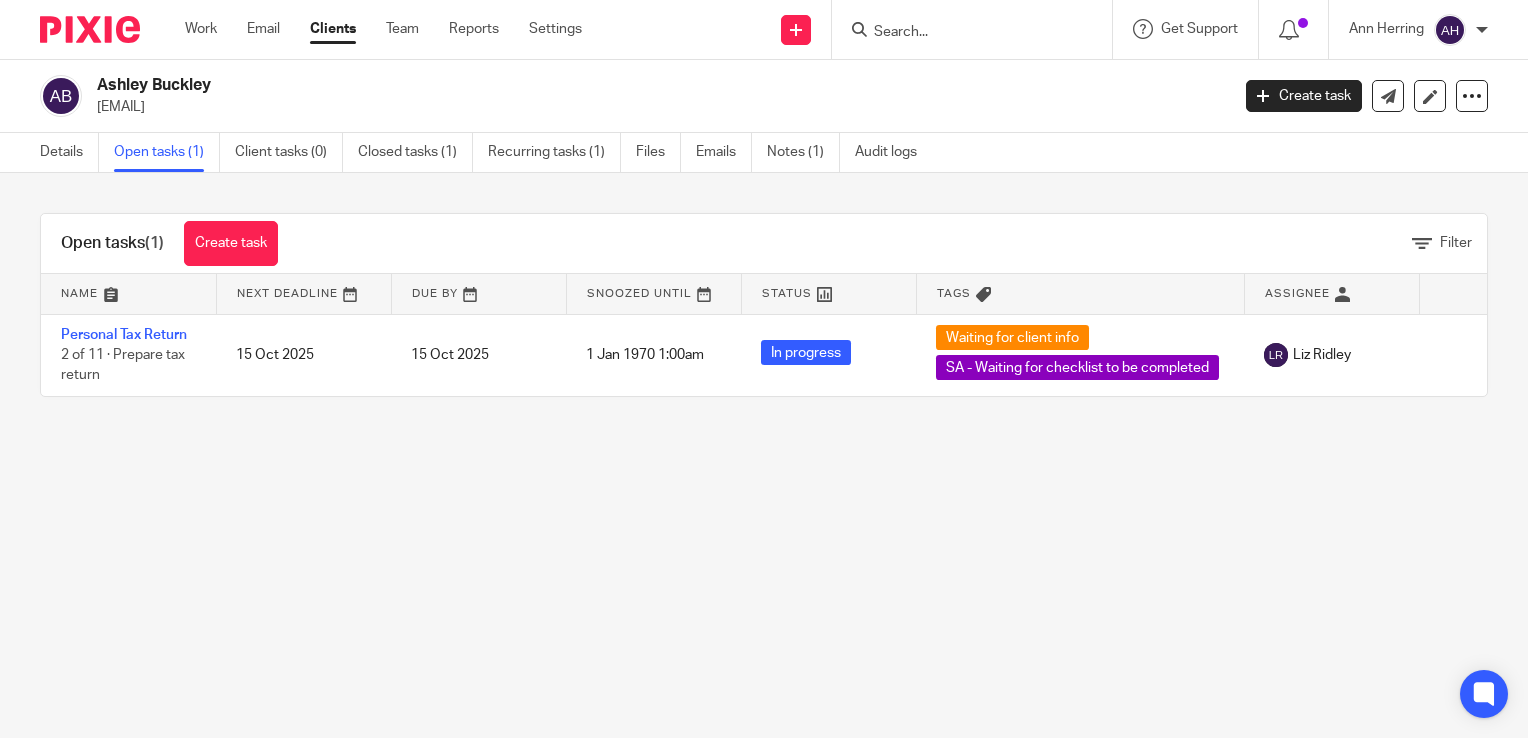 scroll, scrollTop: 0, scrollLeft: 0, axis: both 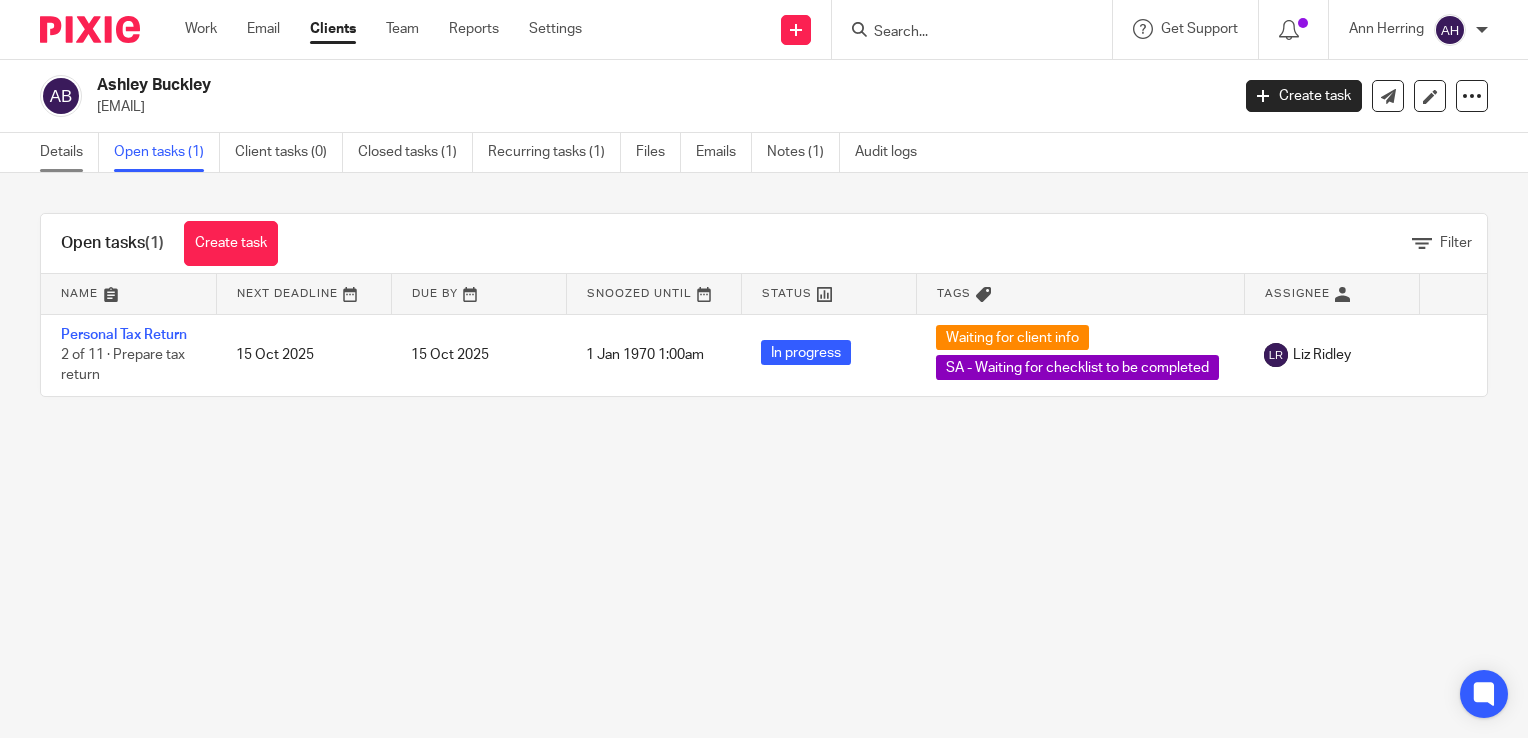 click on "Details" at bounding box center (69, 152) 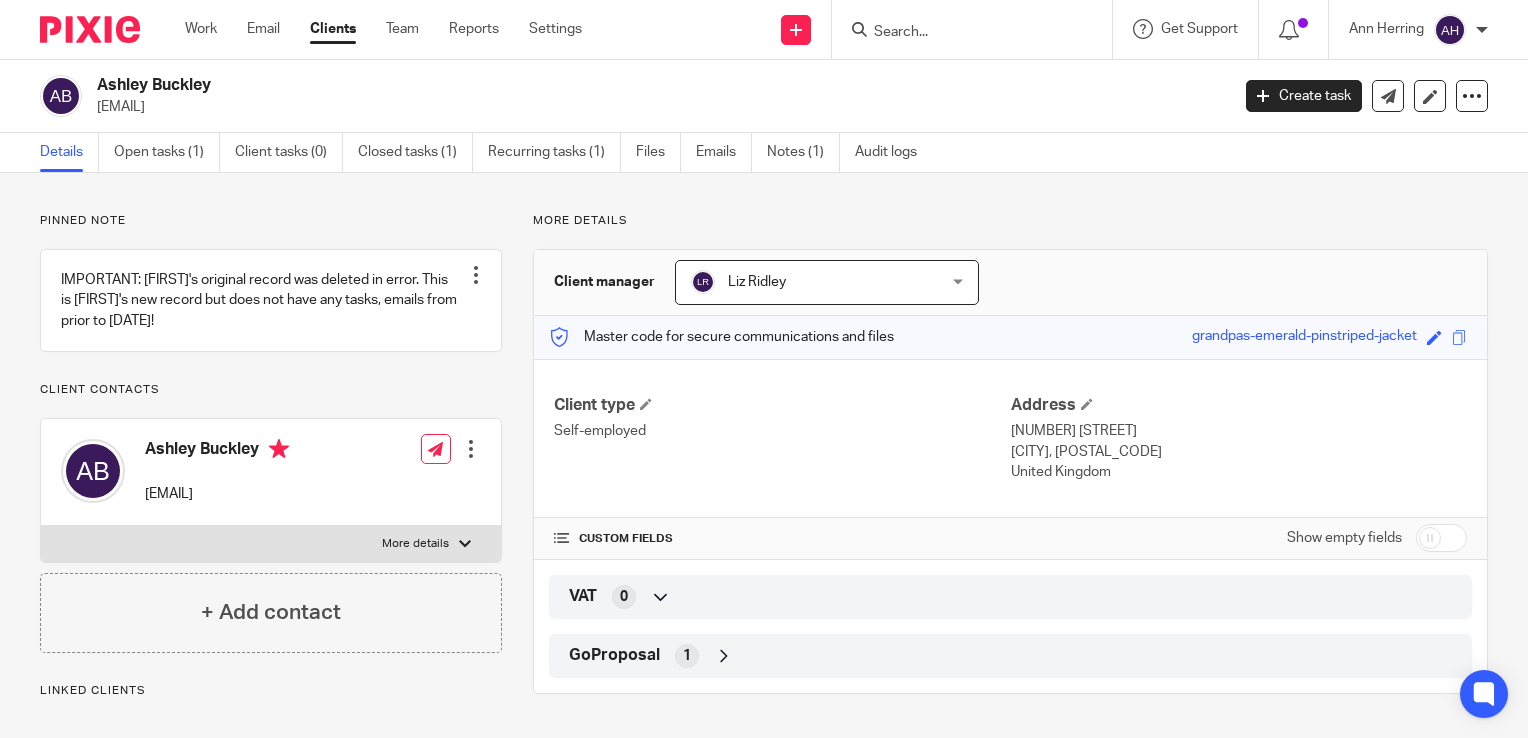 scroll, scrollTop: 0, scrollLeft: 0, axis: both 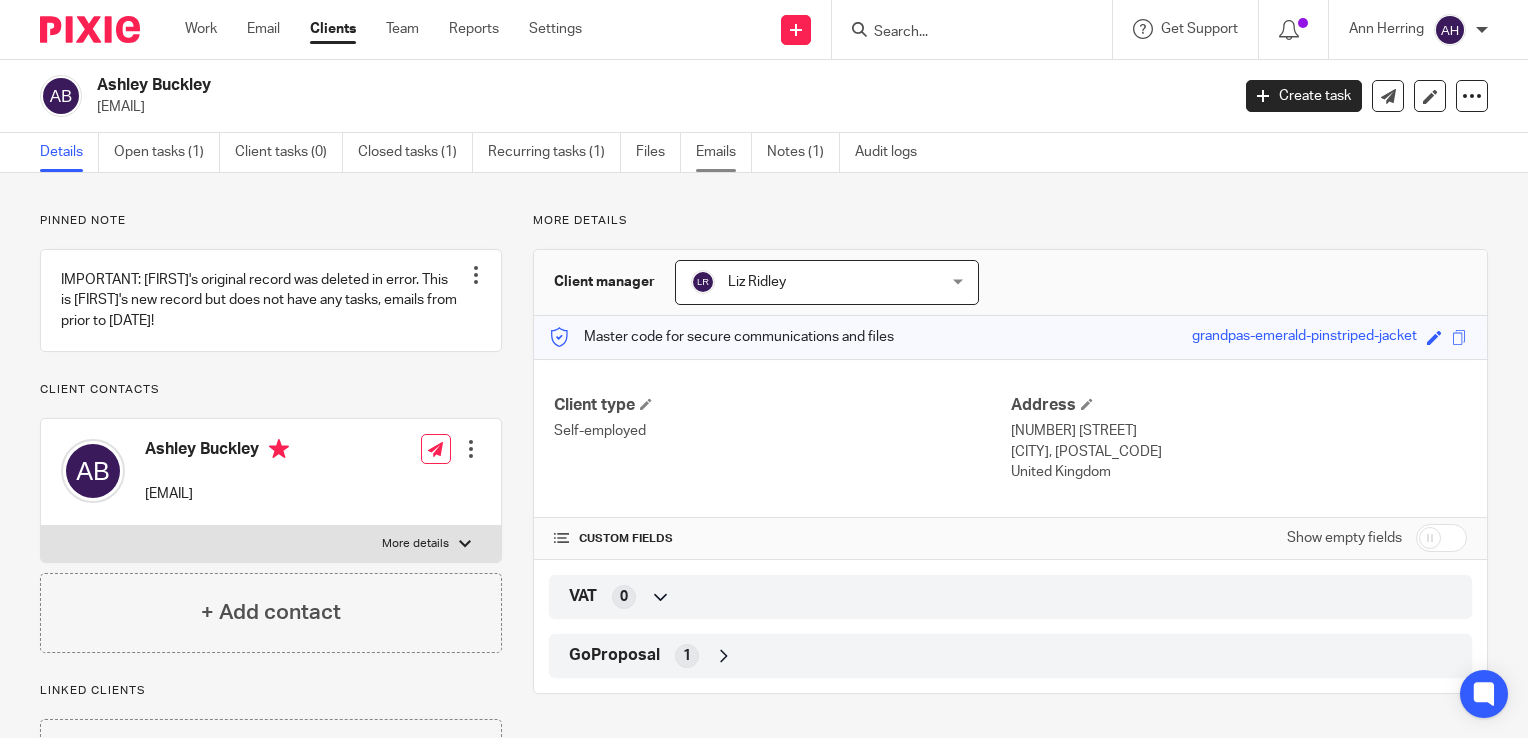 click on "Emails" at bounding box center (724, 152) 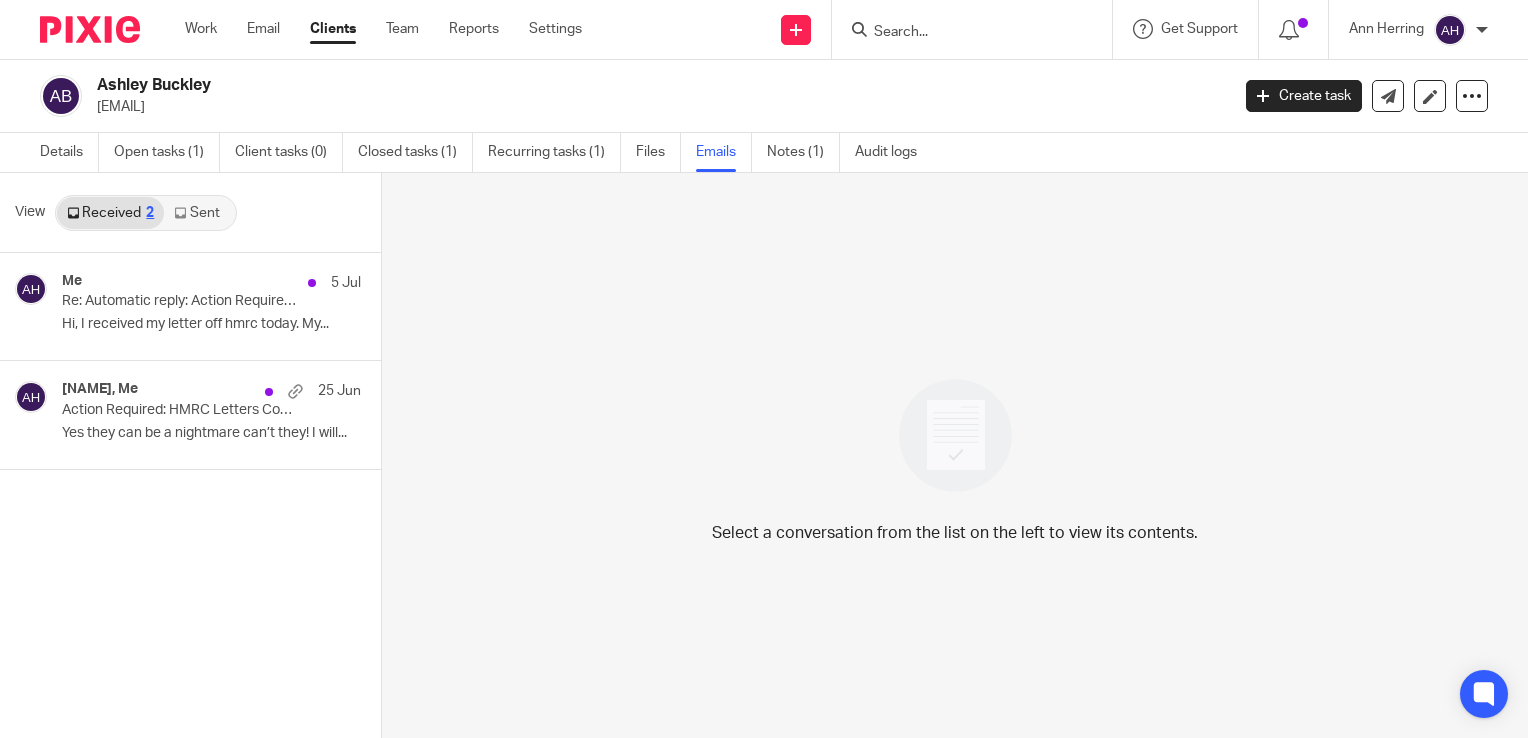 scroll, scrollTop: 0, scrollLeft: 0, axis: both 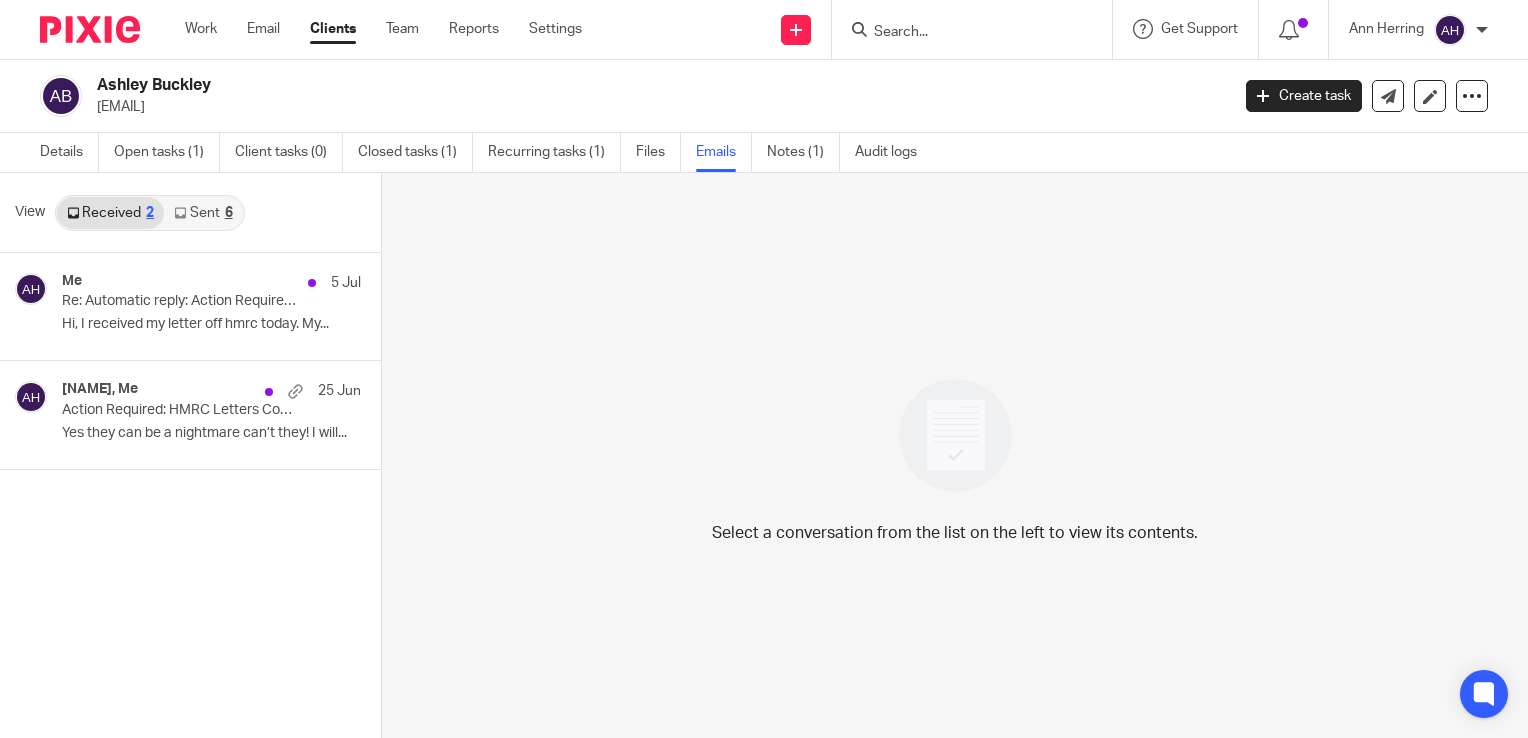 click on "Sent
6" at bounding box center (203, 213) 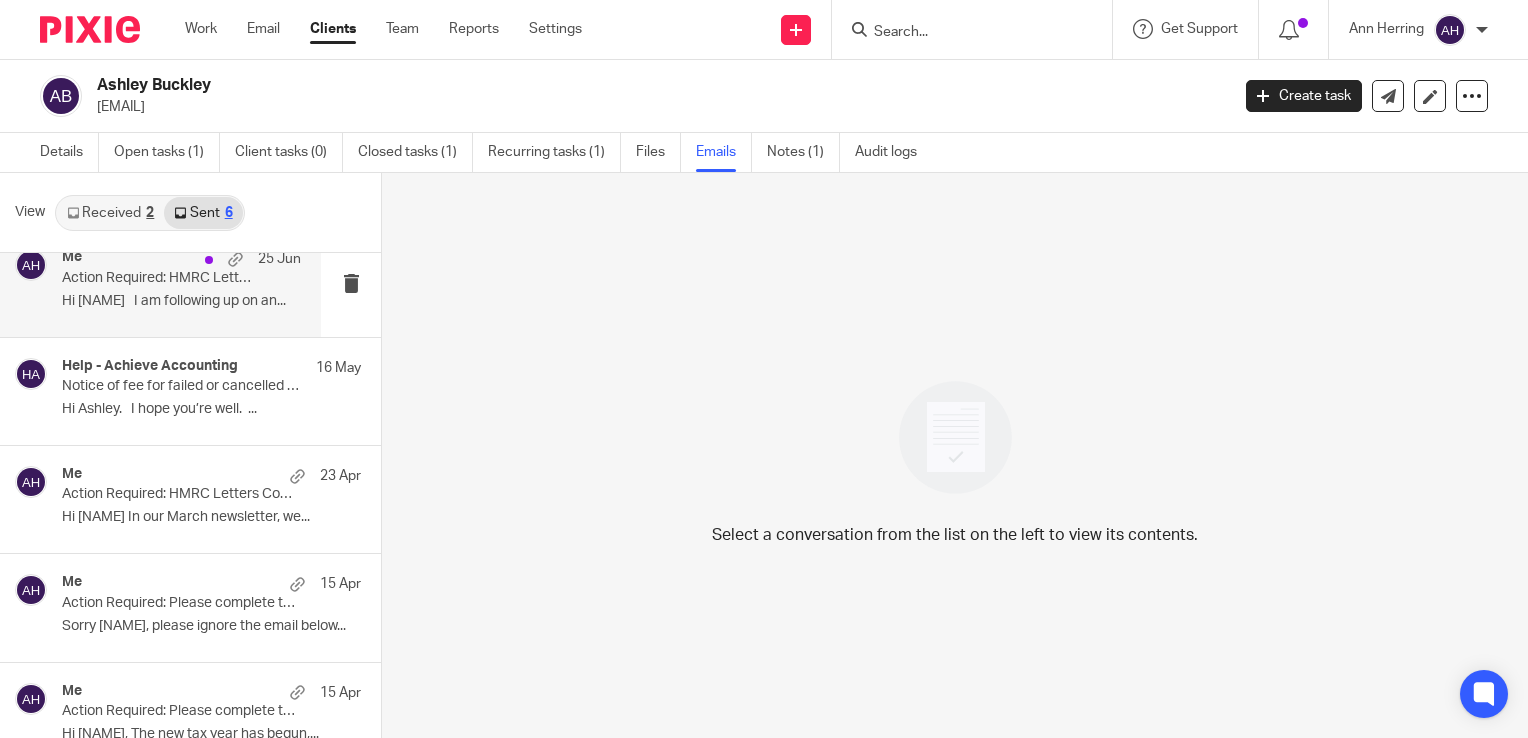 scroll, scrollTop: 160, scrollLeft: 0, axis: vertical 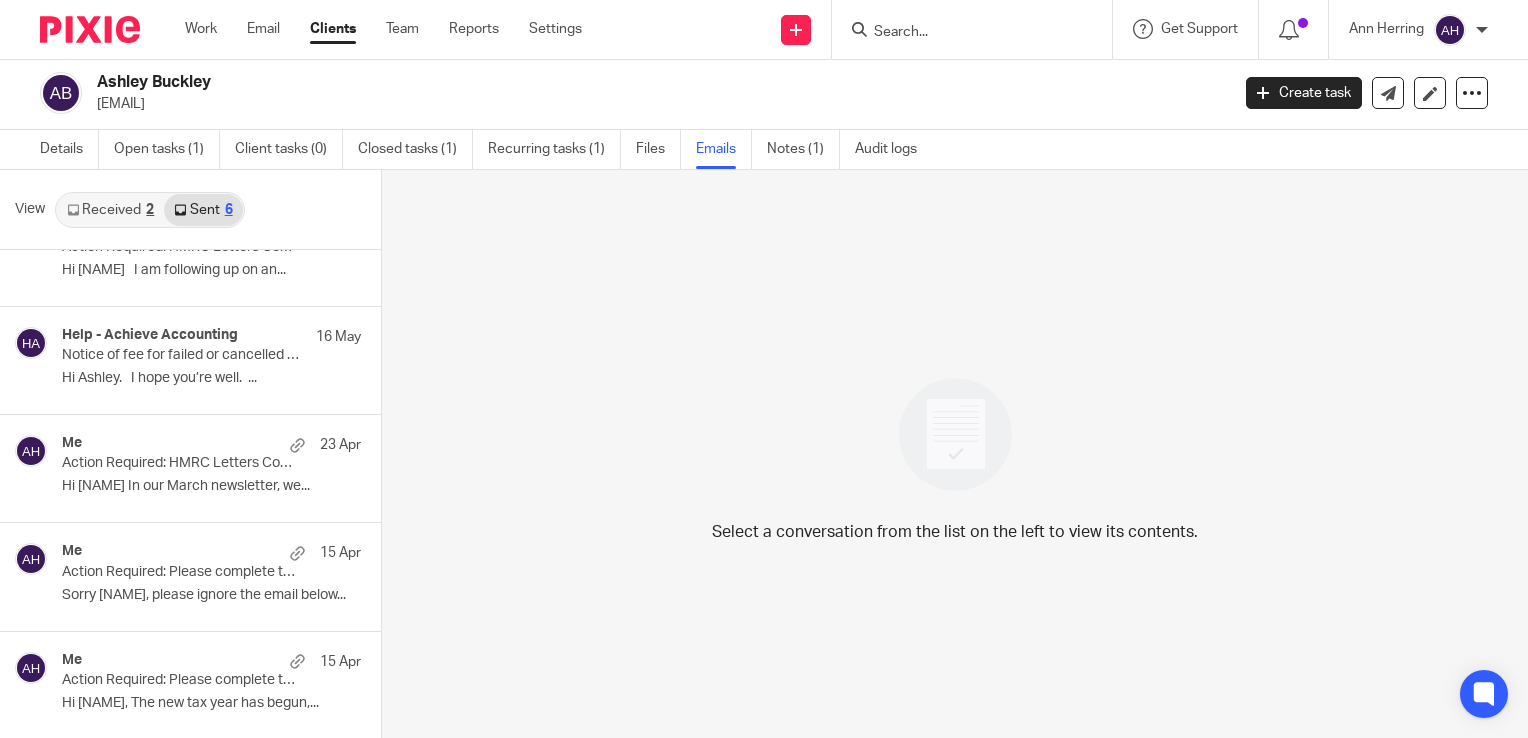 click at bounding box center [962, 33] 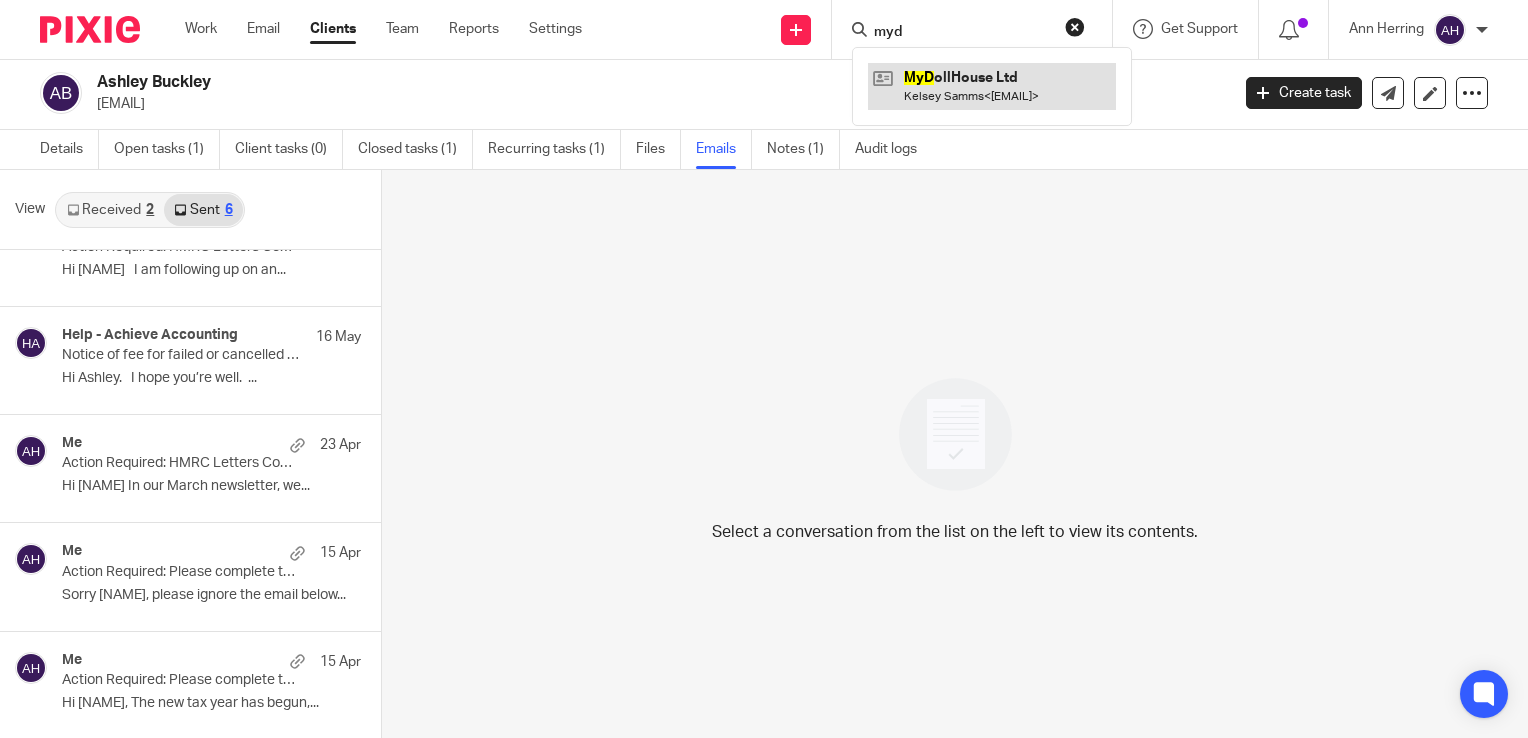 type on "myd" 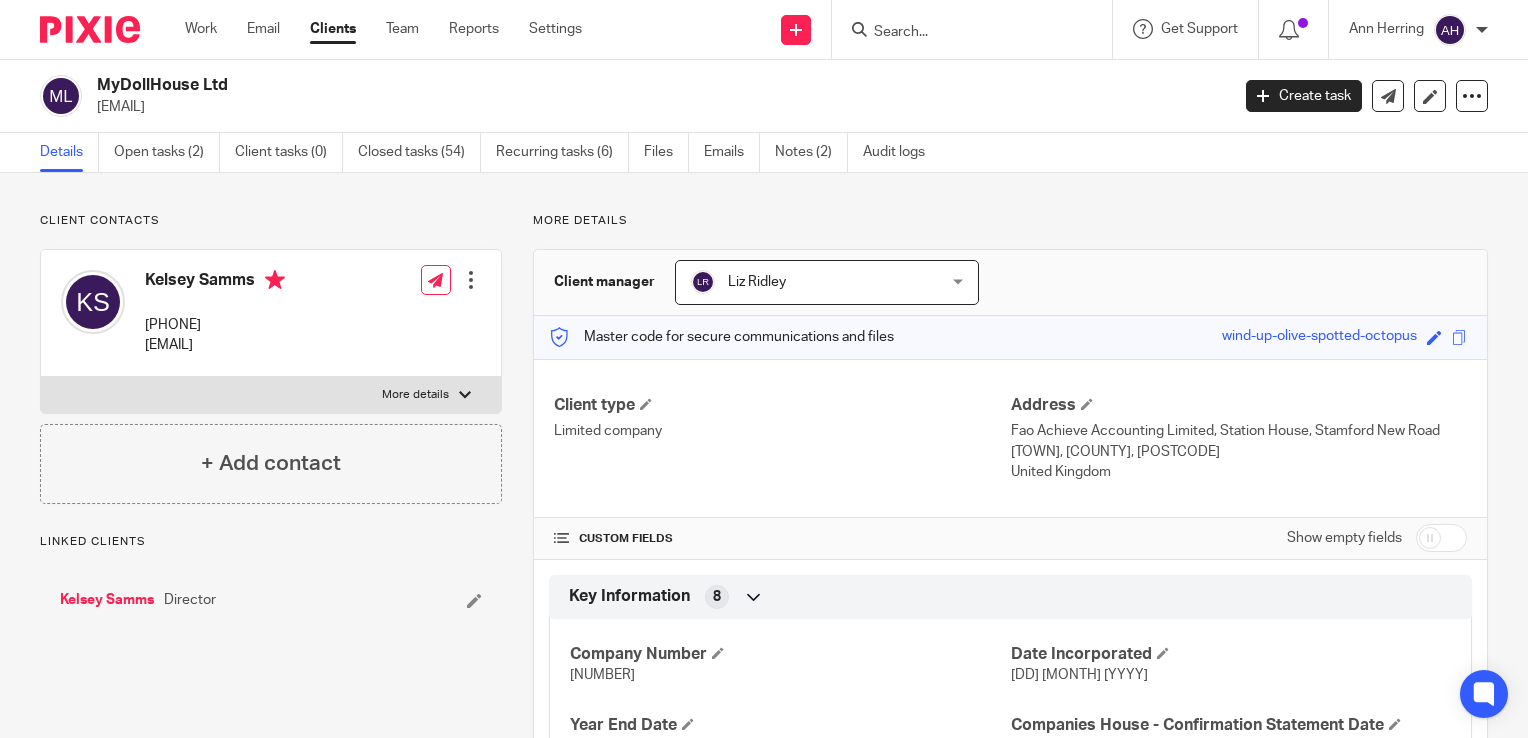 scroll, scrollTop: 0, scrollLeft: 0, axis: both 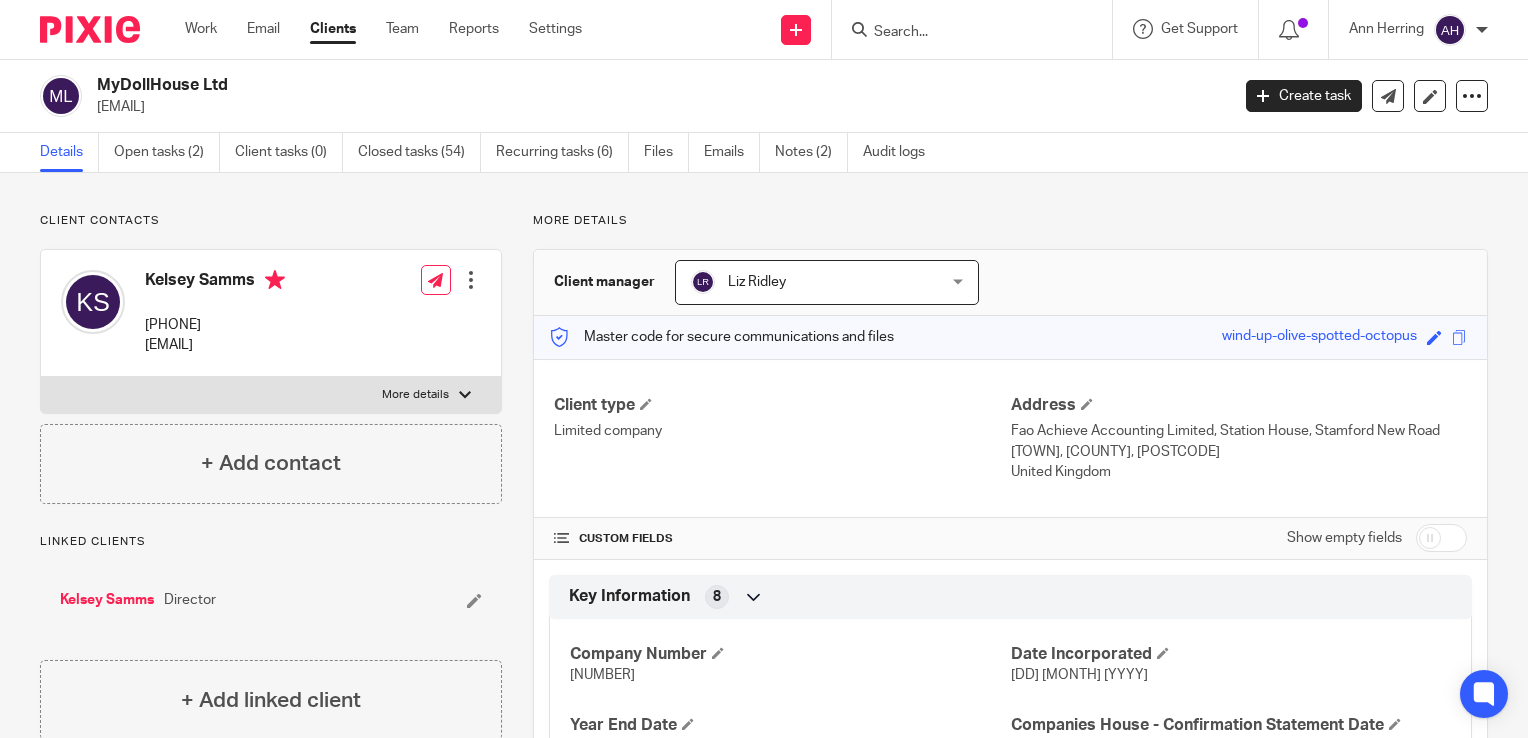 click at bounding box center (465, 395) 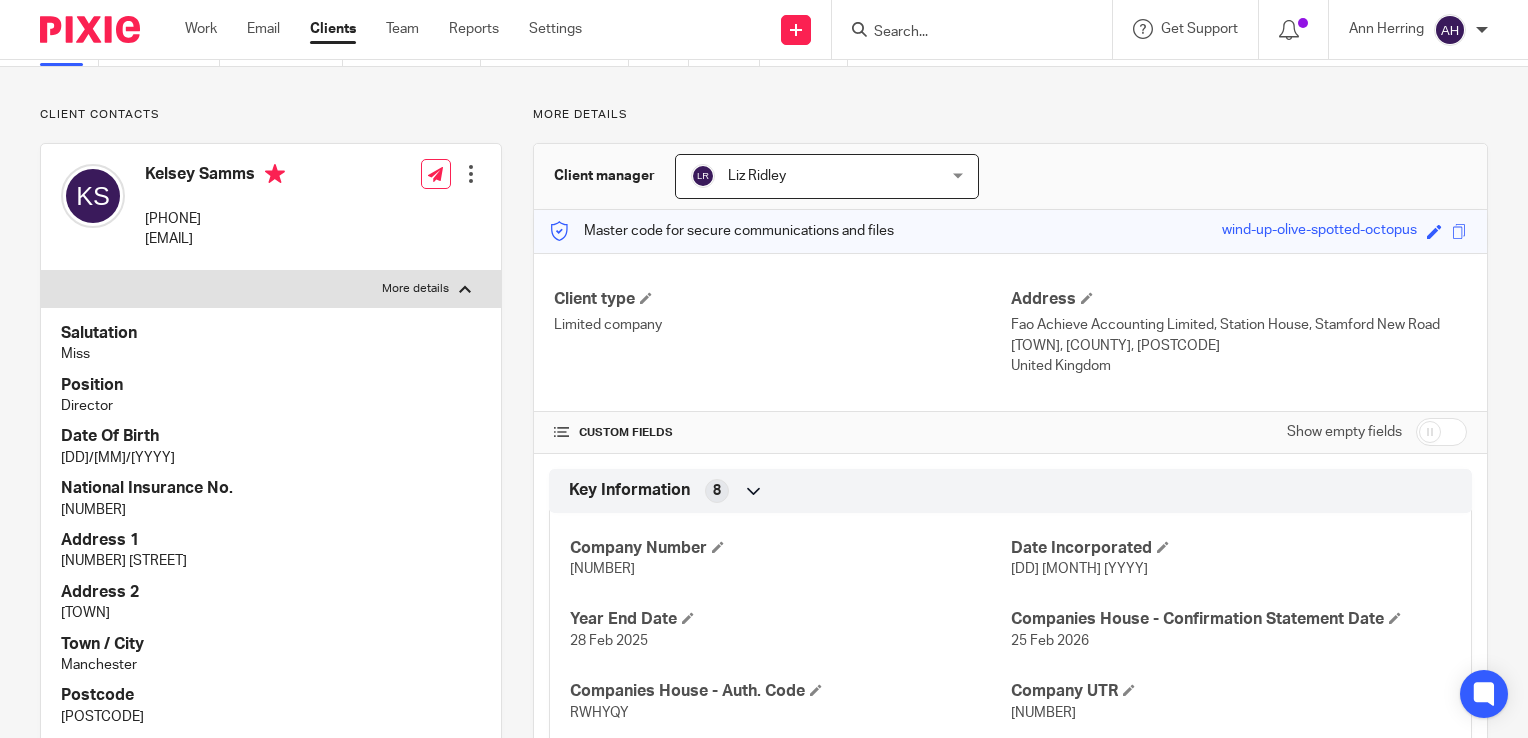 scroll, scrollTop: 200, scrollLeft: 0, axis: vertical 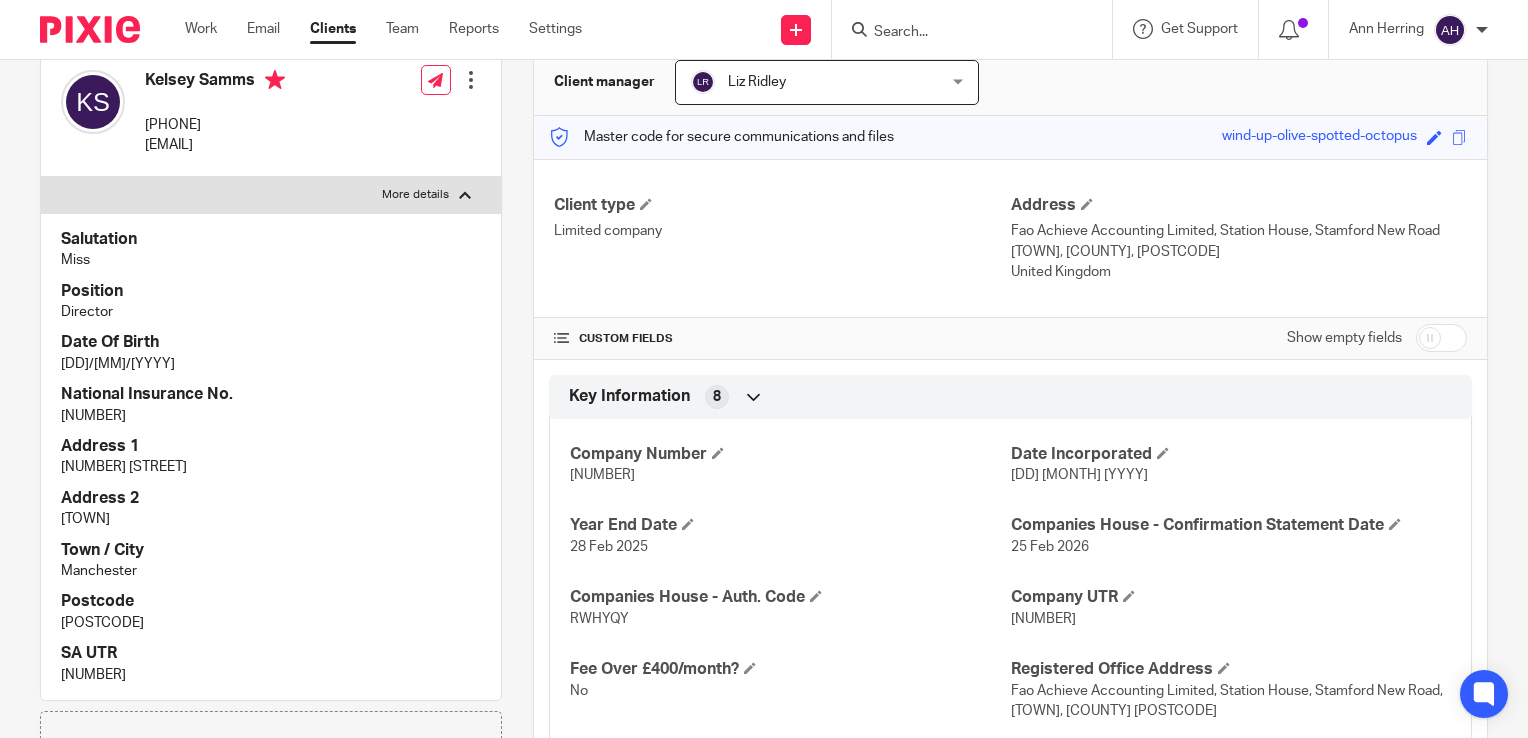 click at bounding box center [465, 195] 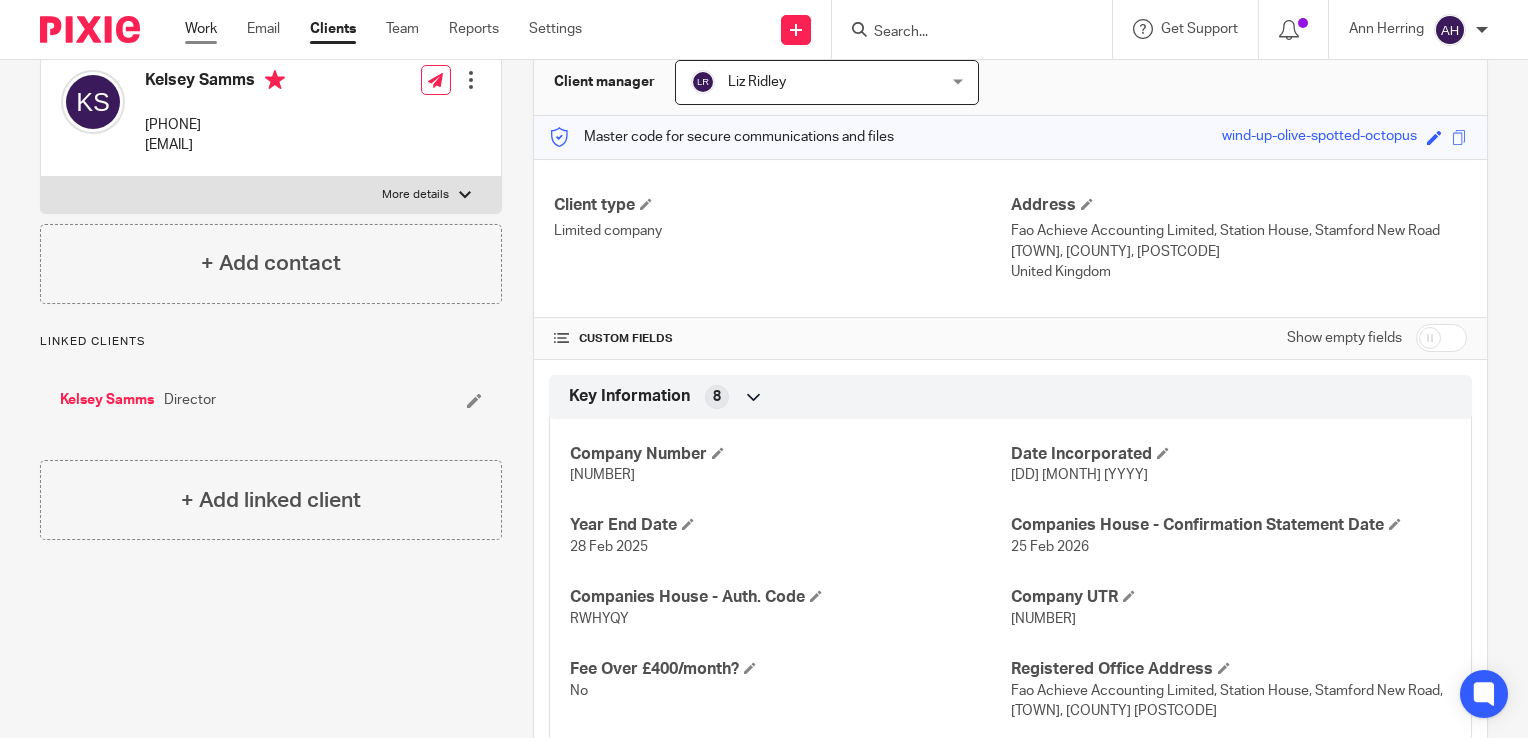 click on "Work" at bounding box center (201, 29) 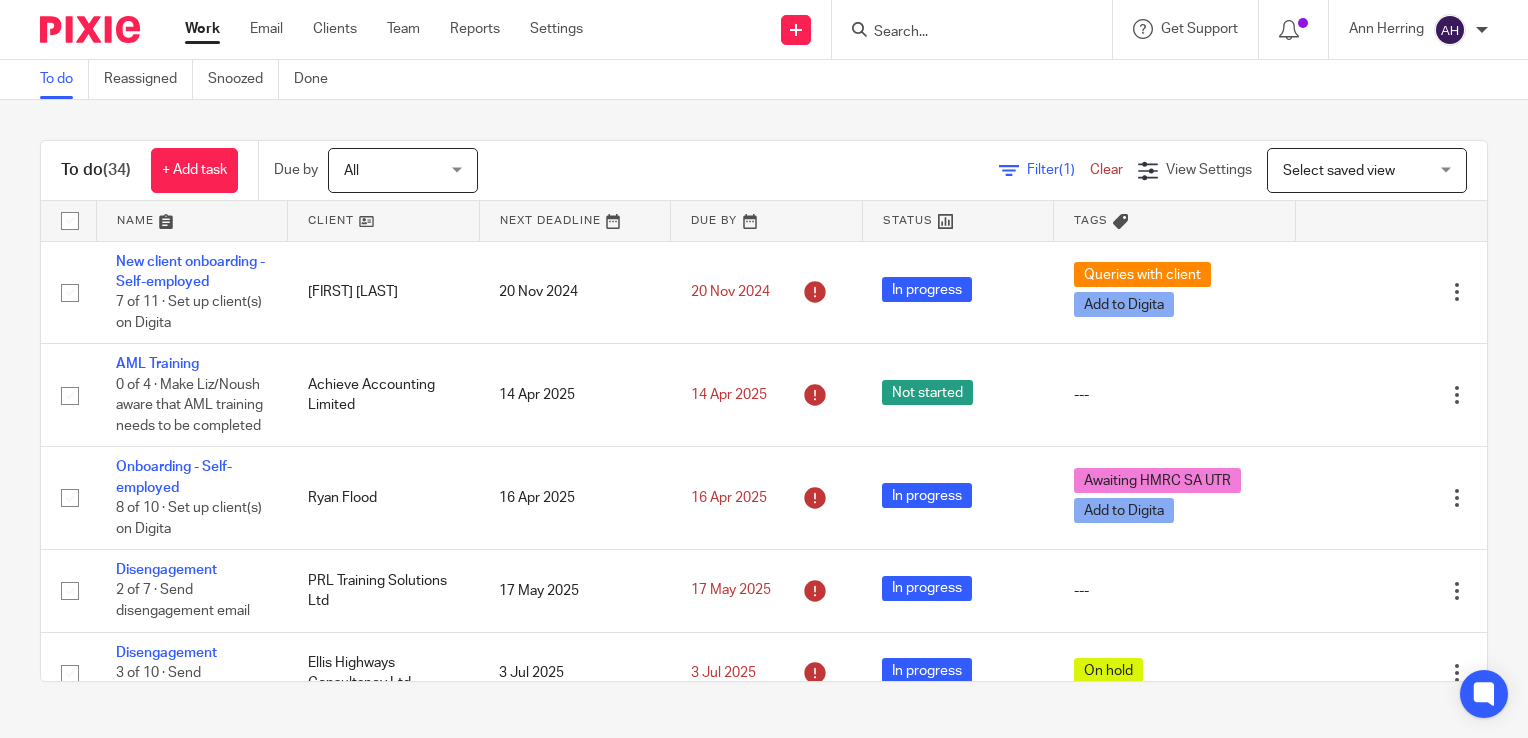 scroll, scrollTop: 0, scrollLeft: 0, axis: both 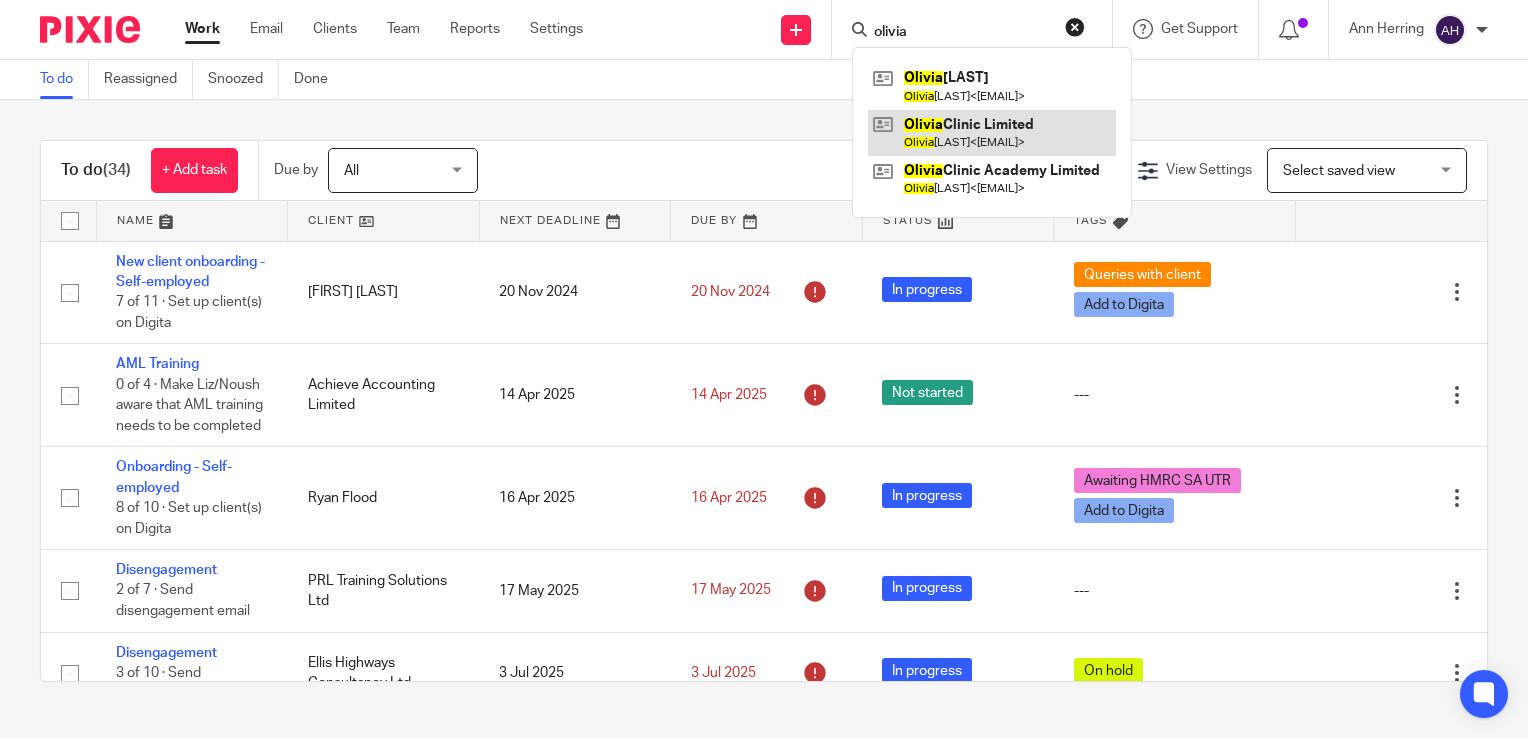 type on "olivia" 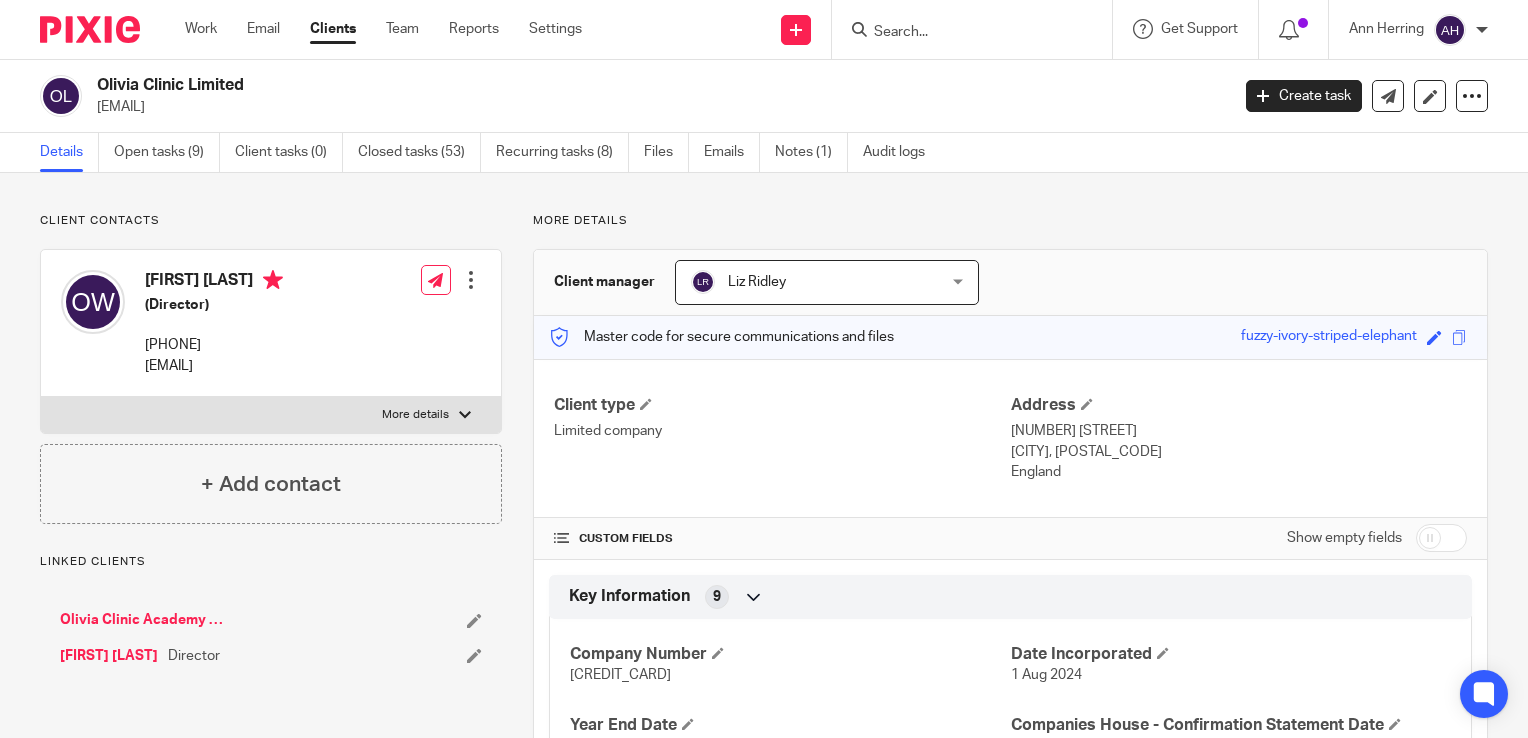 scroll, scrollTop: 0, scrollLeft: 0, axis: both 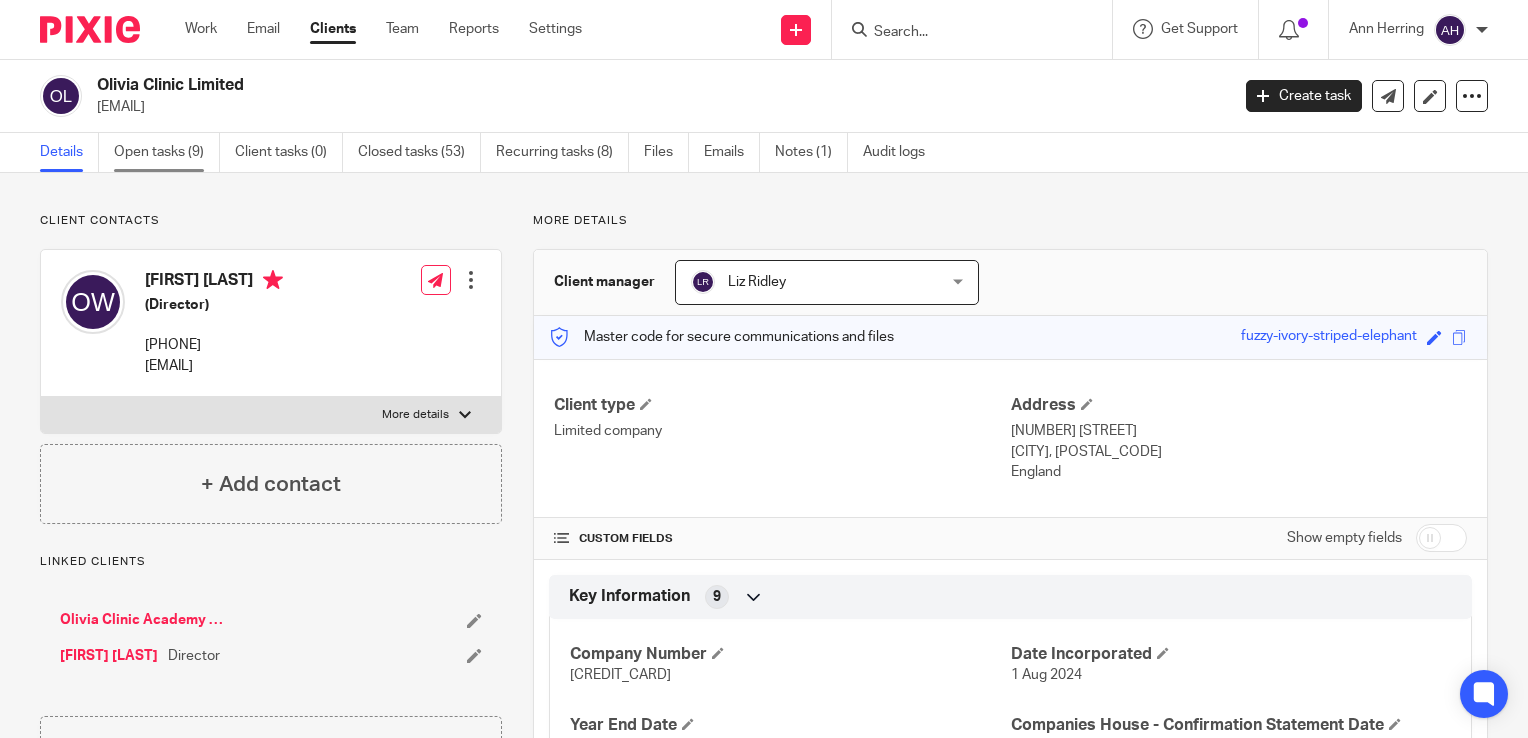 click on "Open tasks (9)" at bounding box center (167, 152) 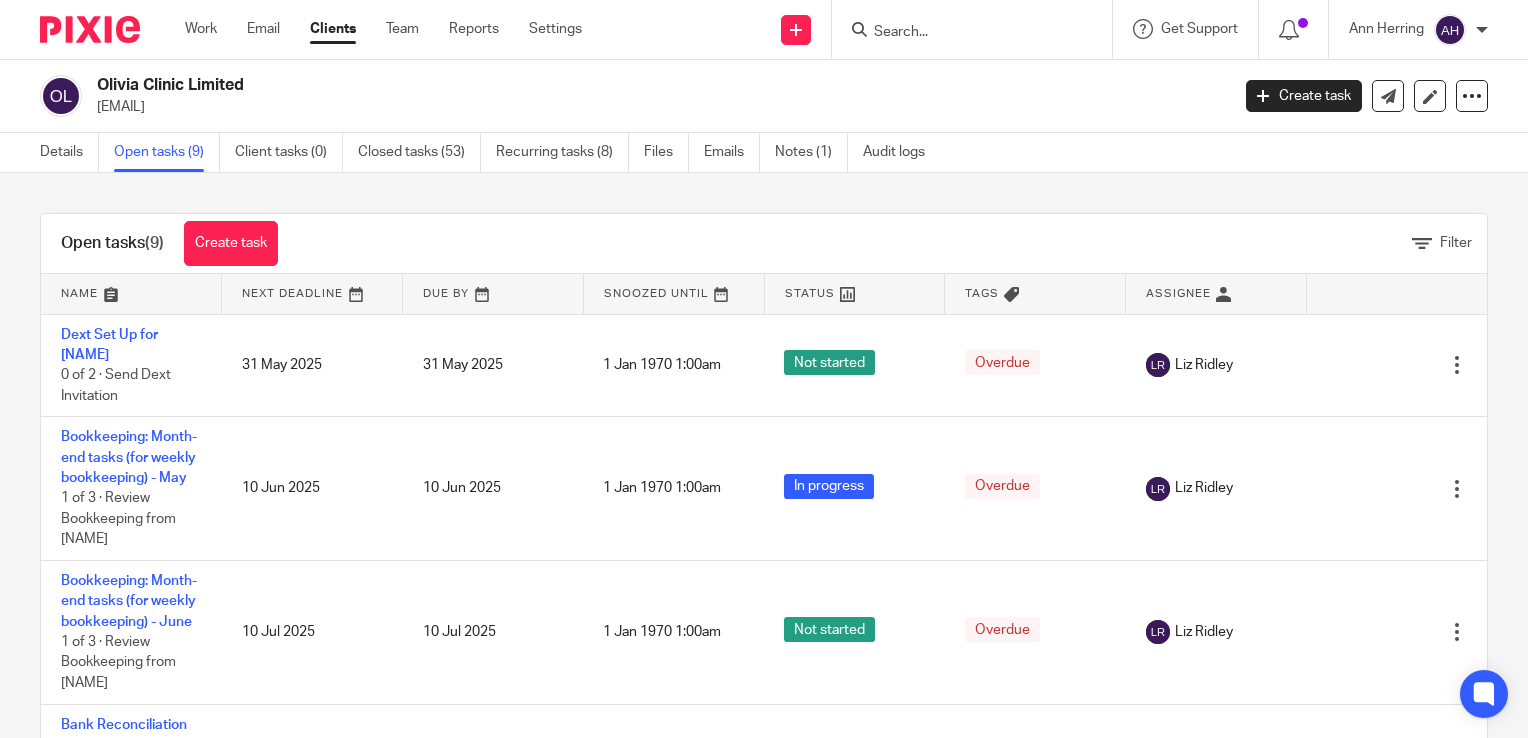 scroll, scrollTop: 0, scrollLeft: 0, axis: both 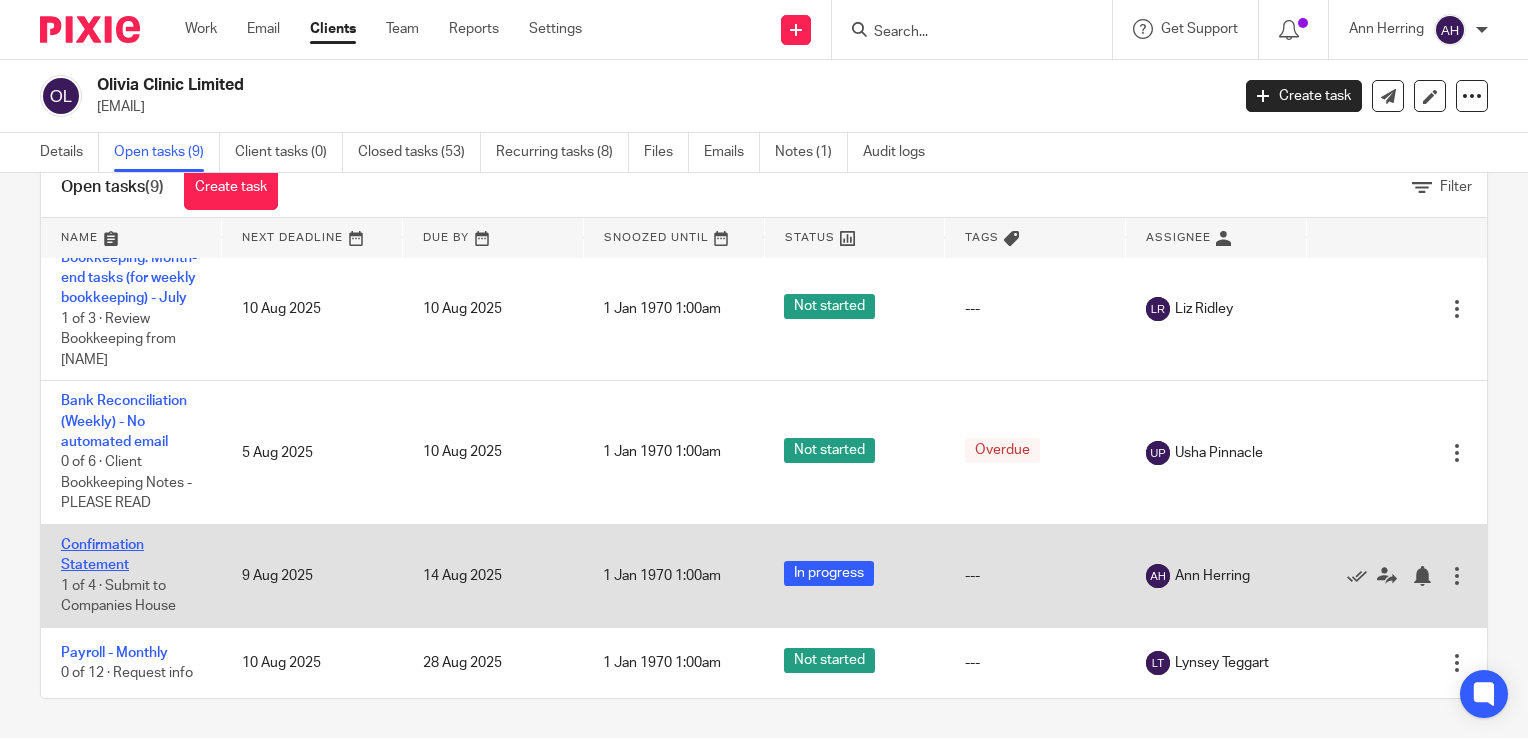 click on "Confirmation Statement" at bounding box center [102, 555] 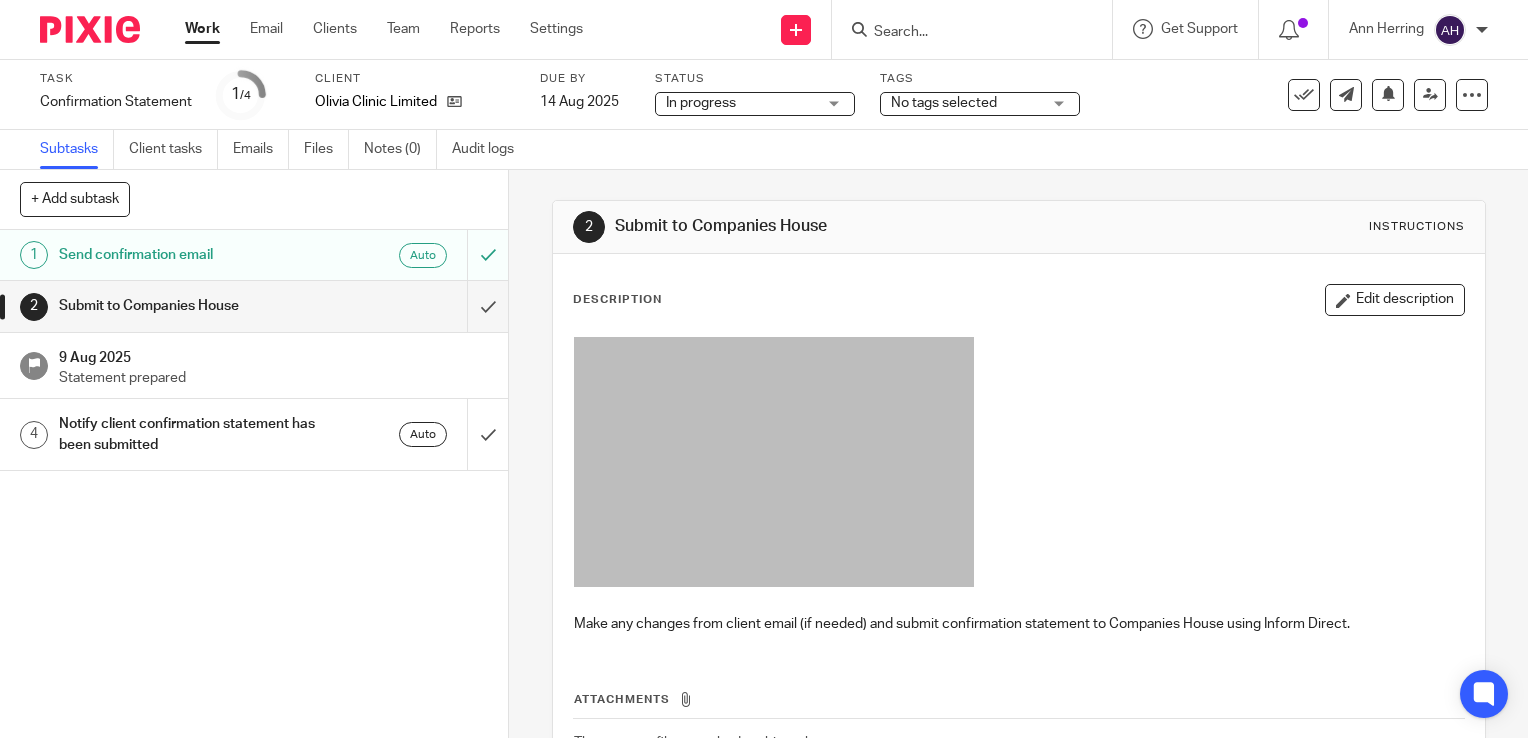 scroll, scrollTop: 0, scrollLeft: 0, axis: both 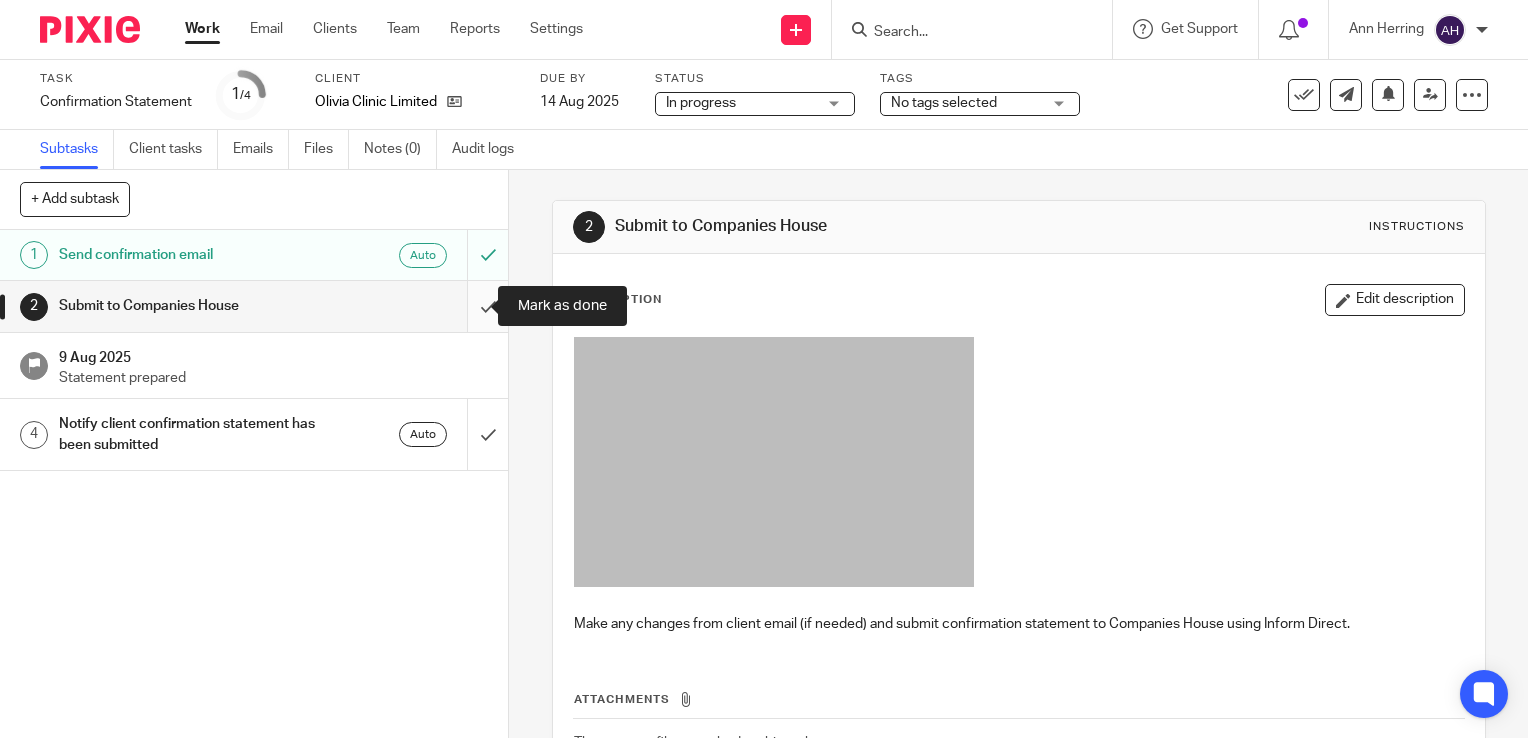 click at bounding box center [254, 306] 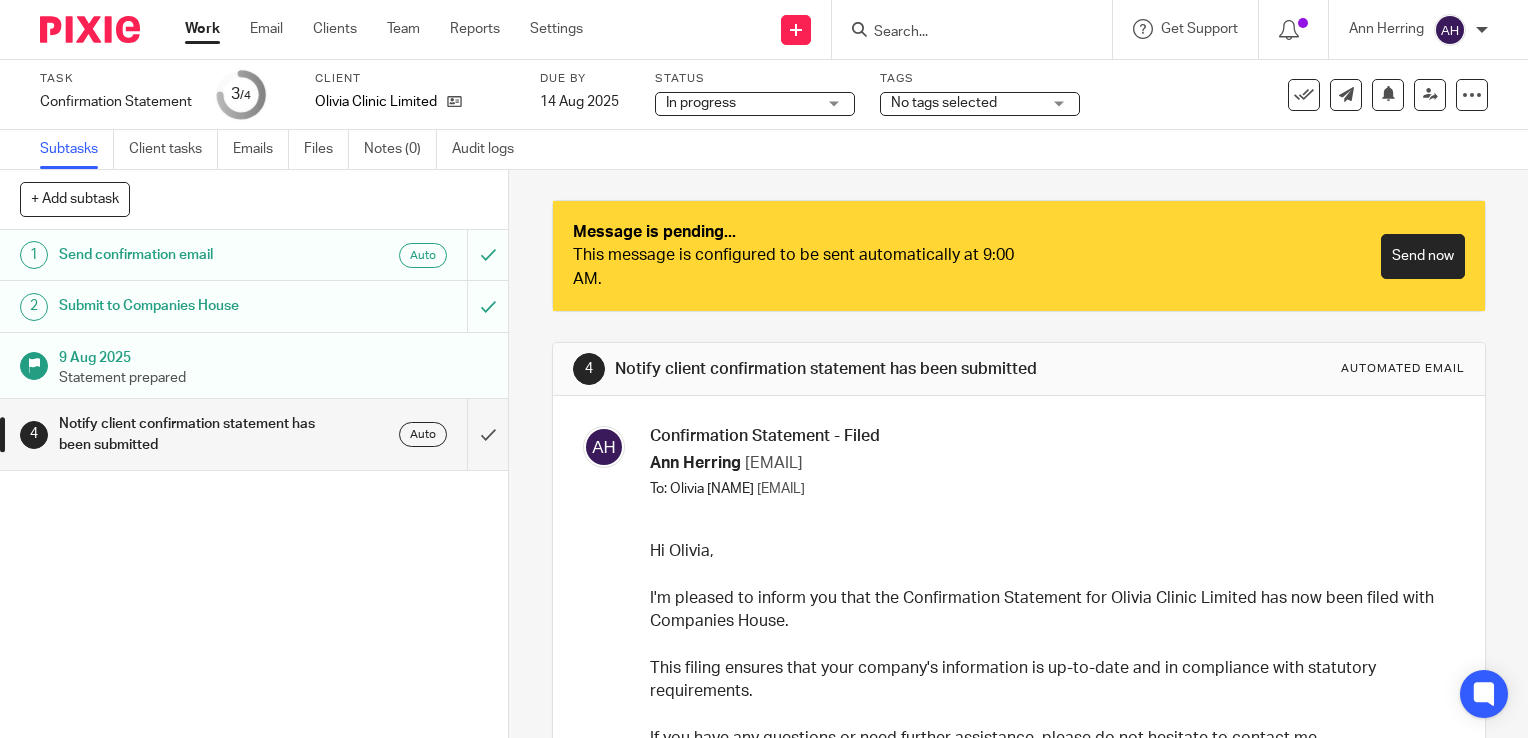 scroll, scrollTop: 0, scrollLeft: 0, axis: both 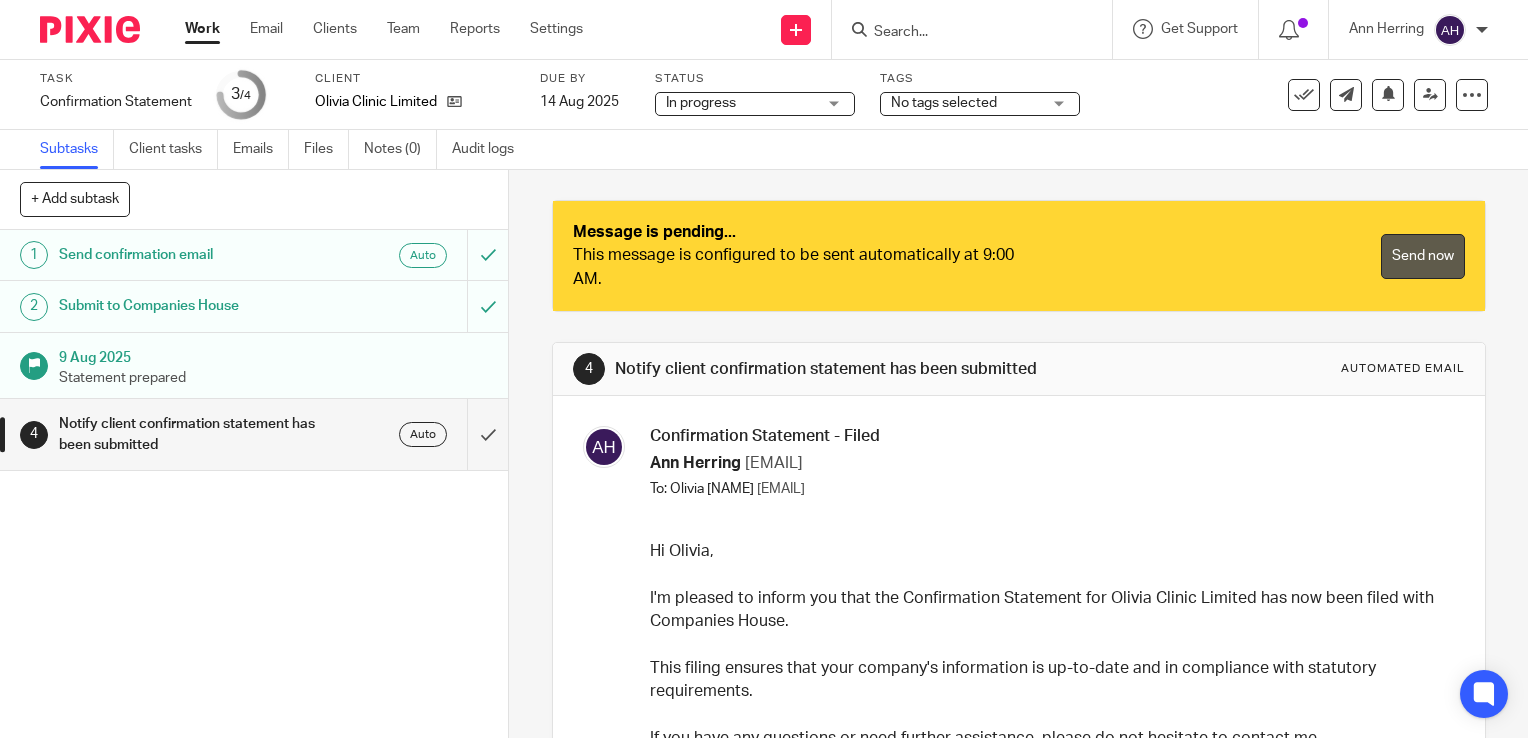 click on "Send now" at bounding box center [1423, 256] 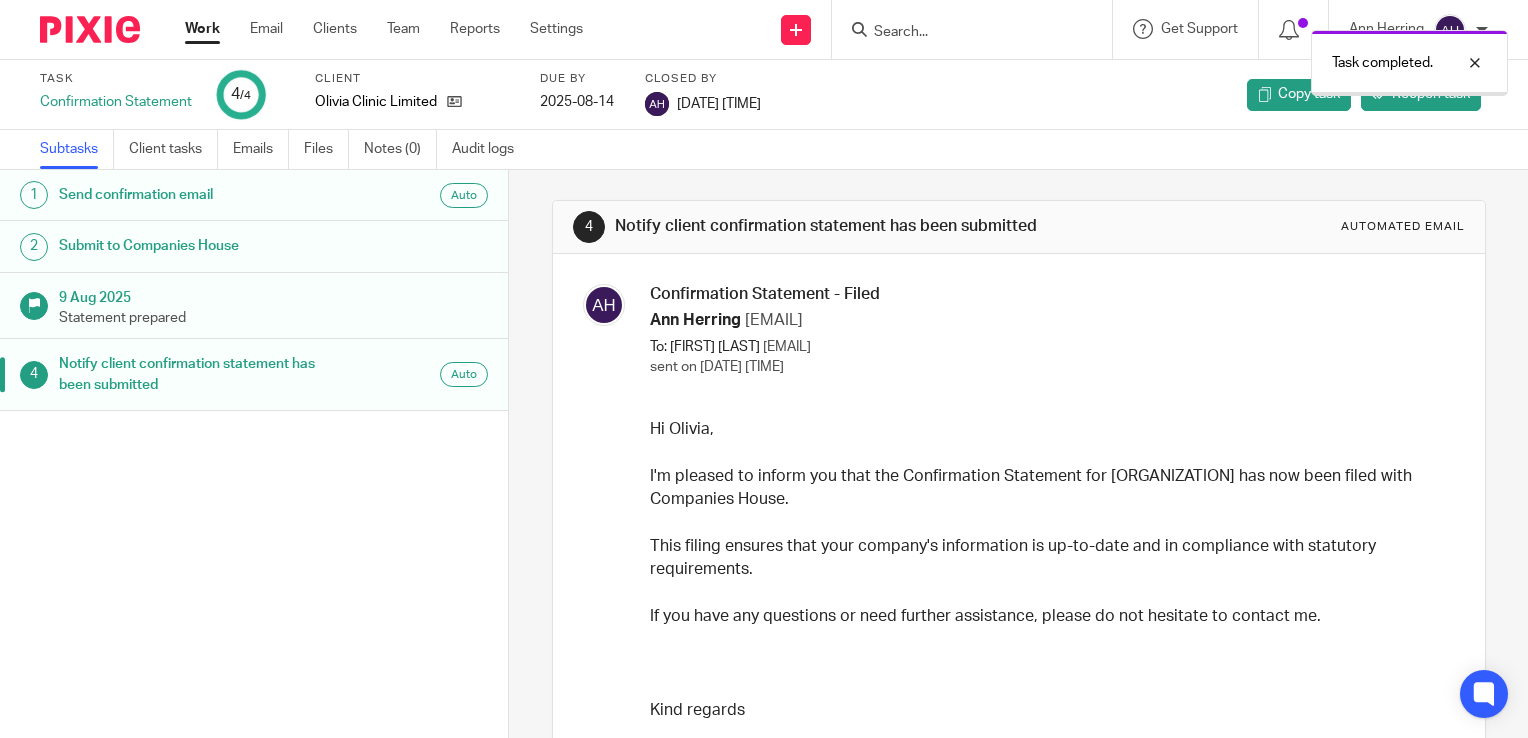 scroll, scrollTop: 0, scrollLeft: 0, axis: both 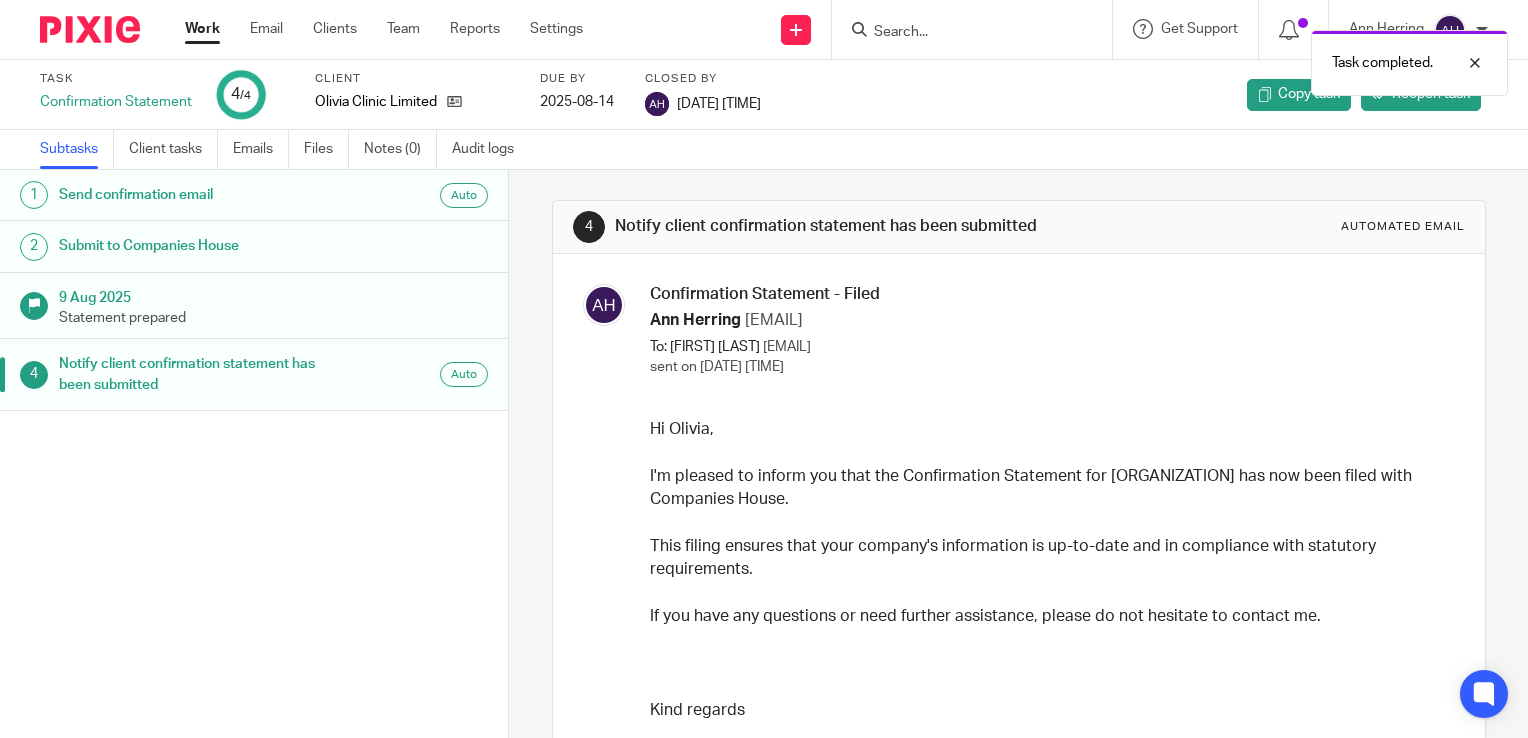 click on "Work" at bounding box center (202, 29) 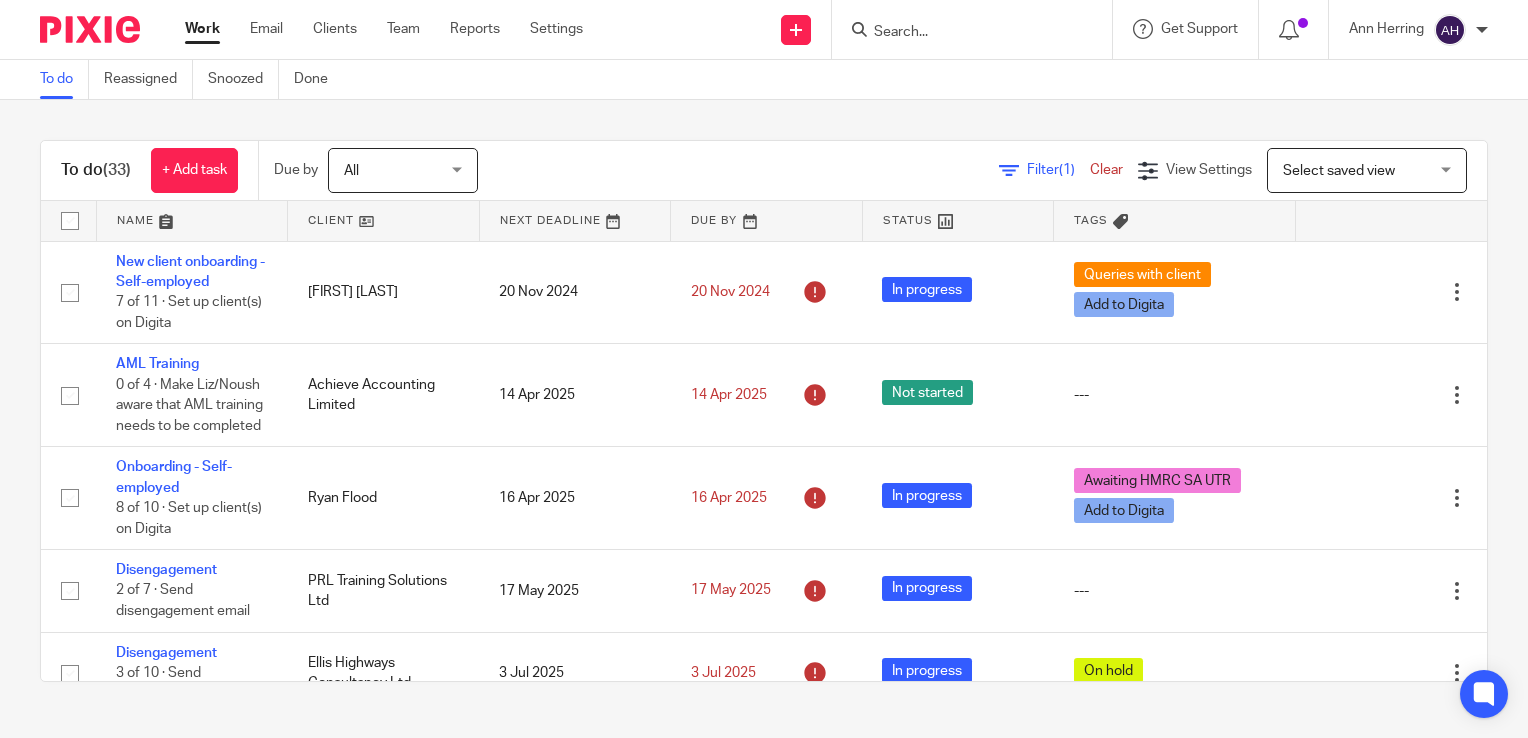 scroll, scrollTop: 0, scrollLeft: 0, axis: both 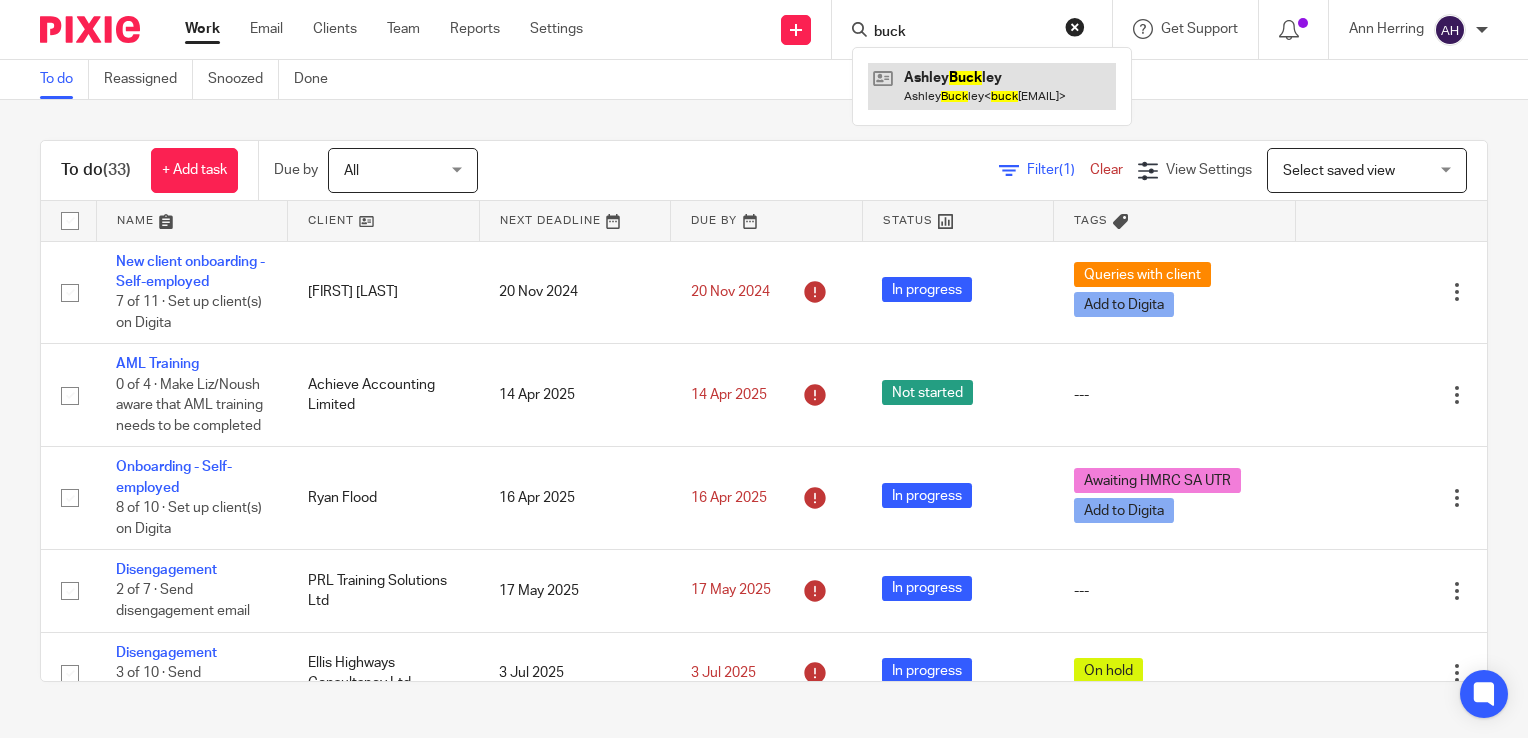 type on "buck" 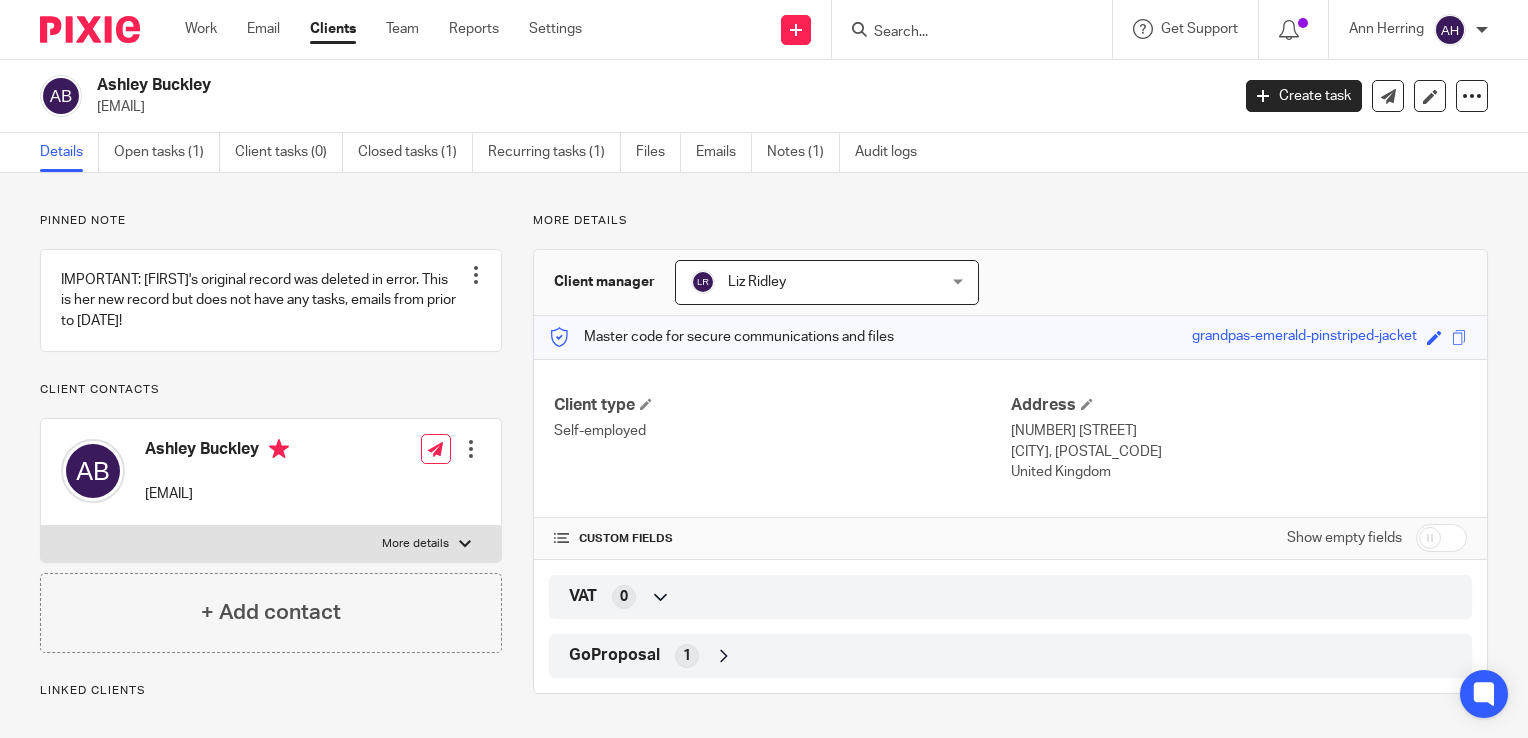 scroll, scrollTop: 0, scrollLeft: 0, axis: both 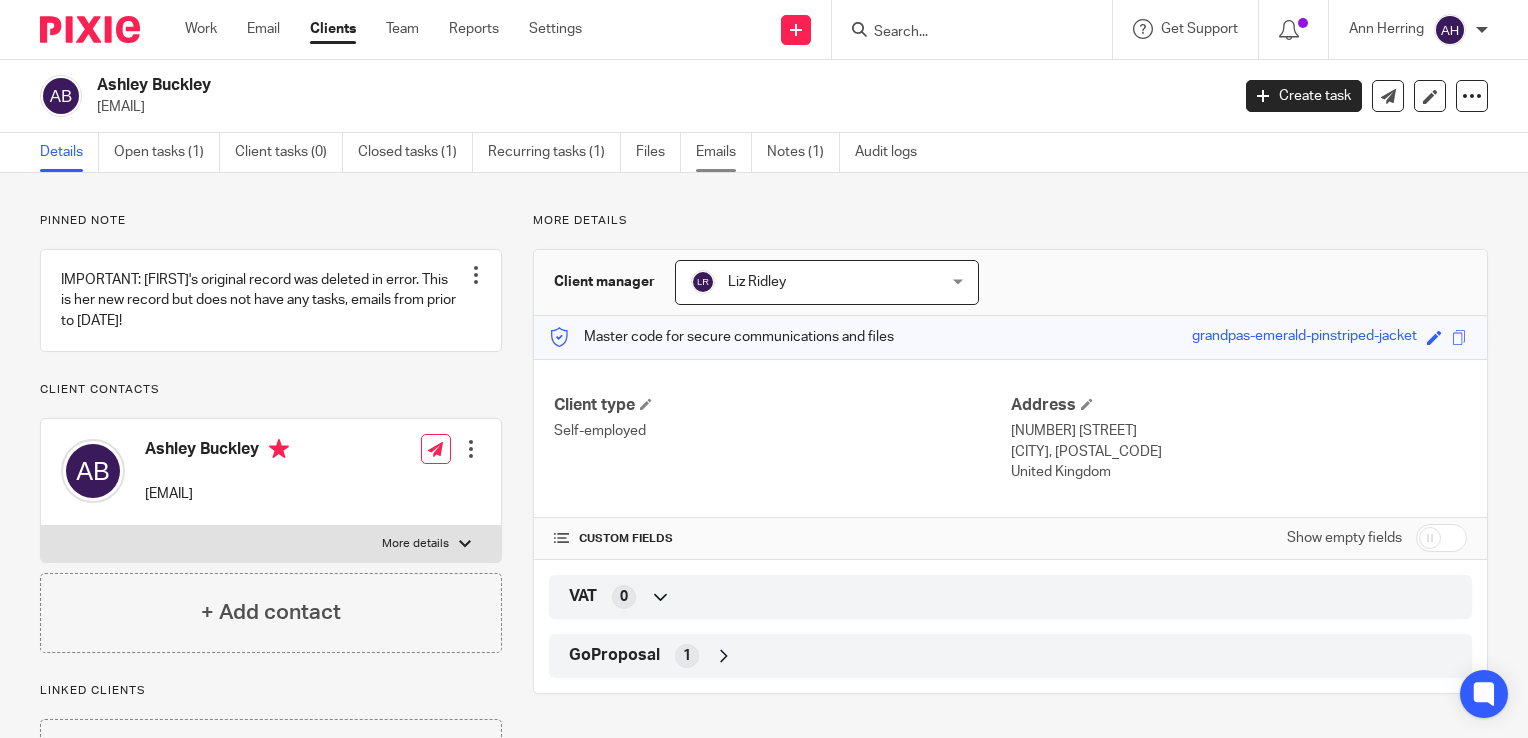click on "Emails" at bounding box center [724, 152] 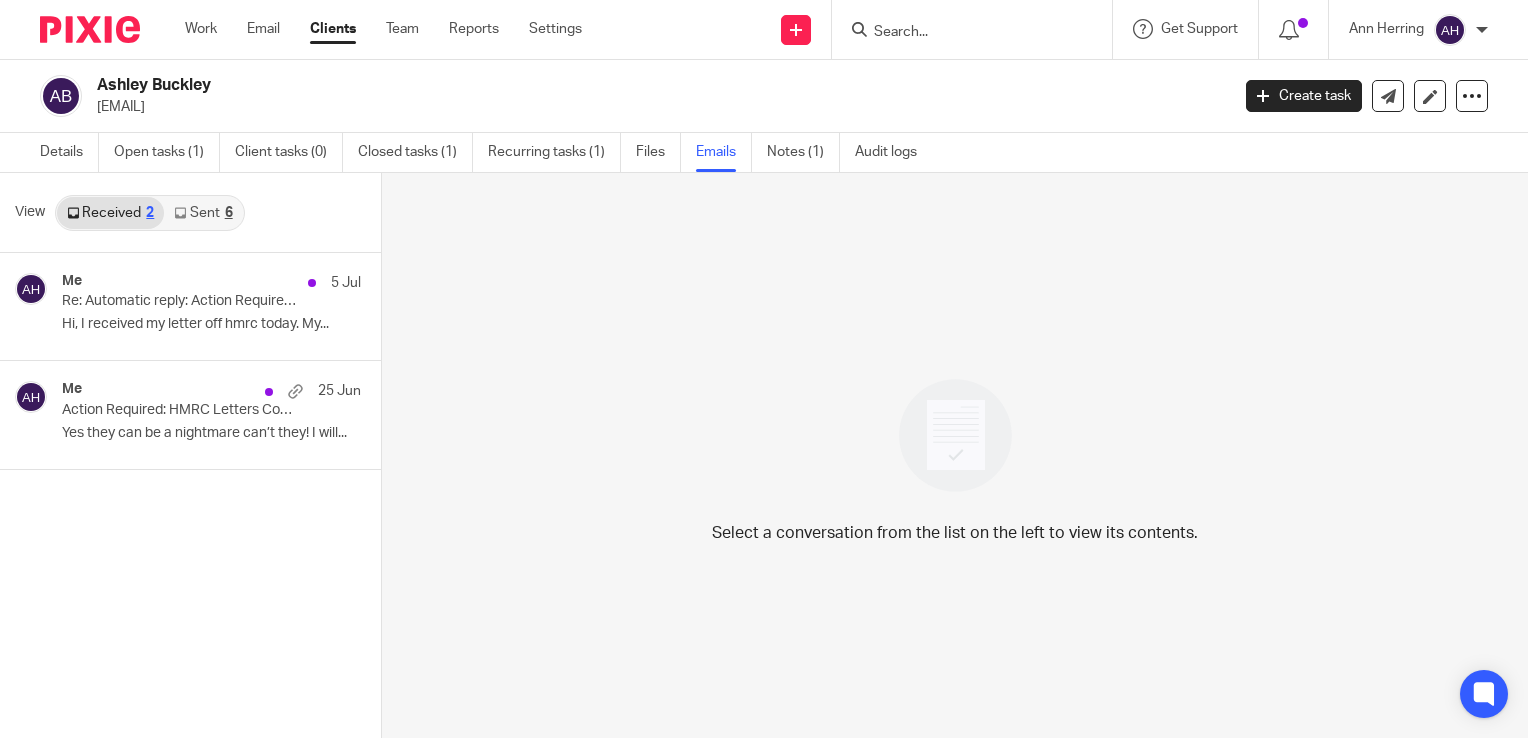 scroll, scrollTop: 0, scrollLeft: 0, axis: both 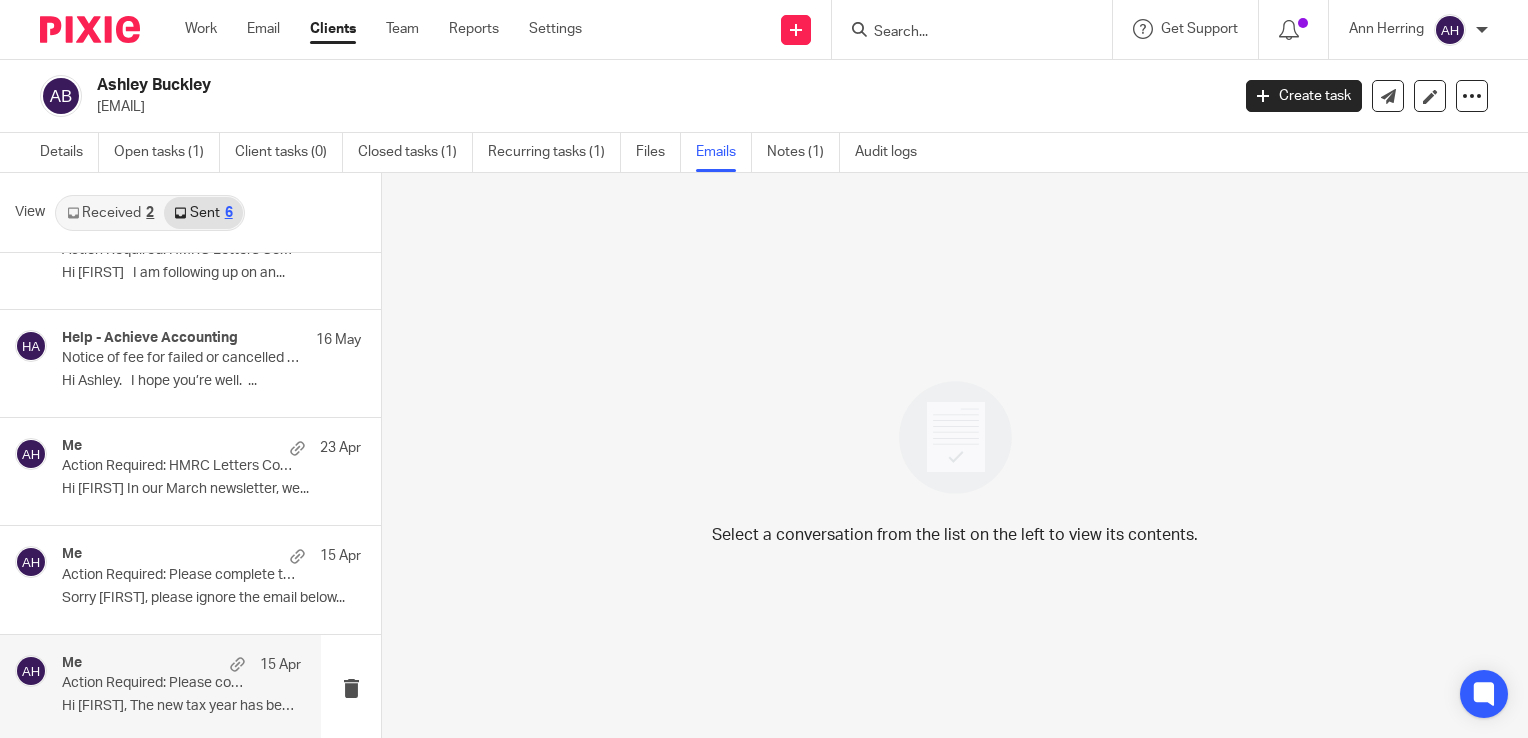 click on "Action Required: Please complete this checklist to start your 2024/25 tax return" at bounding box center [157, 683] 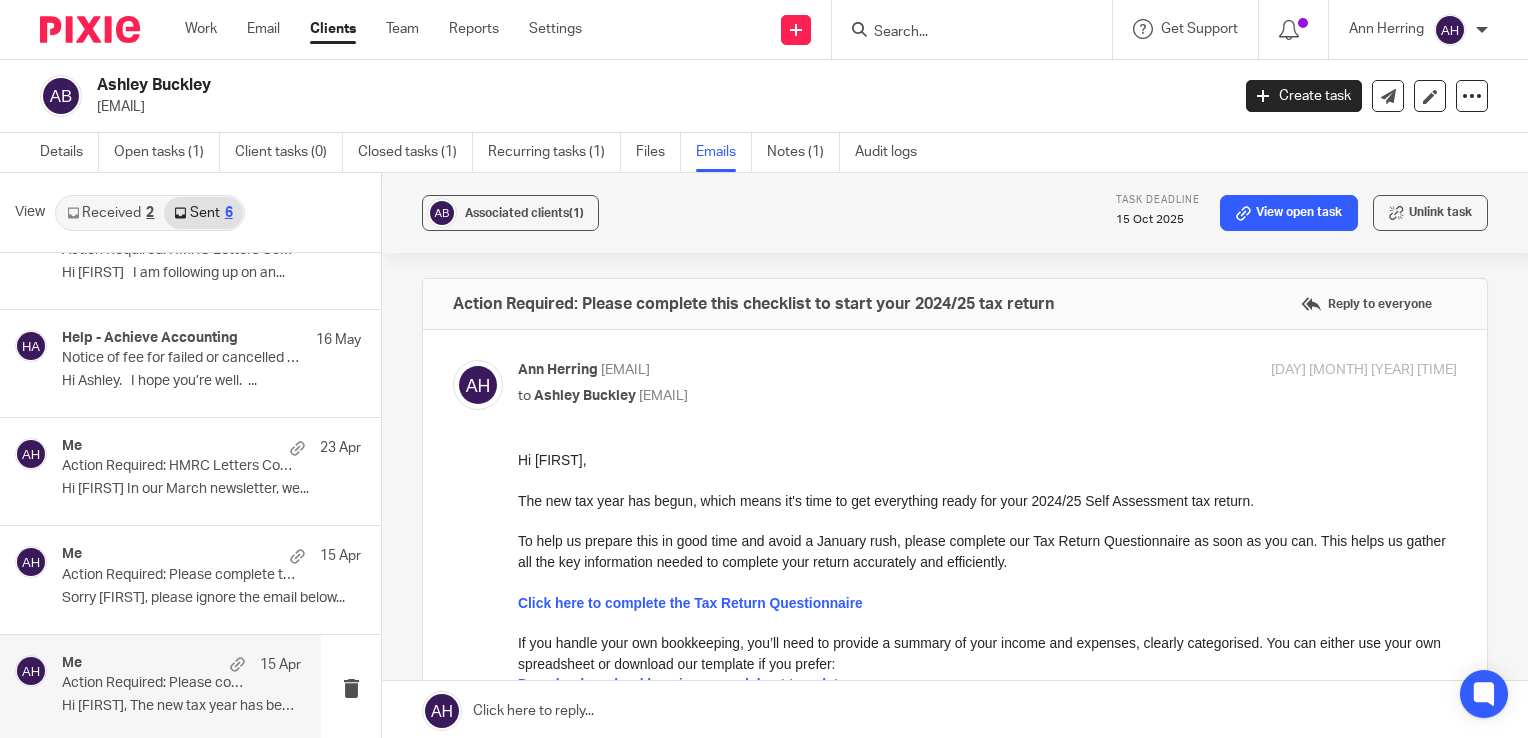 scroll, scrollTop: 0, scrollLeft: 0, axis: both 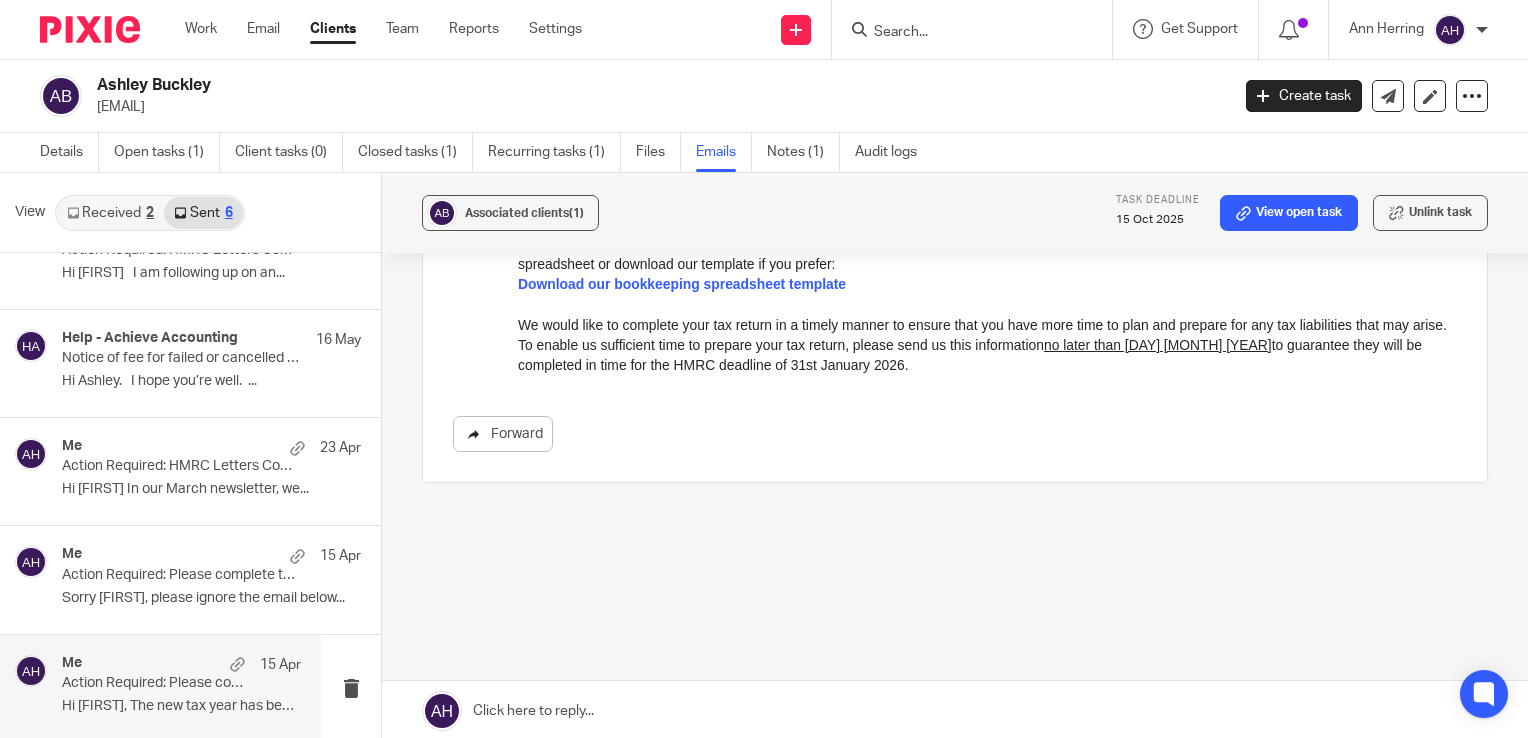 click on "Forward" at bounding box center (503, 434) 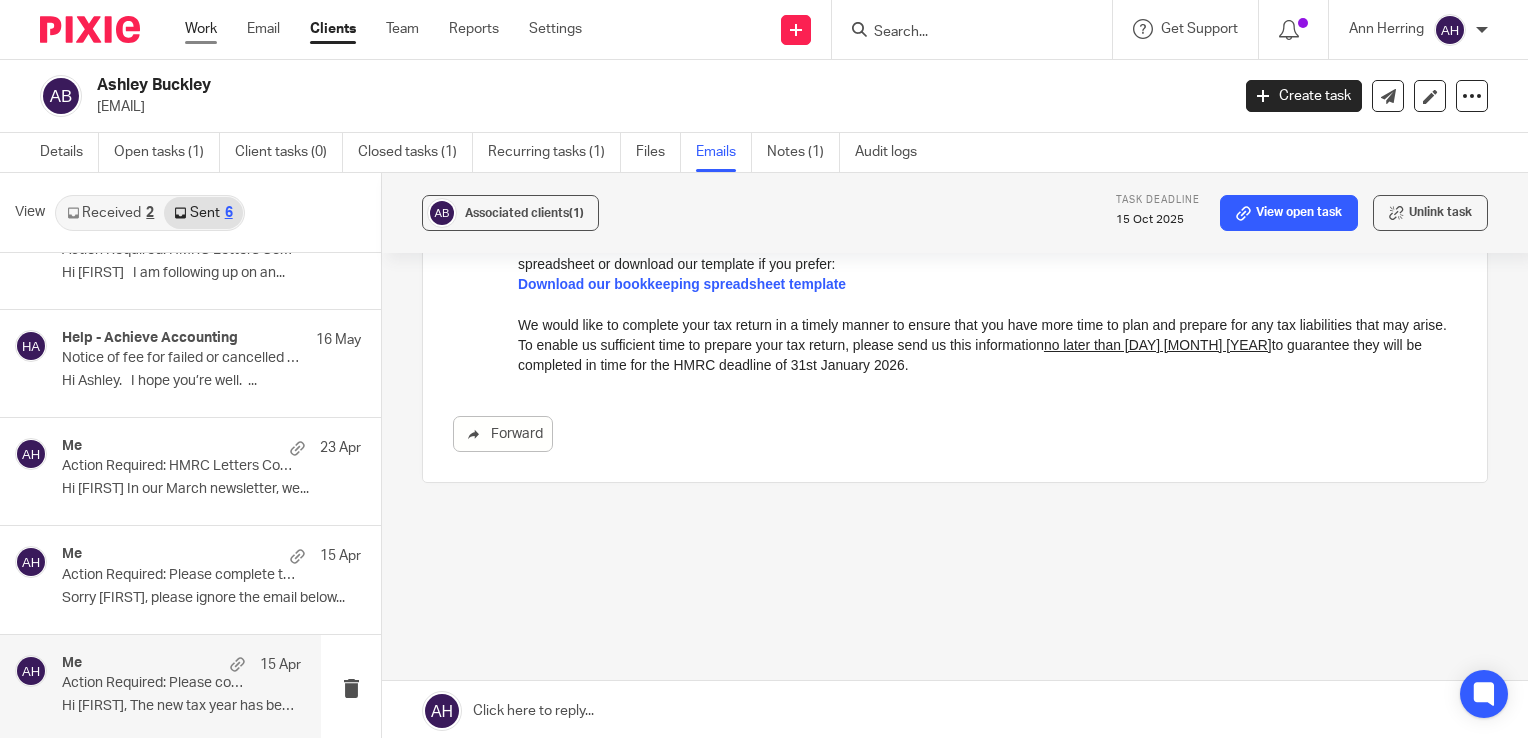 click on "Work" at bounding box center [201, 29] 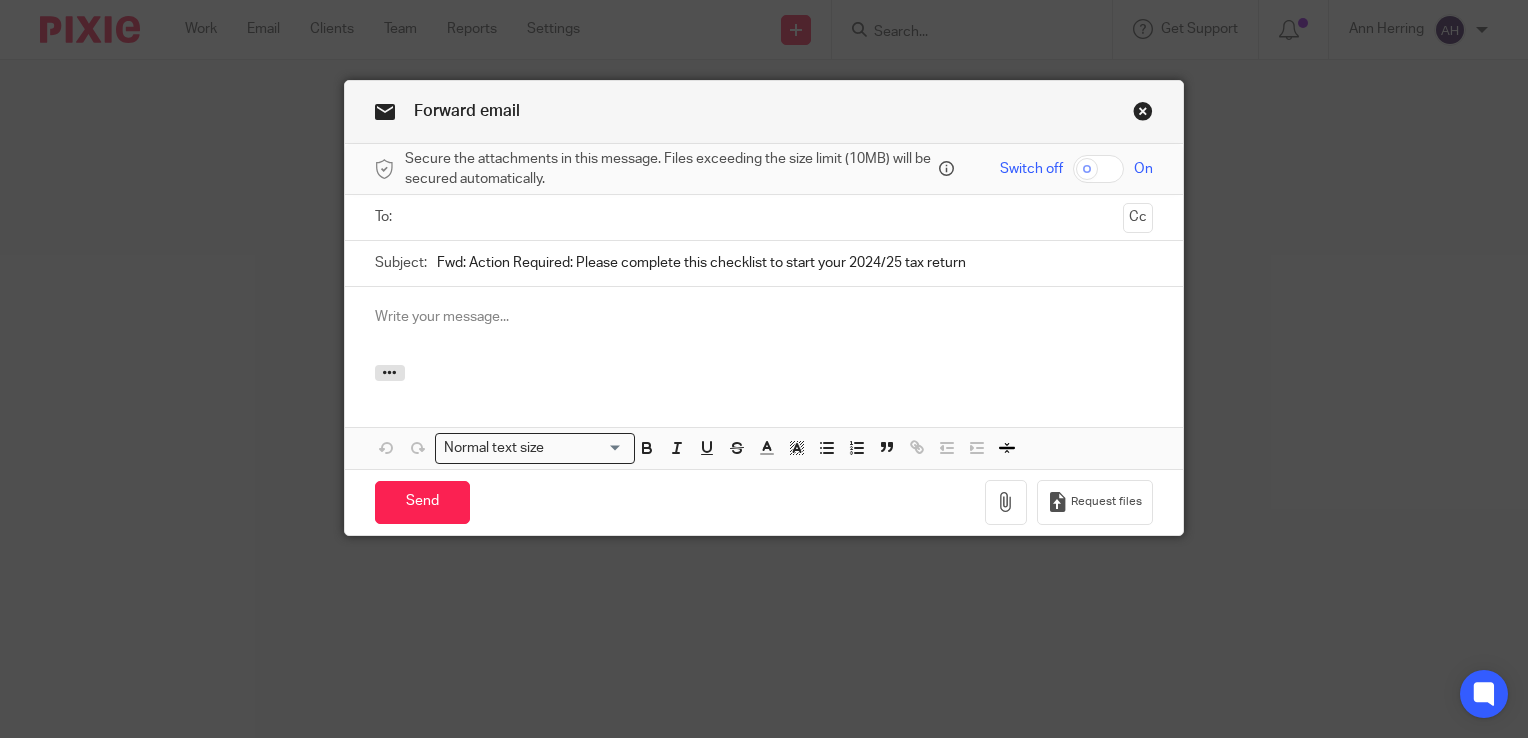 scroll, scrollTop: 0, scrollLeft: 0, axis: both 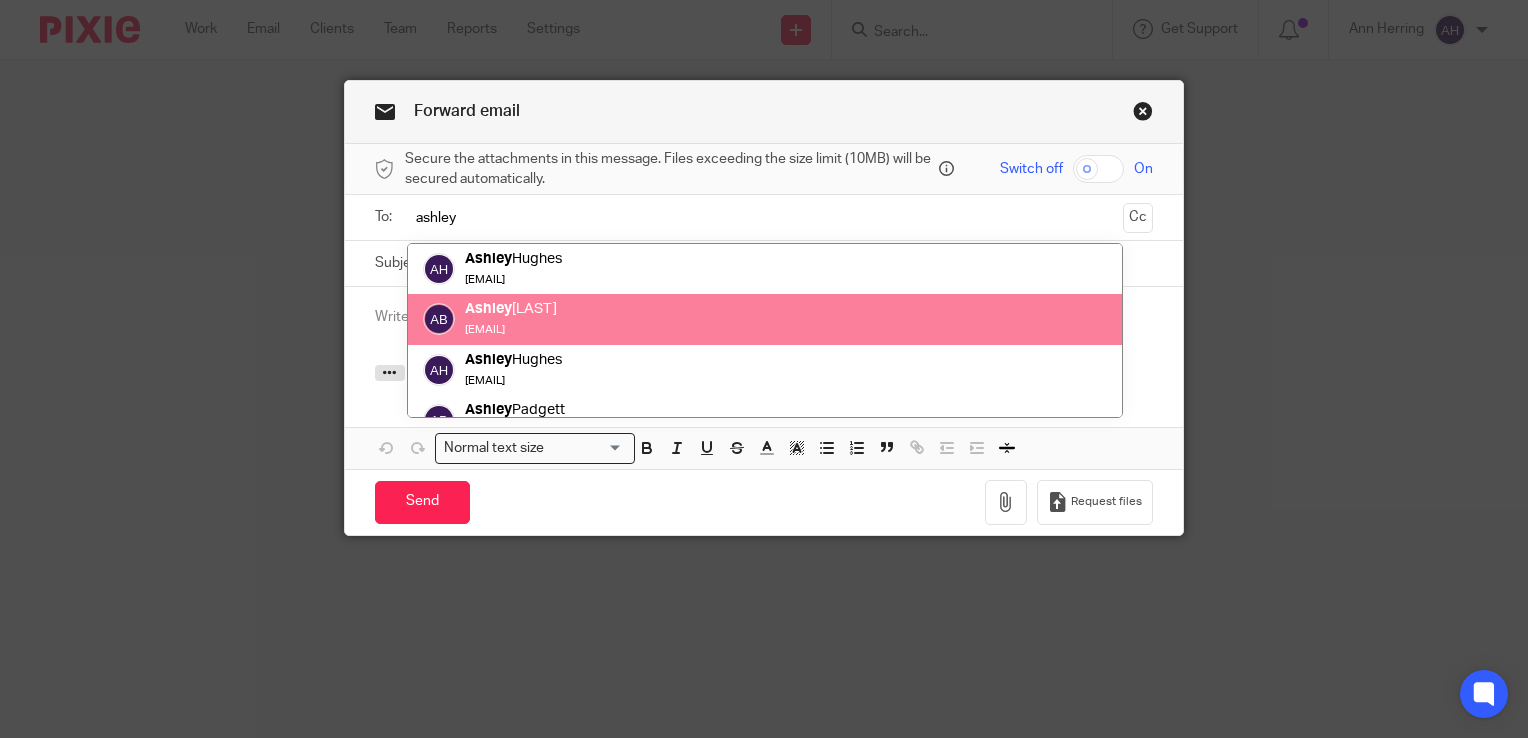 type on "ashley" 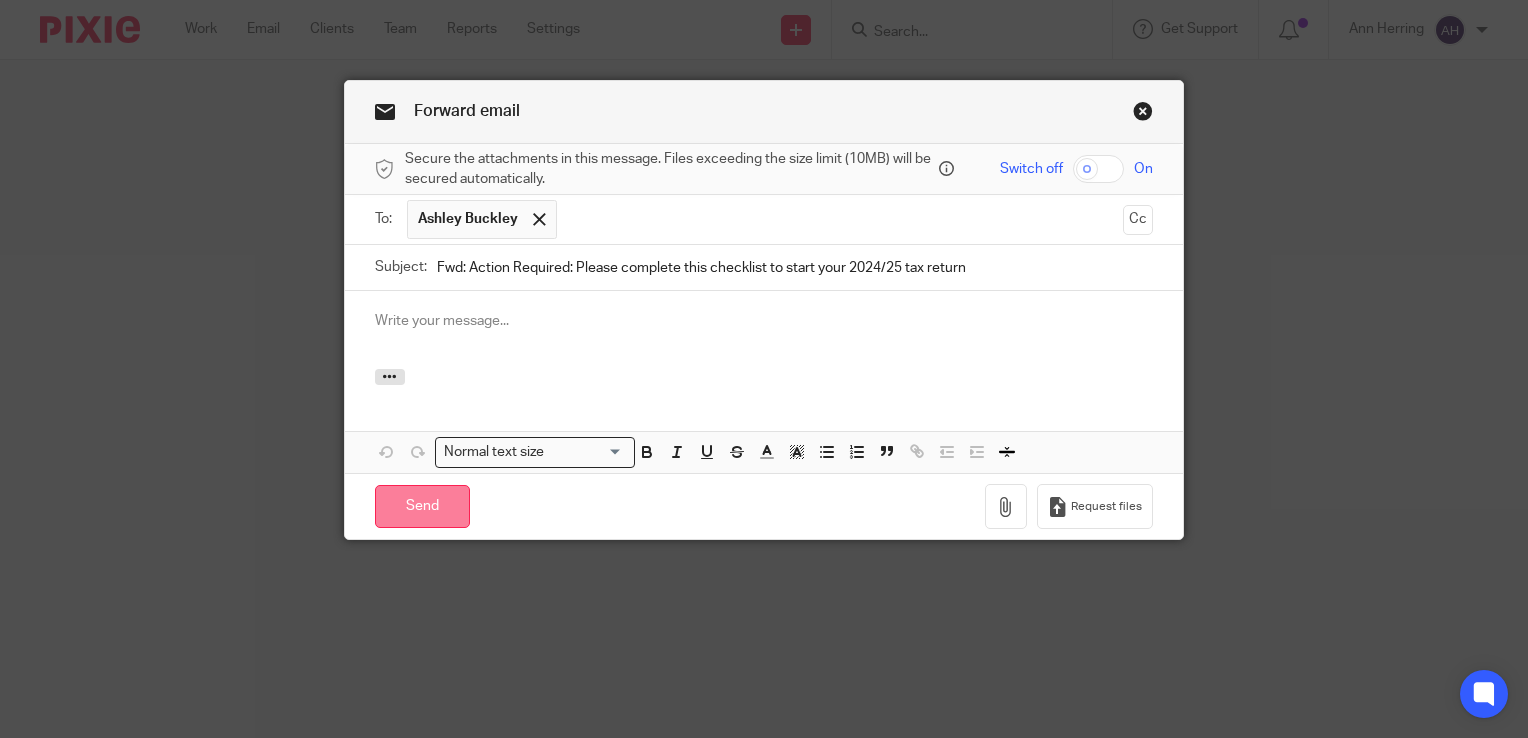 click on "Send" at bounding box center (422, 506) 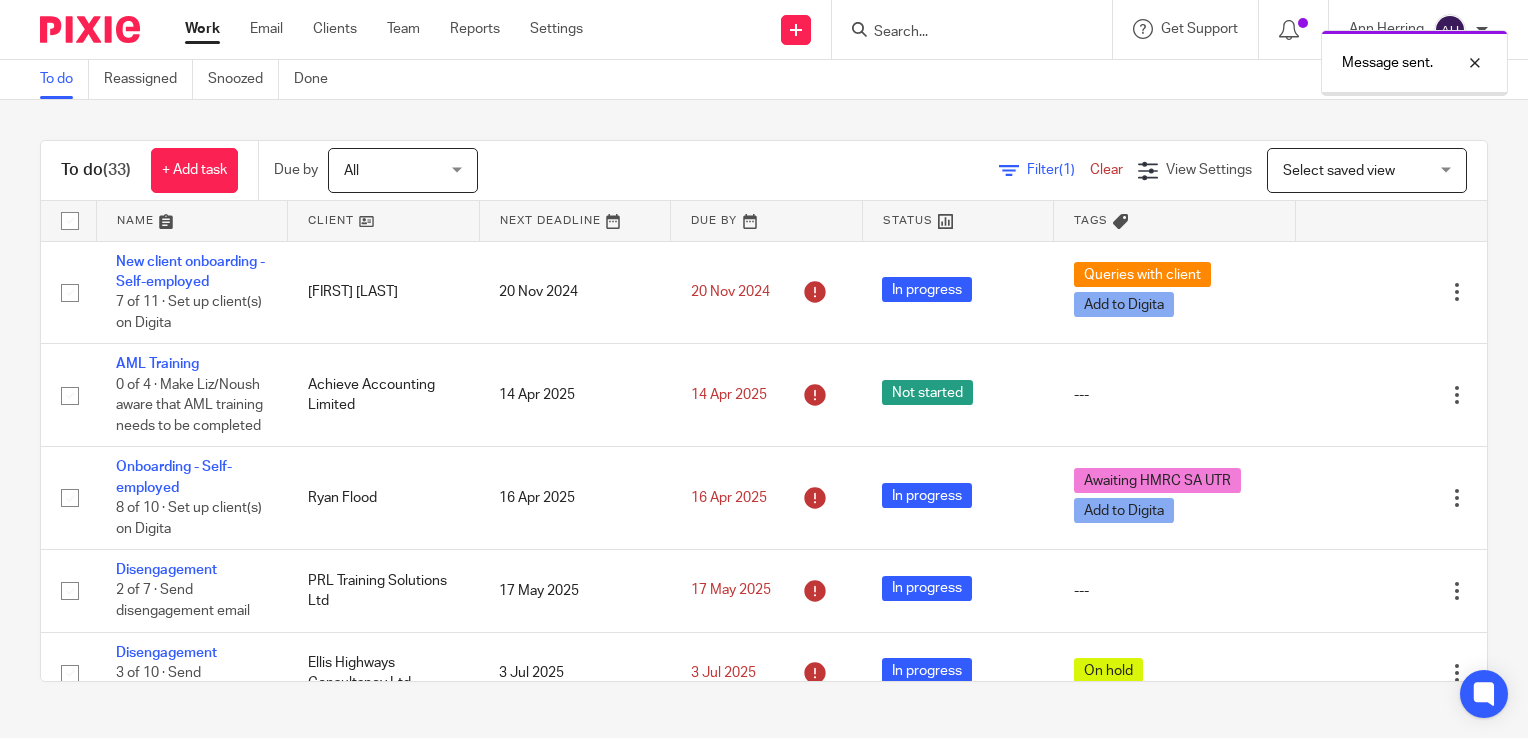 scroll, scrollTop: 0, scrollLeft: 0, axis: both 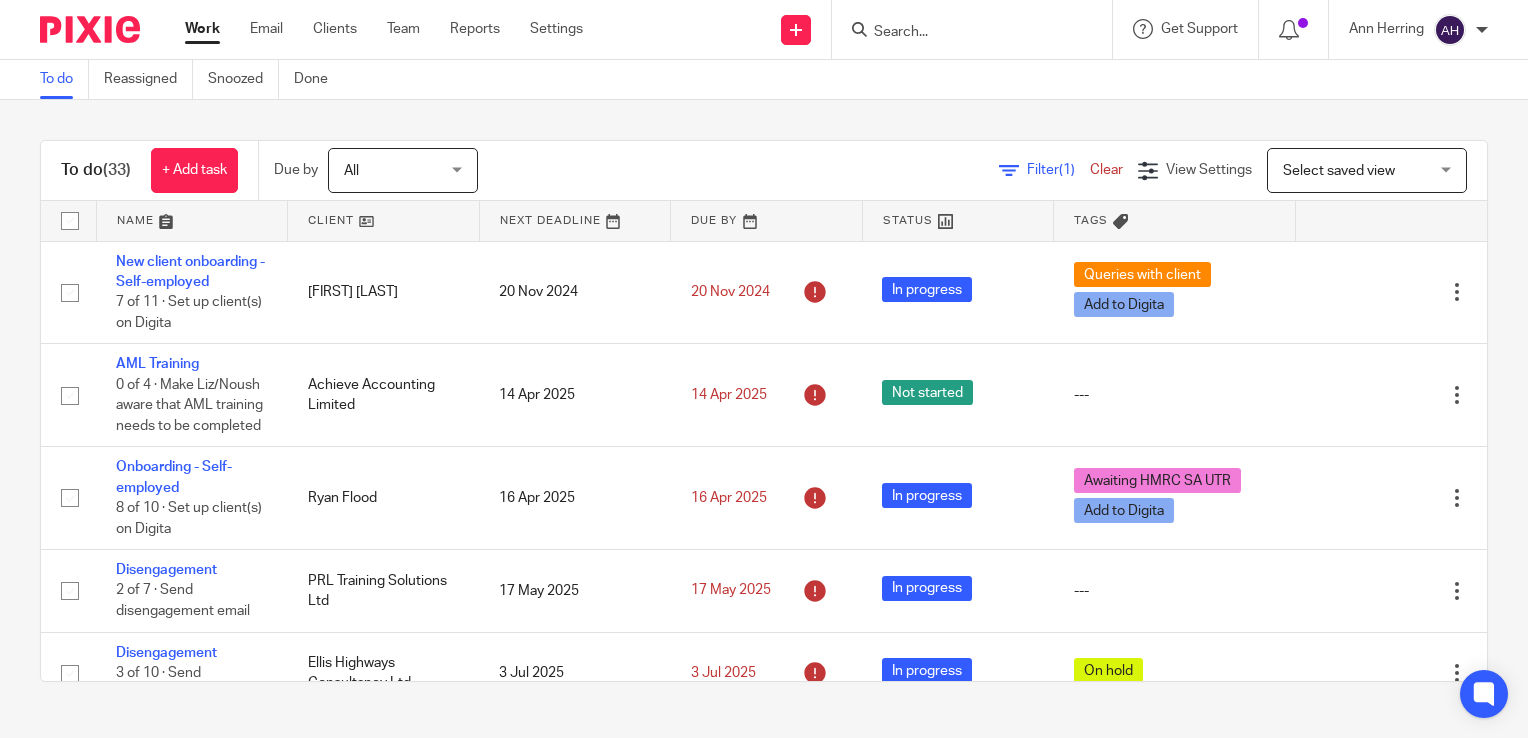 click at bounding box center (962, 33) 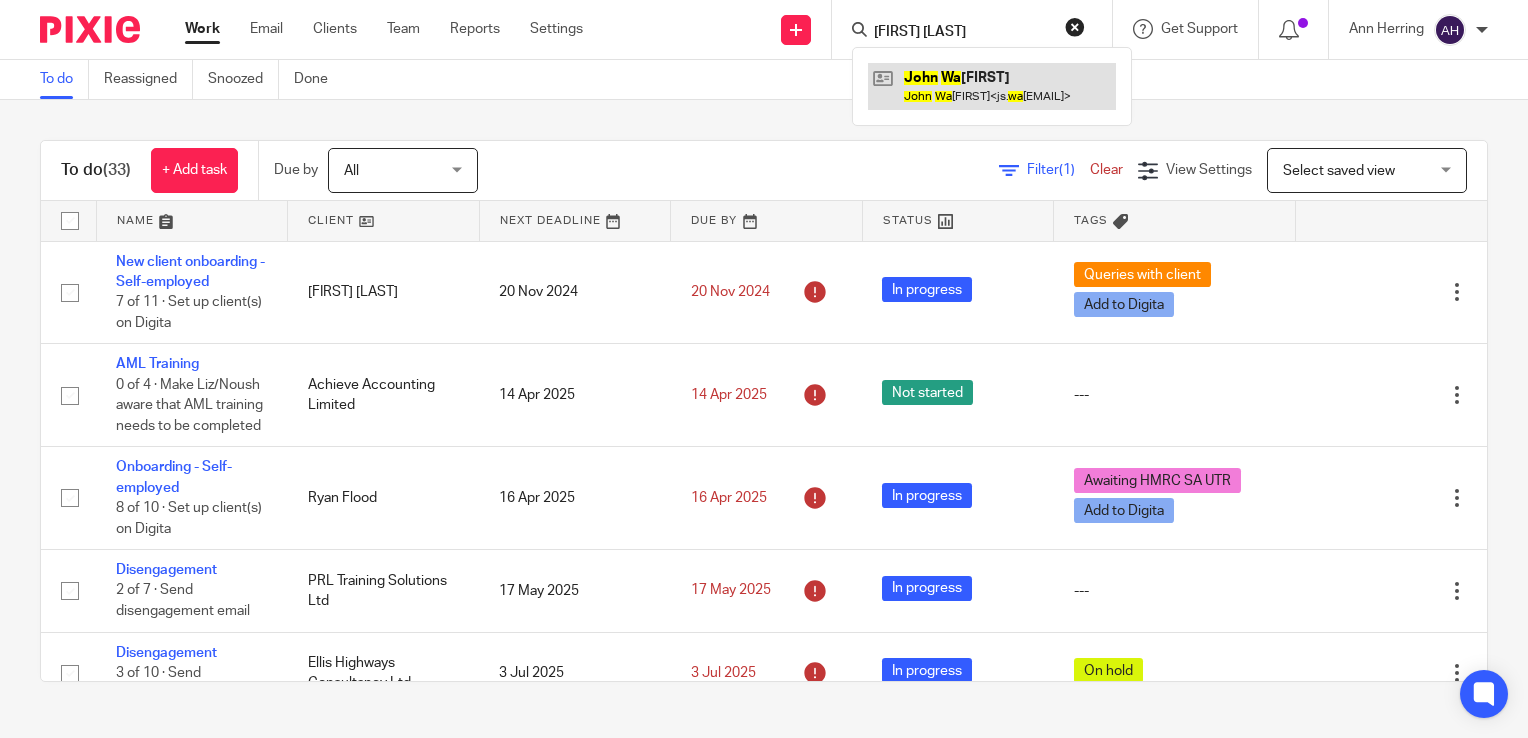 type on "john wa" 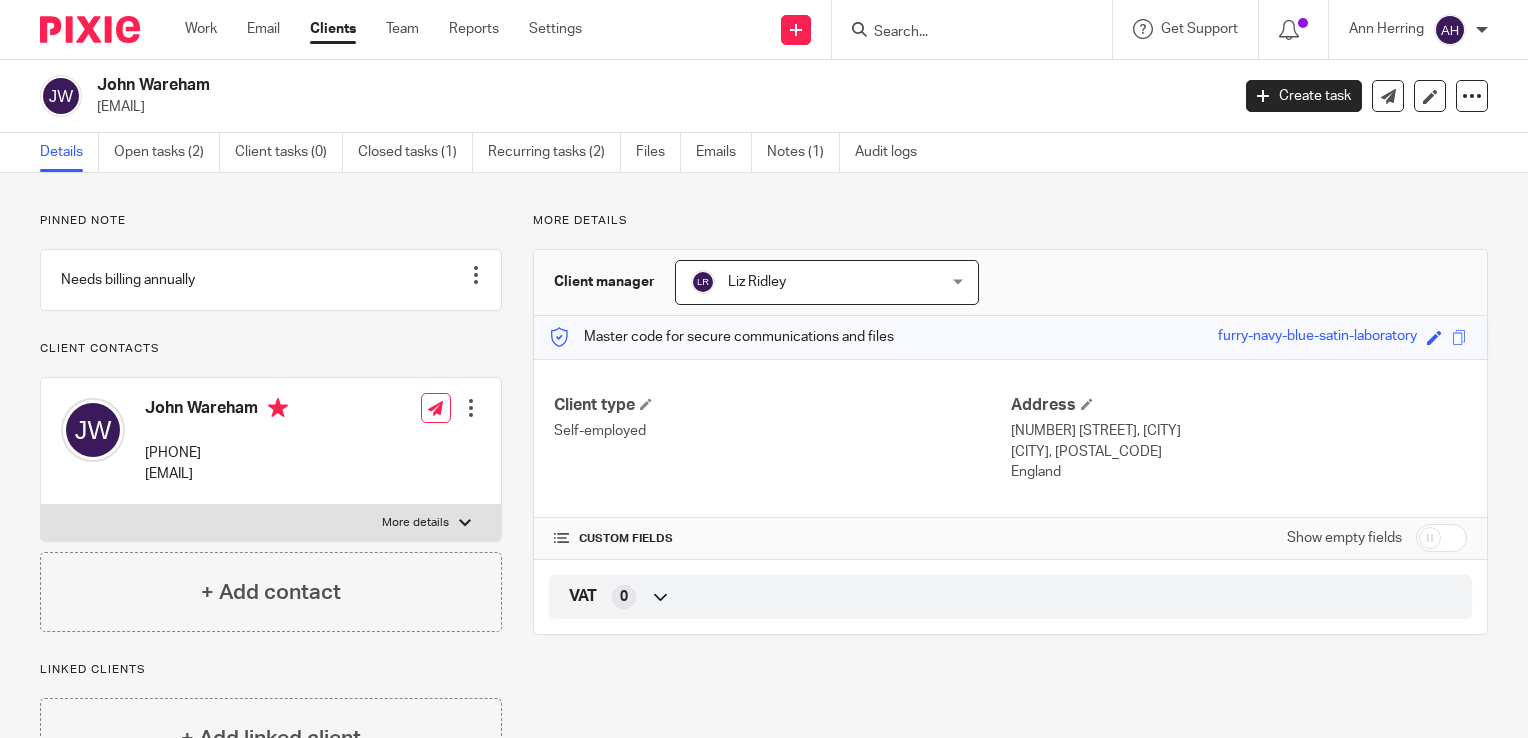 scroll, scrollTop: 0, scrollLeft: 0, axis: both 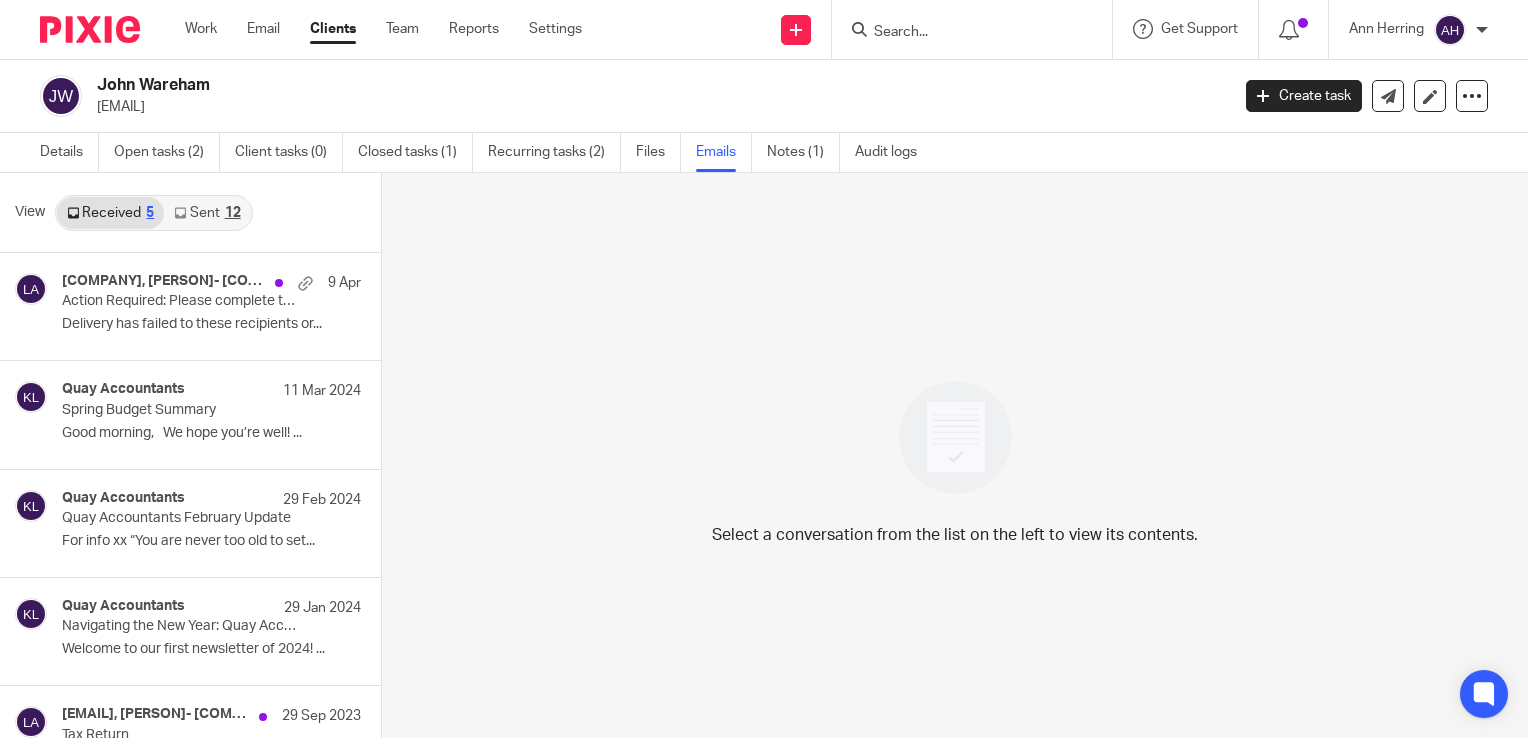 click on "Sent
12" at bounding box center [207, 213] 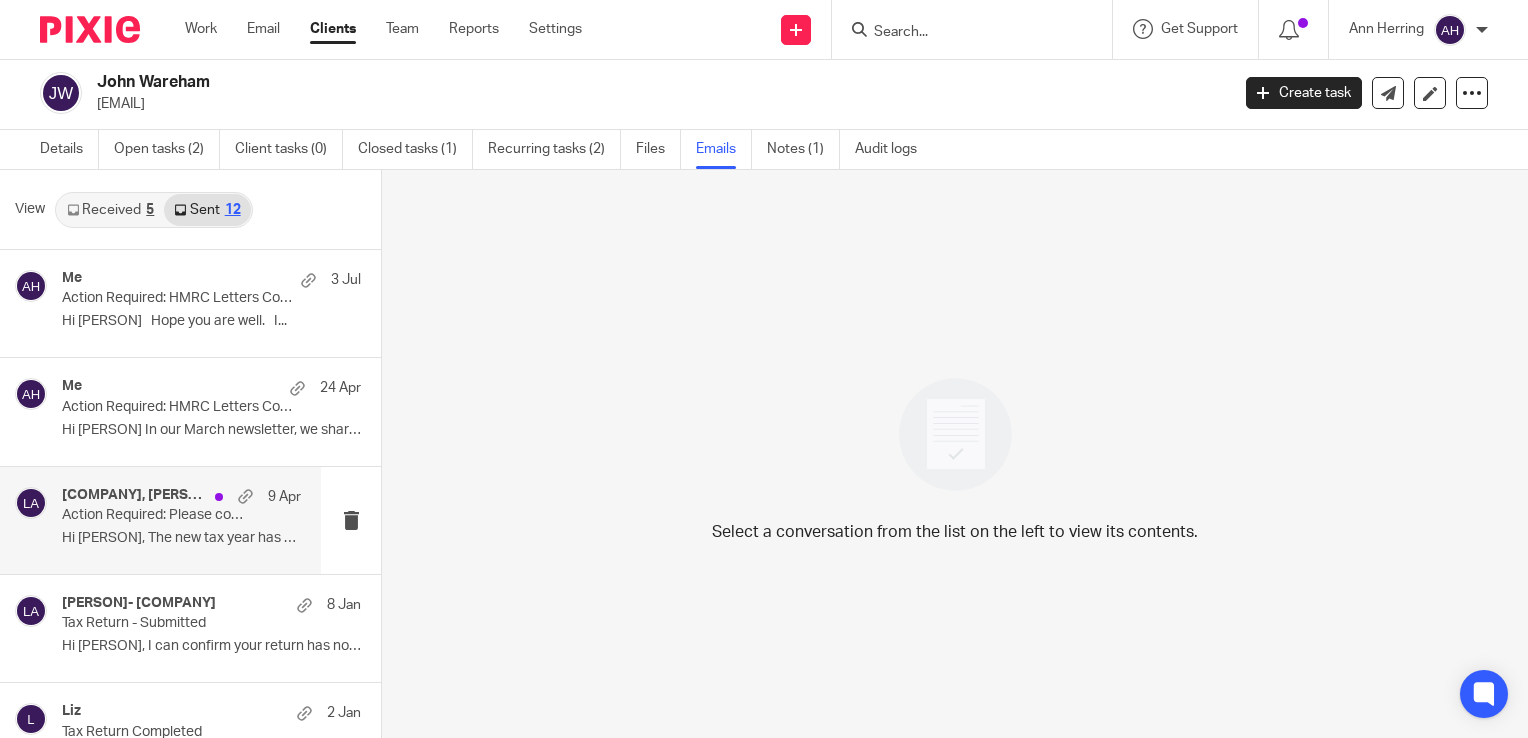 click on "Action Required: Please complete this checklist to start your 2024/25 tax return" at bounding box center [157, 515] 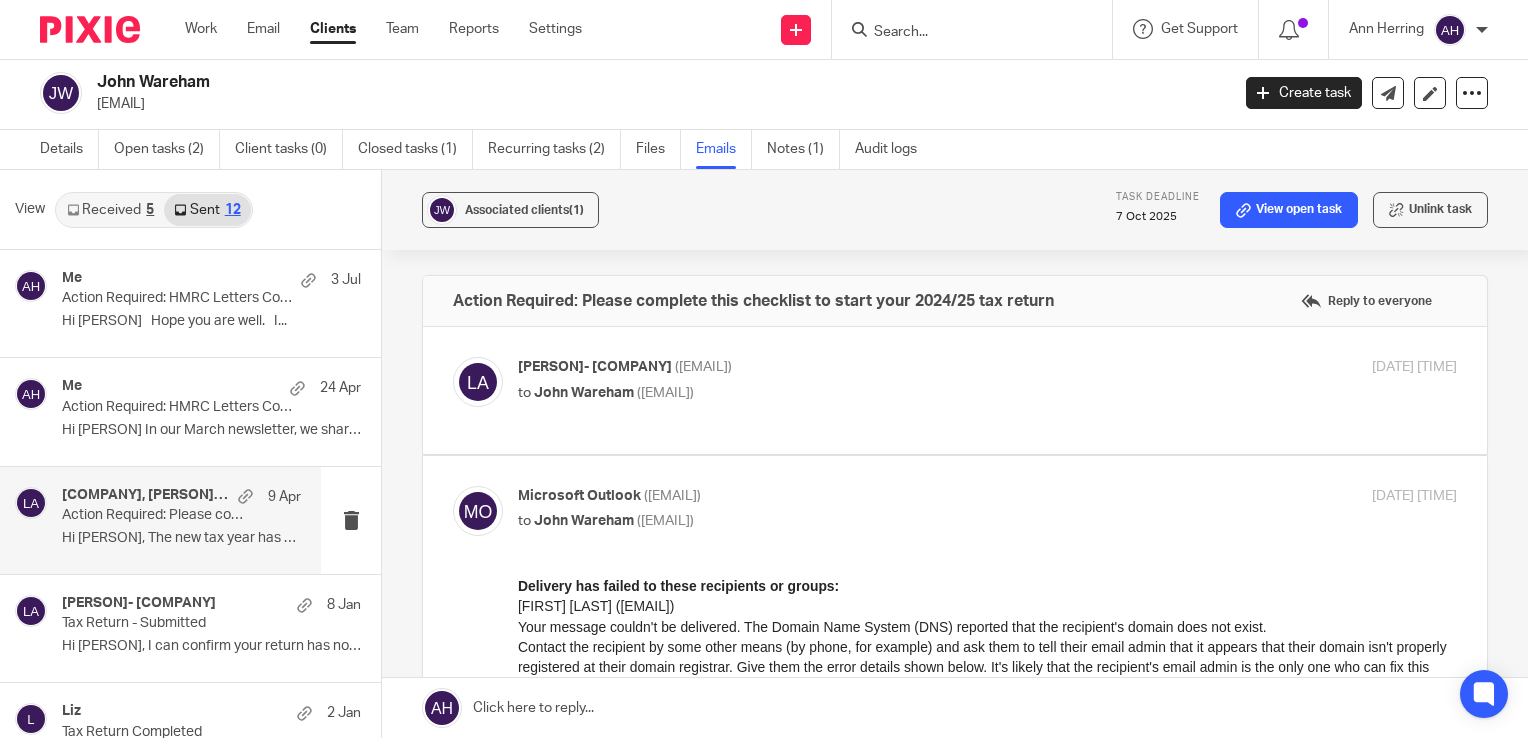 scroll, scrollTop: 0, scrollLeft: 0, axis: both 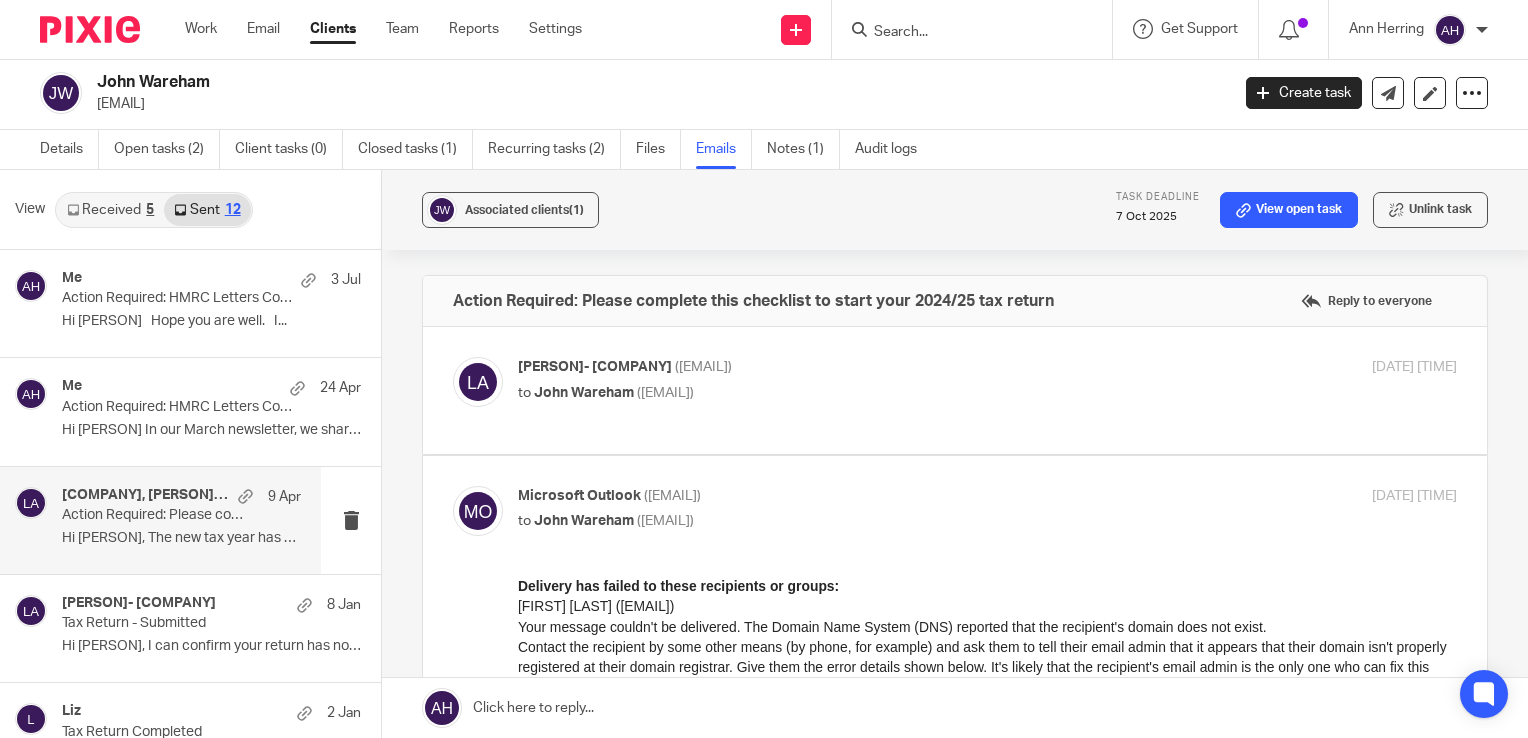 click at bounding box center [955, 390] 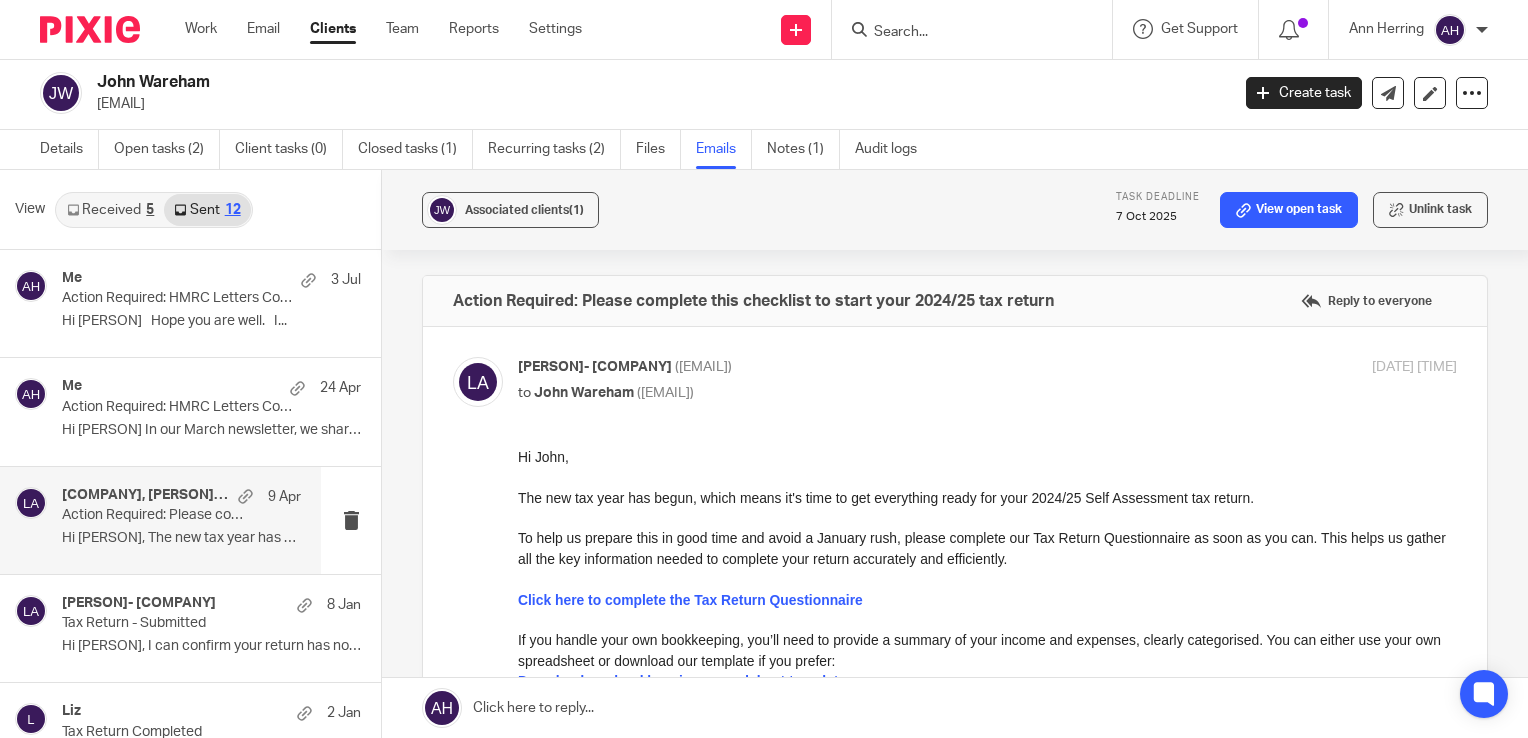 scroll, scrollTop: 0, scrollLeft: 0, axis: both 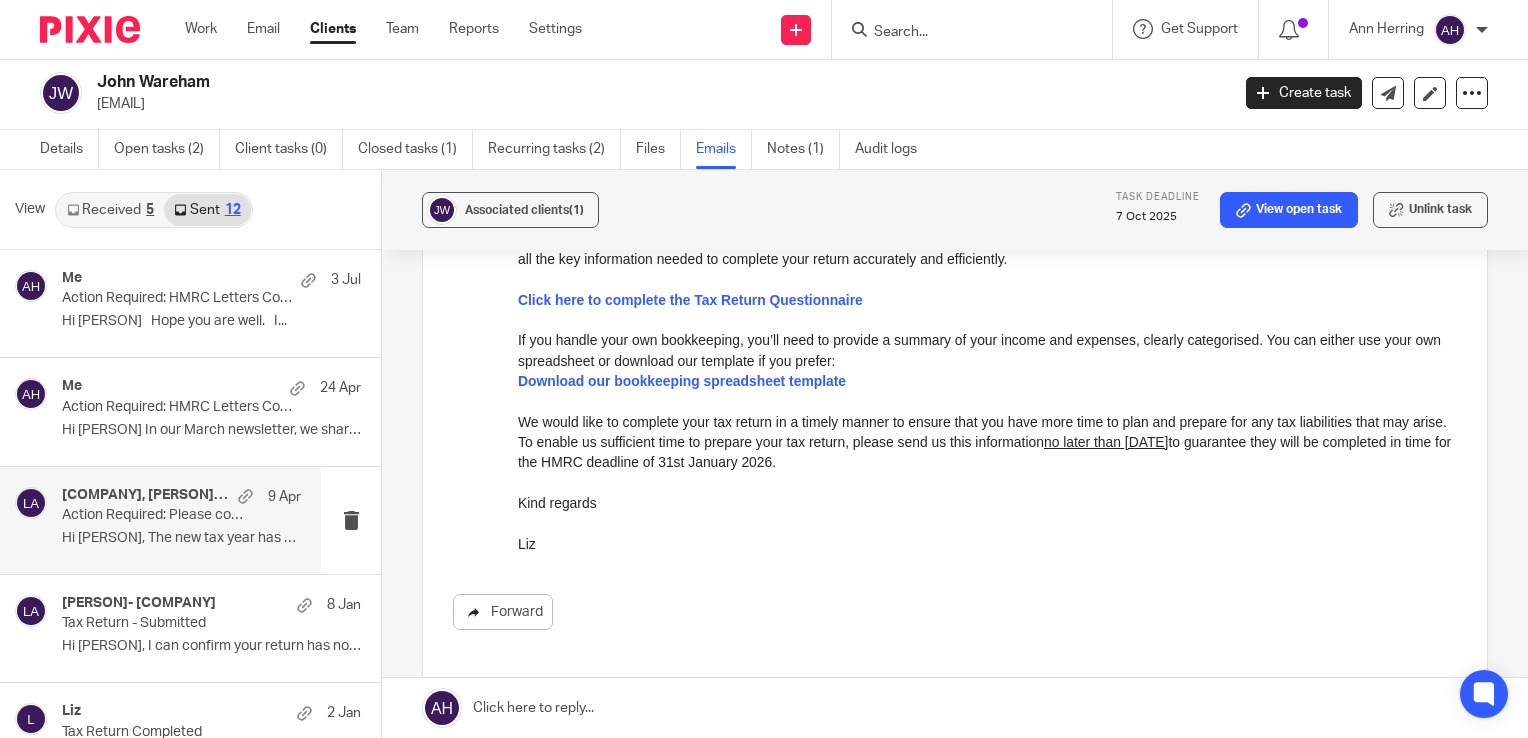 click on "Forward" at bounding box center (503, 612) 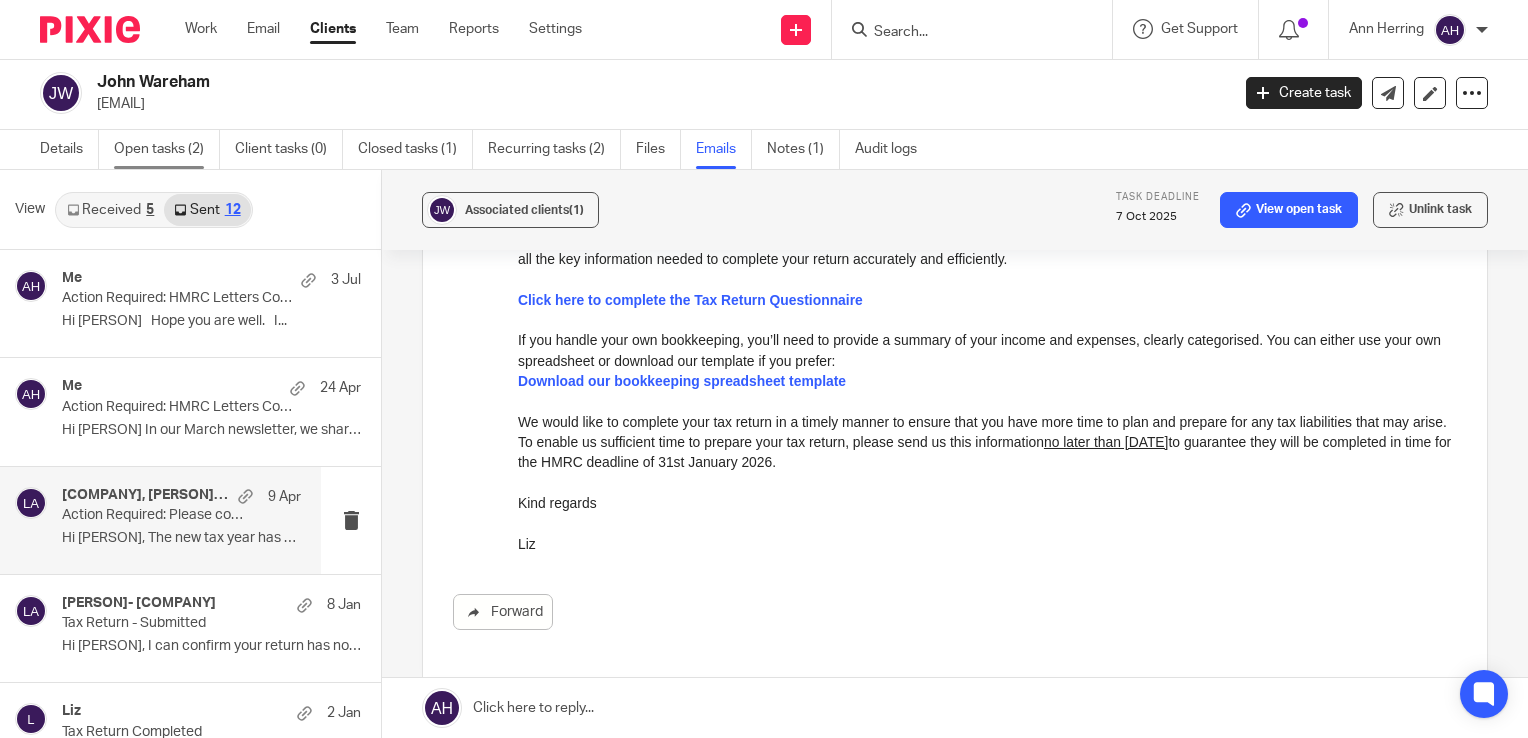 click on "Open tasks (2)" at bounding box center (167, 149) 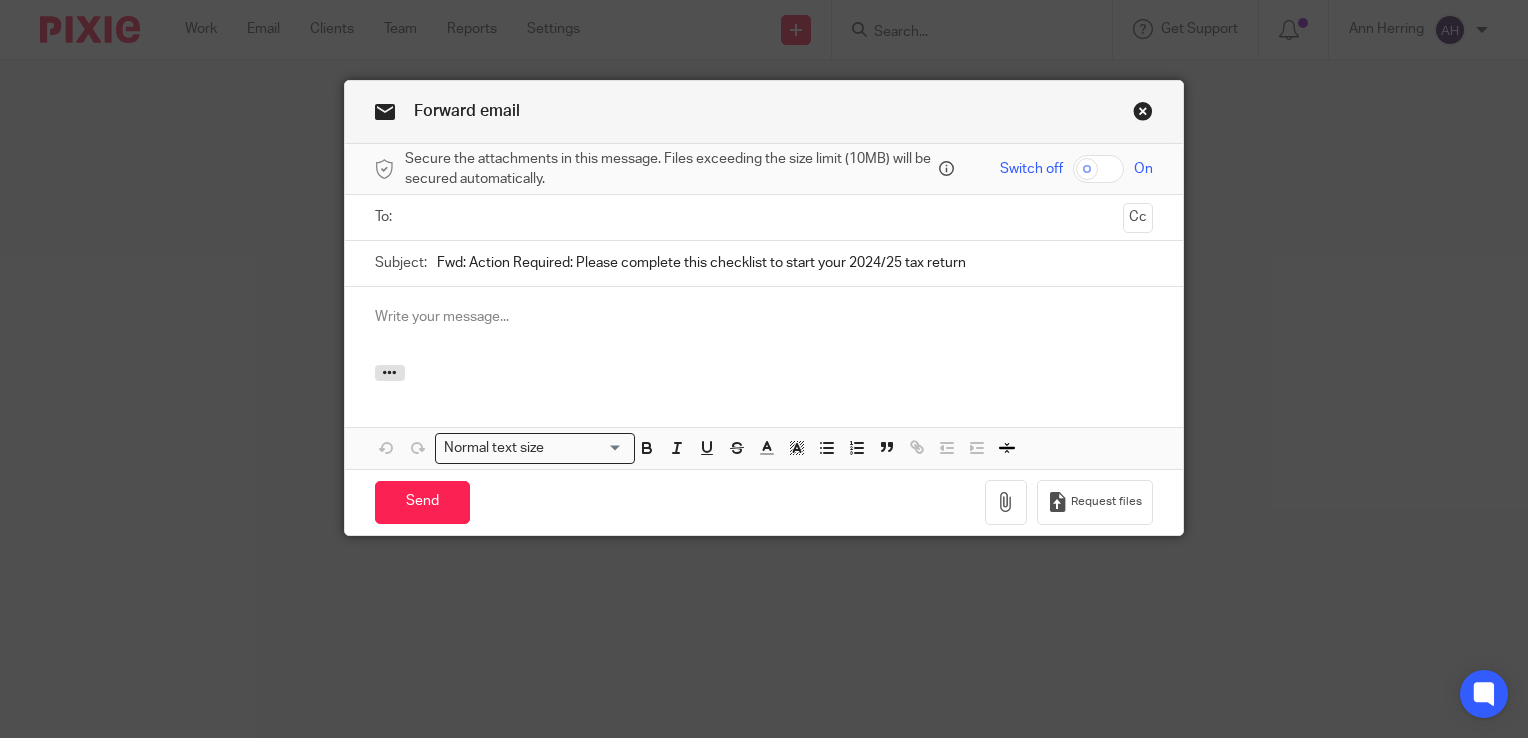 scroll, scrollTop: 0, scrollLeft: 0, axis: both 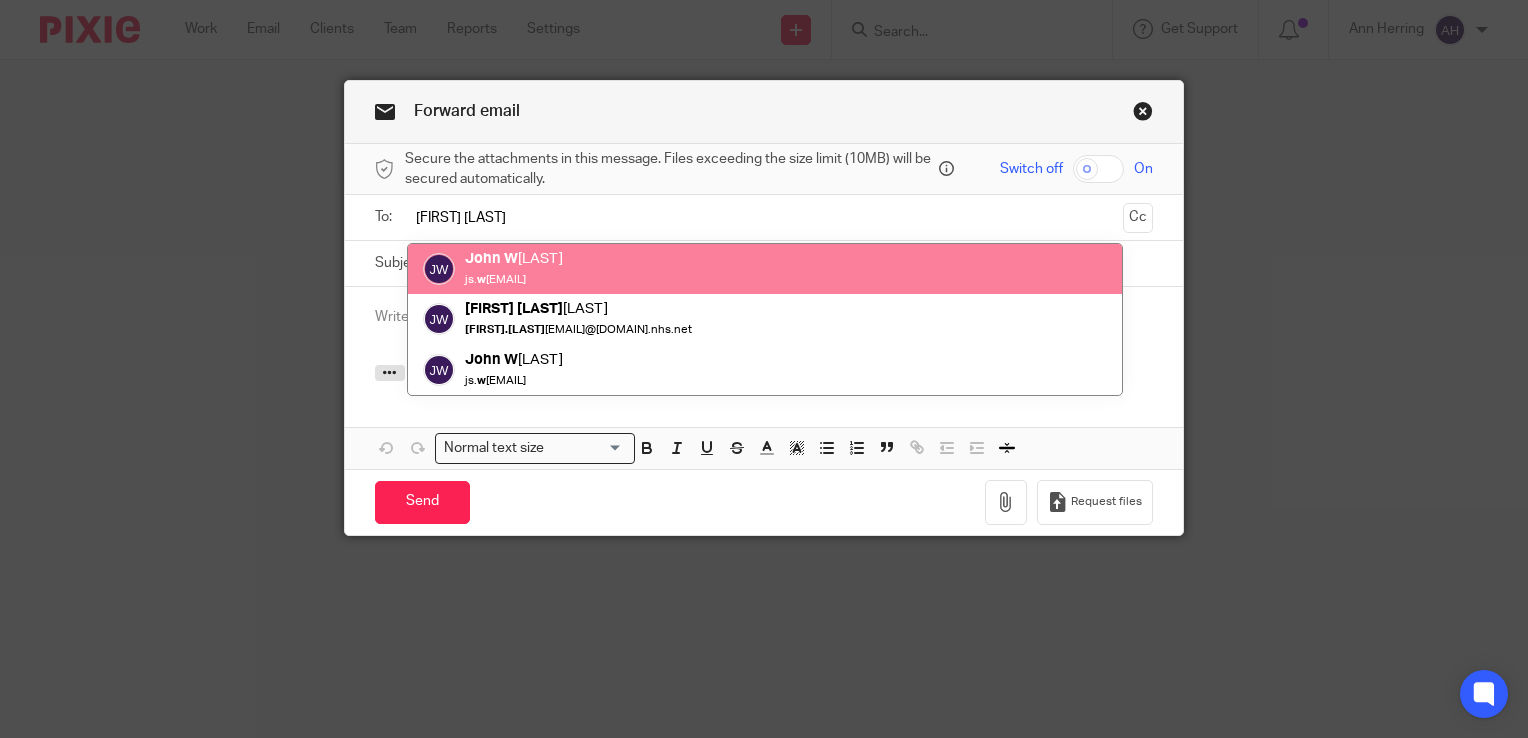 type on "[FIRST] [LAST]" 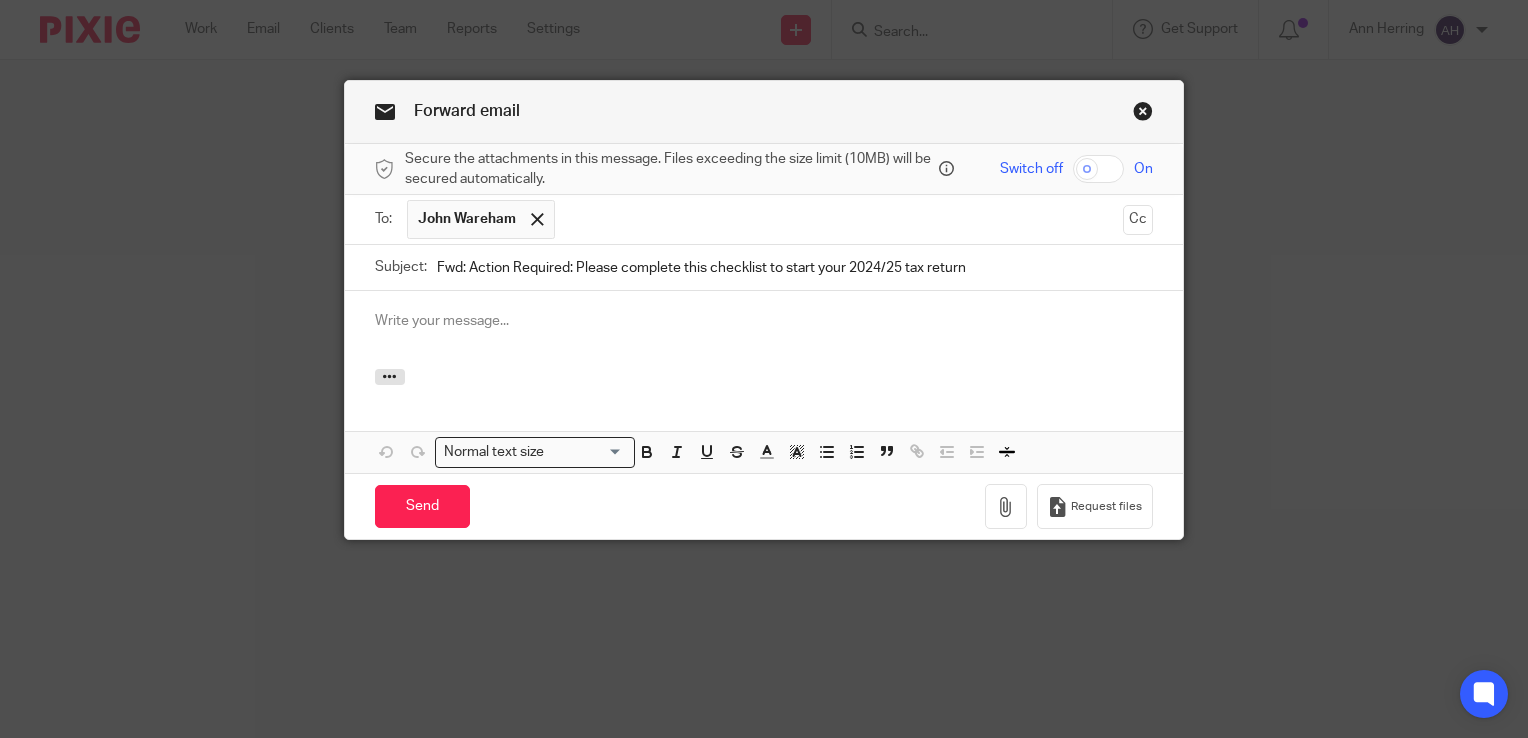 click at bounding box center (764, 321) 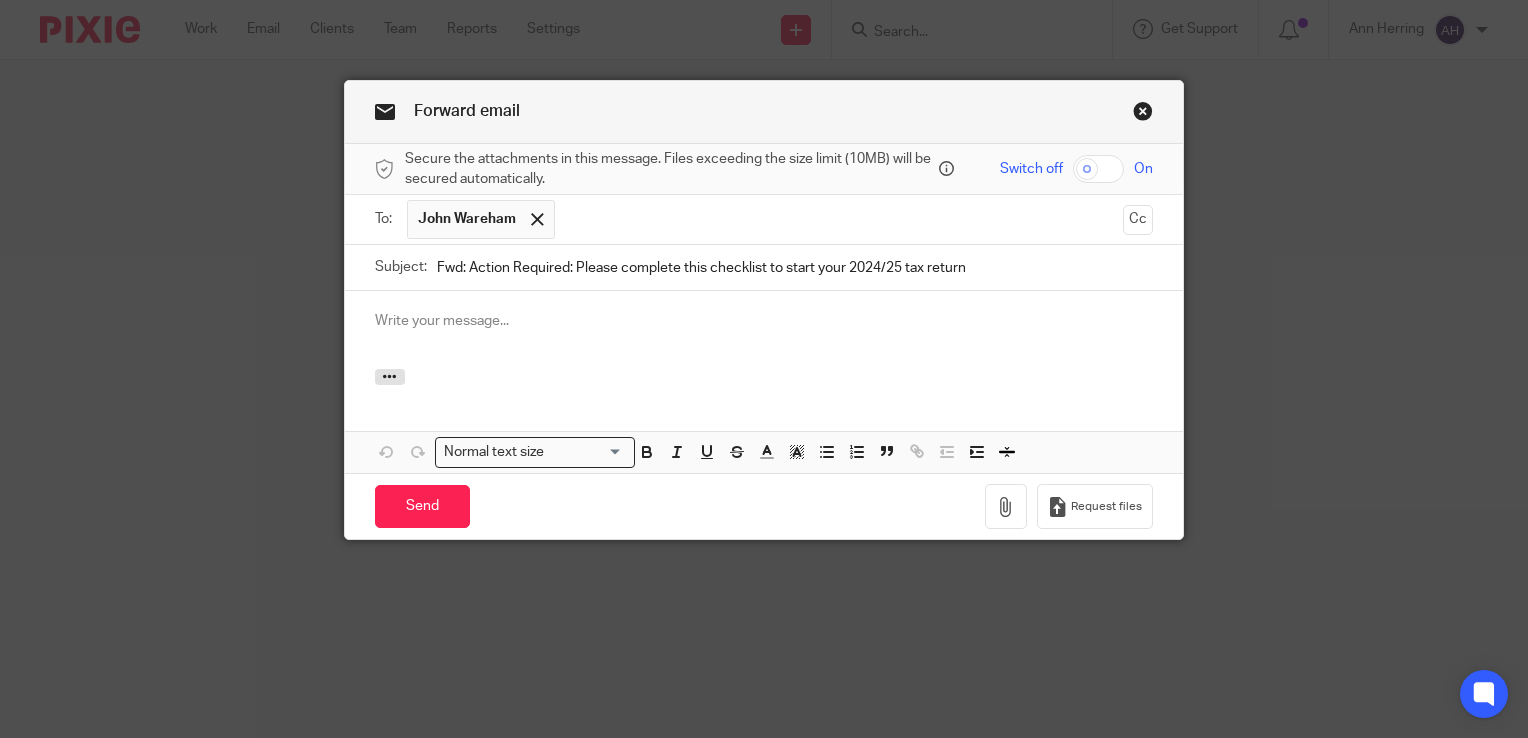 type 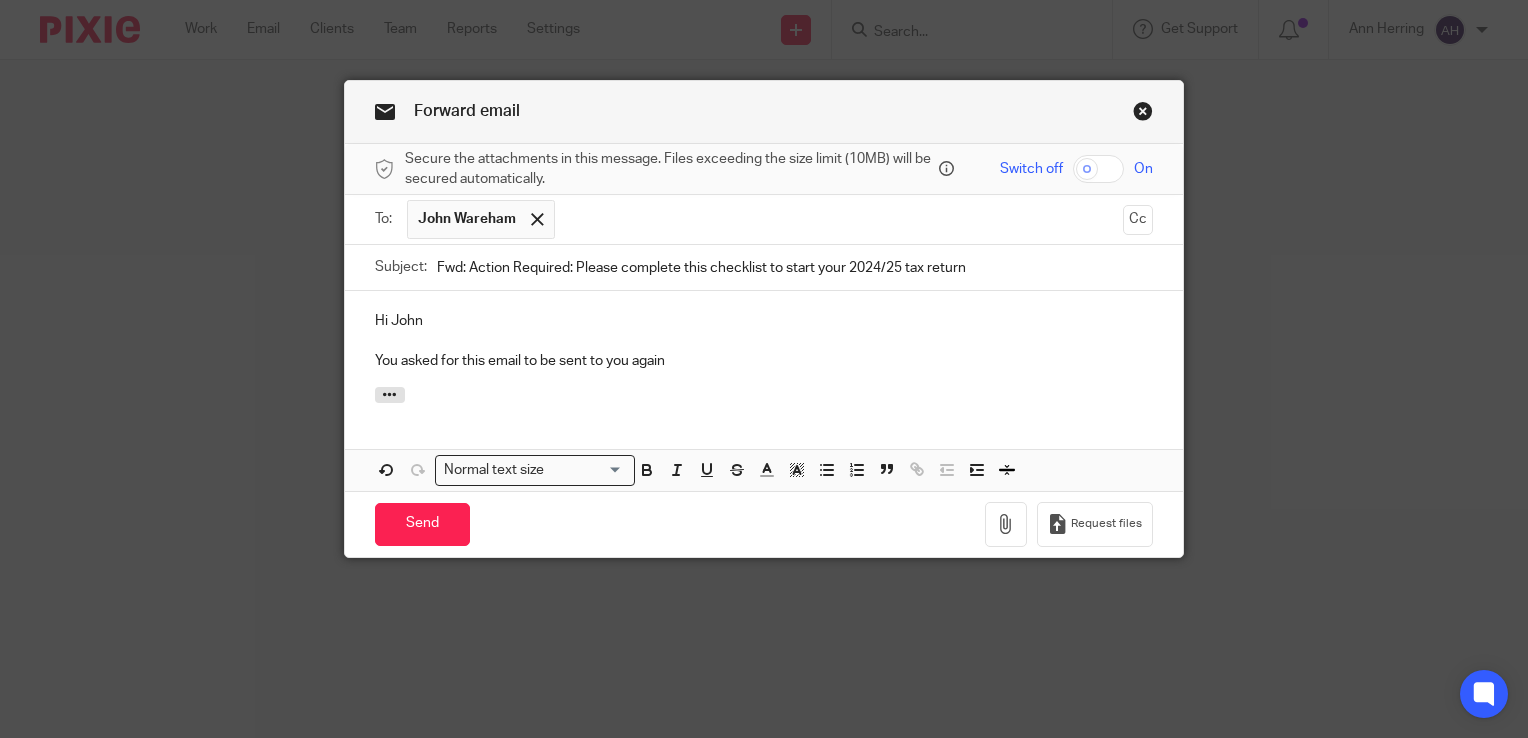 click on "Hi [NAME] You asked for this email to be sent to you again" at bounding box center (764, 339) 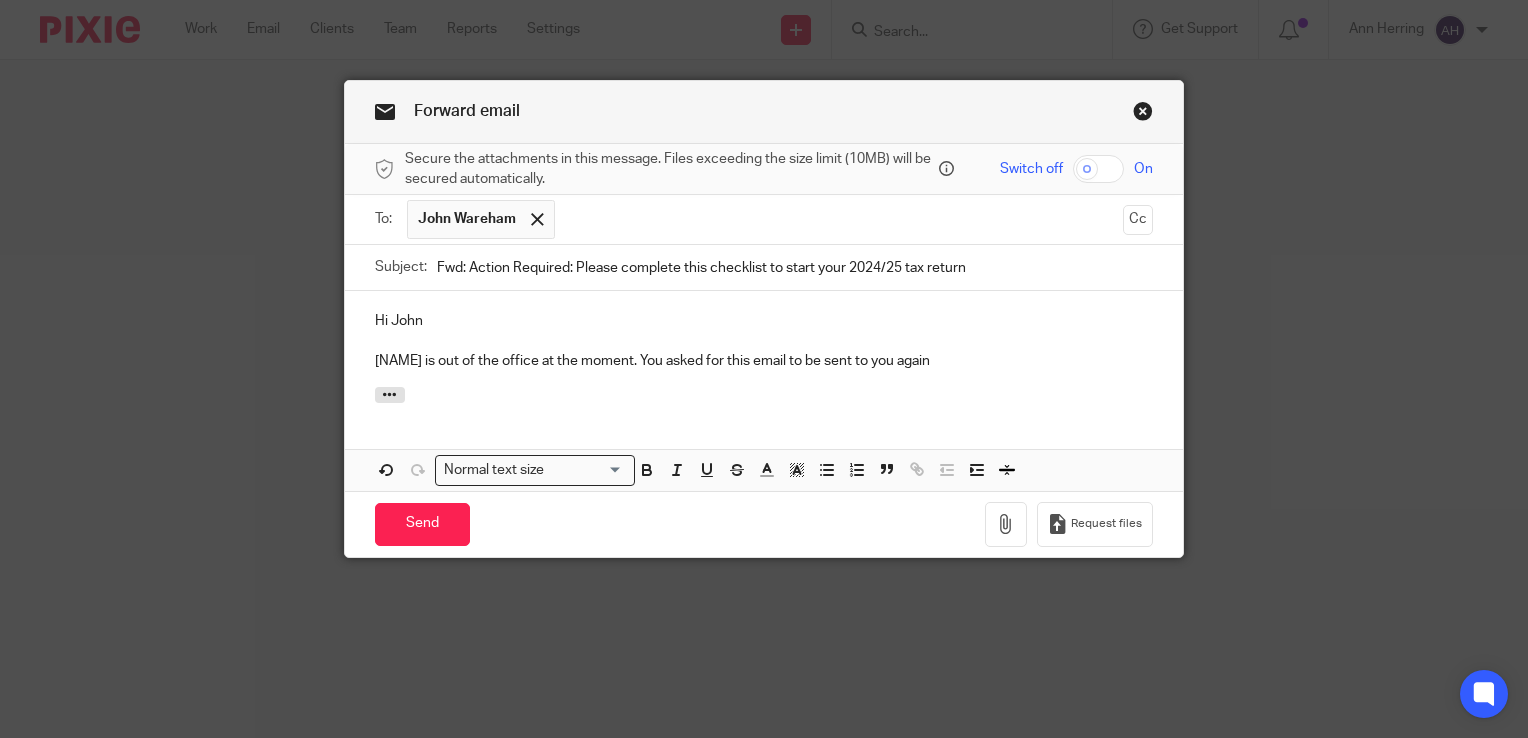 click on "[NAME] is out of the office at the moment. You asked for this email to be sent to you again" at bounding box center [764, 361] 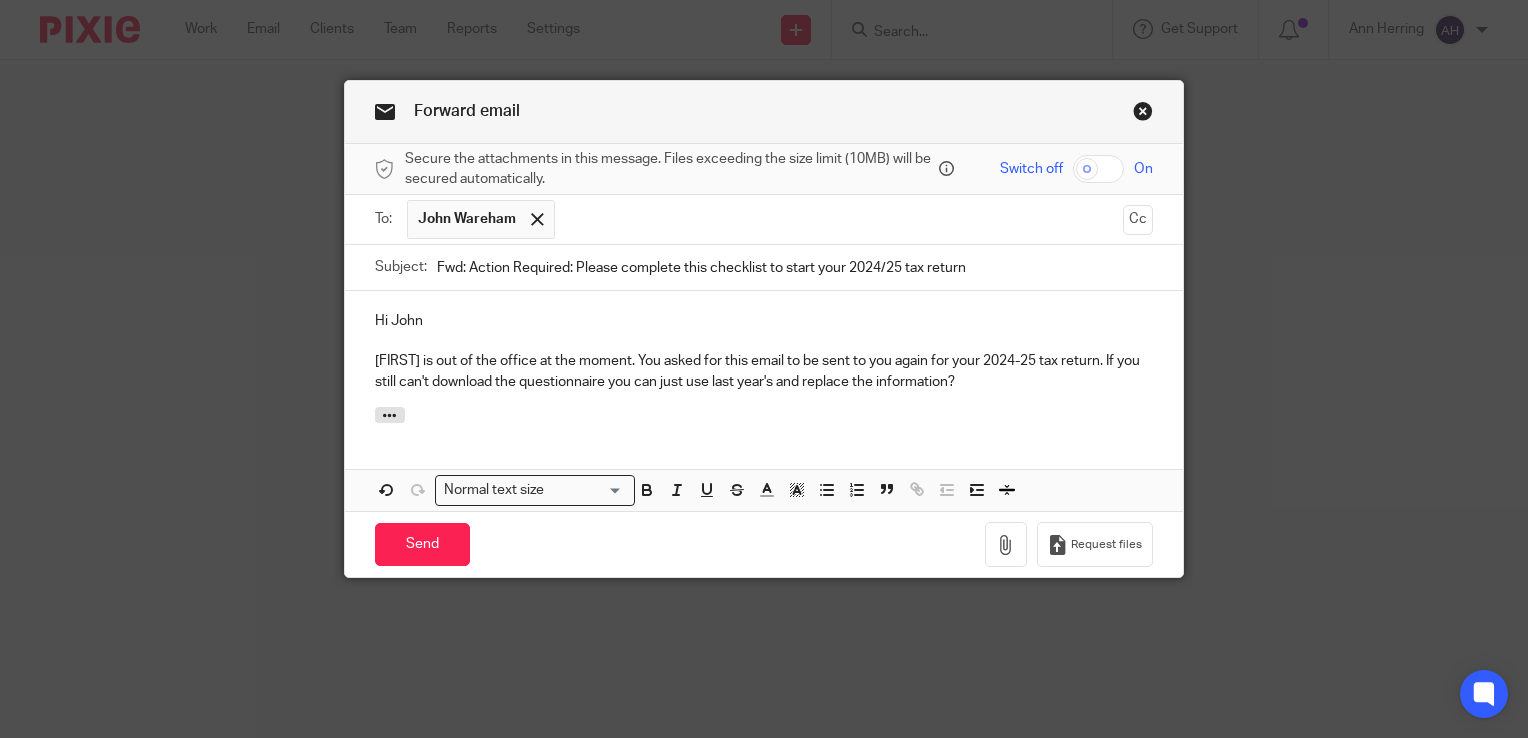 click on "[FIRST] is out of the office at the moment. You asked for this email to be sent to you again for your 2024-25 tax return. If you still can't download the questionnaire you can just use last year's and replace the information?" at bounding box center [764, 371] 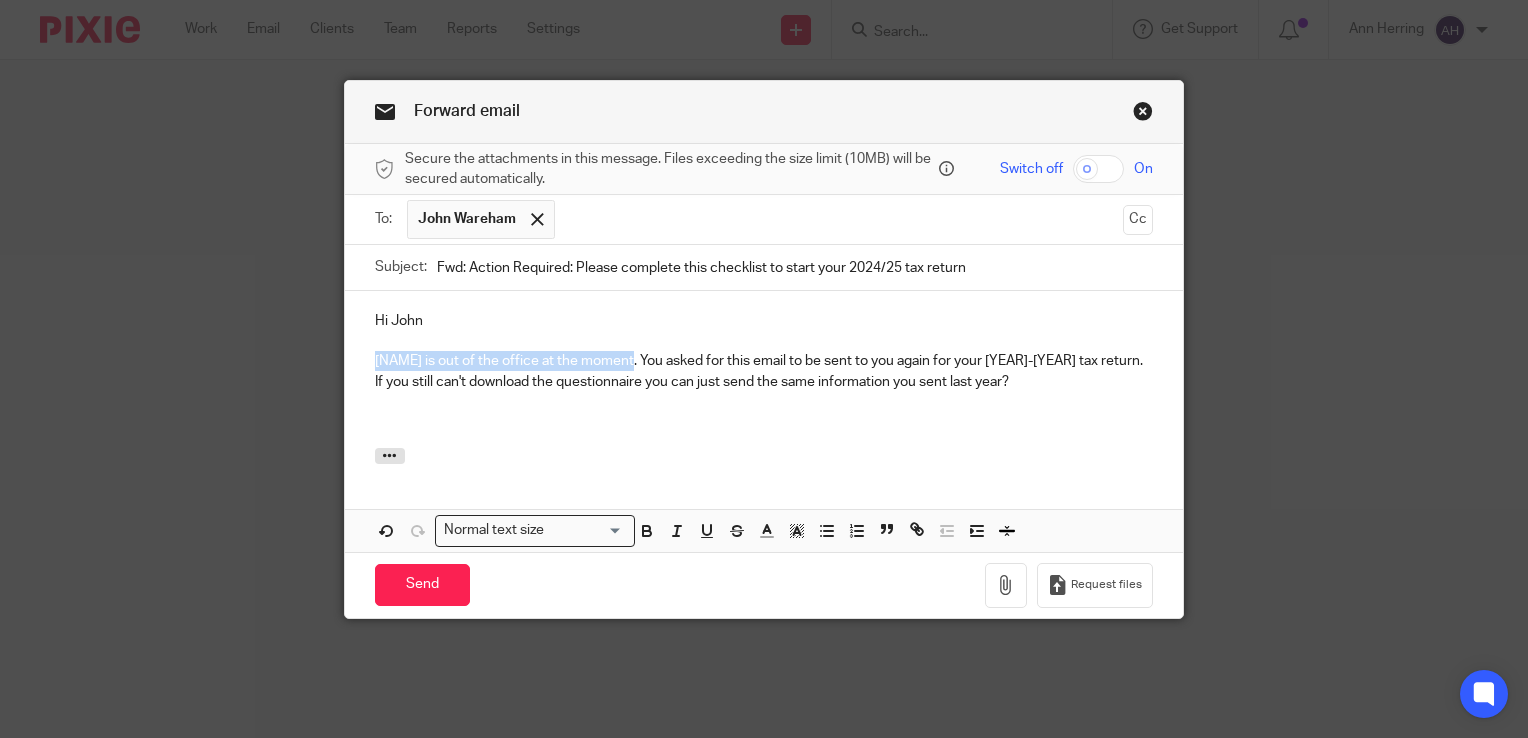 drag, startPoint x: 604, startPoint y: 360, endPoint x: 366, endPoint y: 361, distance: 238.0021 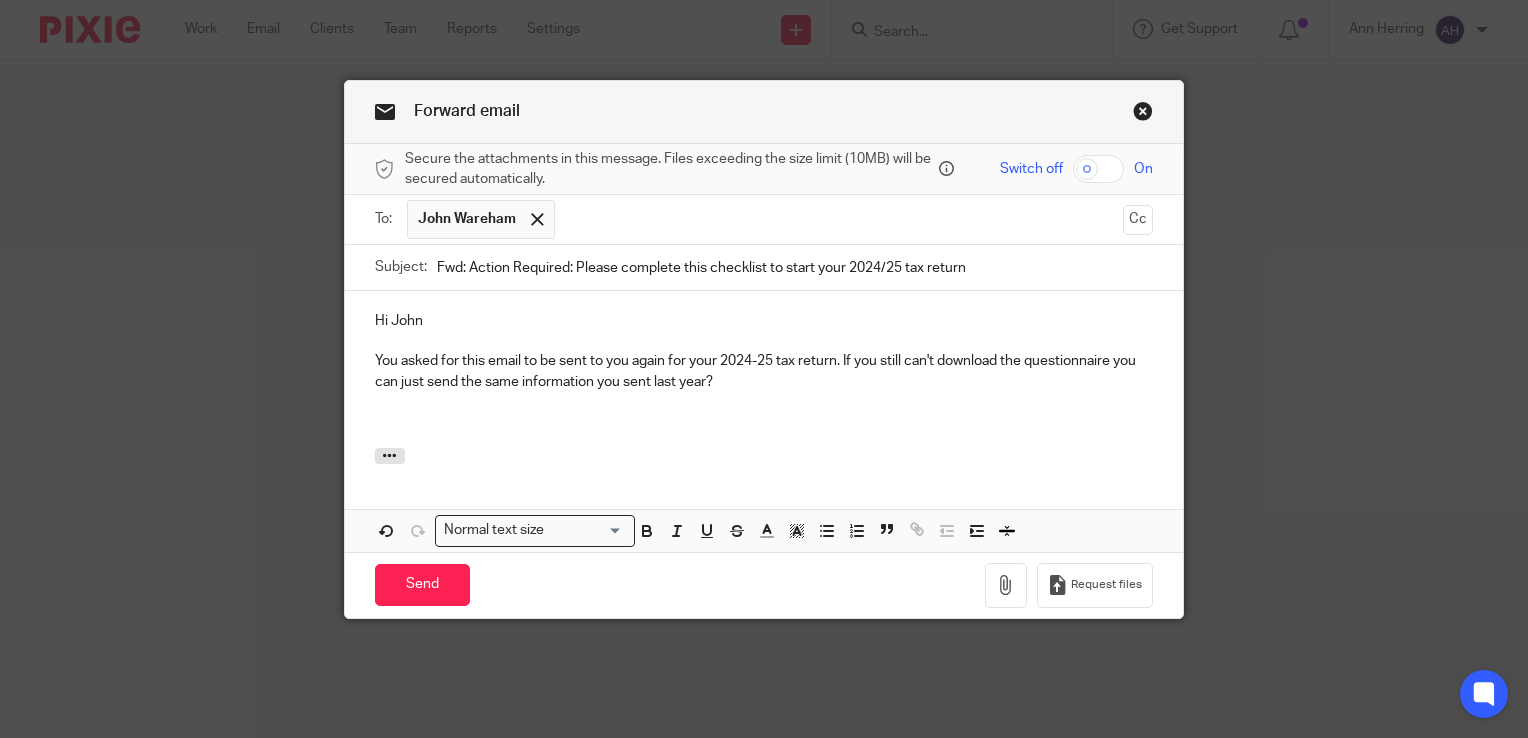 click at bounding box center (764, 422) 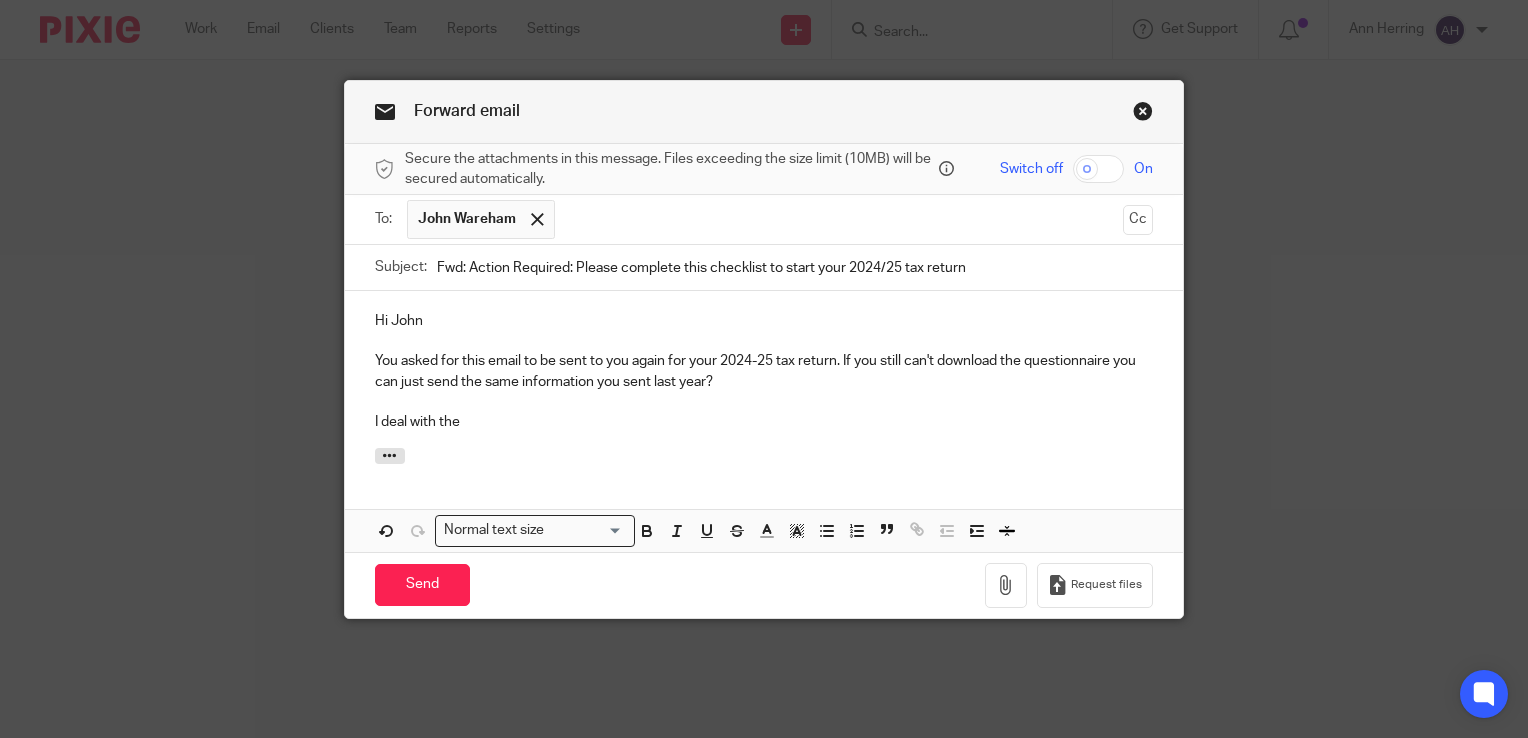 click on "You asked for this email to be sent to you again for your 2024-25 tax return.  If you still can't download the questionnaire you can just send the same information you sent last year?" at bounding box center [764, 371] 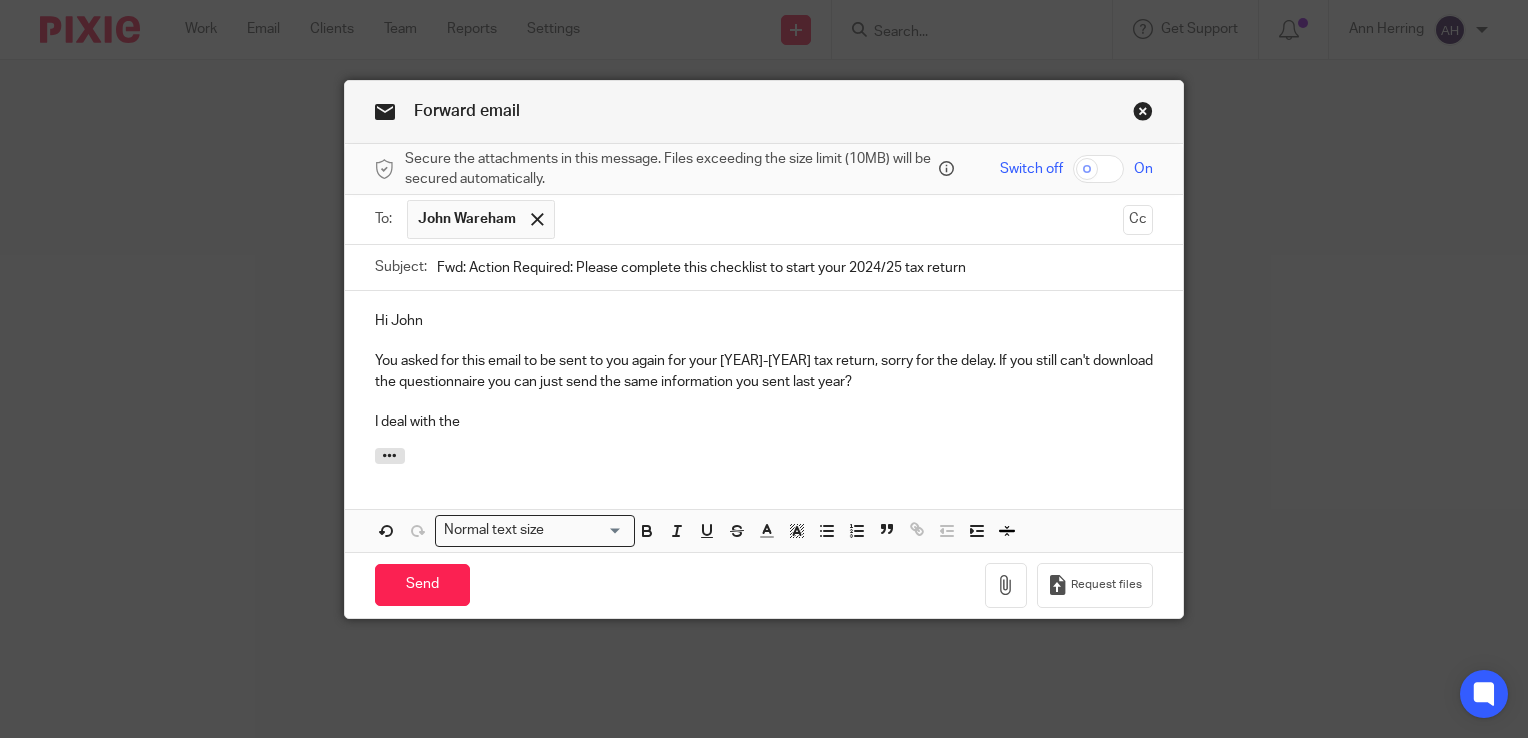 click on "I deal with the" at bounding box center (764, 422) 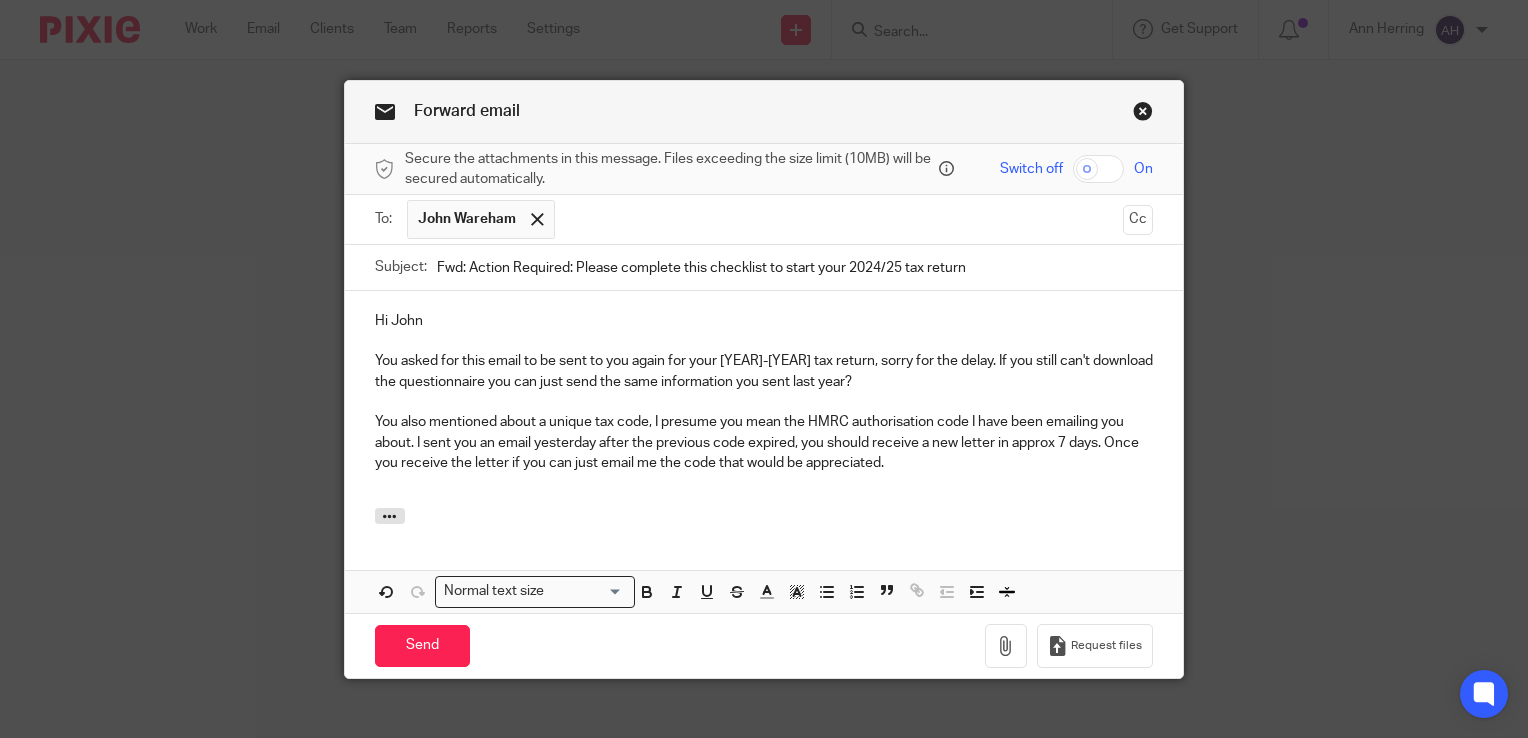 click on "You asked for this email to be sent to you again for your 2024-25 tax return, sorry for the delay.  If you still can't download the questionnaire you can just send the same information you sent last year?" at bounding box center [764, 371] 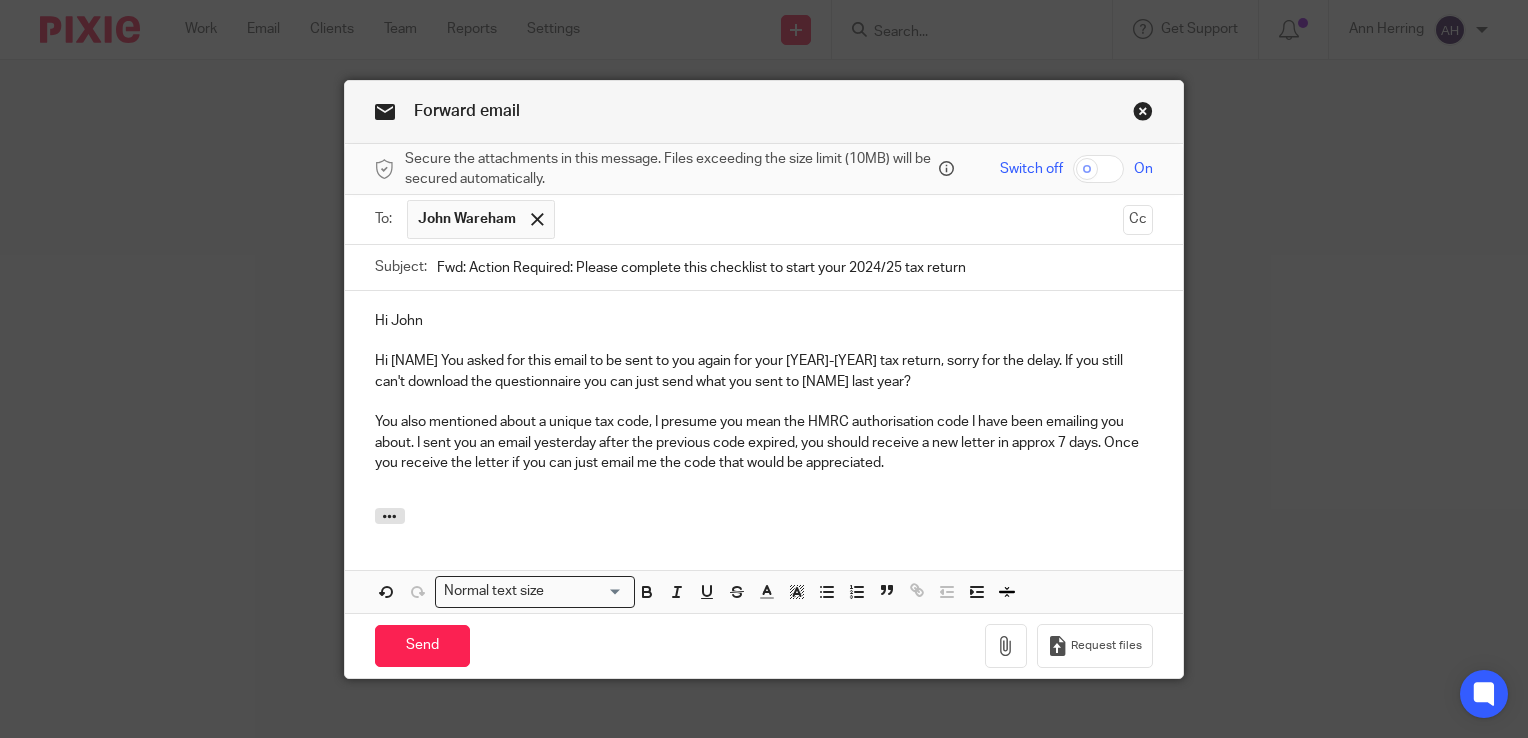 click on "You also mentioned about a unique tax code, I presume you mean the HMRC authorisation code I have been emailing you about.  I sent you an email yesterday after the previous code expired, you should receive a new letter in approx 7 days.  Once you receive the letter if you can just email me the code that would be appreciated." at bounding box center [764, 442] 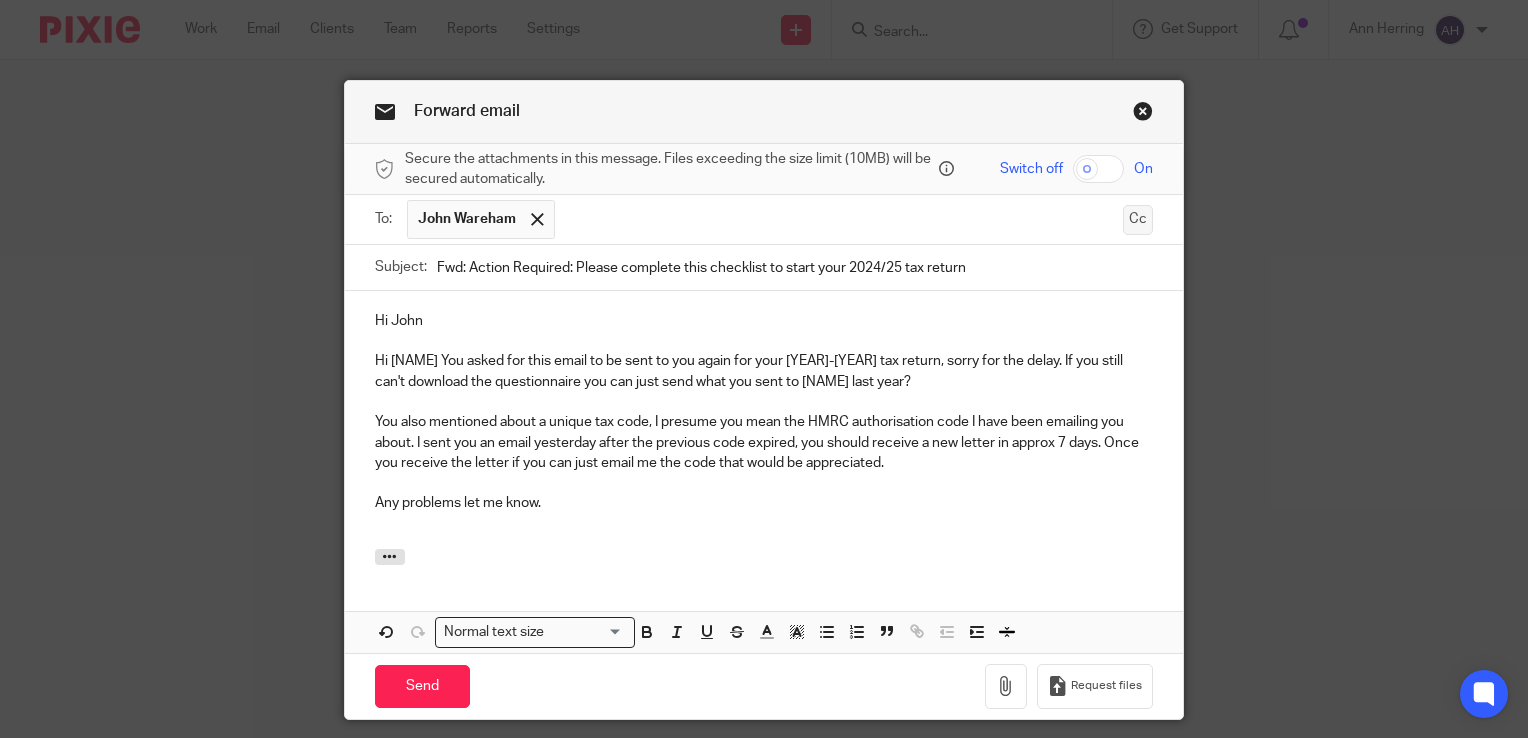 click on "Cc" at bounding box center (1138, 220) 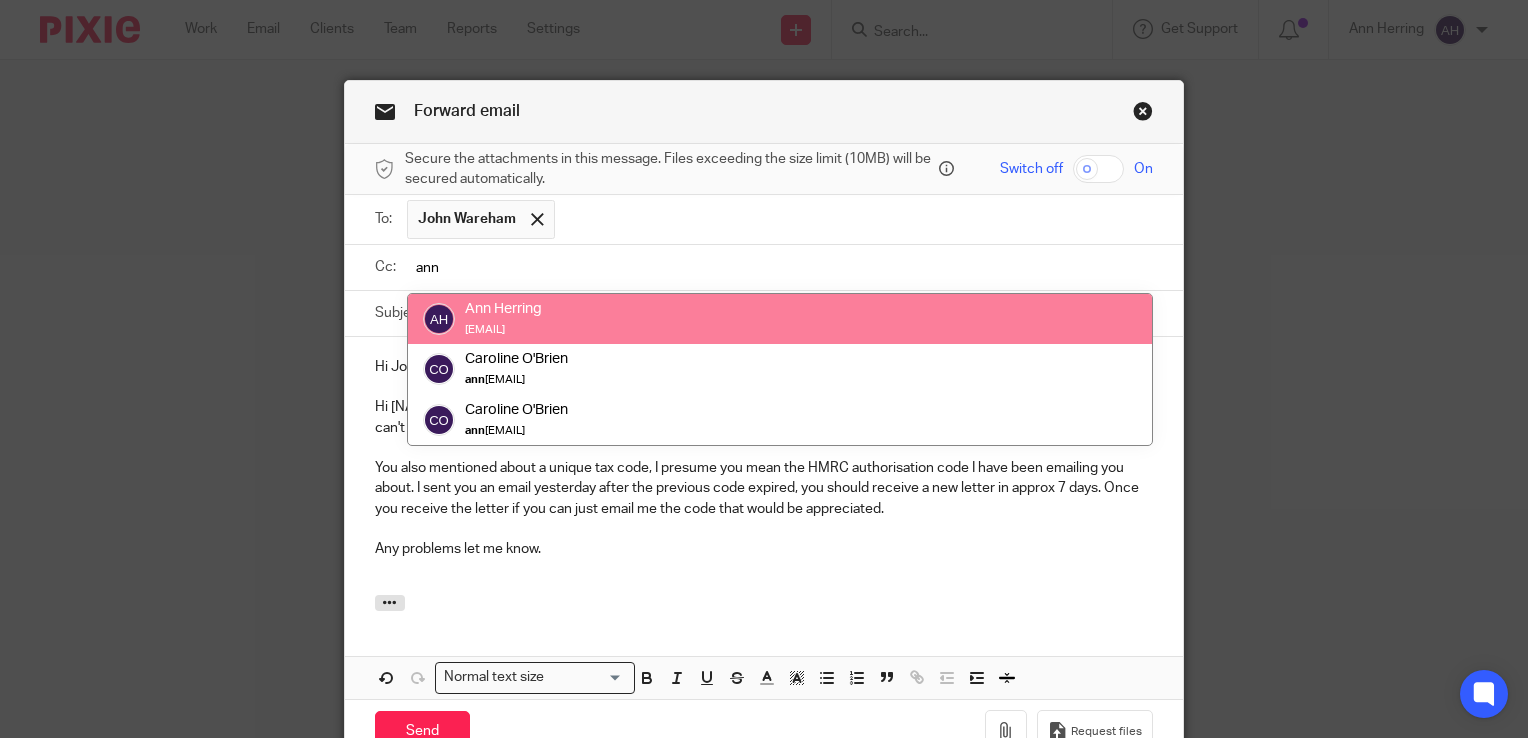 type on "ann" 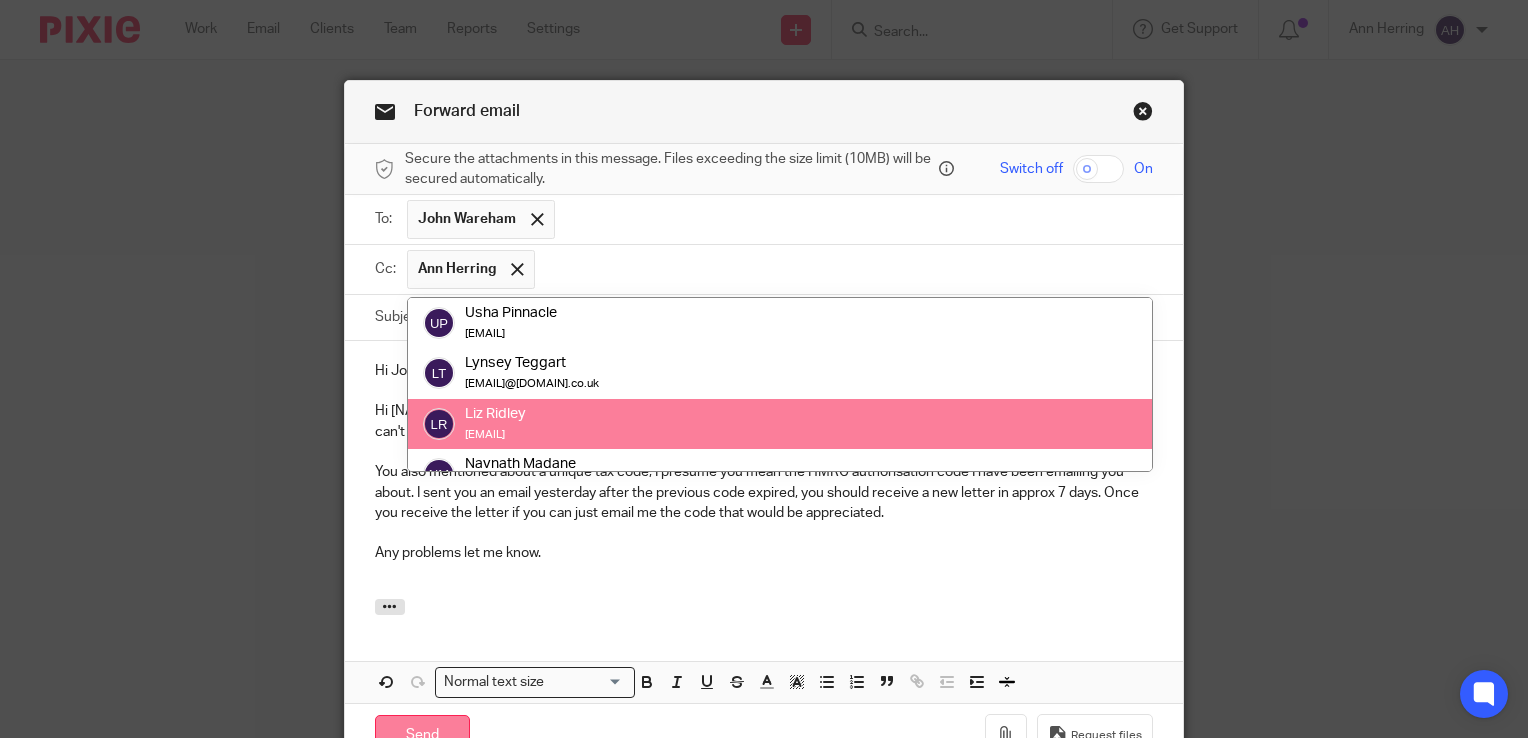 click on "Send" at bounding box center [422, 736] 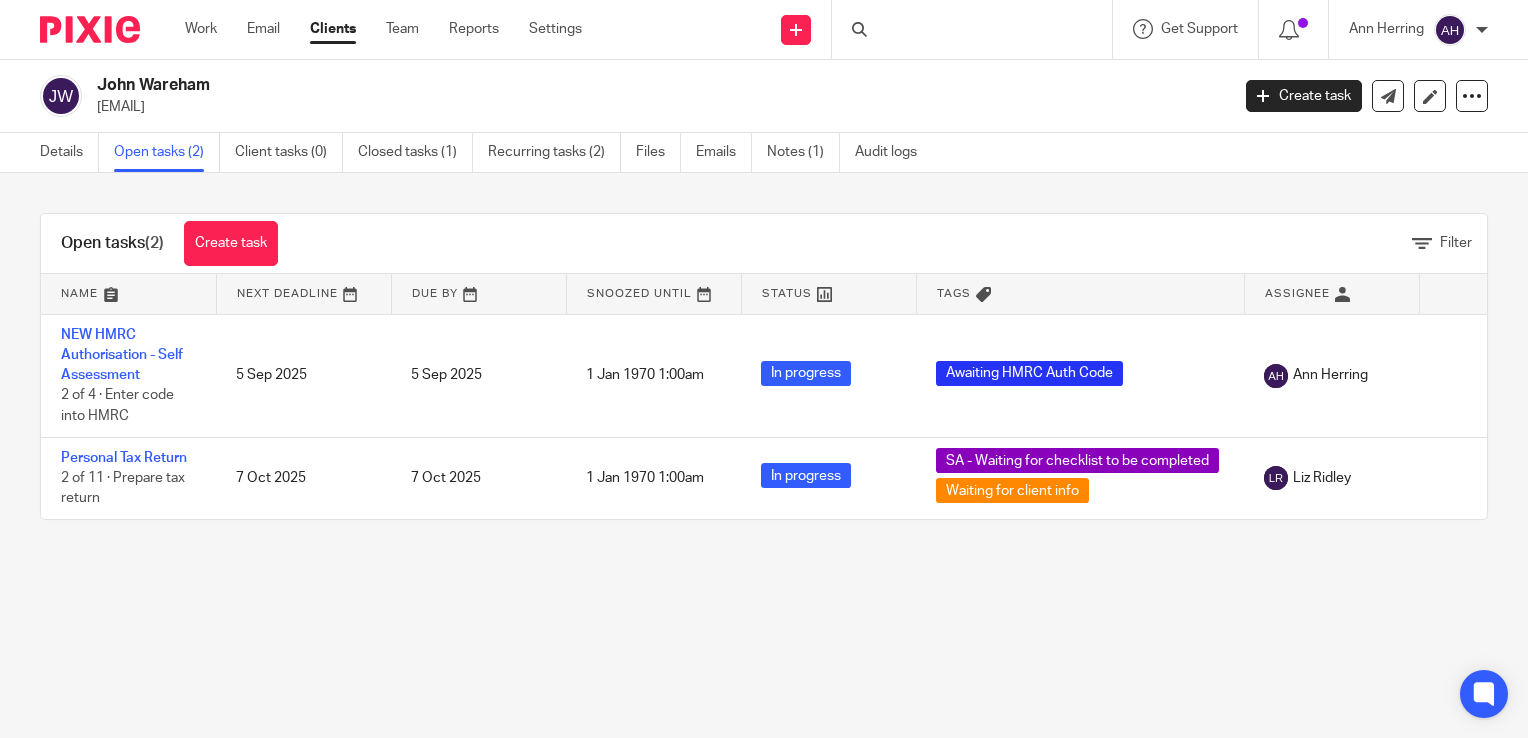 scroll, scrollTop: 0, scrollLeft: 0, axis: both 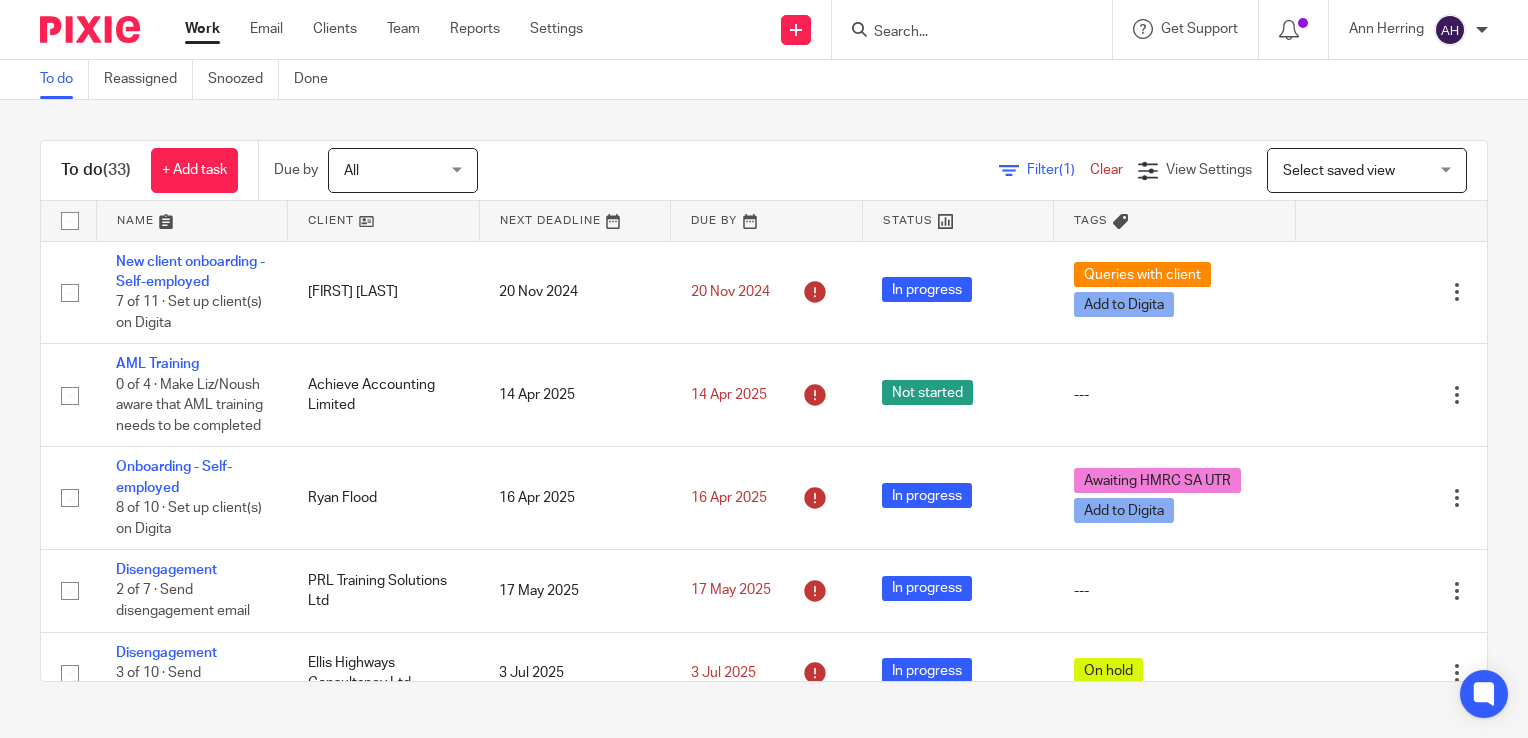 click at bounding box center (962, 33) 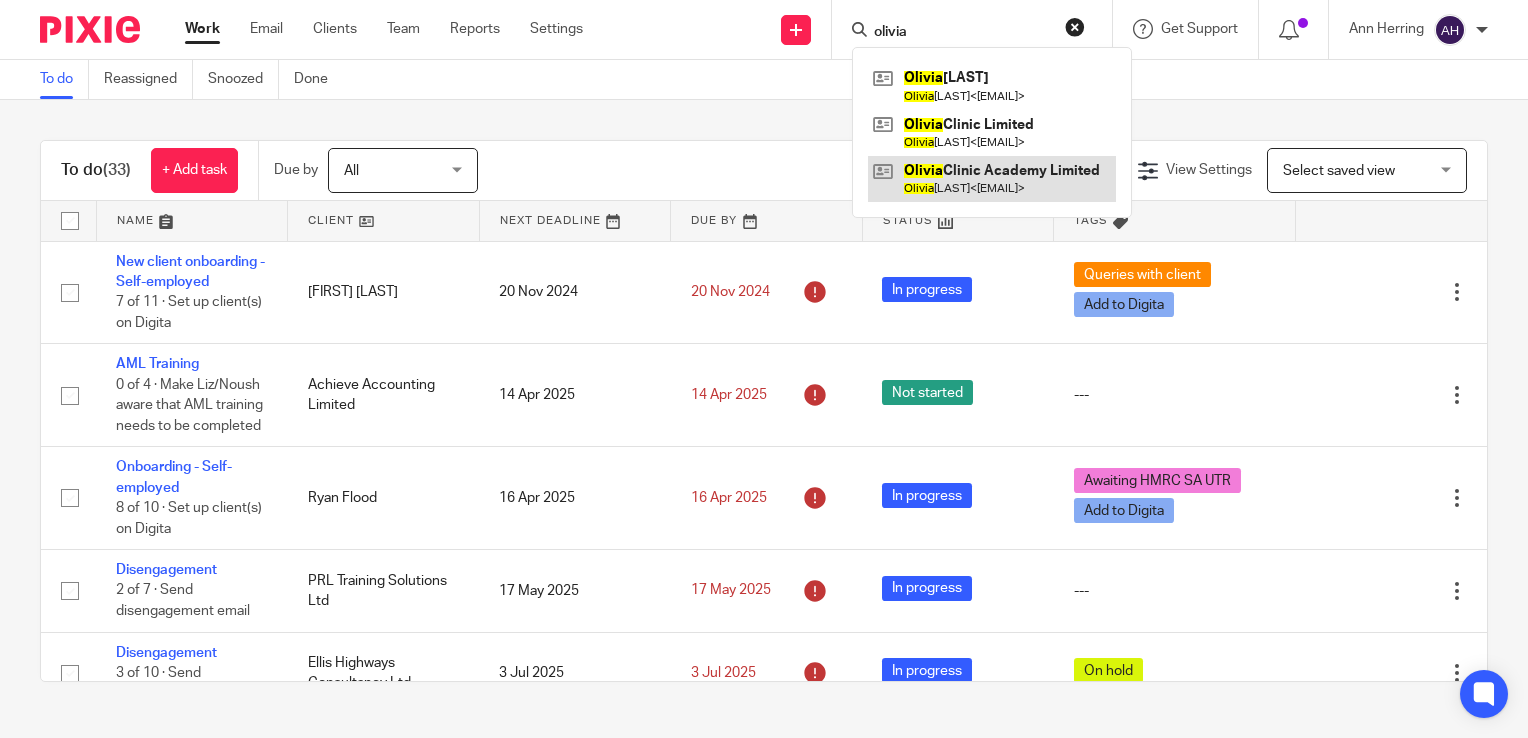 type on "olivia" 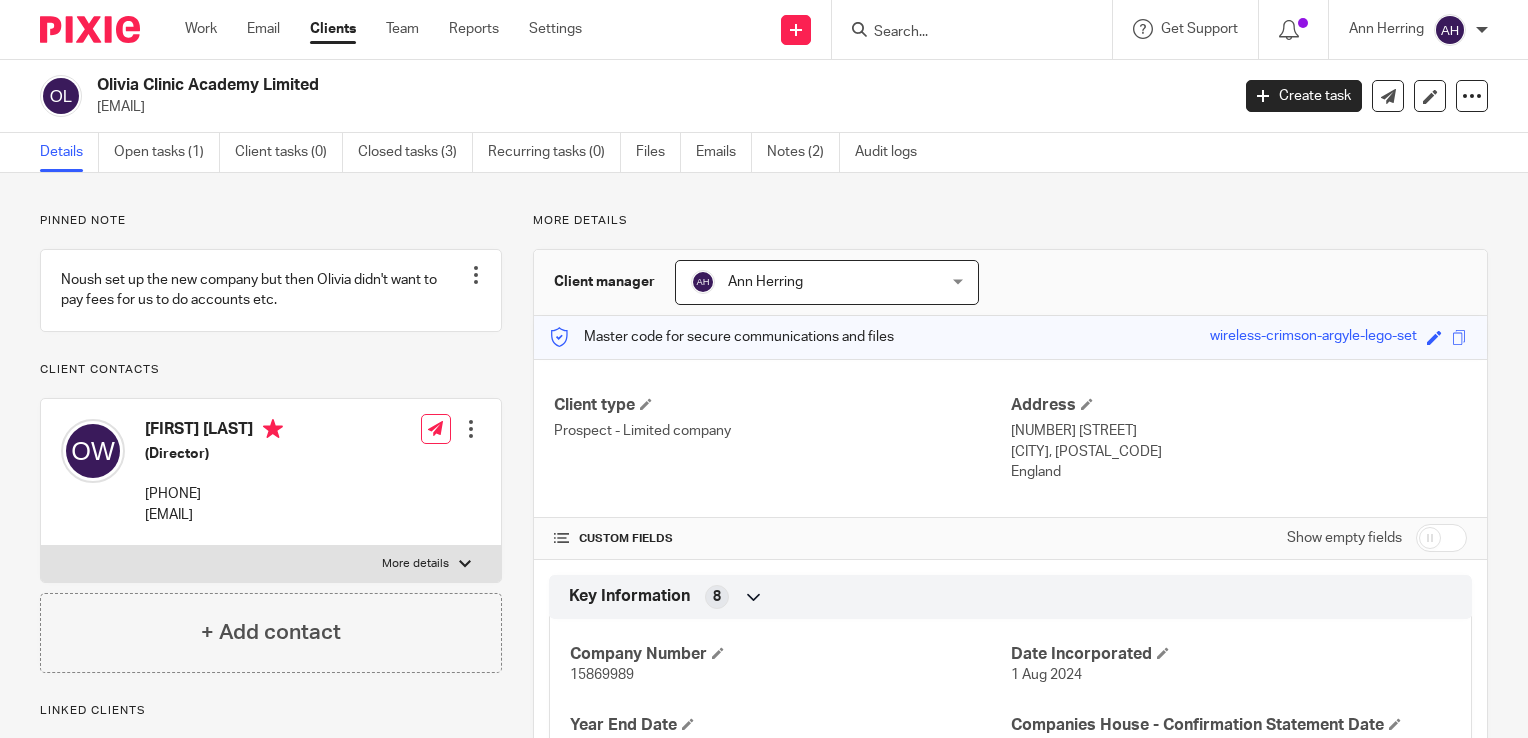 scroll, scrollTop: 0, scrollLeft: 0, axis: both 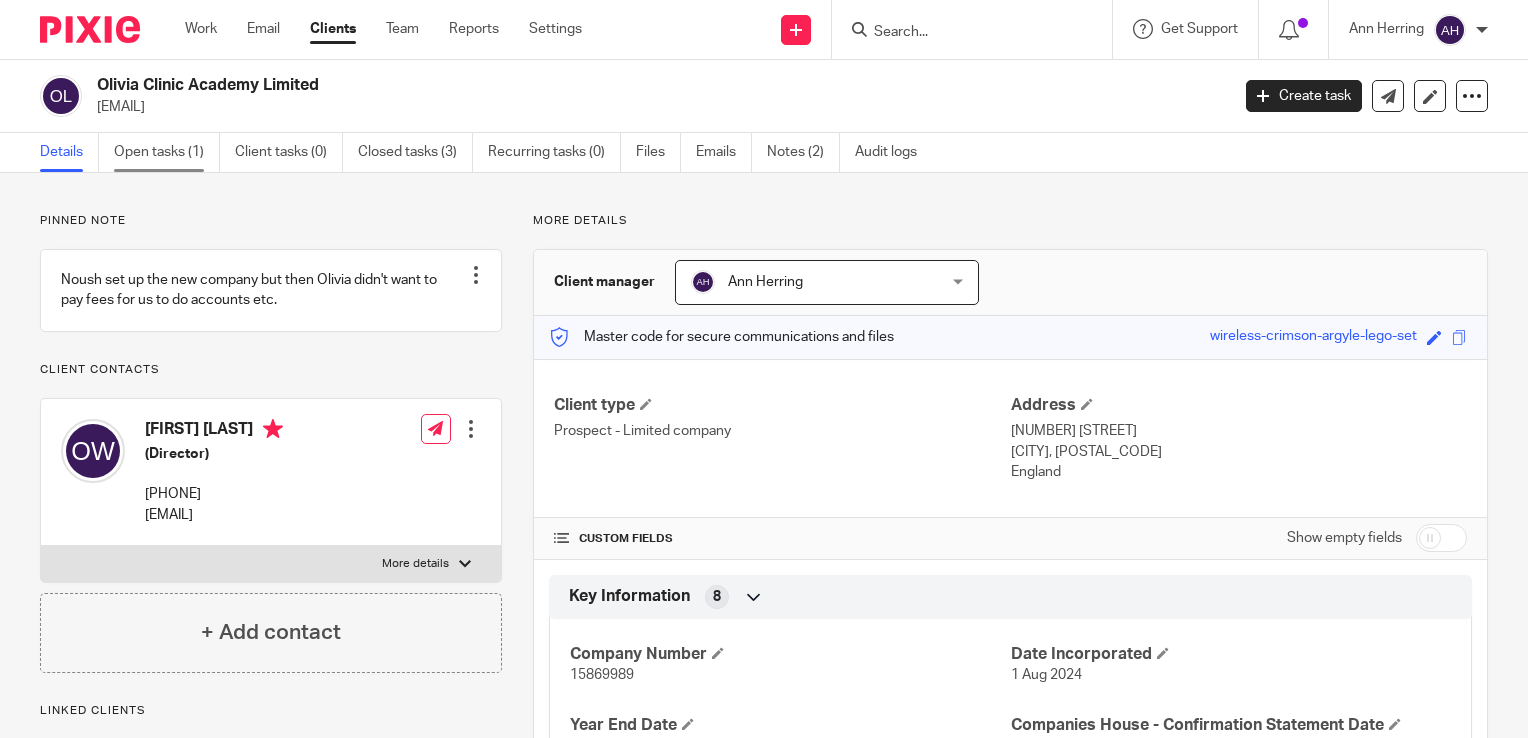 click on "Open tasks (1)" at bounding box center (167, 152) 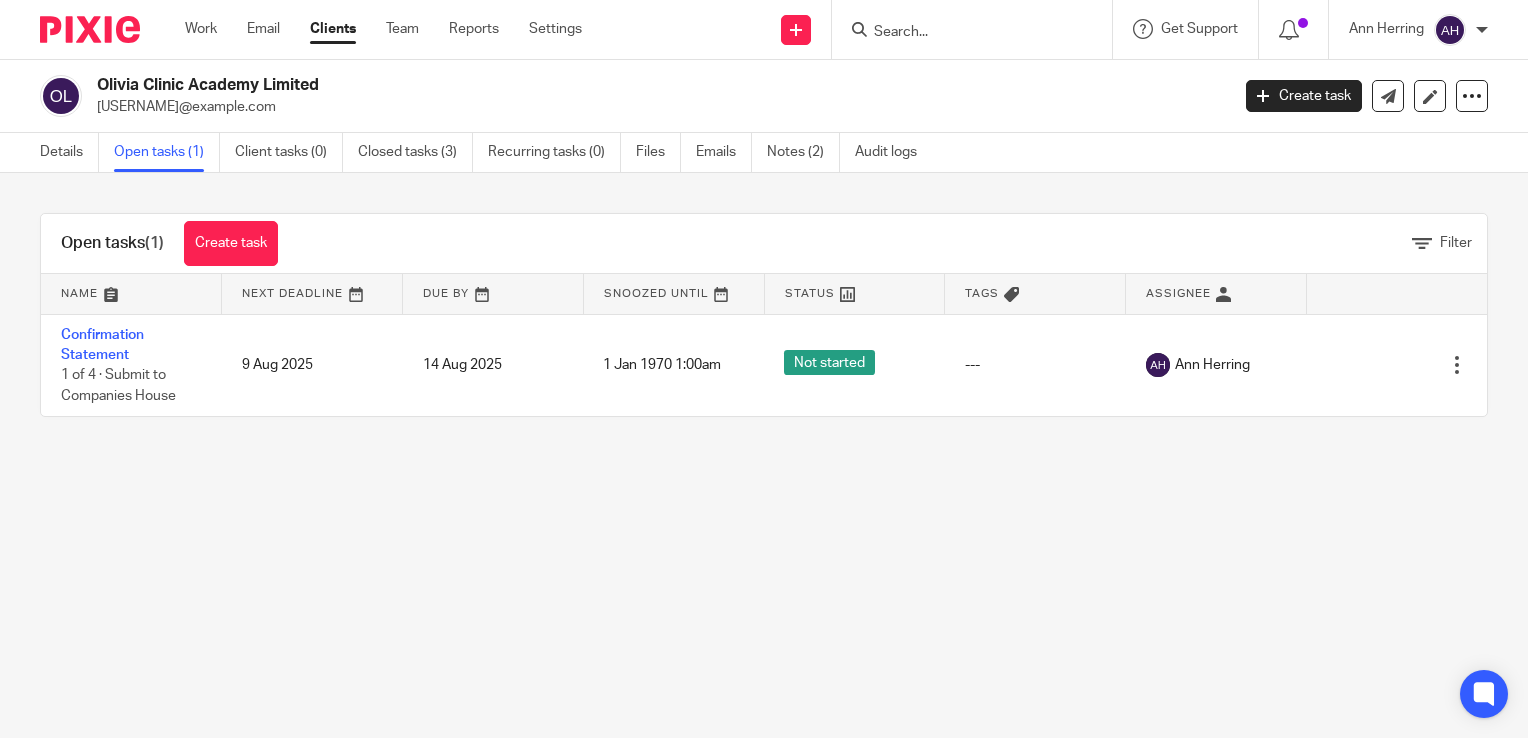 scroll, scrollTop: 0, scrollLeft: 0, axis: both 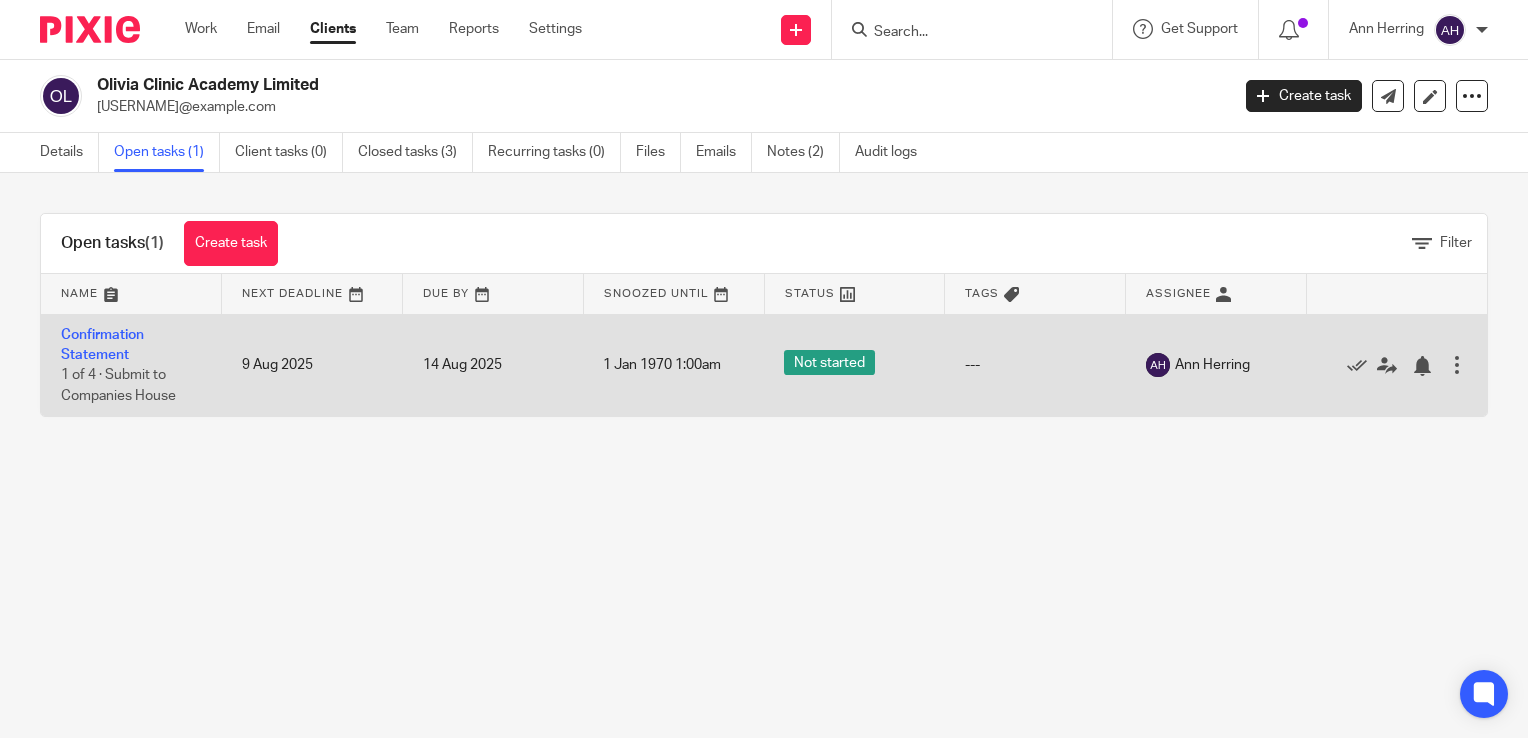 click at bounding box center (1457, 365) 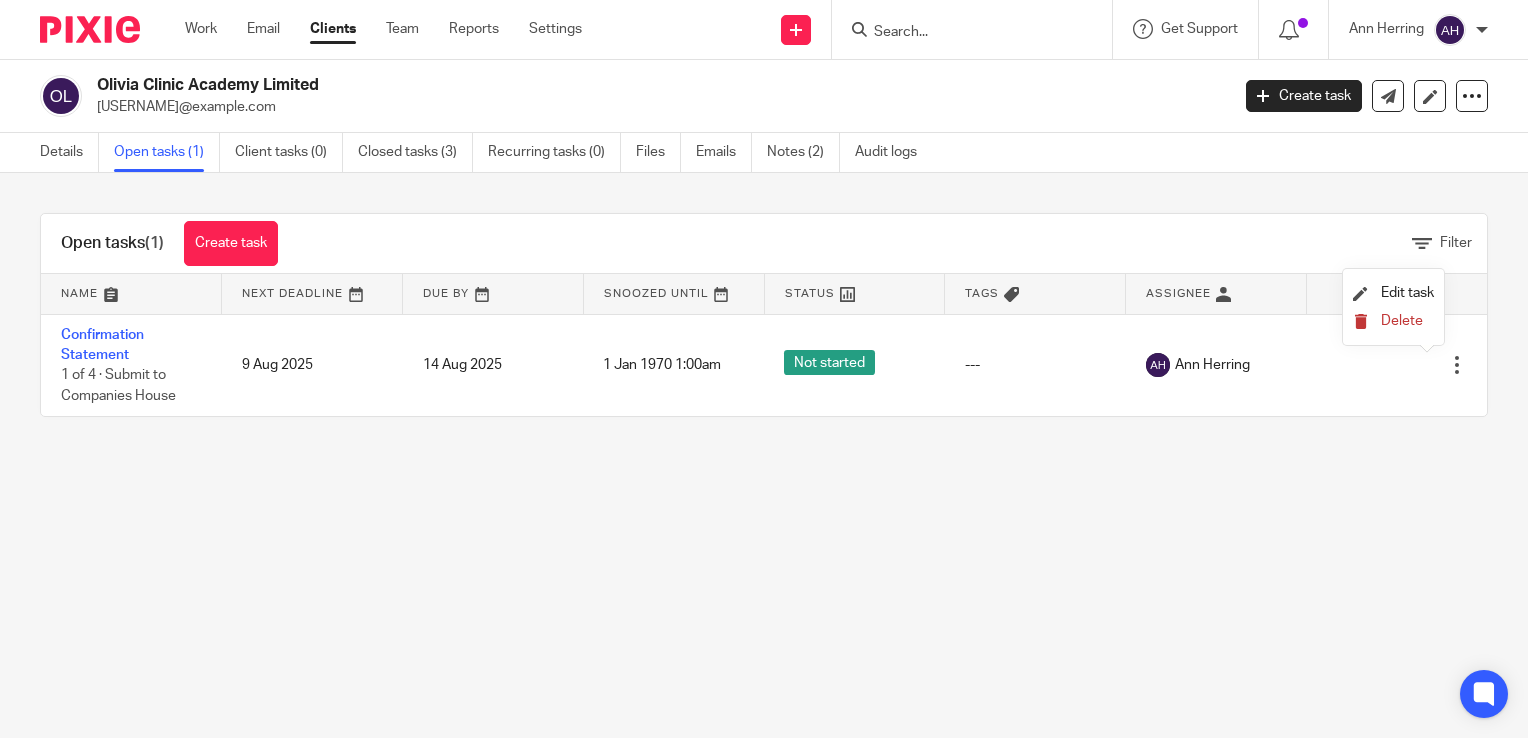 click on "Delete" at bounding box center (1402, 321) 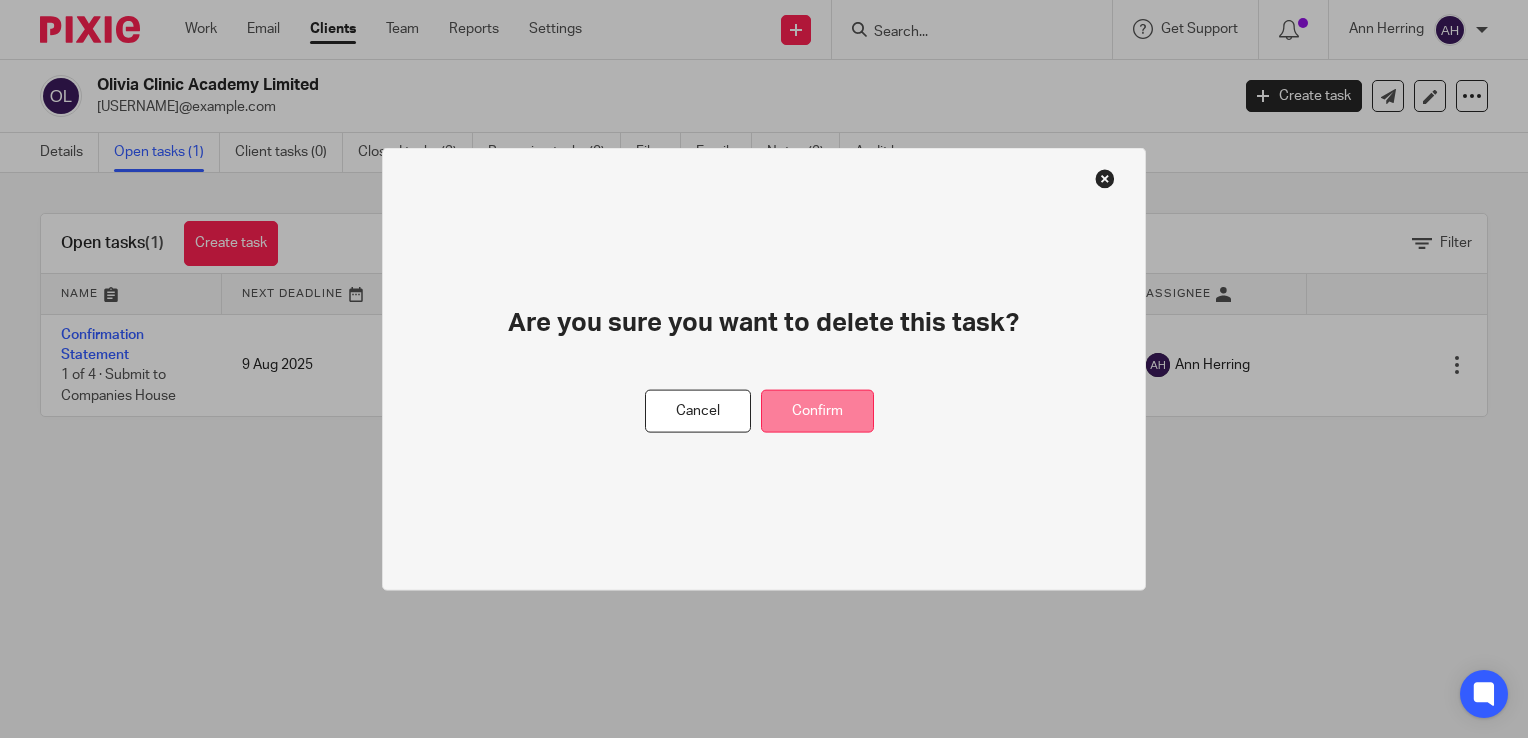 click on "Confirm" at bounding box center (817, 411) 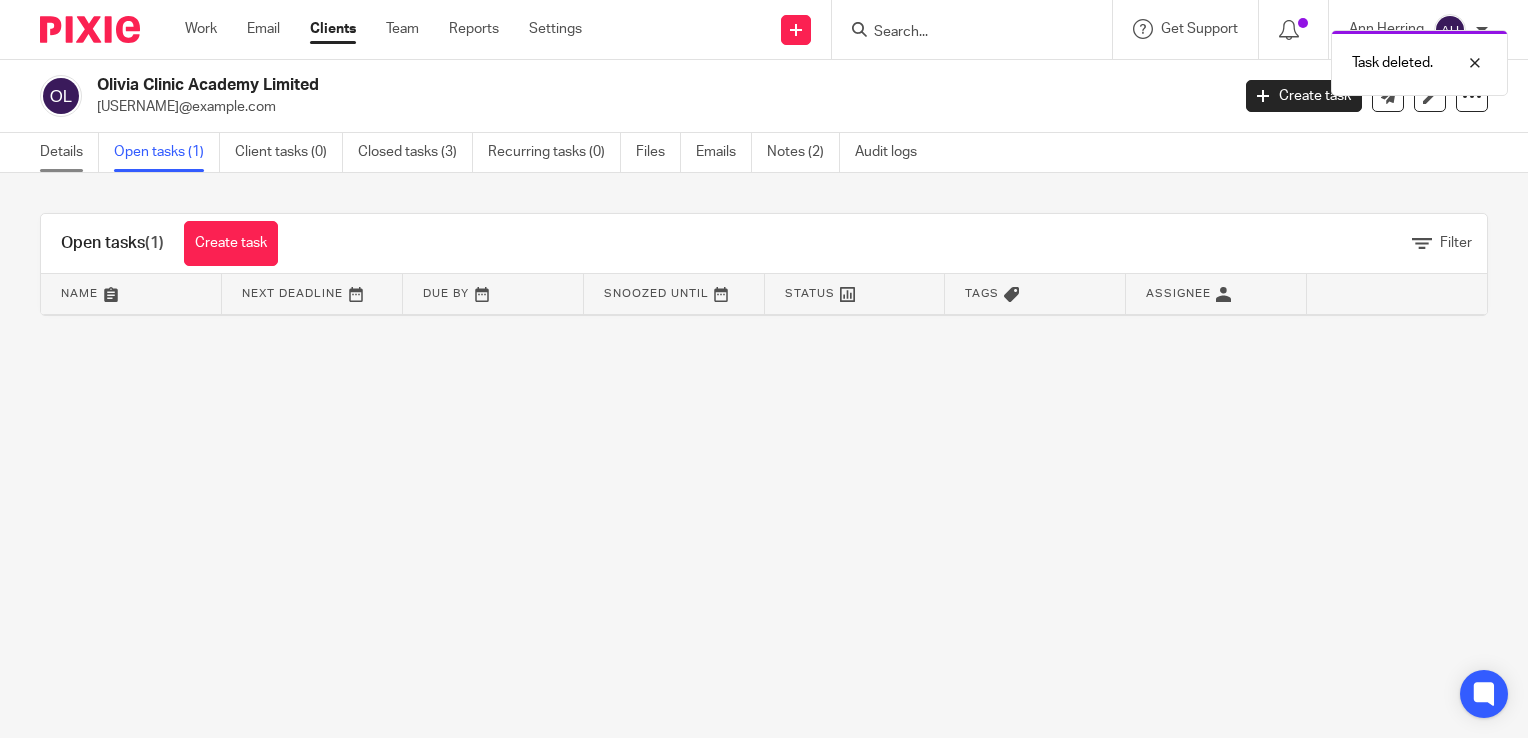 click on "Details" at bounding box center [69, 152] 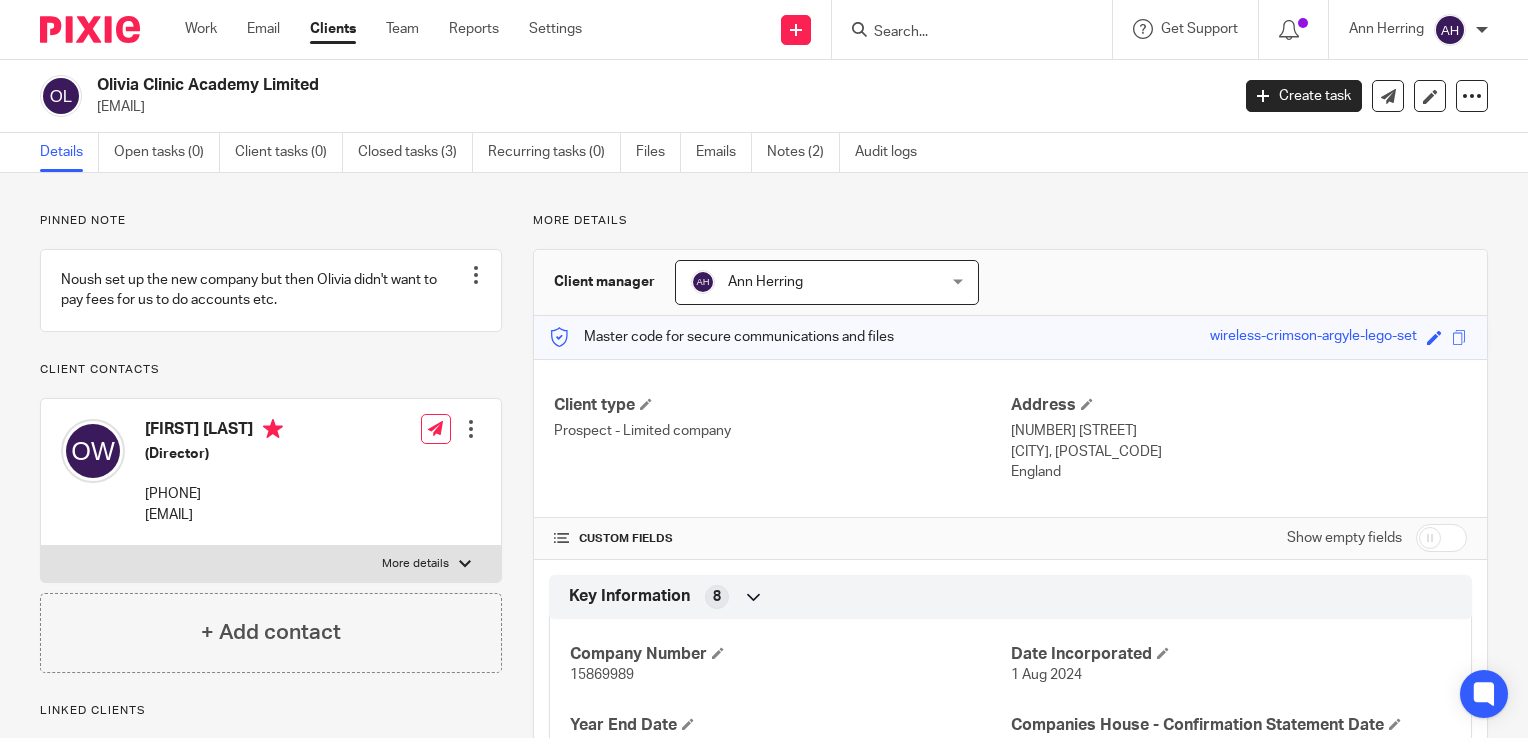 scroll, scrollTop: 0, scrollLeft: 0, axis: both 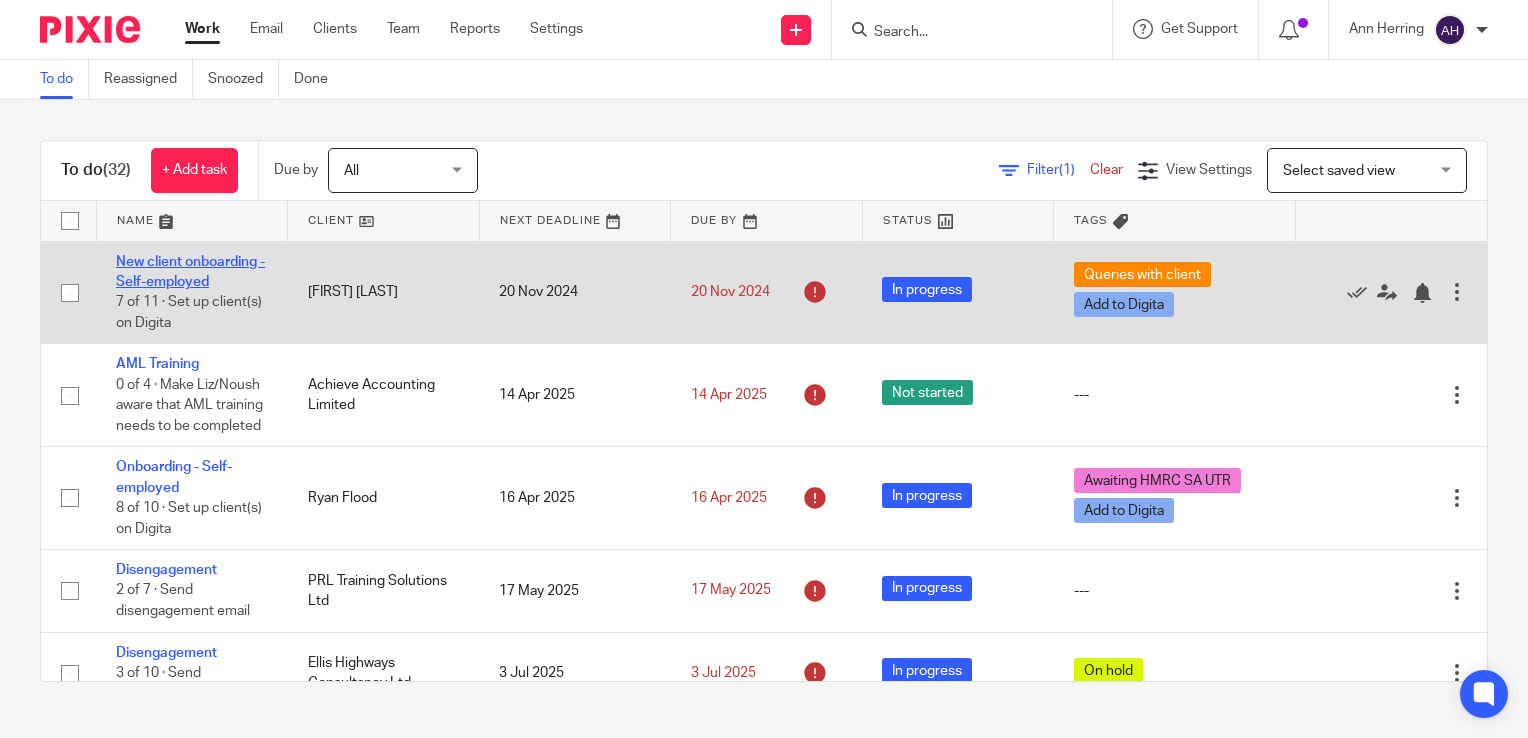 click on "New client onboarding - Self-employed" at bounding box center [190, 272] 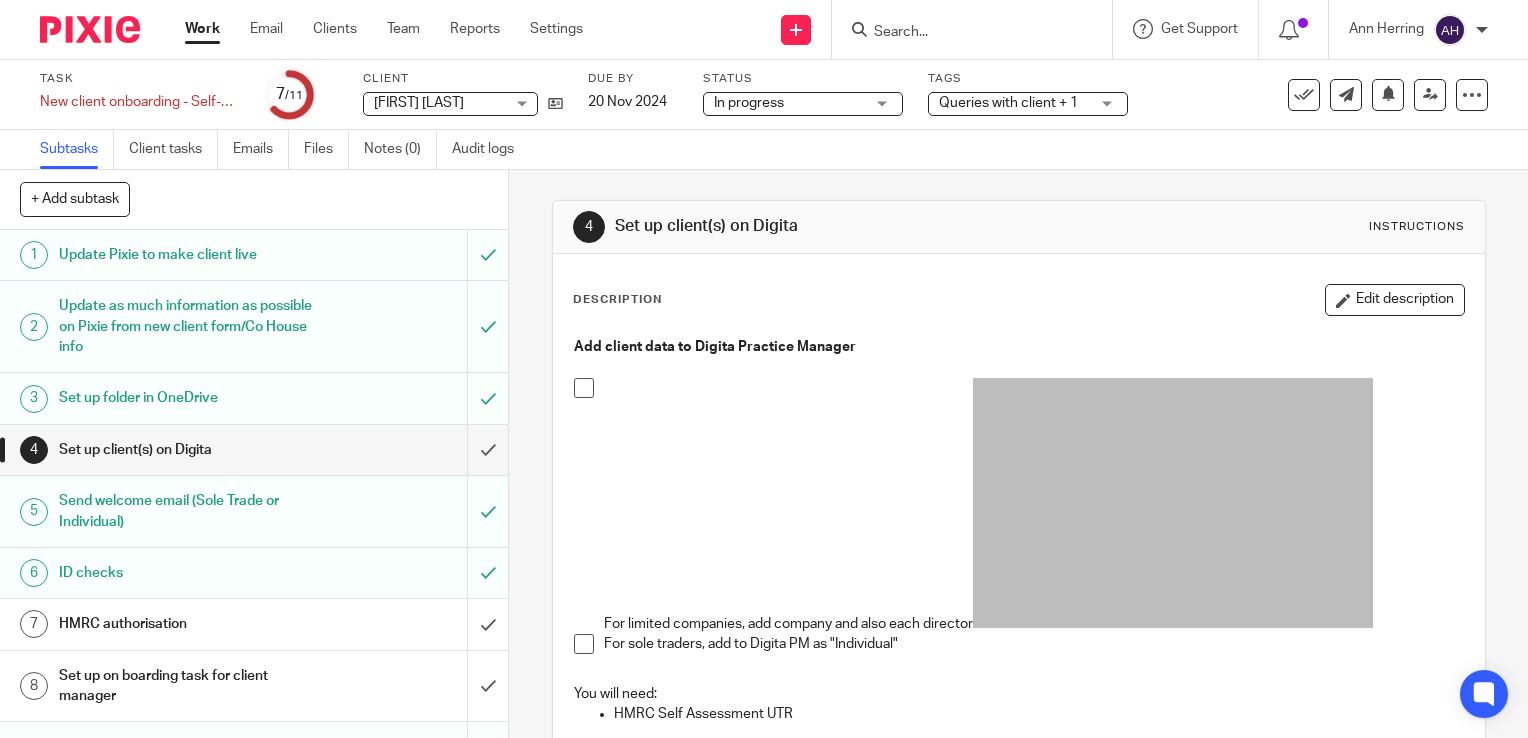 scroll, scrollTop: 0, scrollLeft: 0, axis: both 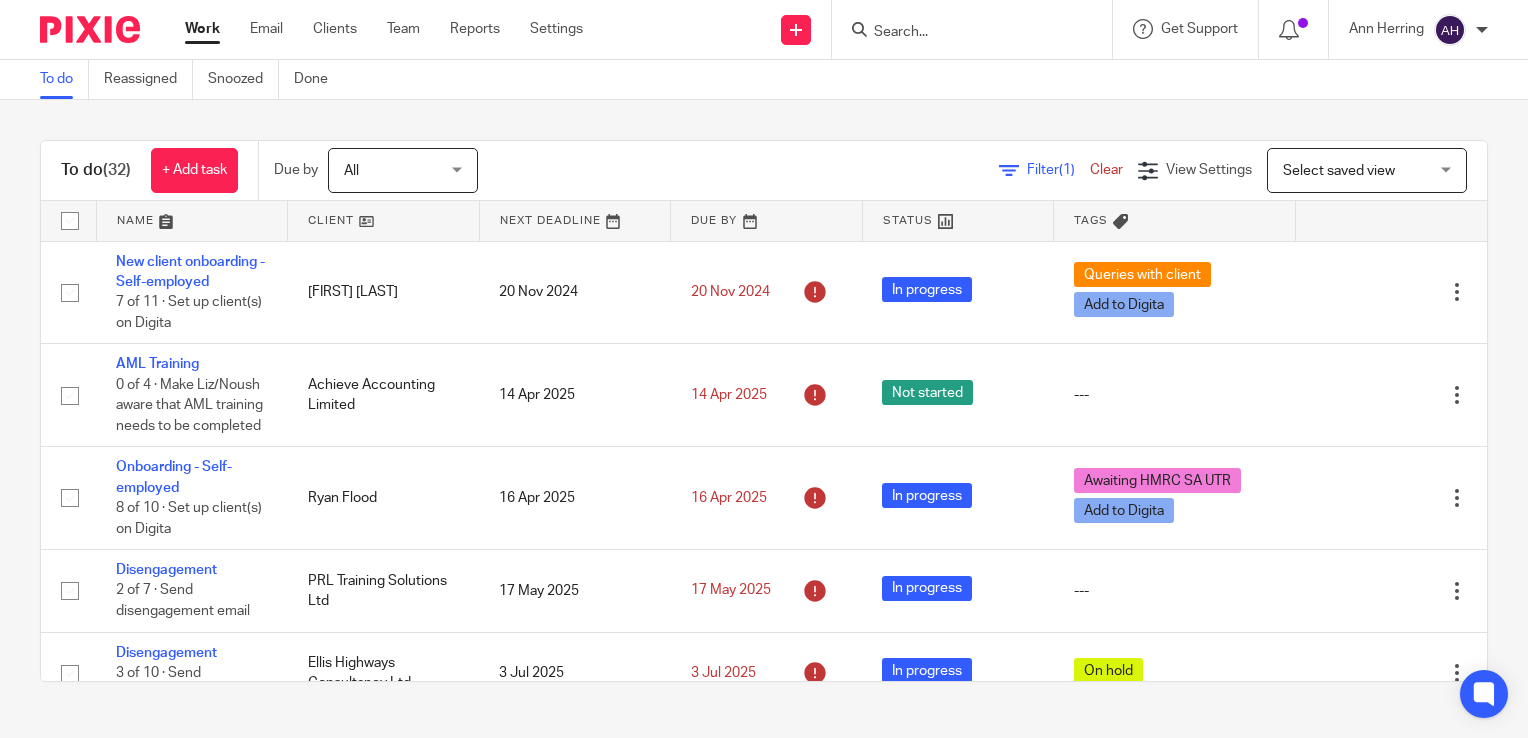 click at bounding box center [962, 33] 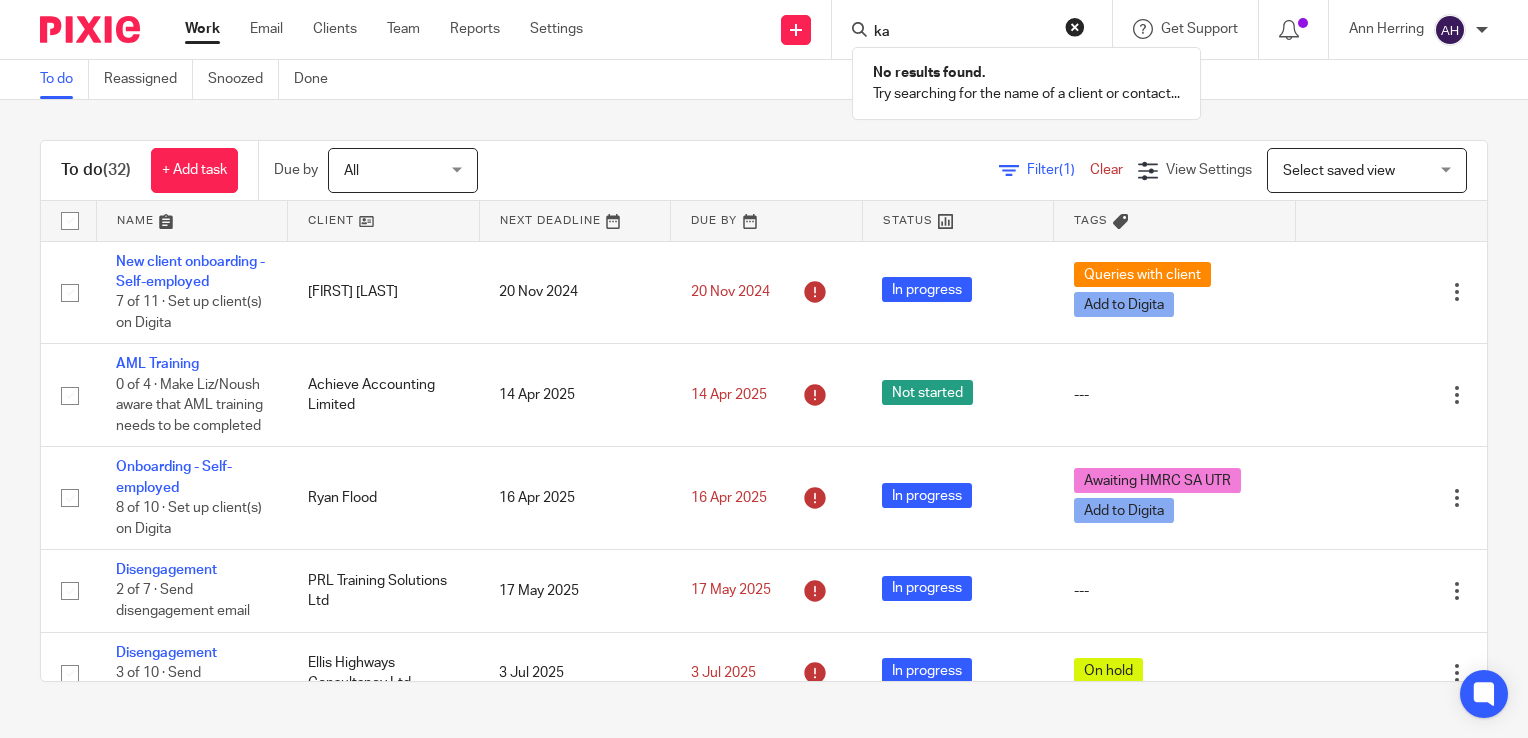 type on "k" 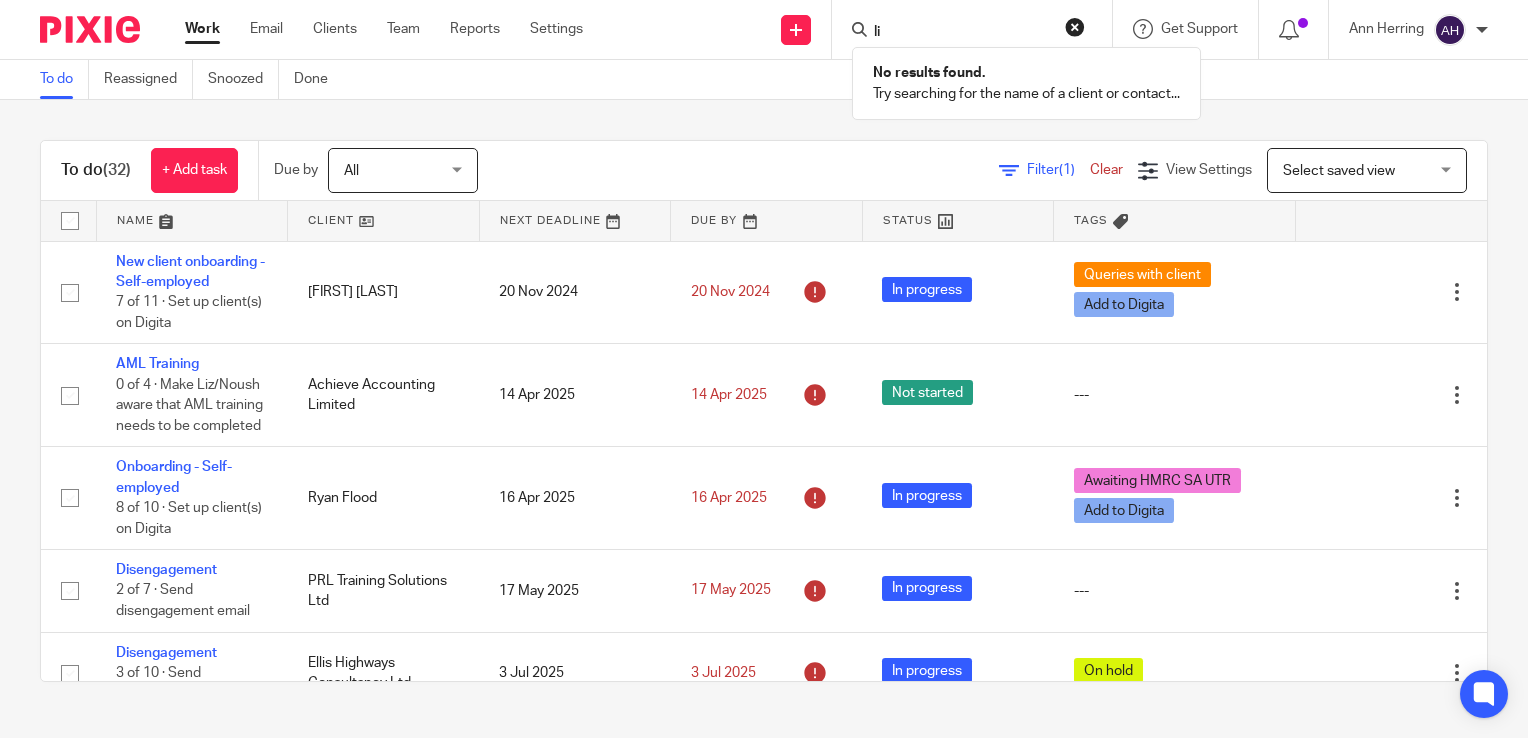 type on "l" 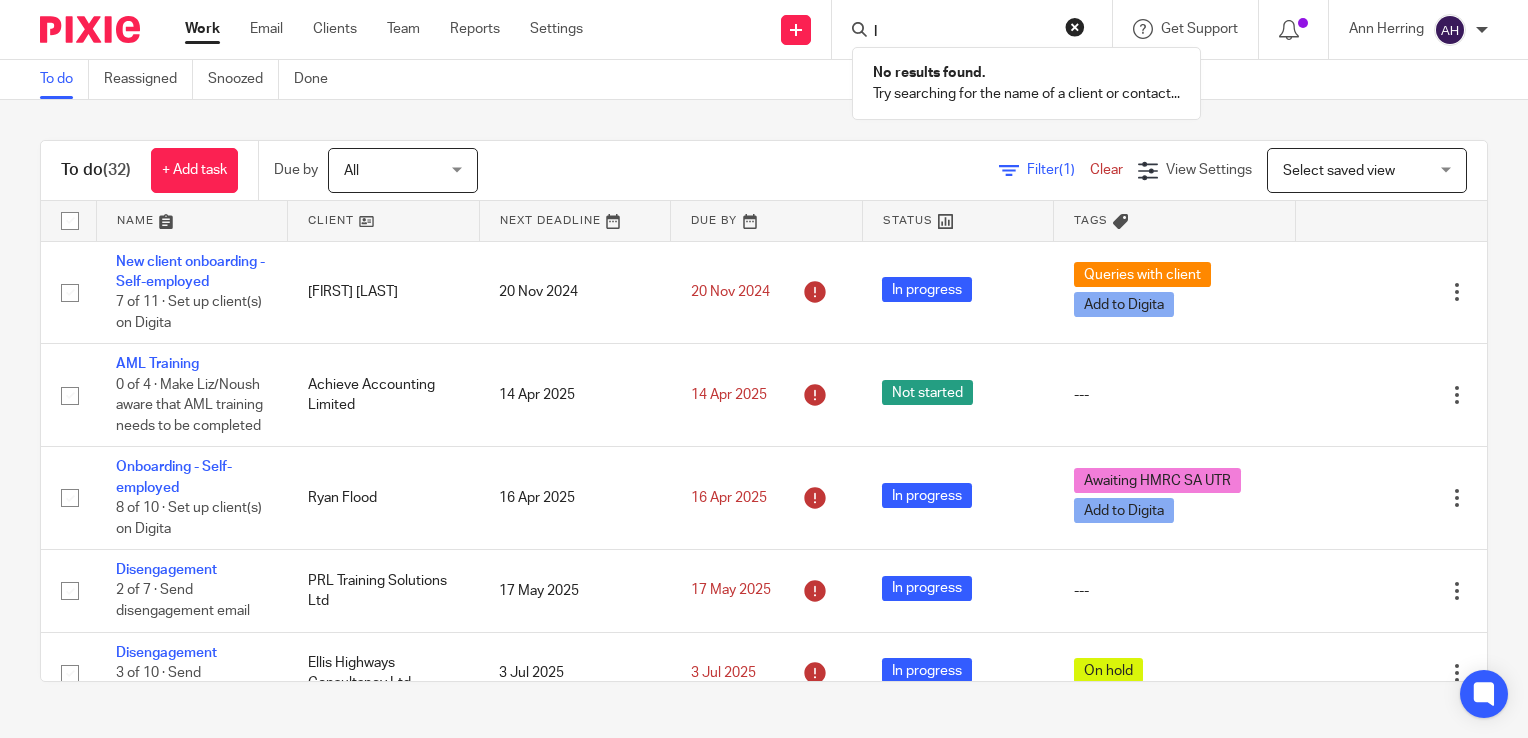 type 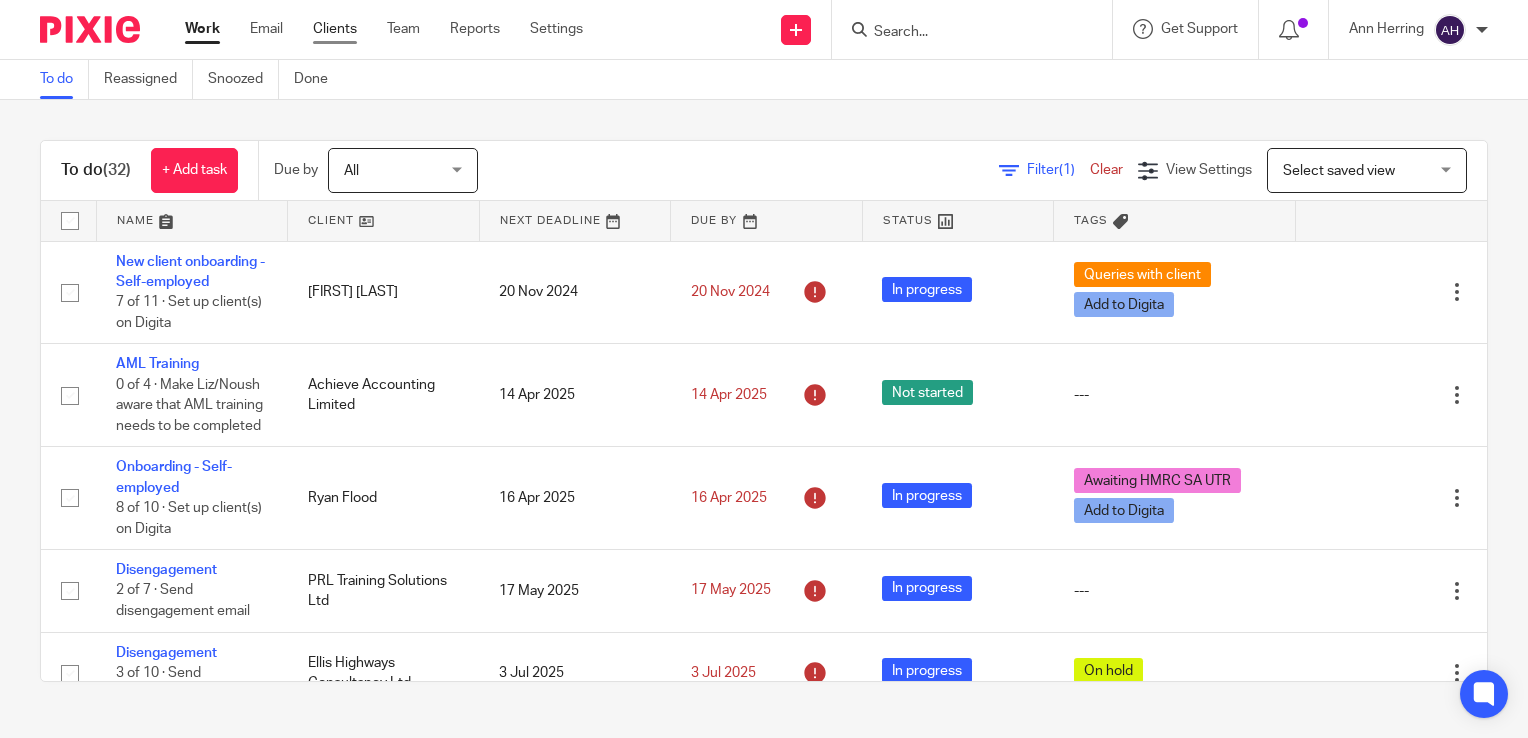 click on "Clients" at bounding box center (335, 29) 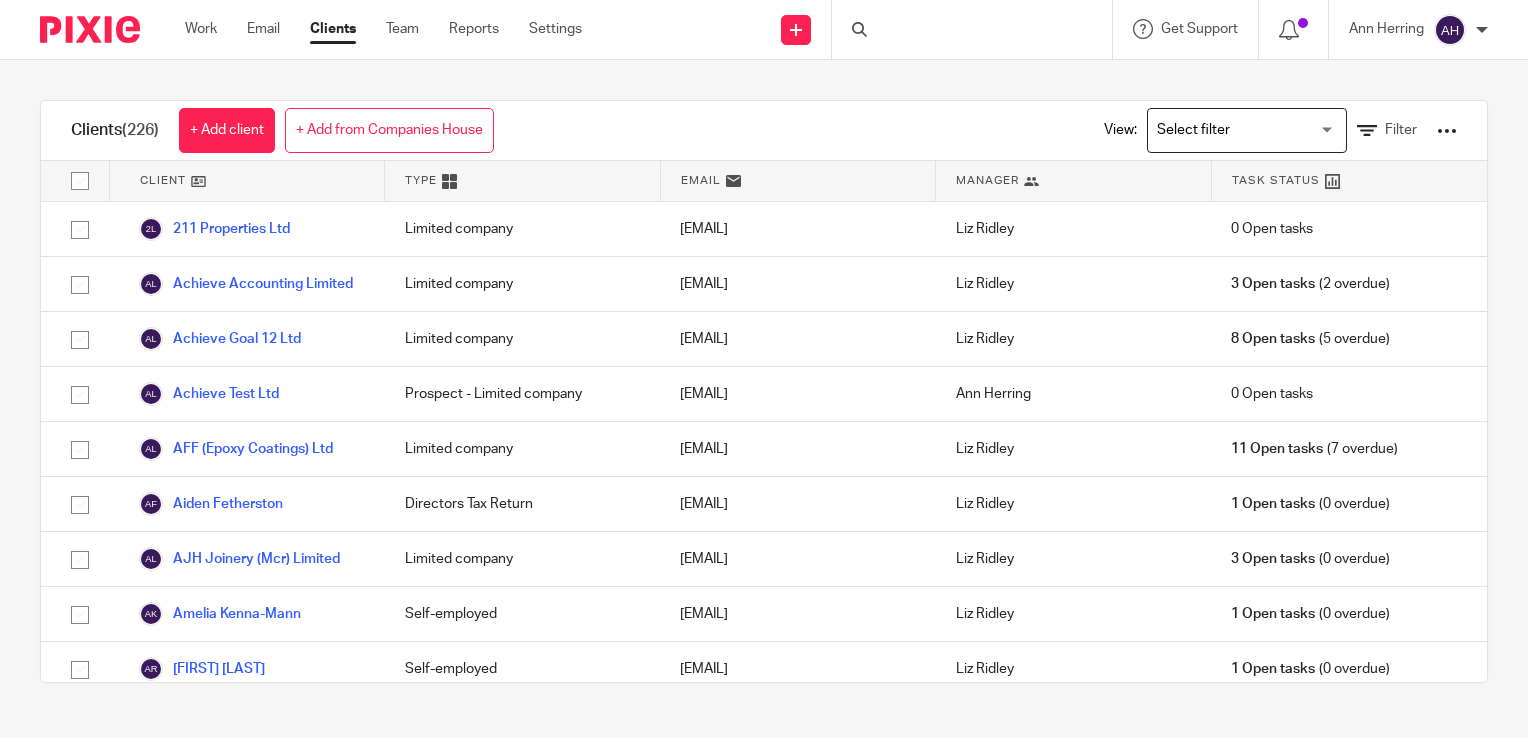 scroll, scrollTop: 0, scrollLeft: 0, axis: both 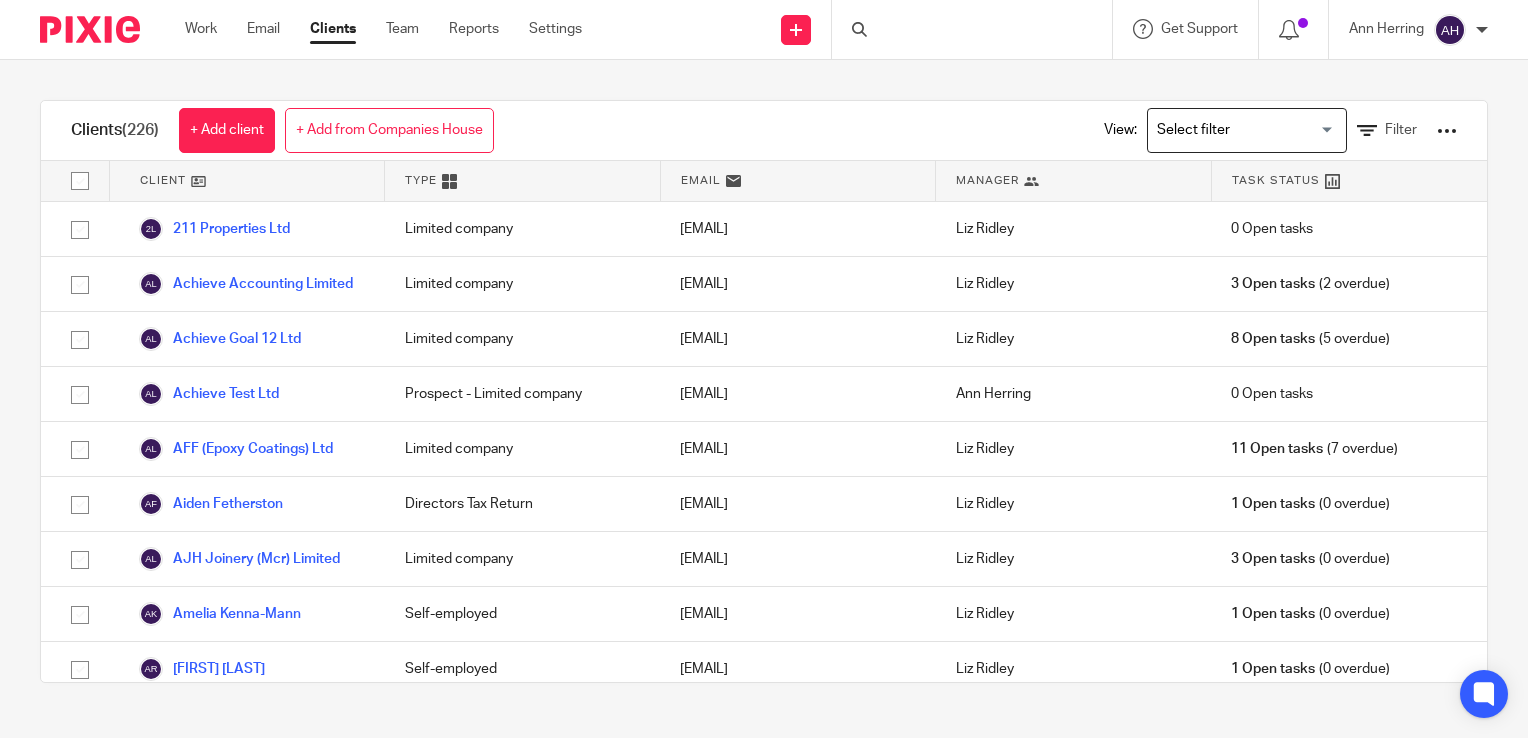 click at bounding box center (859, 29) 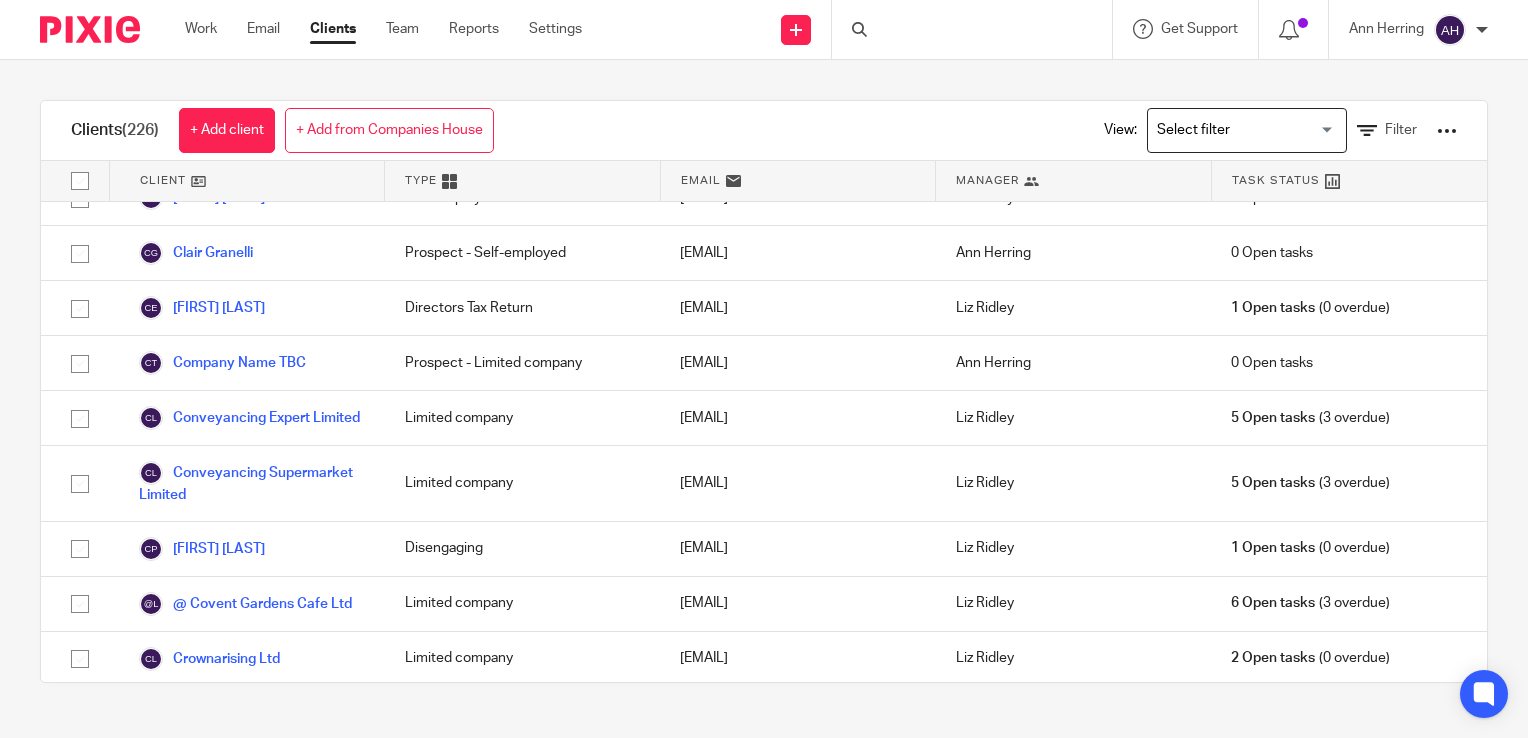 scroll, scrollTop: 2600, scrollLeft: 0, axis: vertical 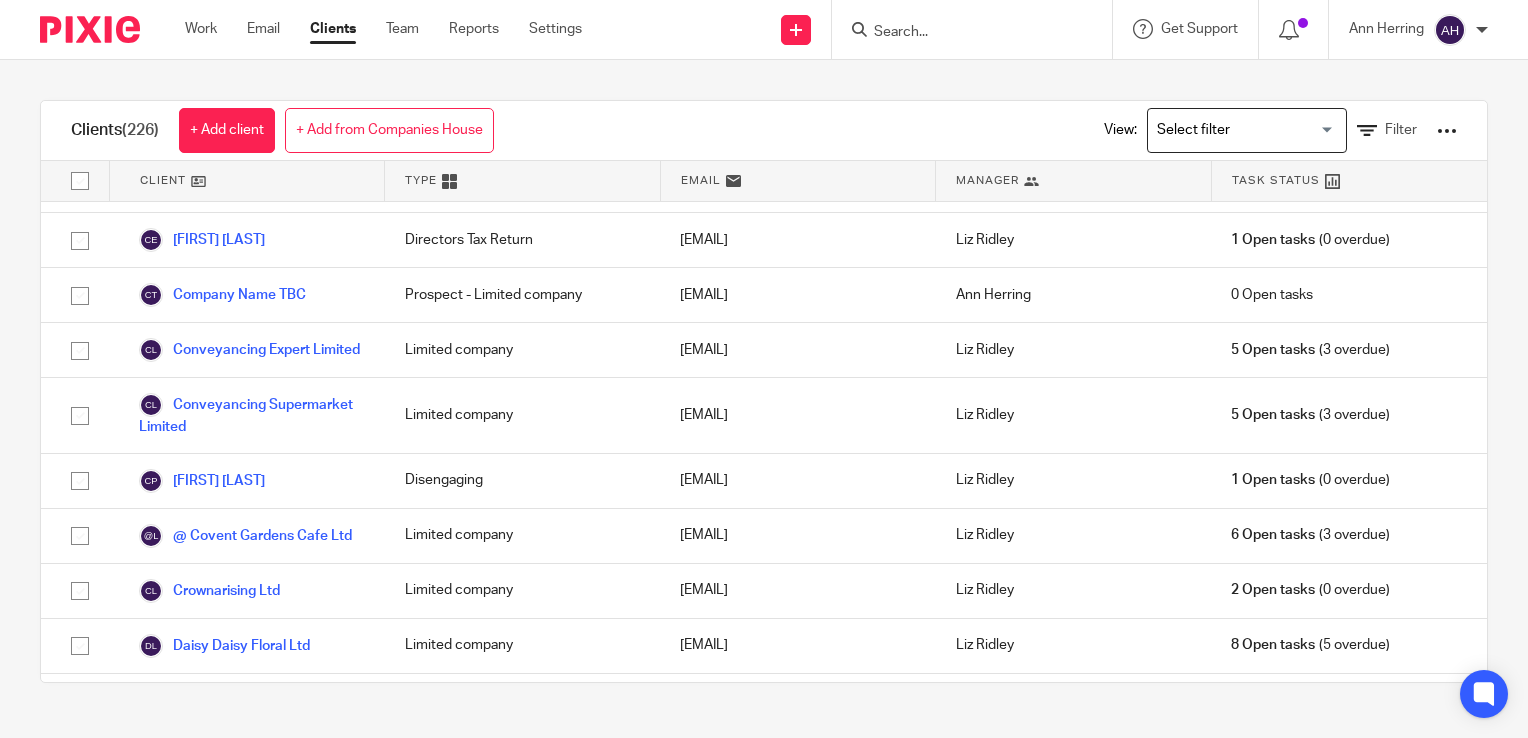 click at bounding box center (1242, 130) 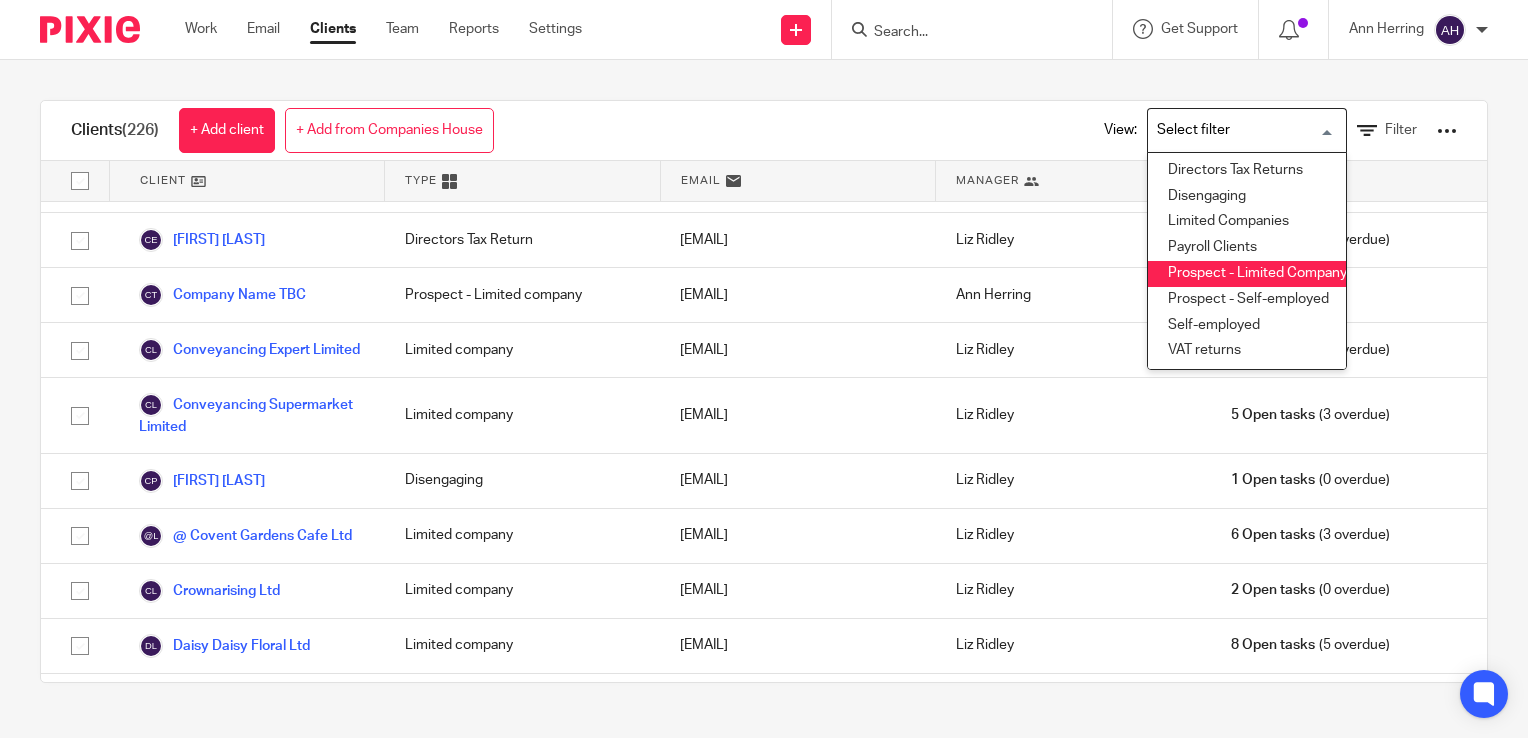 click on "Prospect - Limited Company" at bounding box center (1247, 274) 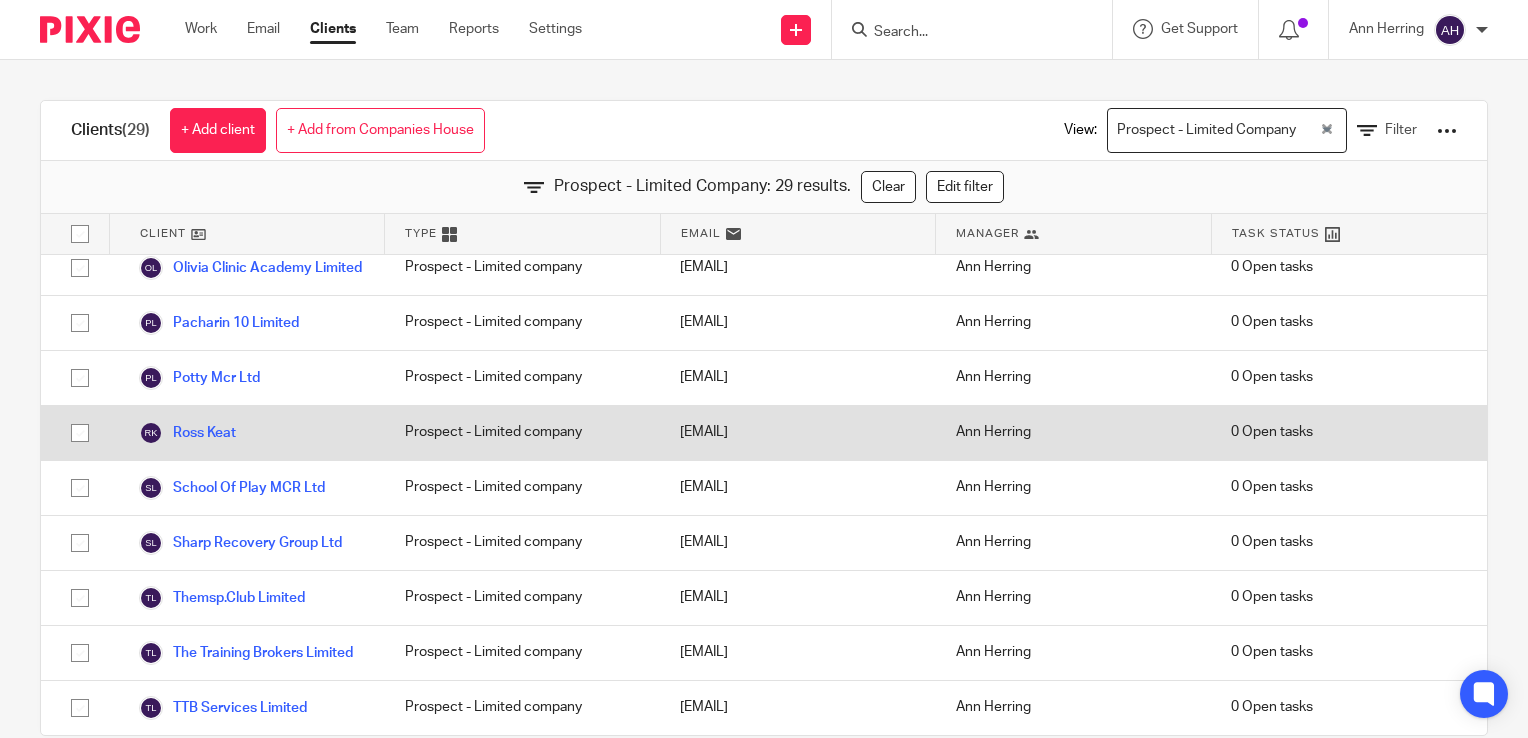 scroll, scrollTop: 1267, scrollLeft: 0, axis: vertical 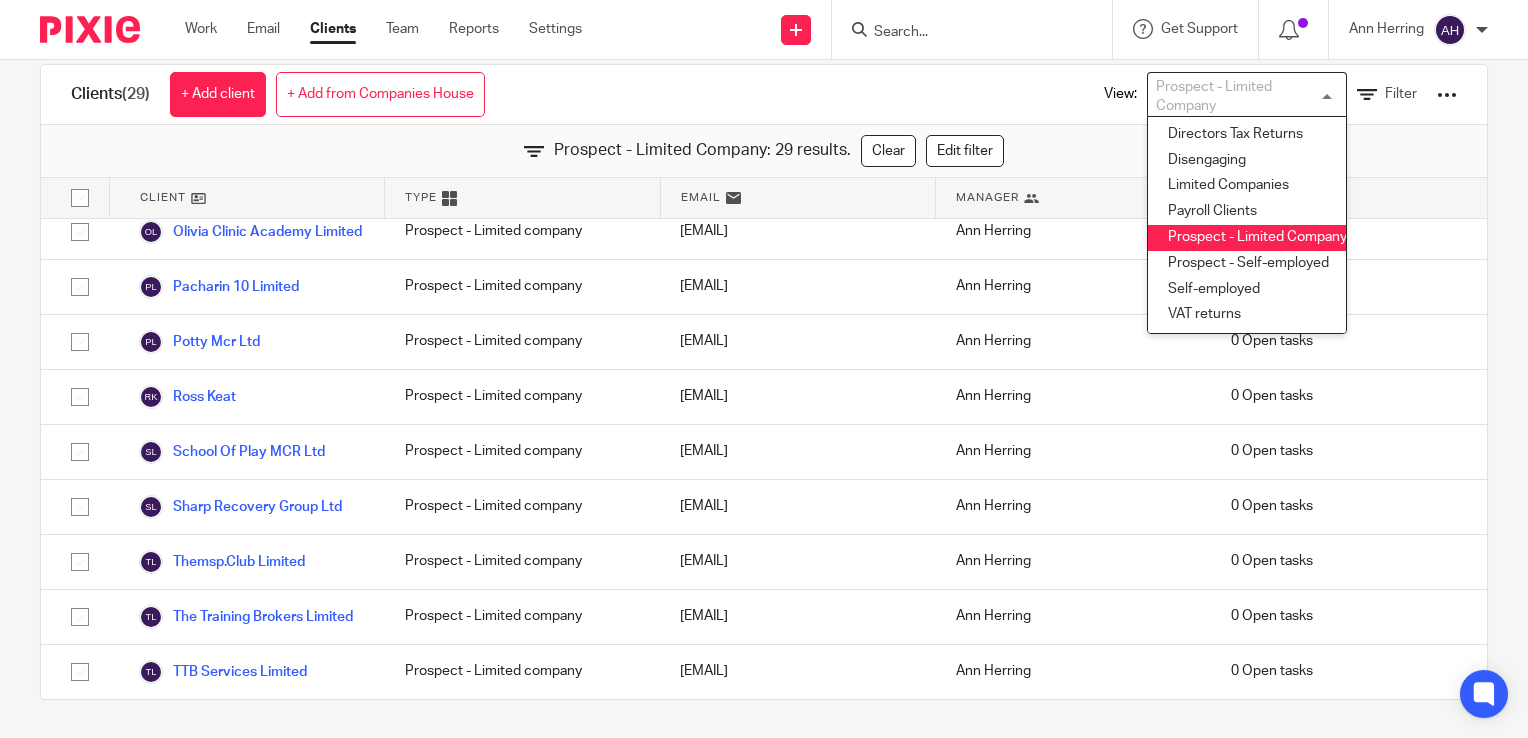 click on "Prospect - Limited Company
Loading..." at bounding box center [1247, 94] 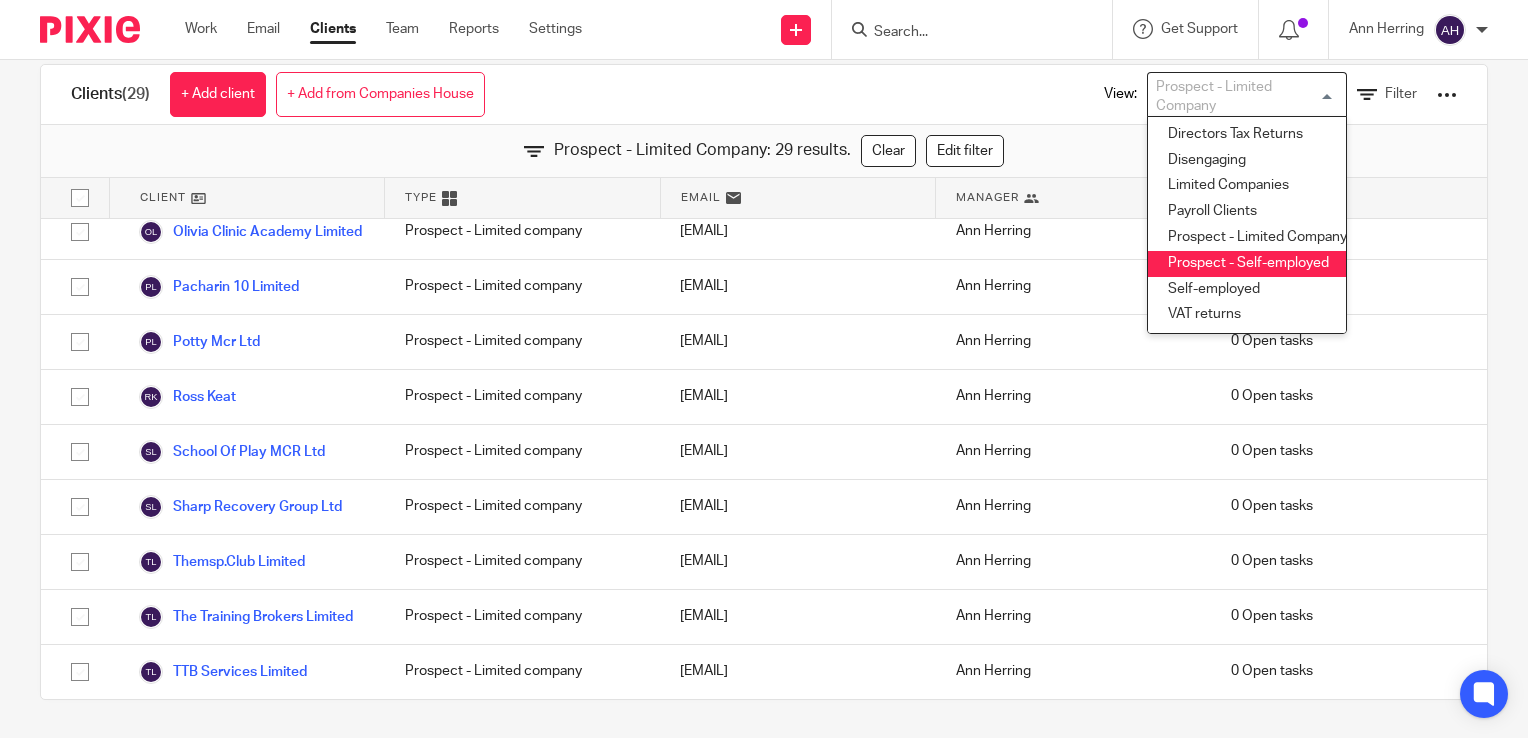 click on "Prospect - Self-employed" at bounding box center (1247, 264) 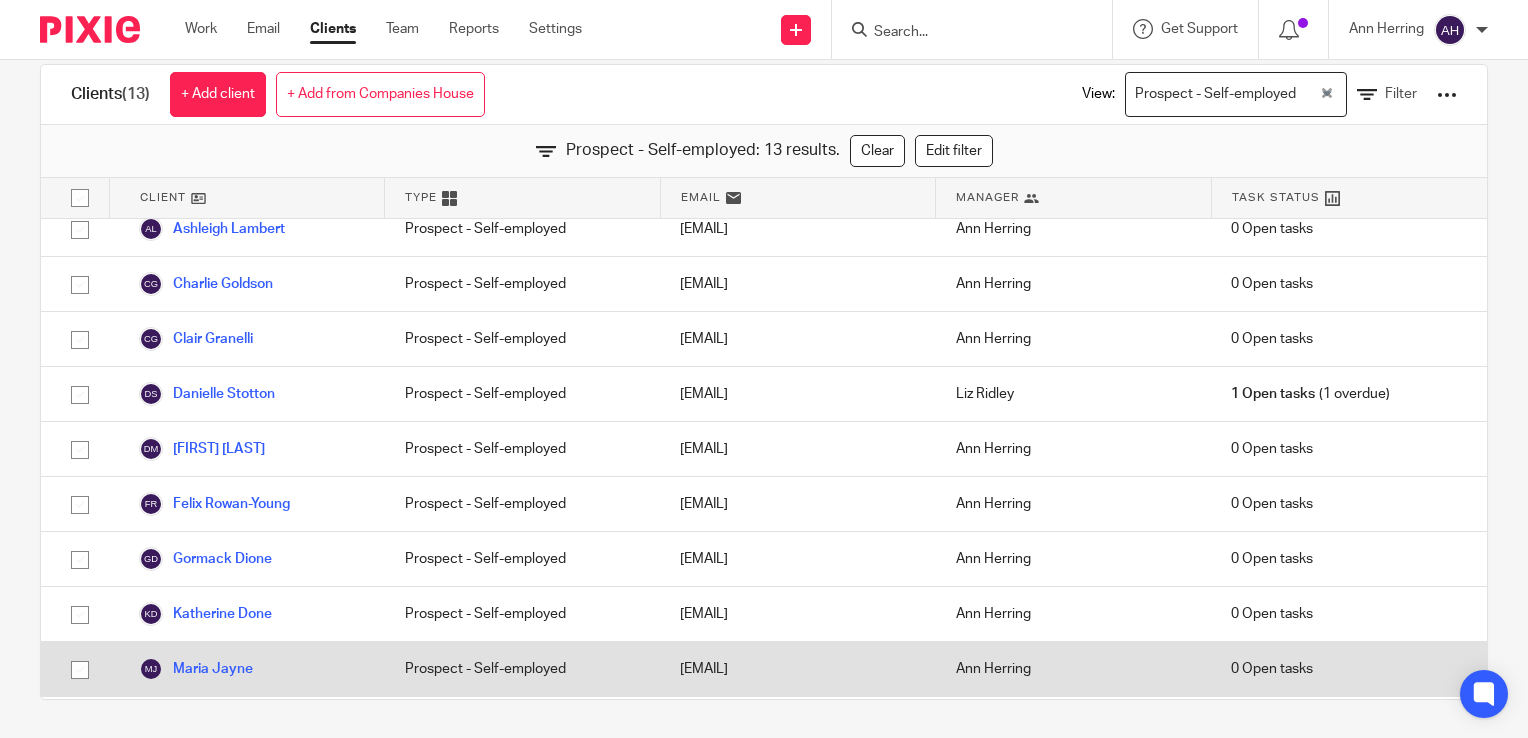 scroll, scrollTop: 0, scrollLeft: 0, axis: both 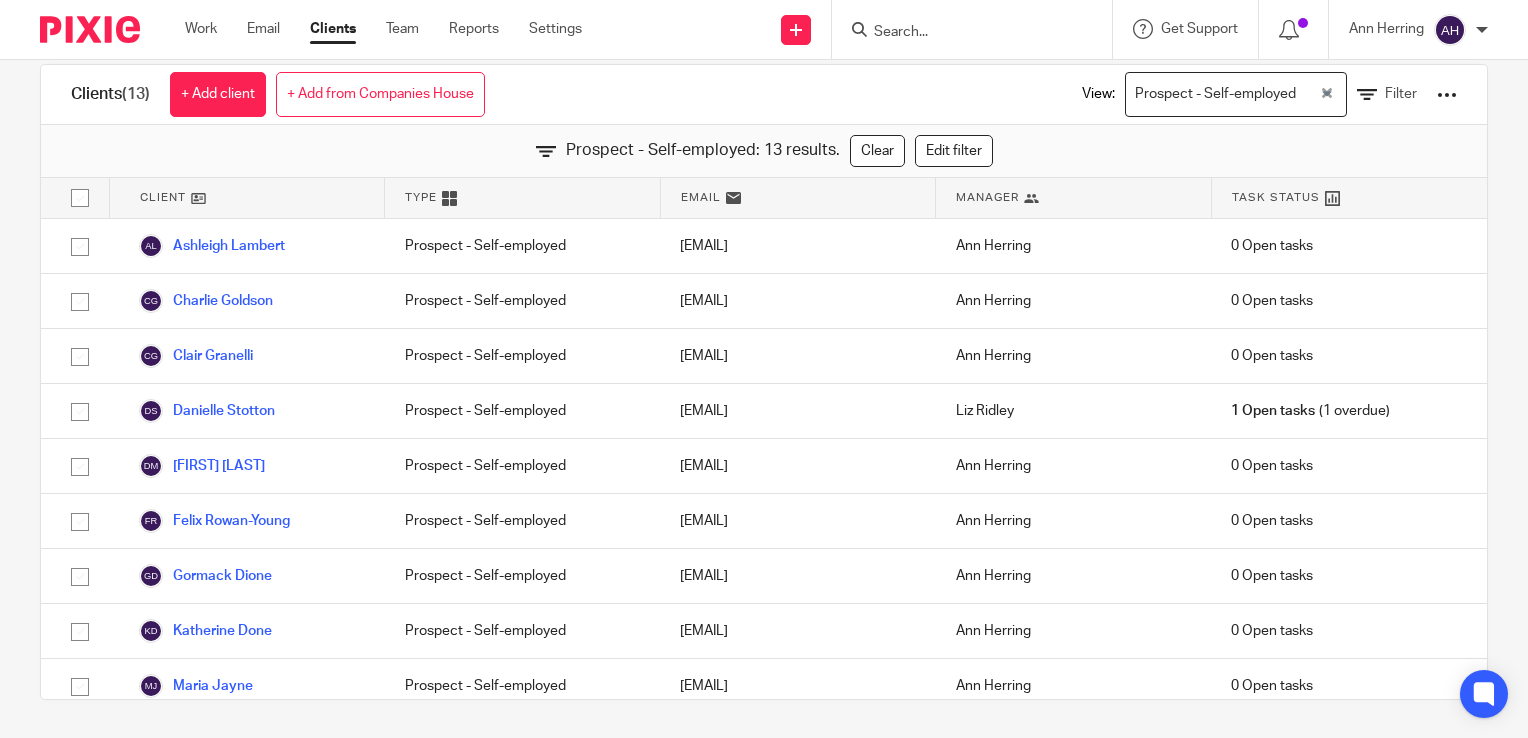 click on "Clients" at bounding box center [333, 29] 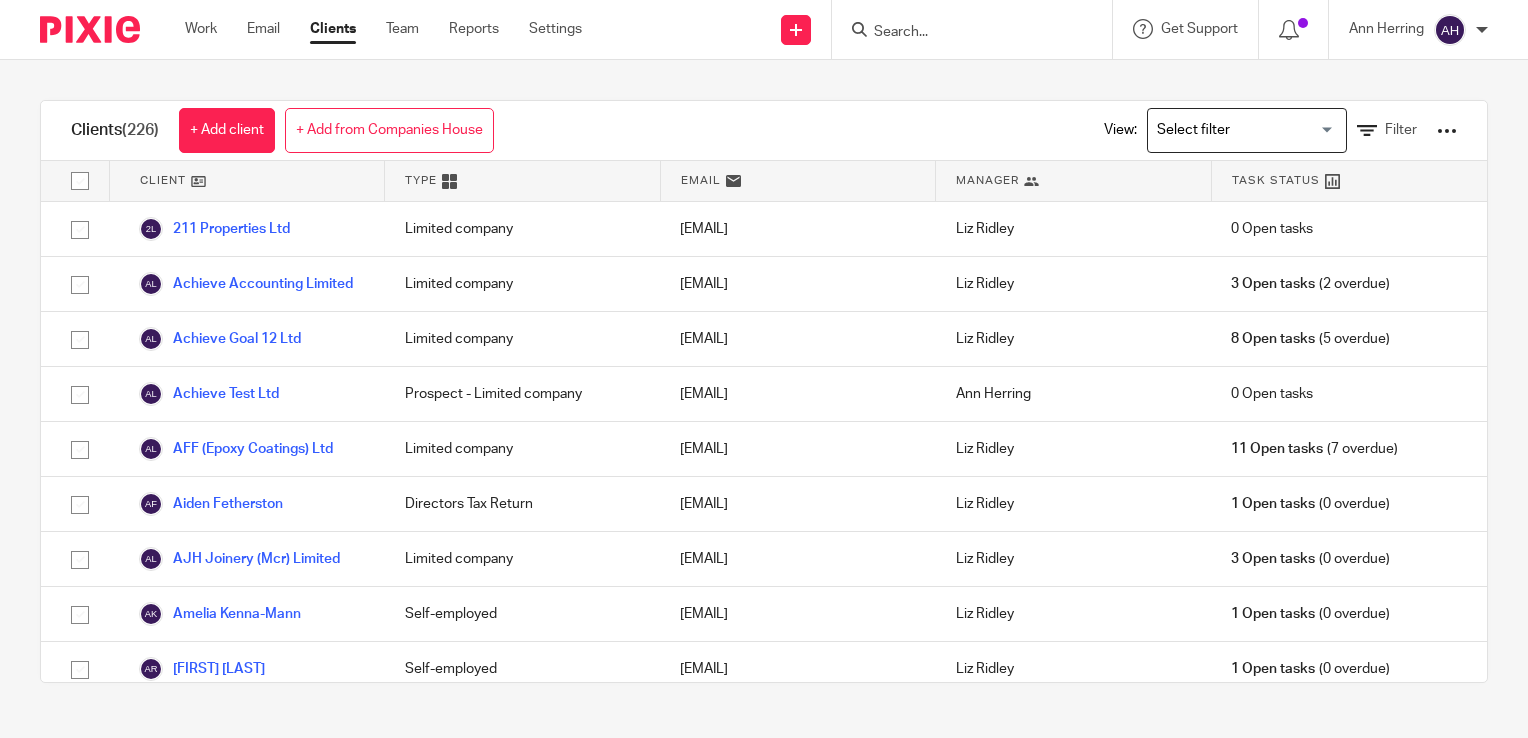 scroll, scrollTop: 0, scrollLeft: 0, axis: both 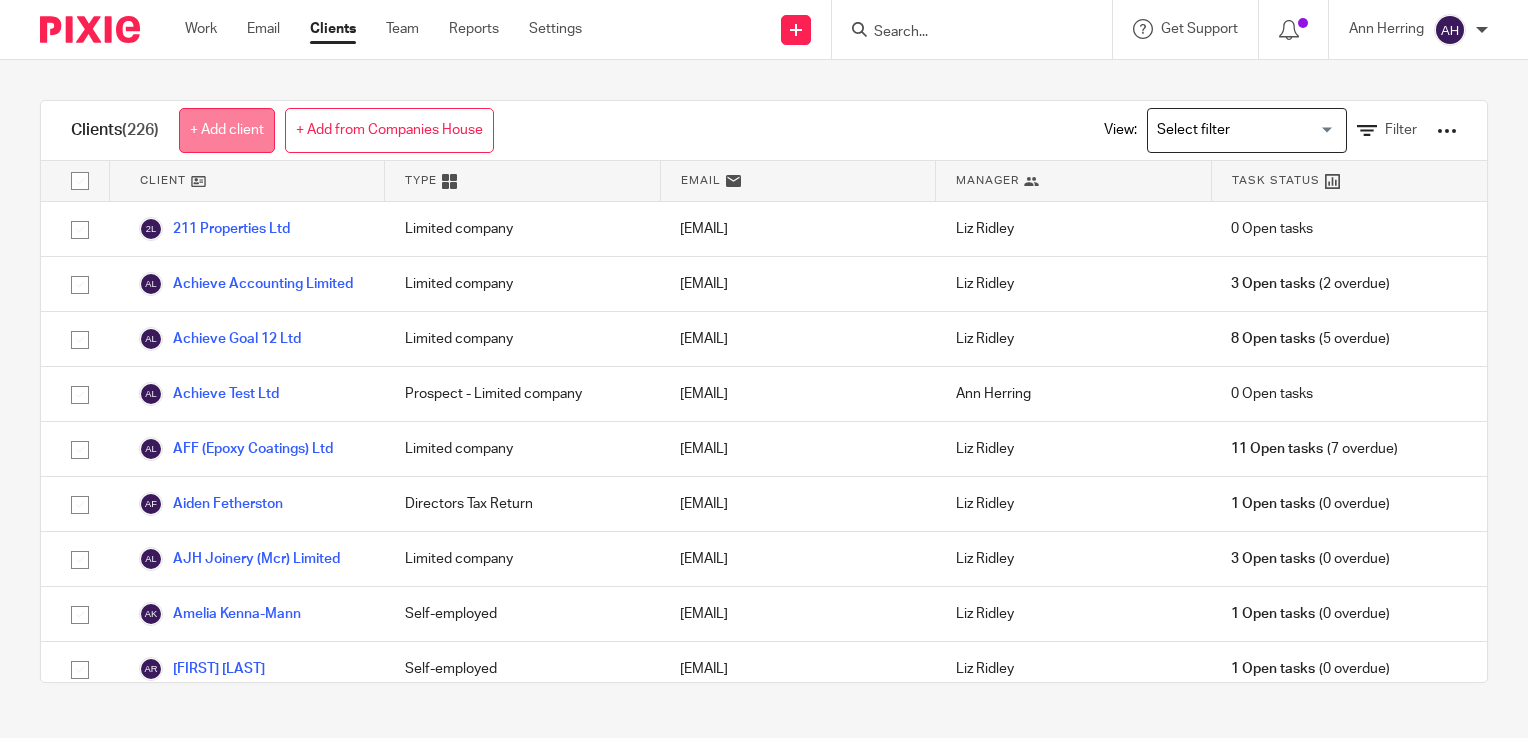 click on "+ Add client" at bounding box center (227, 130) 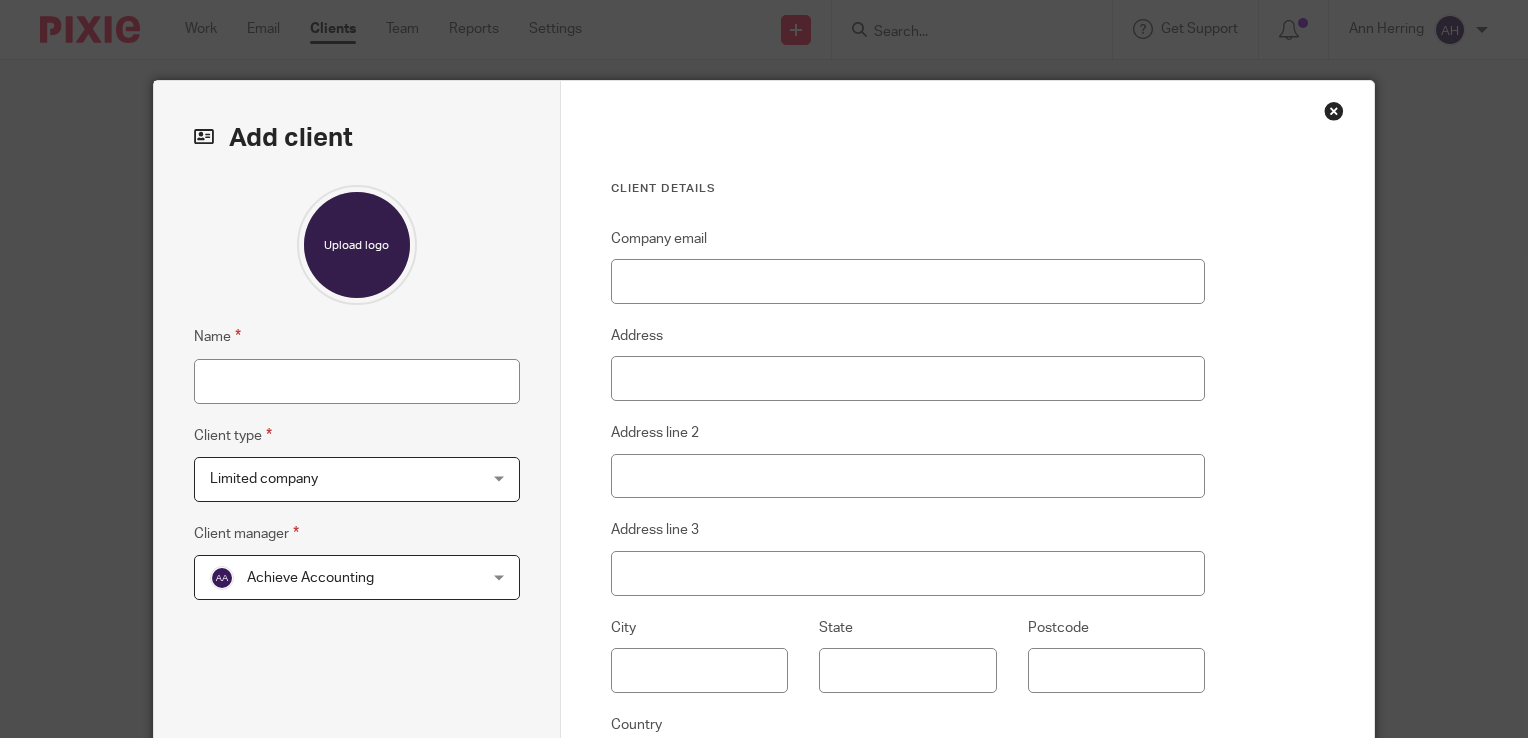 scroll, scrollTop: 0, scrollLeft: 0, axis: both 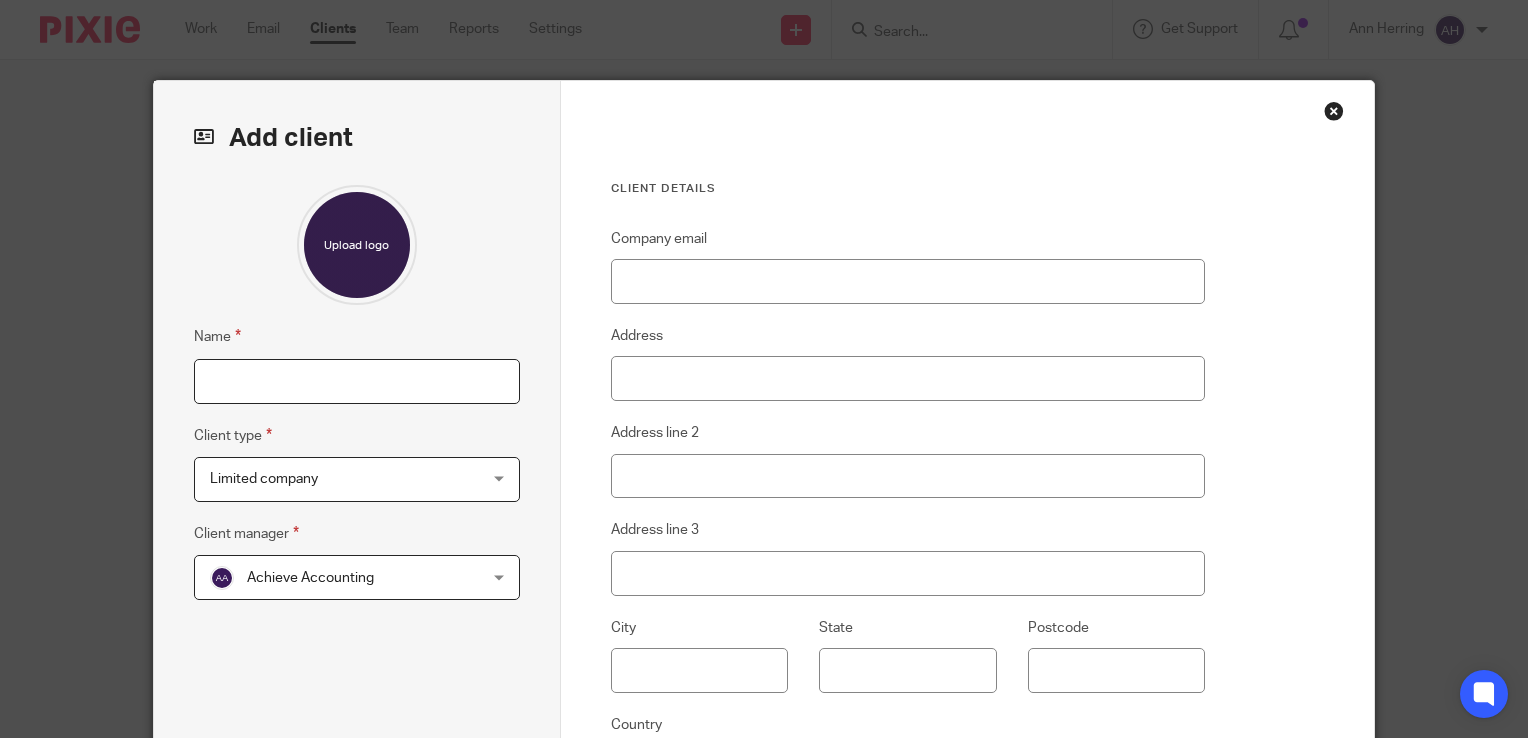 click on "Name" at bounding box center [357, 381] 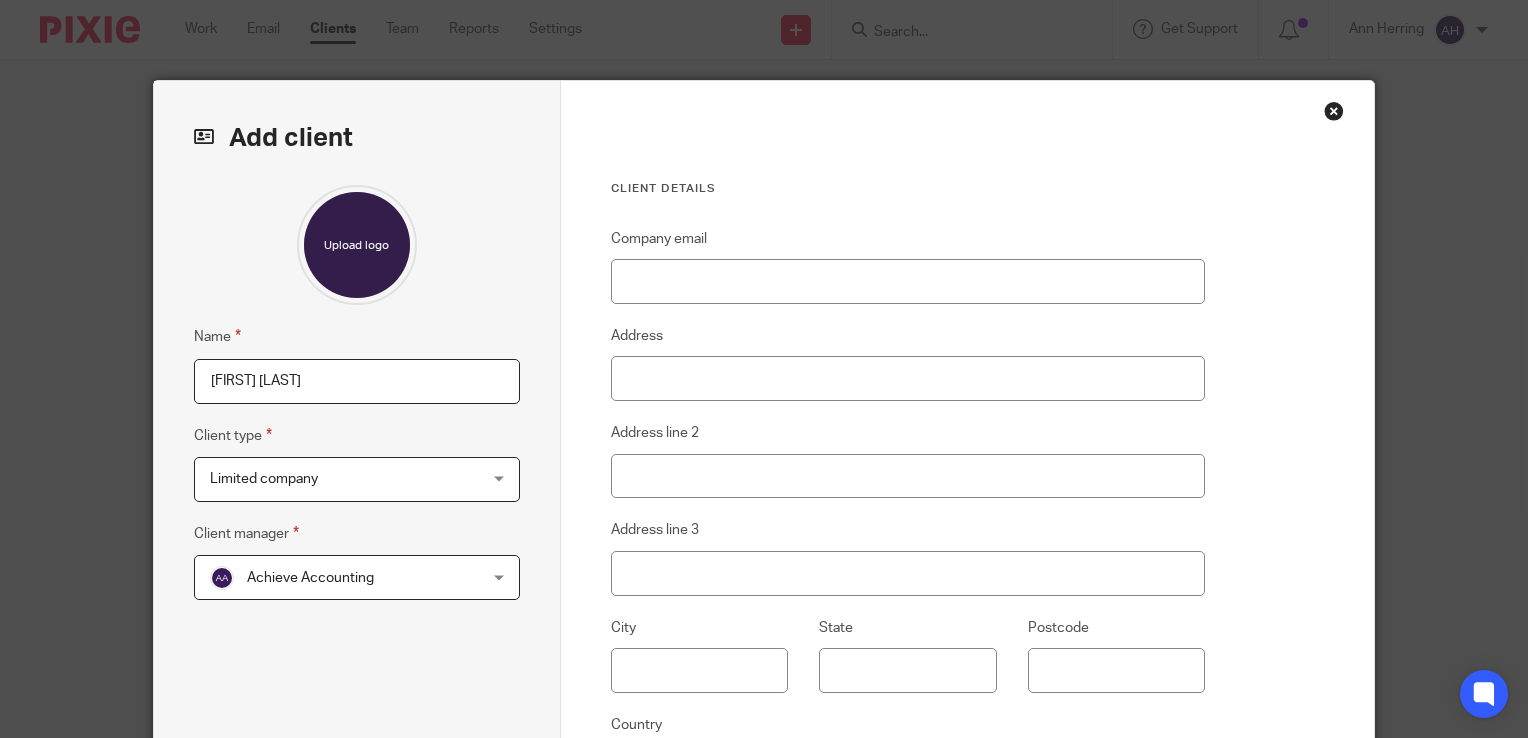 type on "[FIRST] [LAST]" 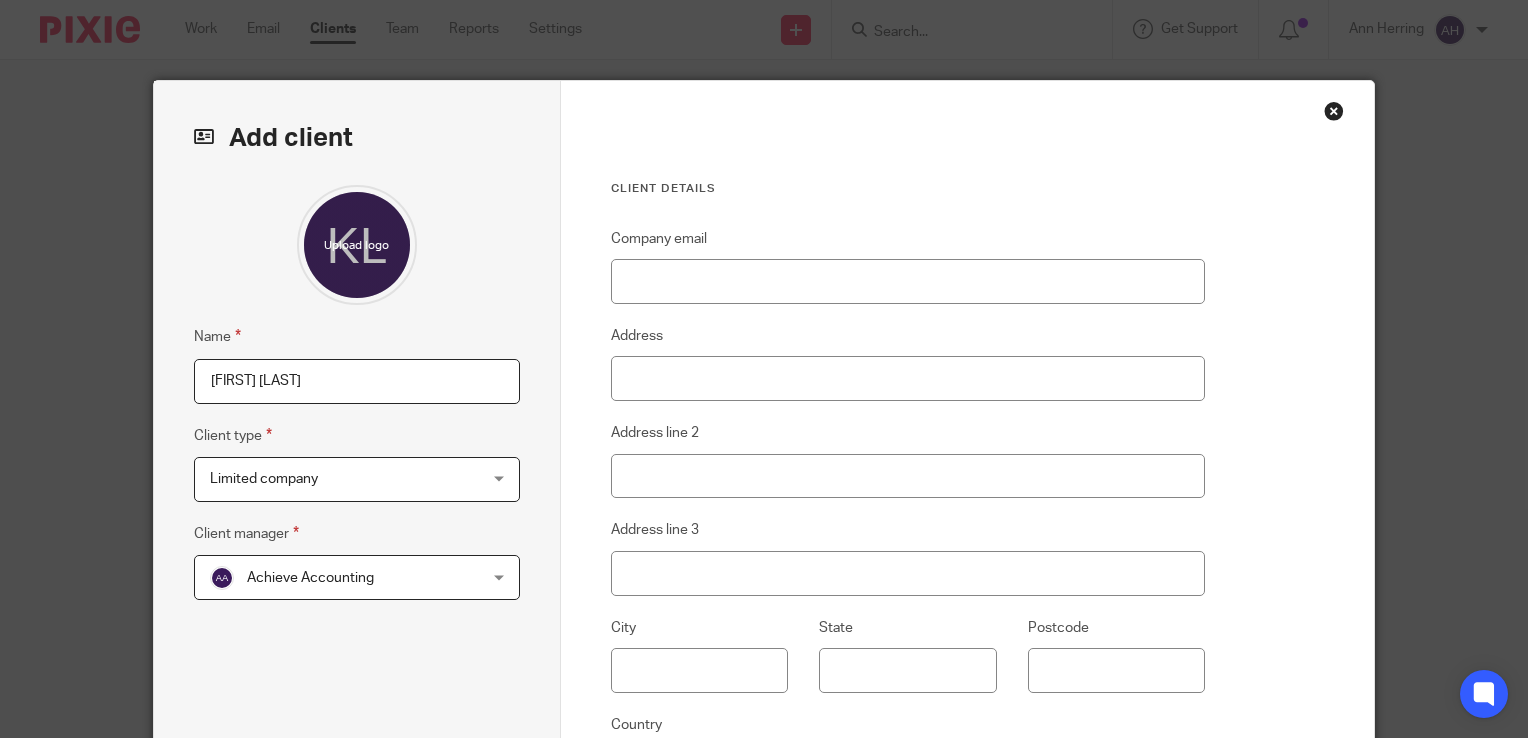 click on "Limited company
Limited company" at bounding box center [357, 479] 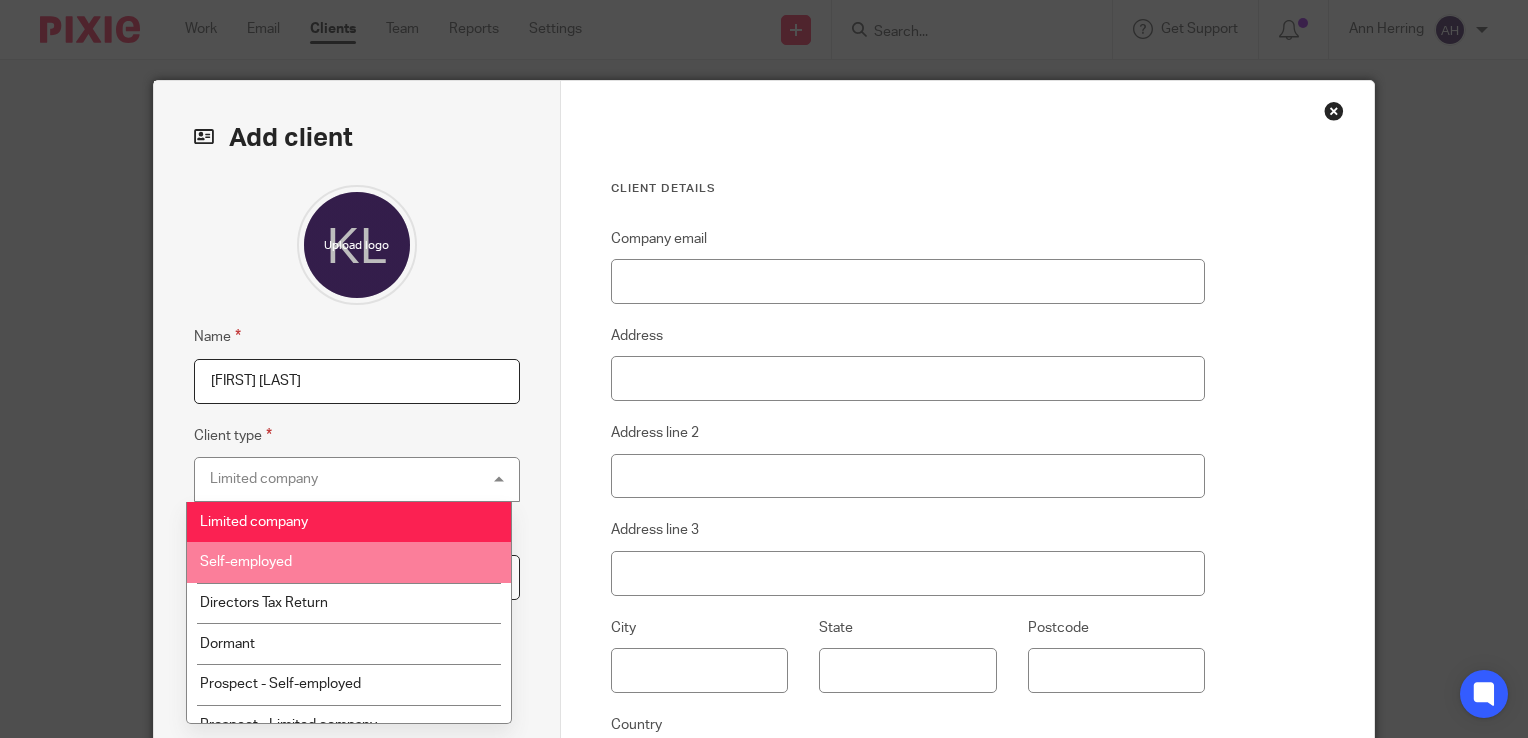 click on "Self-employed" at bounding box center (246, 562) 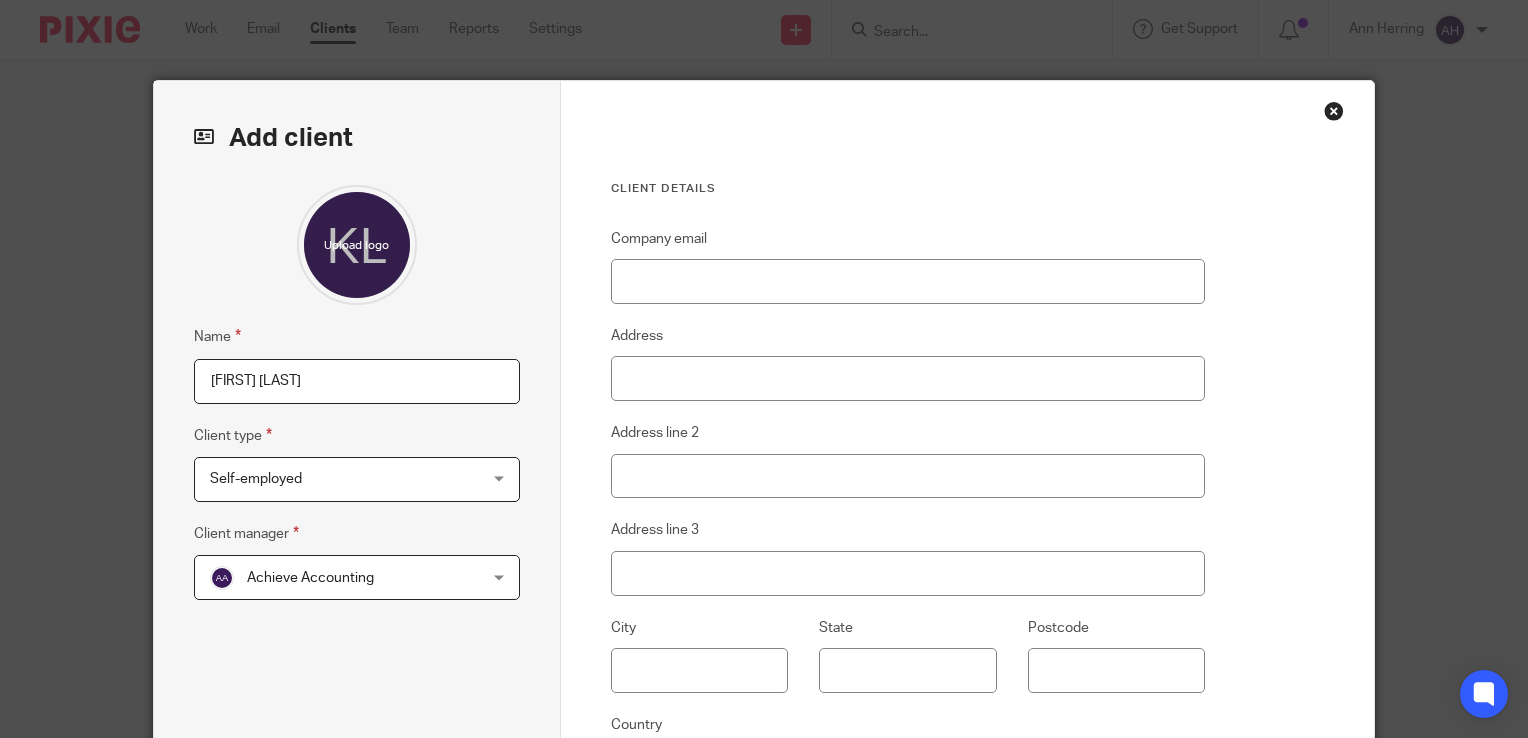 click on "Achieve Accounting
Achieve Accounting" at bounding box center [357, 577] 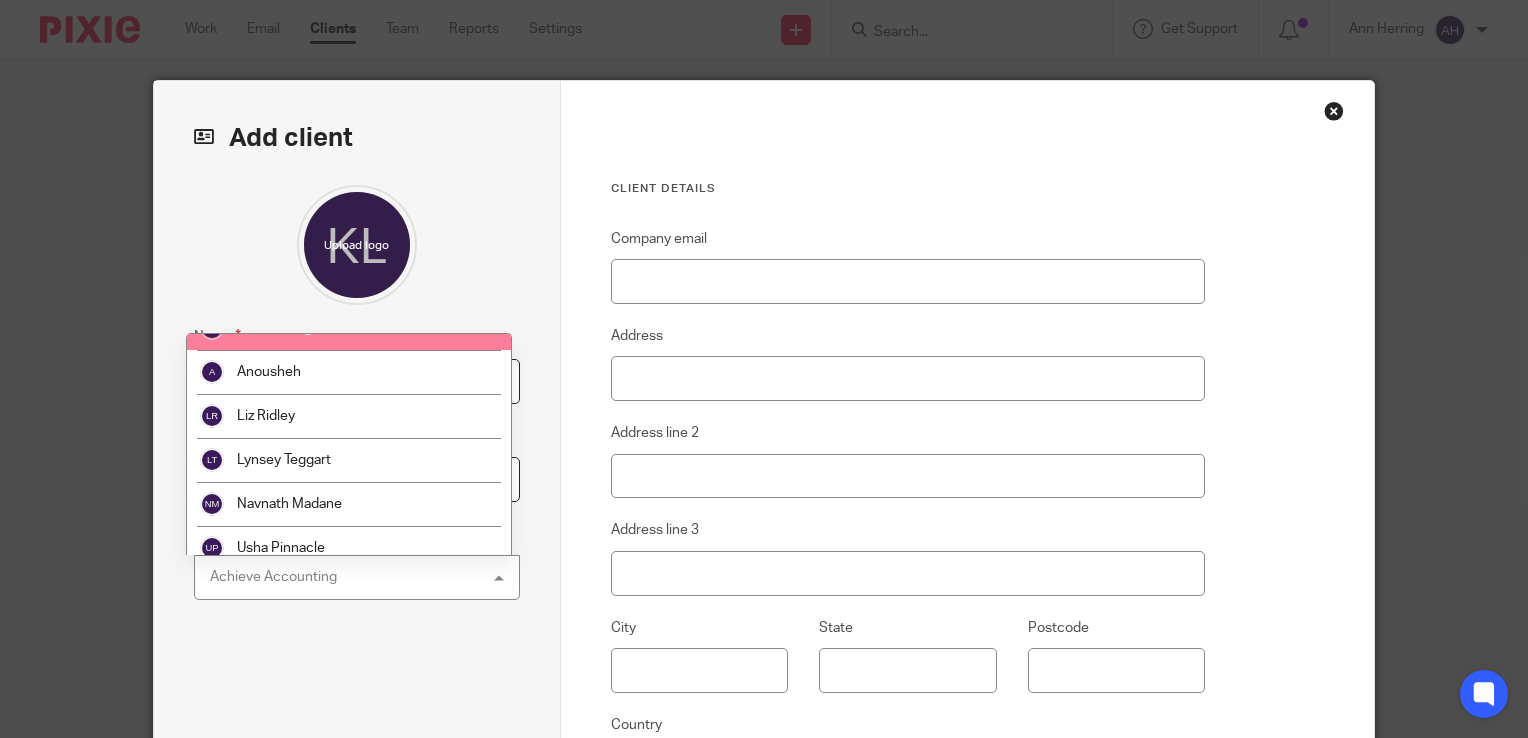 scroll, scrollTop: 174, scrollLeft: 0, axis: vertical 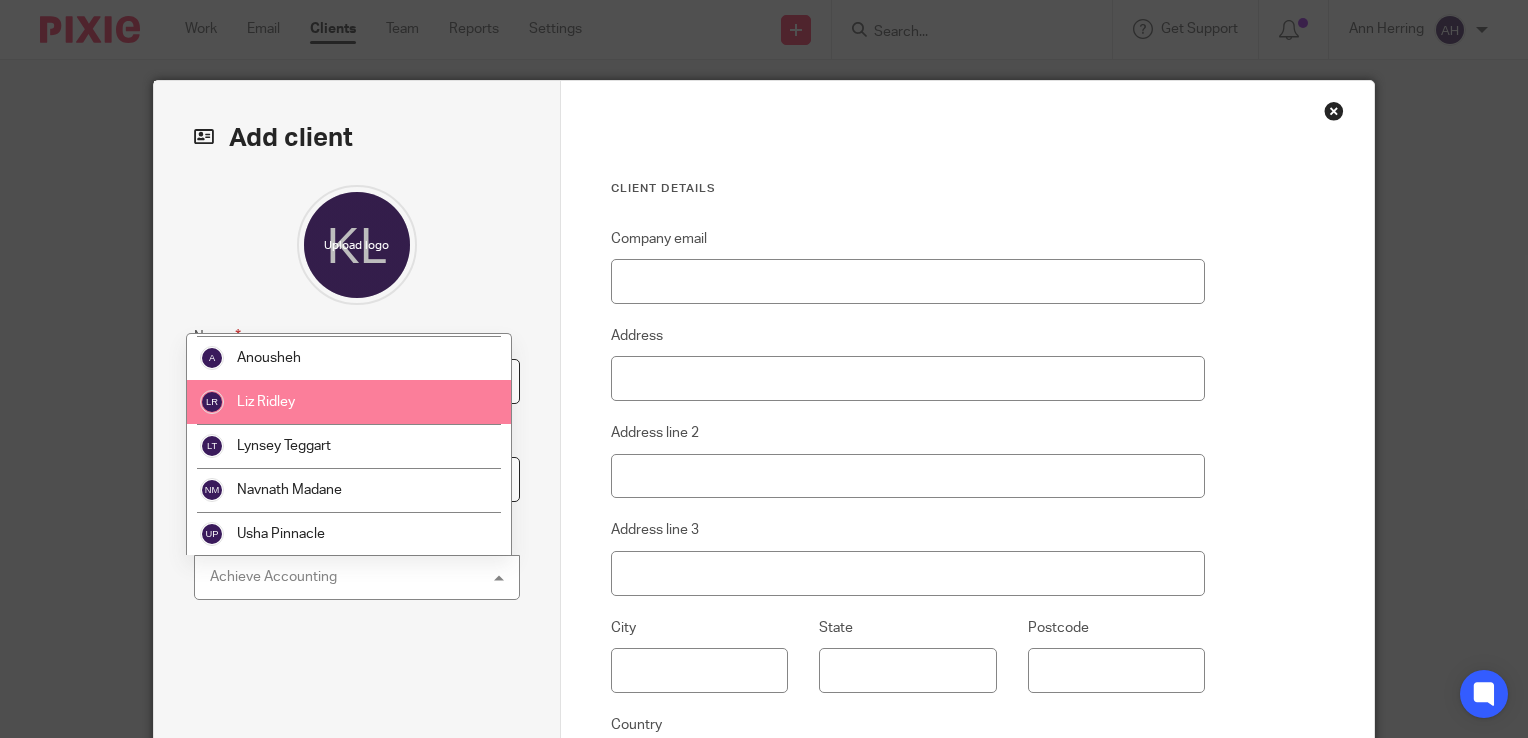 click on "Liz Ridley" at bounding box center [349, 402] 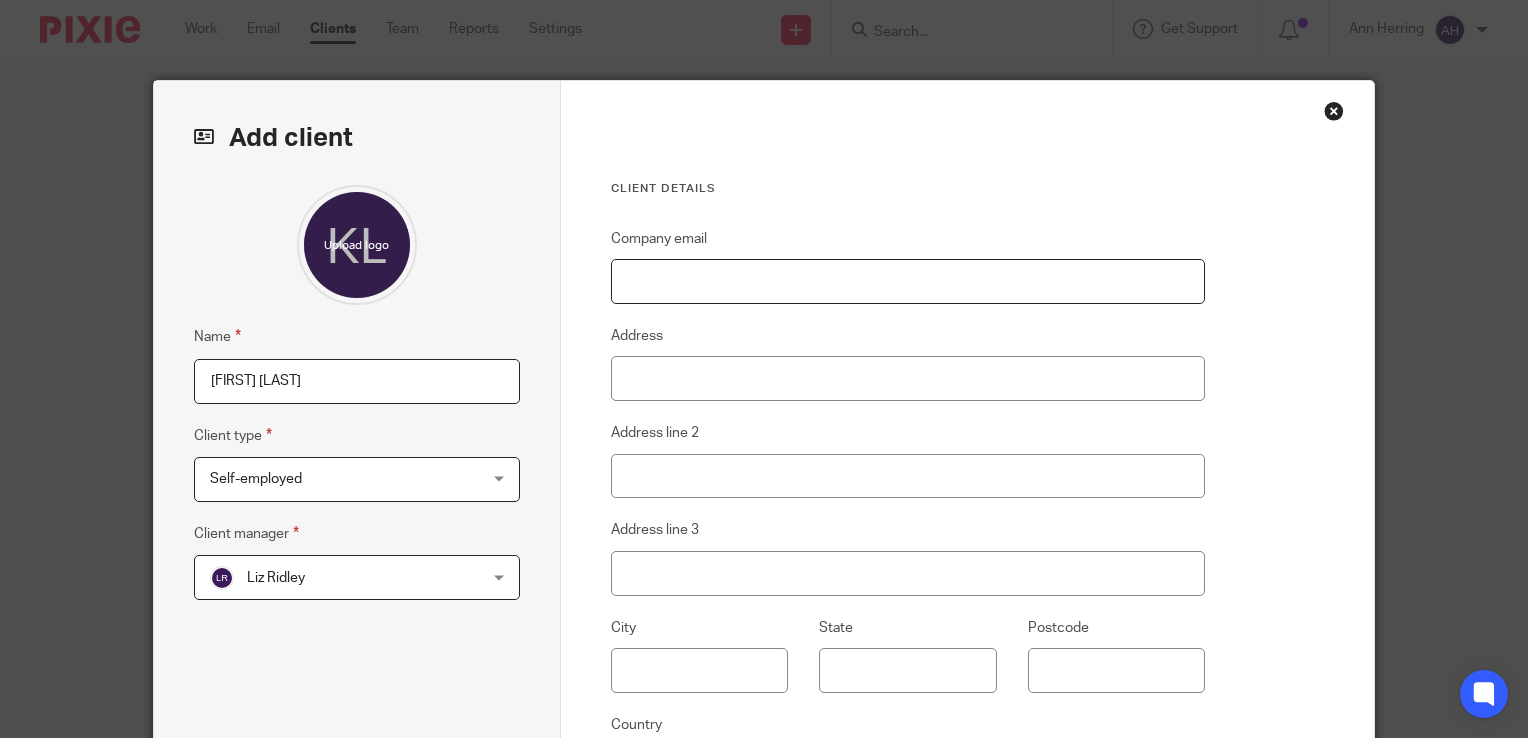click on "Company email" at bounding box center [908, 281] 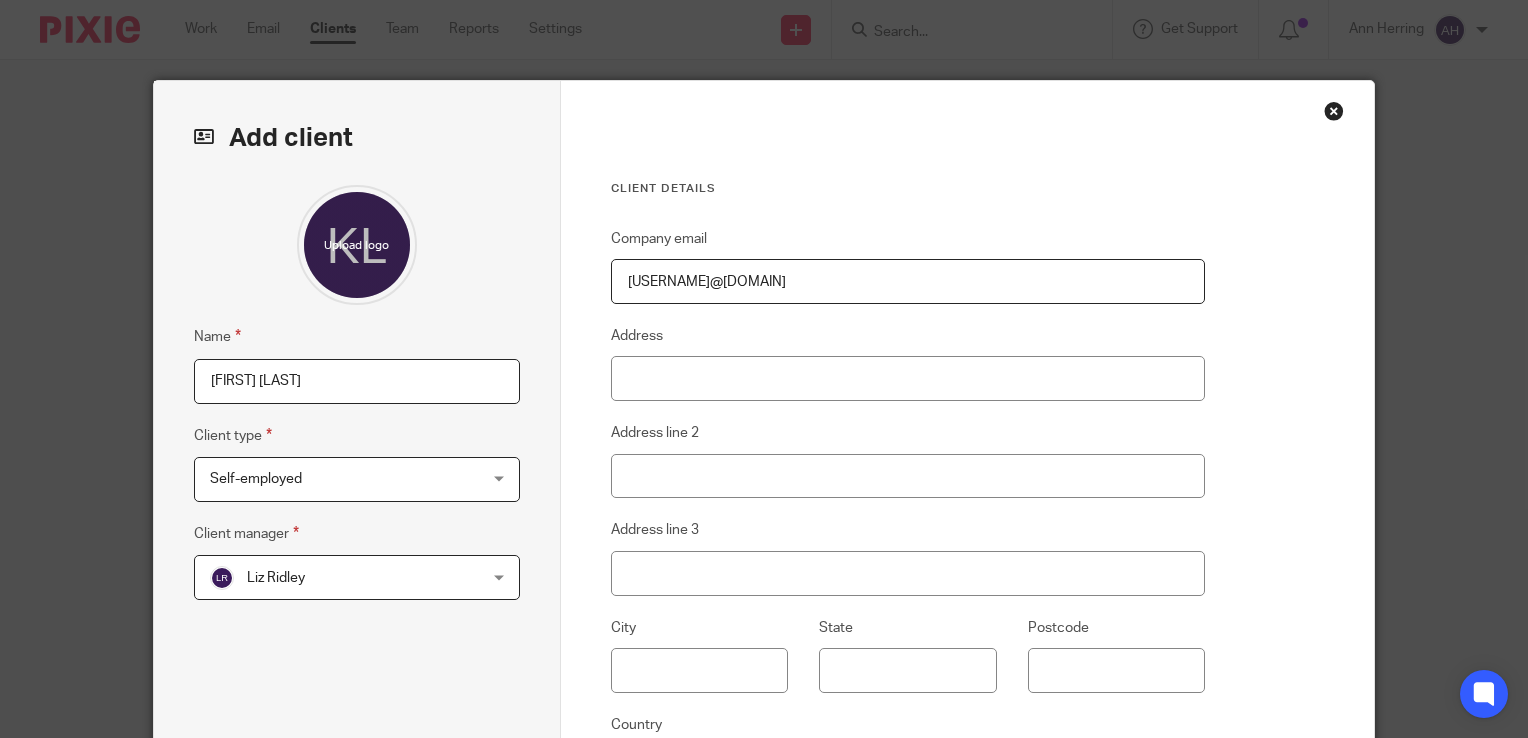 type on "karenlingardmorris@gmail.com" 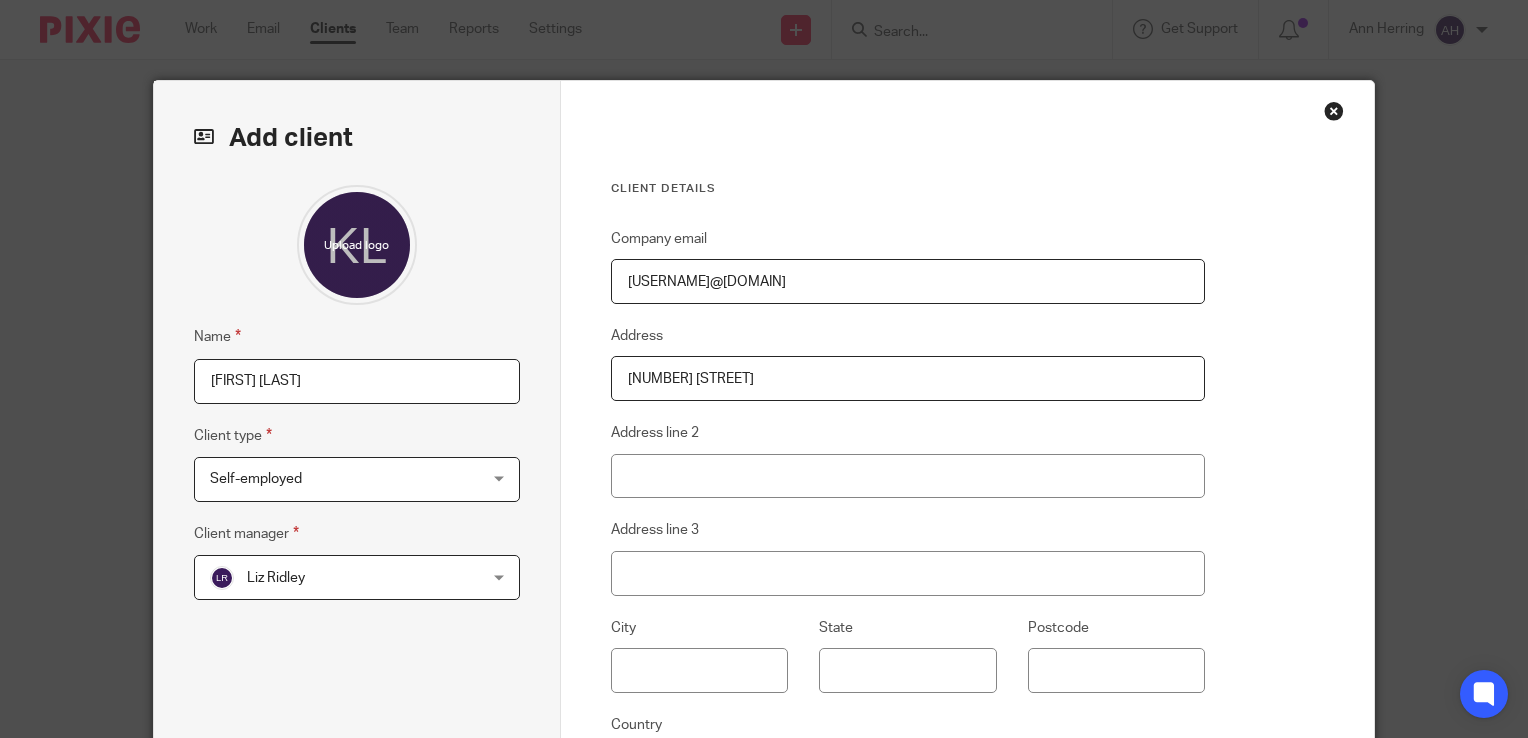 type on "10 Beech Drive" 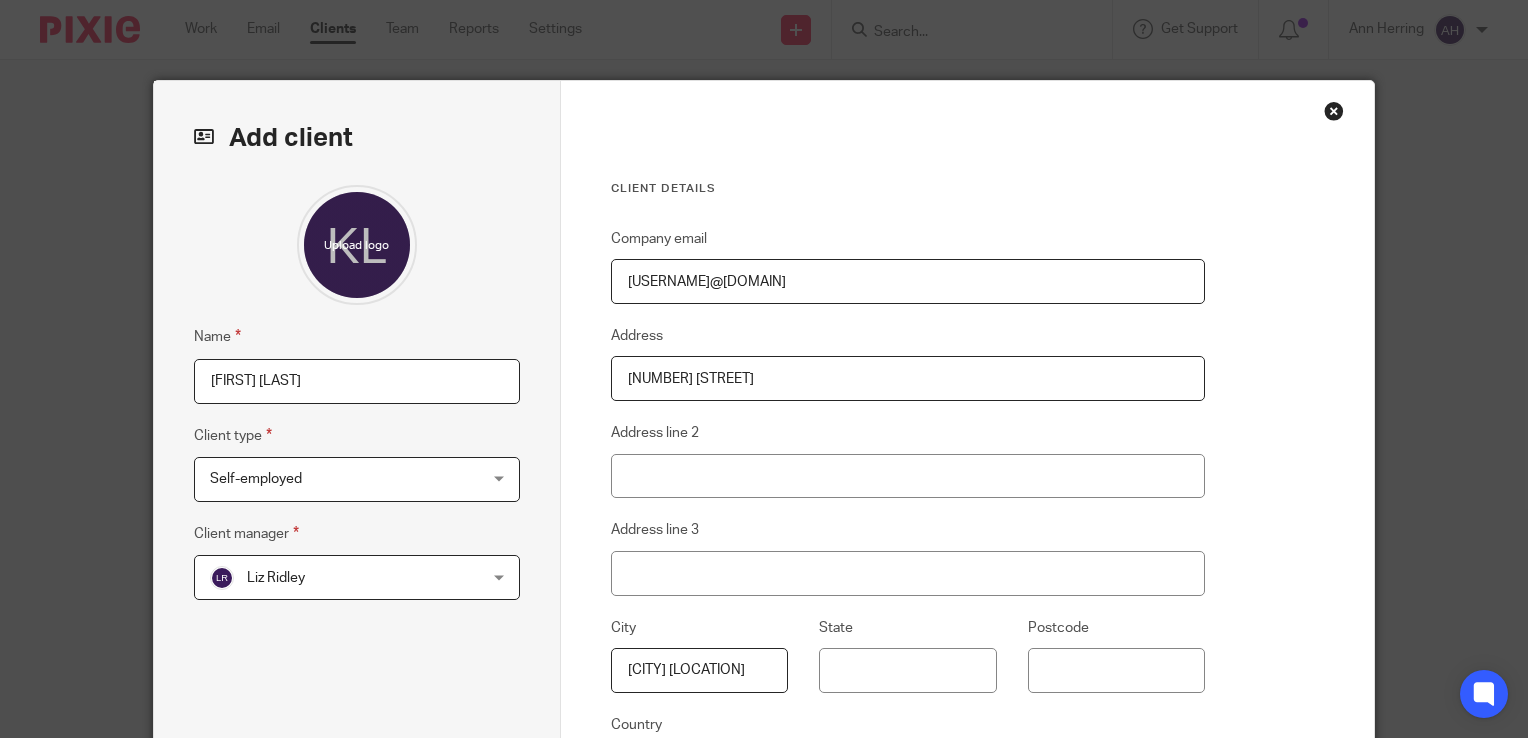 type on "Poulton Le Fylde" 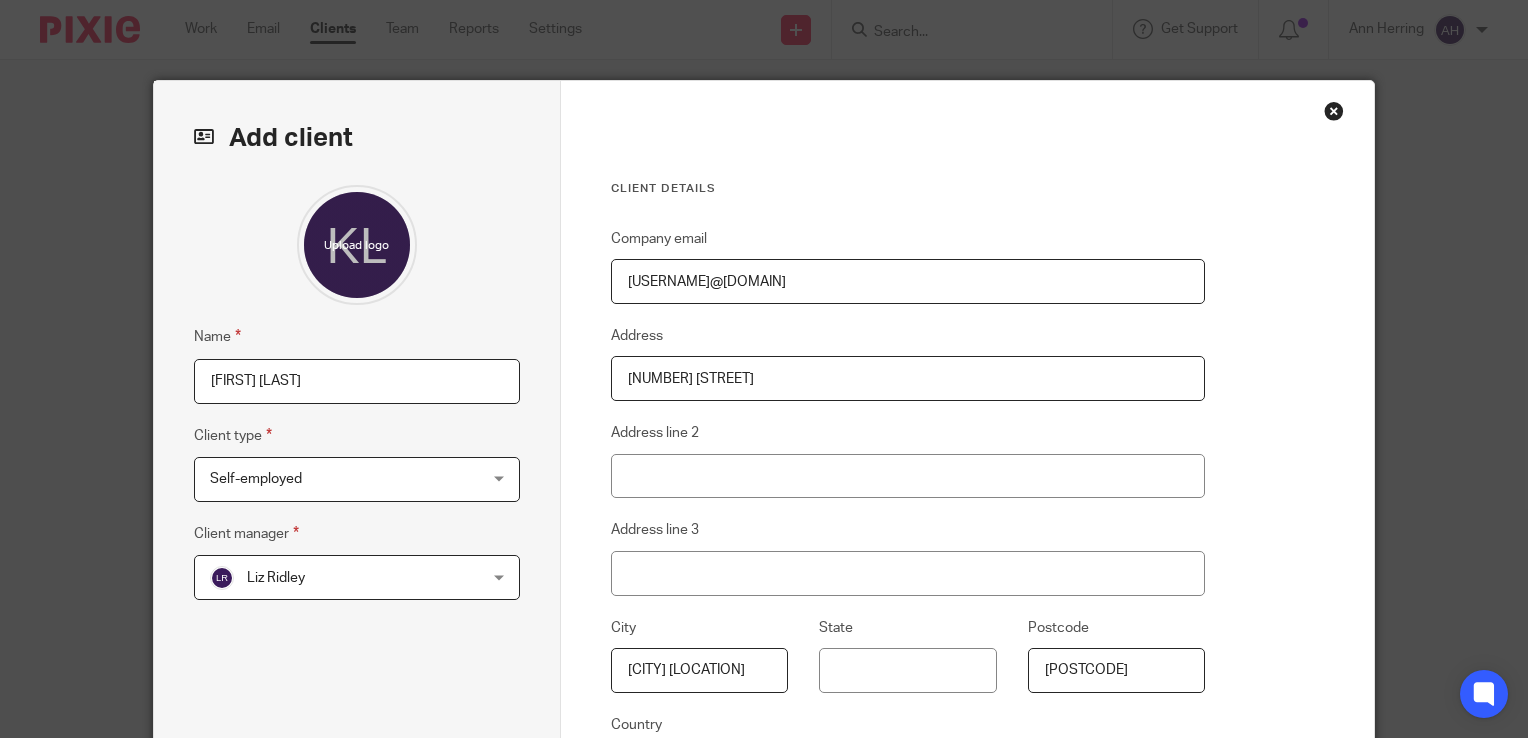 type on "FY6 8EF" 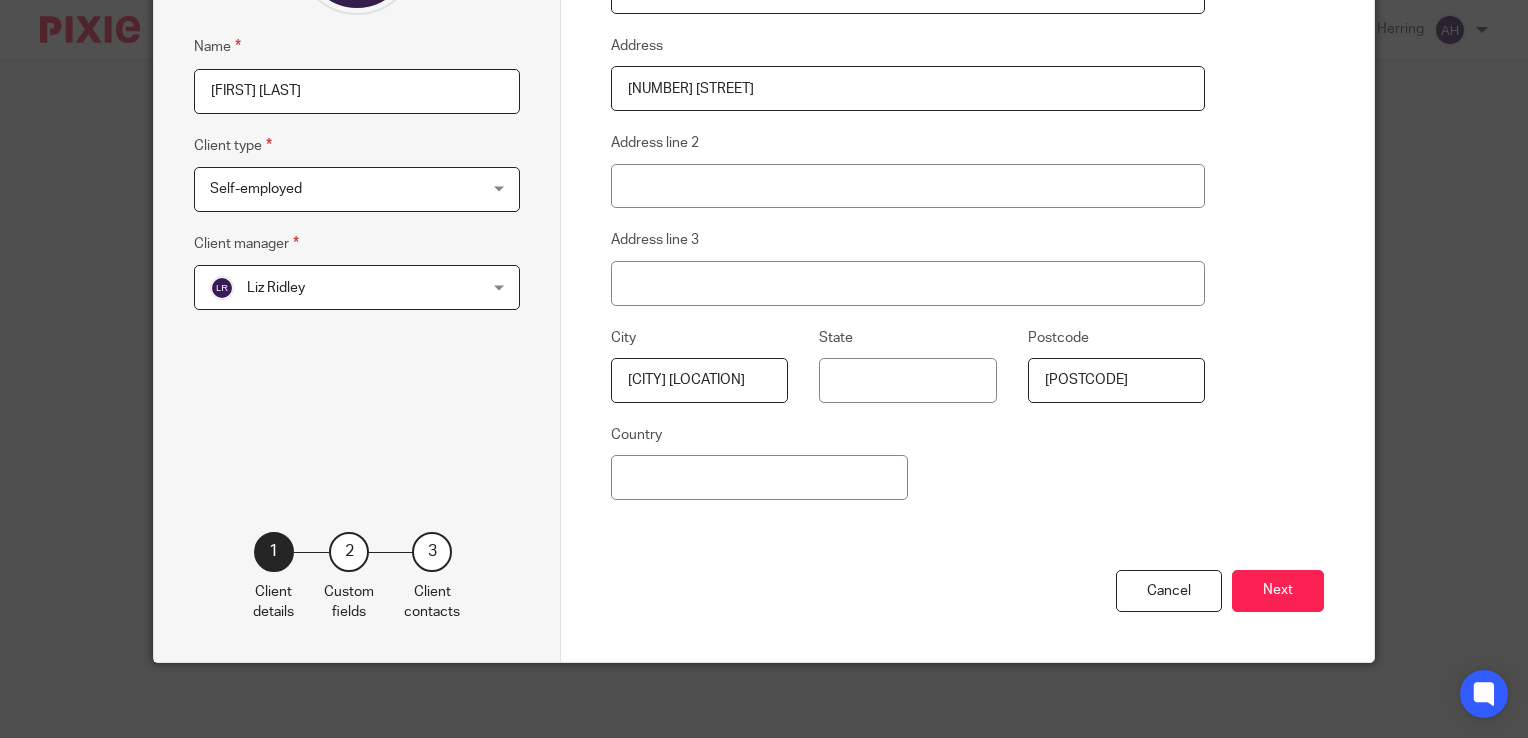 scroll, scrollTop: 292, scrollLeft: 0, axis: vertical 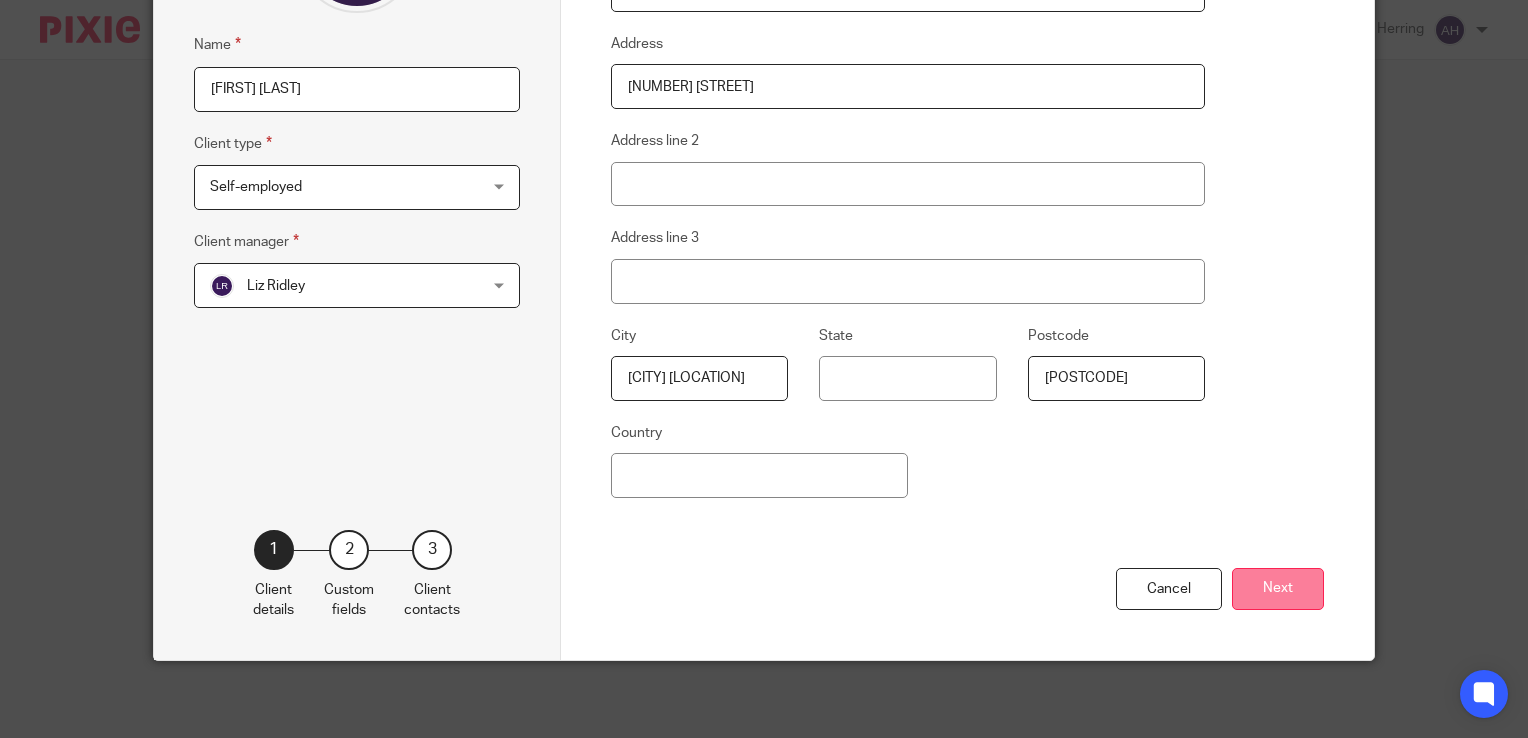 click on "Next" at bounding box center (1278, 589) 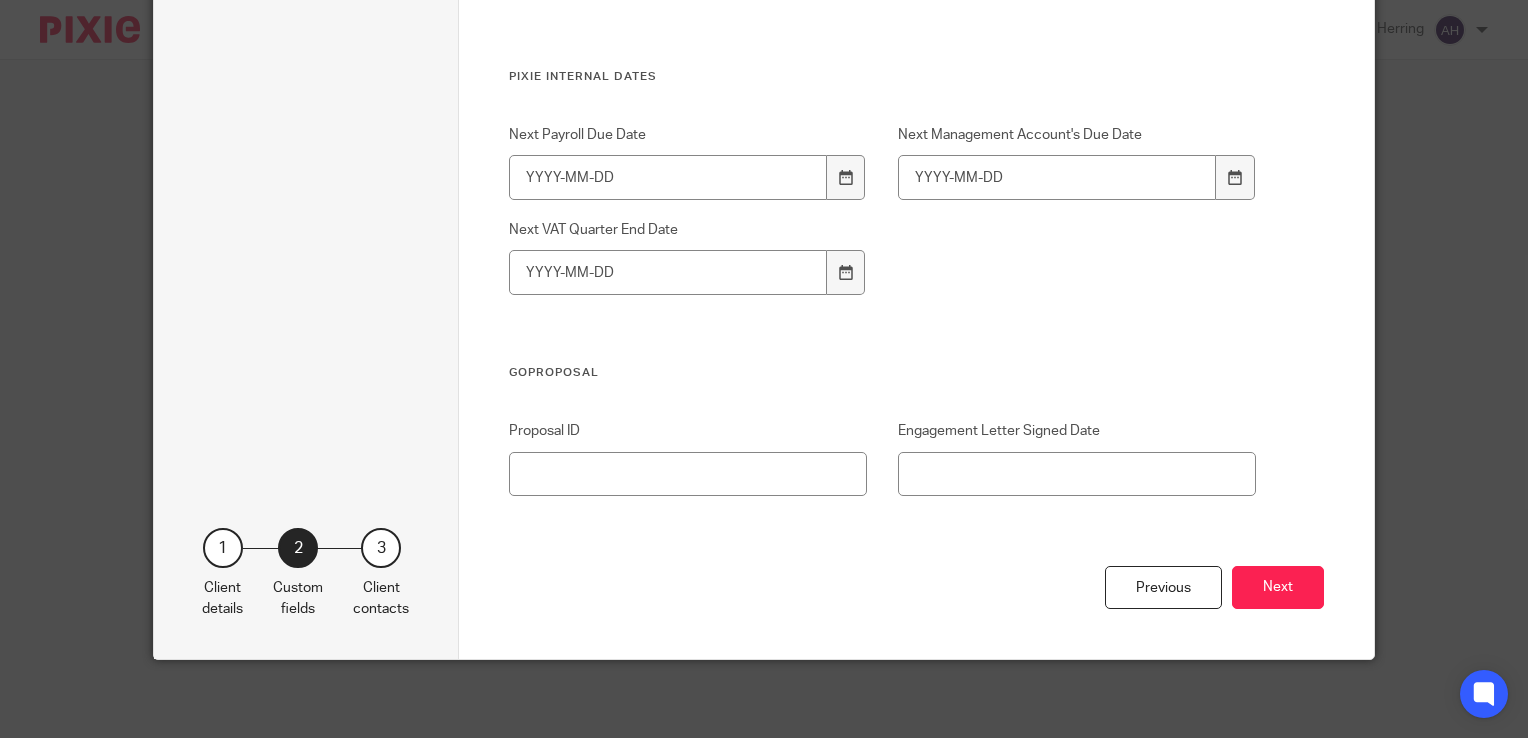 scroll, scrollTop: 2254, scrollLeft: 0, axis: vertical 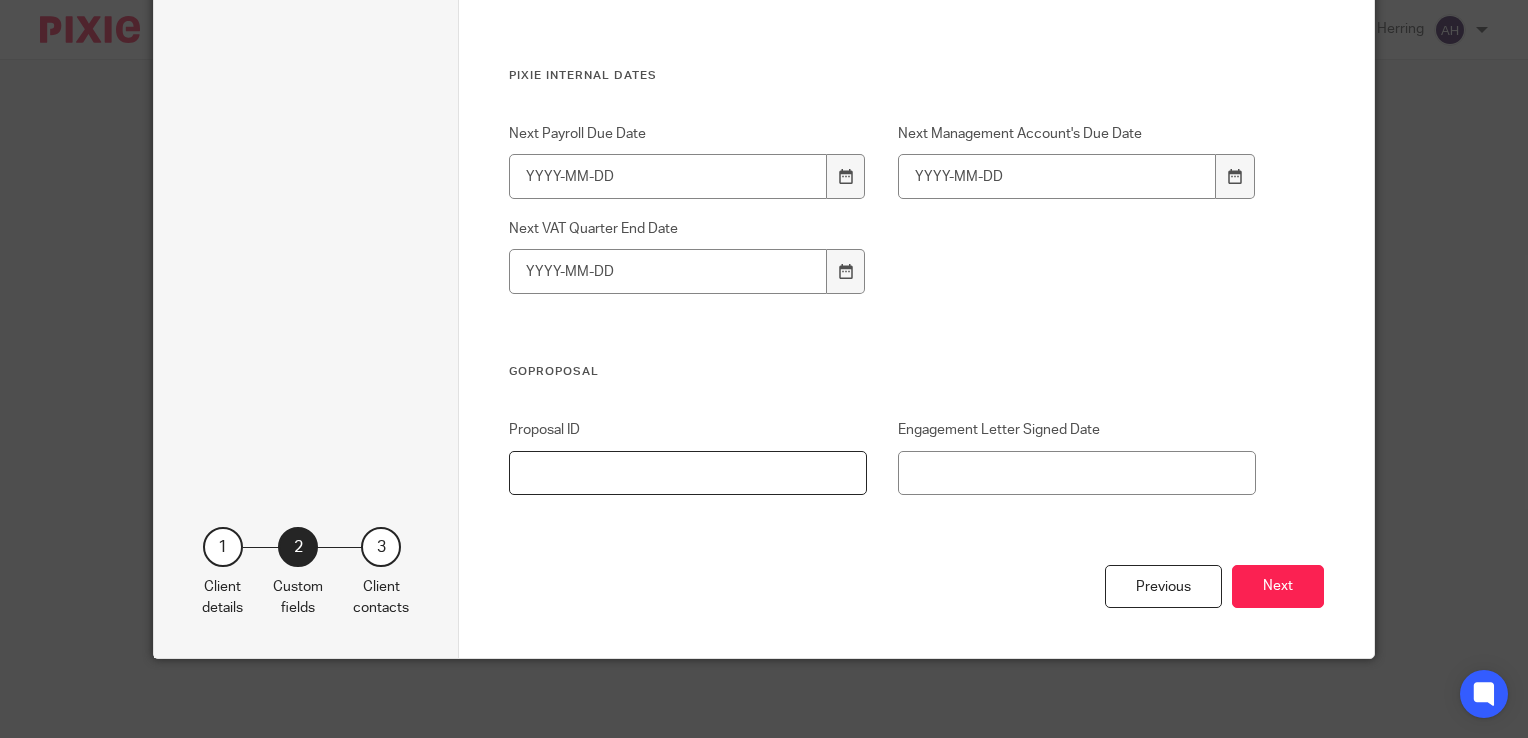 click on "Proposal ID" at bounding box center [688, 473] 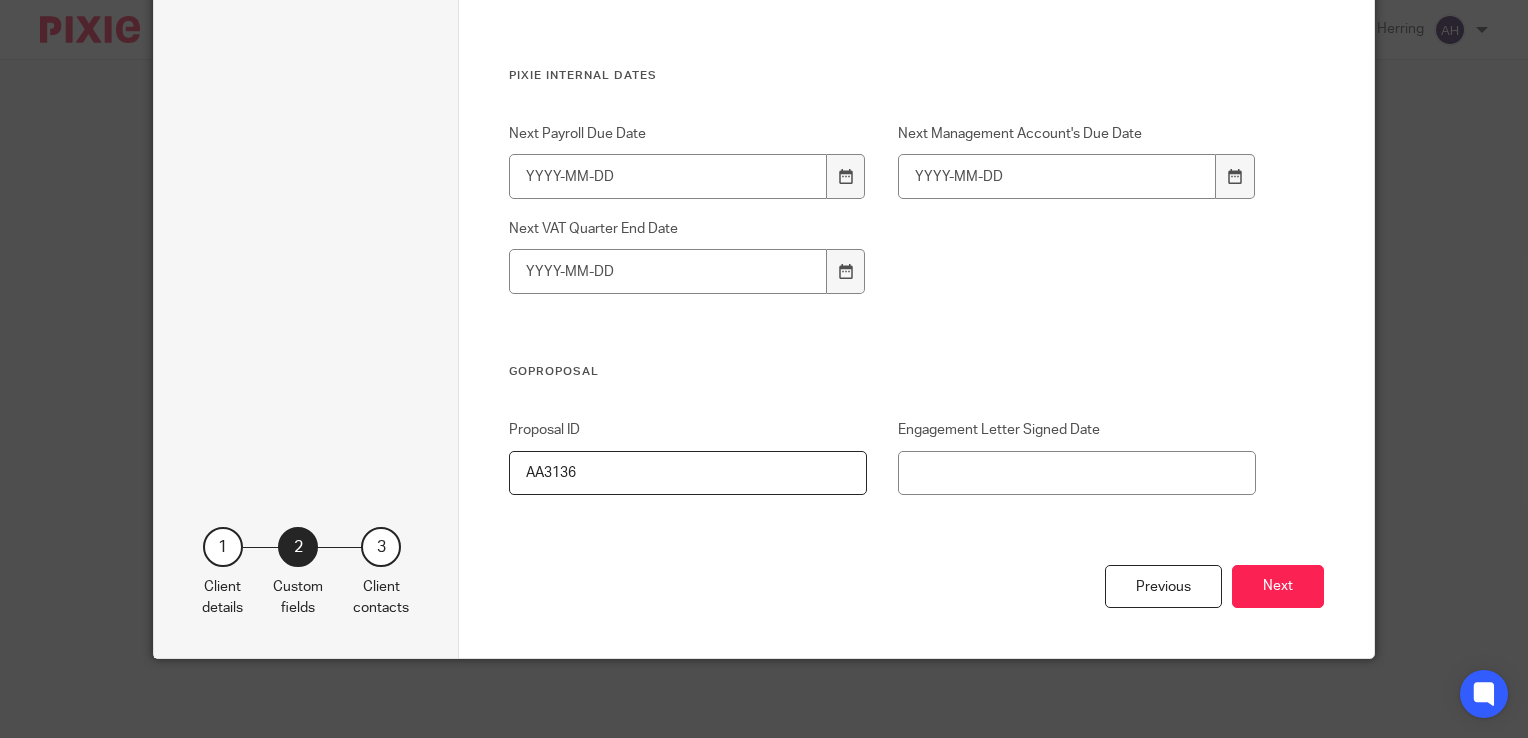 type on "AA3136" 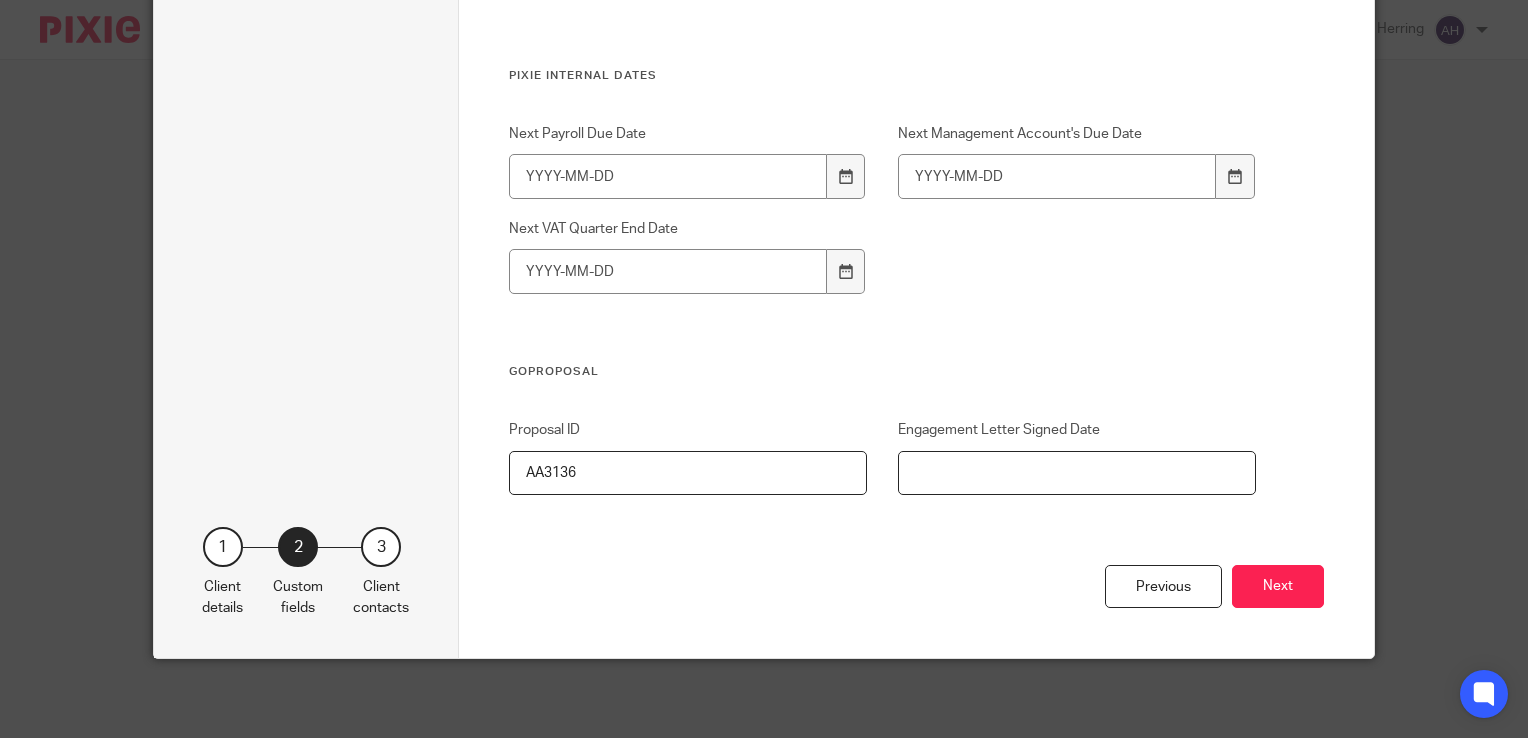 click on "Engagement Letter Signed Date" at bounding box center (1077, 473) 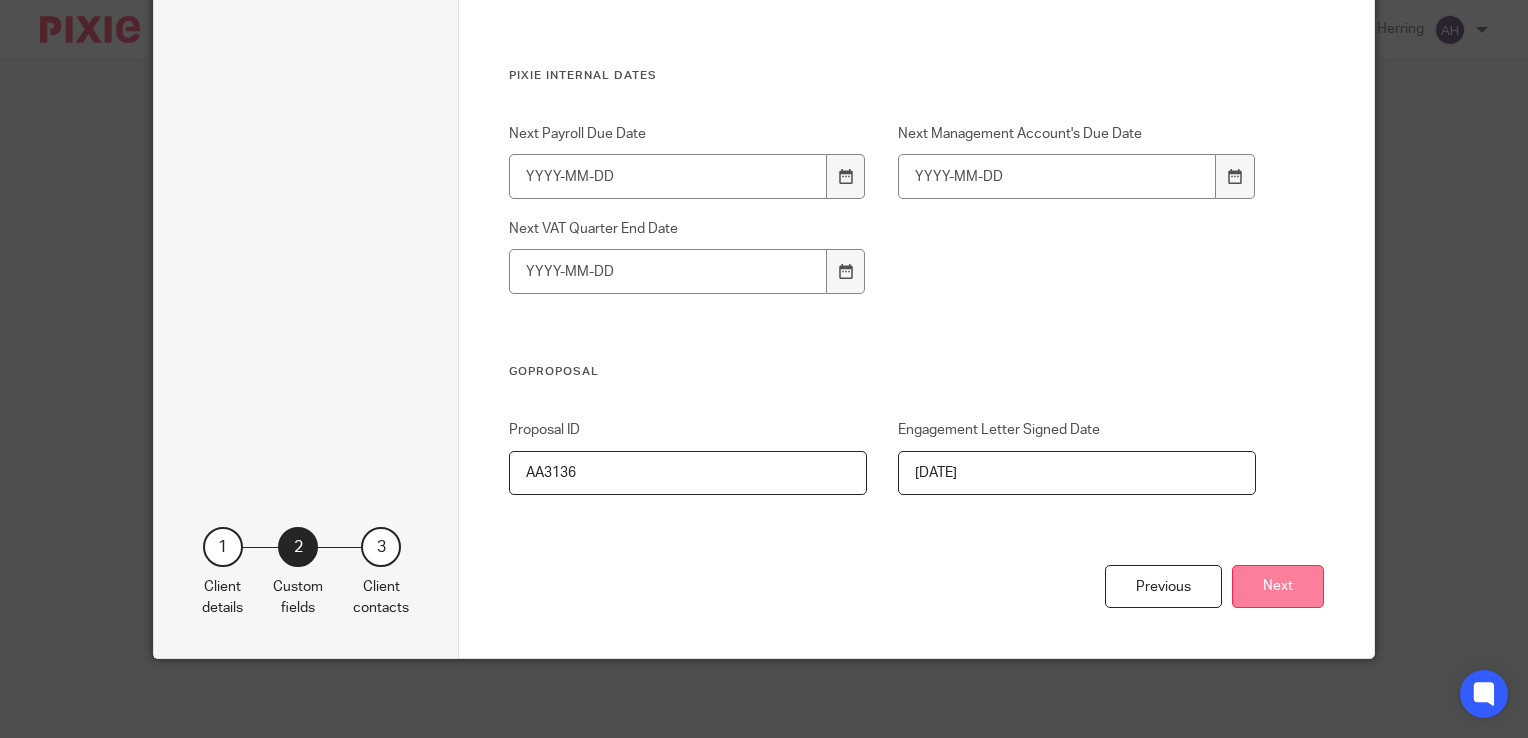 type on "6/8/2025" 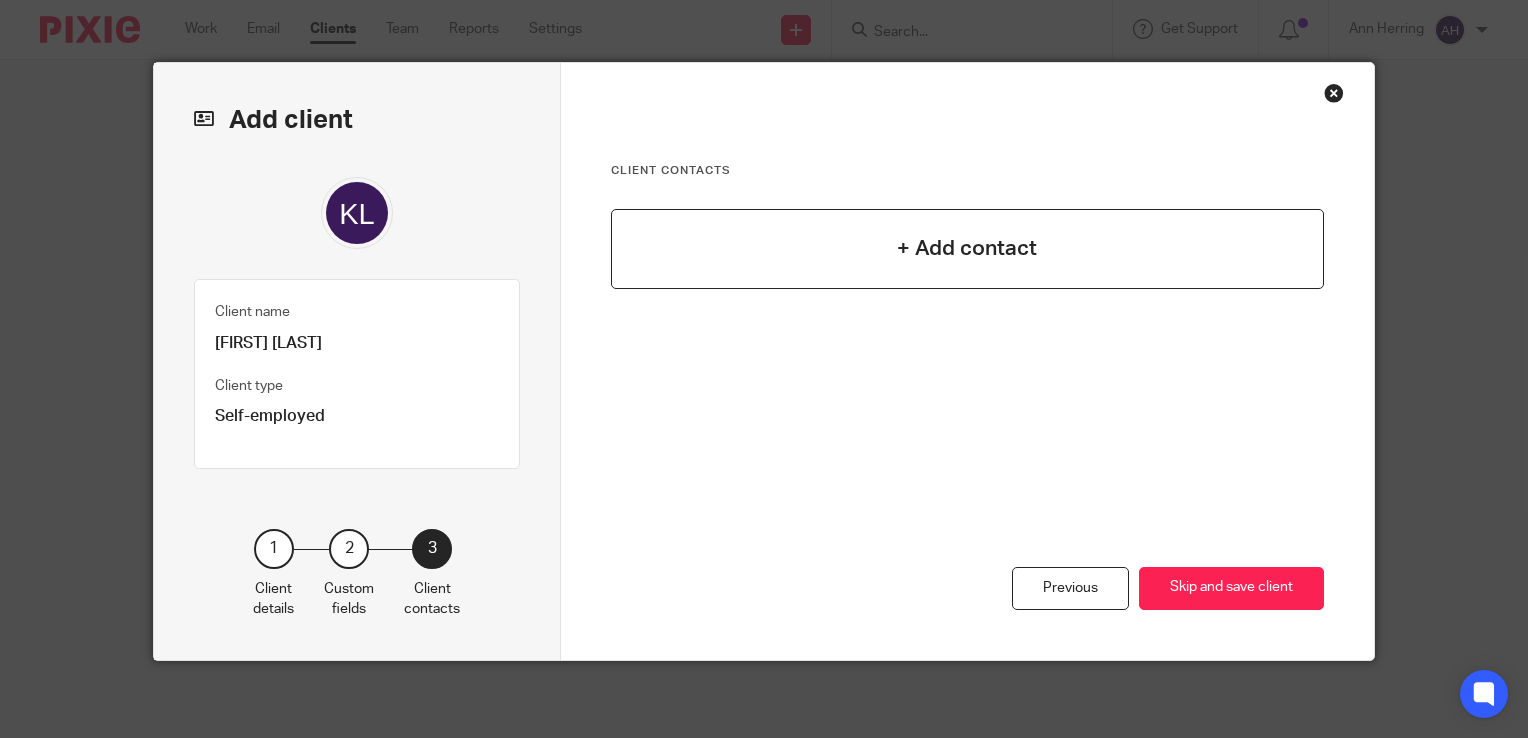 click on "+ Add contact" at bounding box center [967, 248] 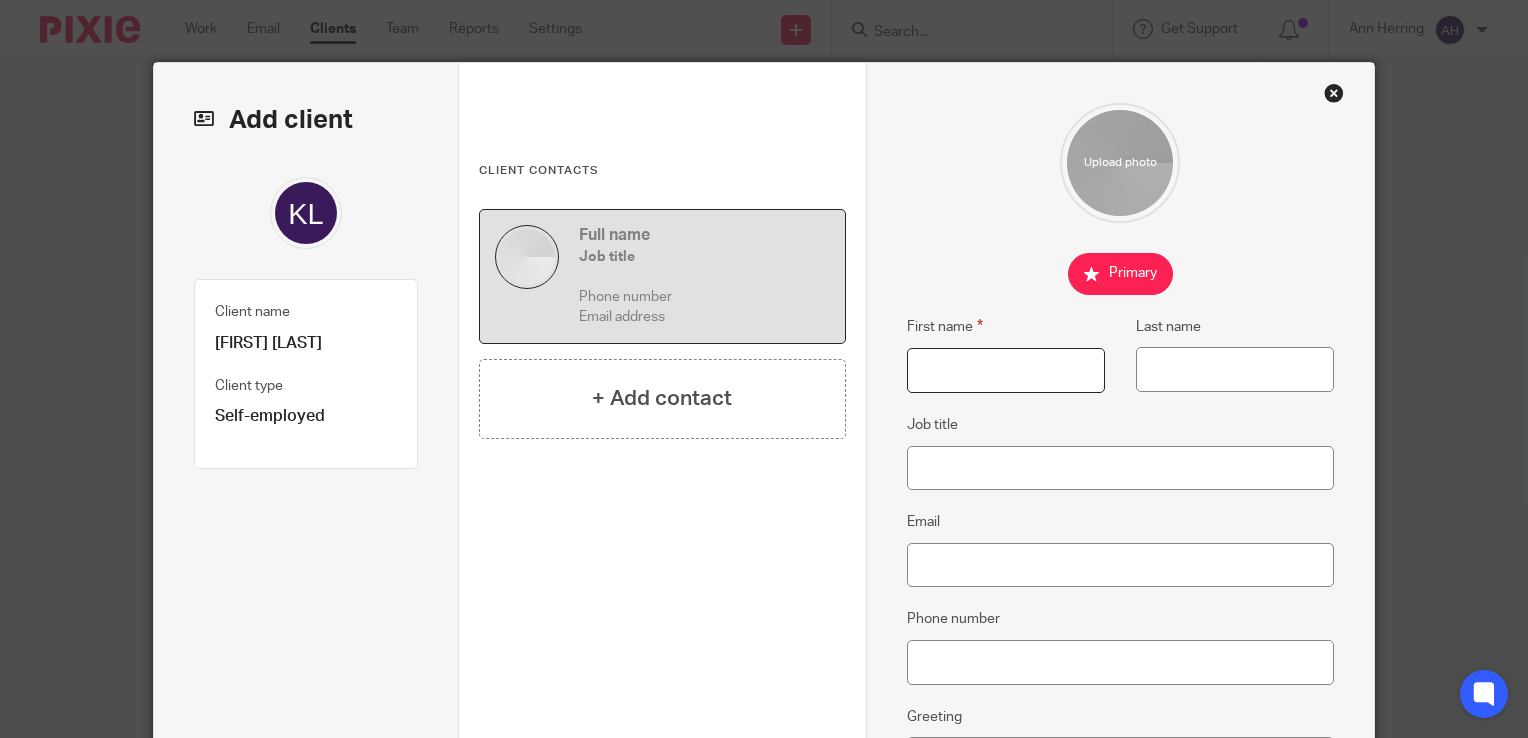 click on "First name" at bounding box center [1006, 370] 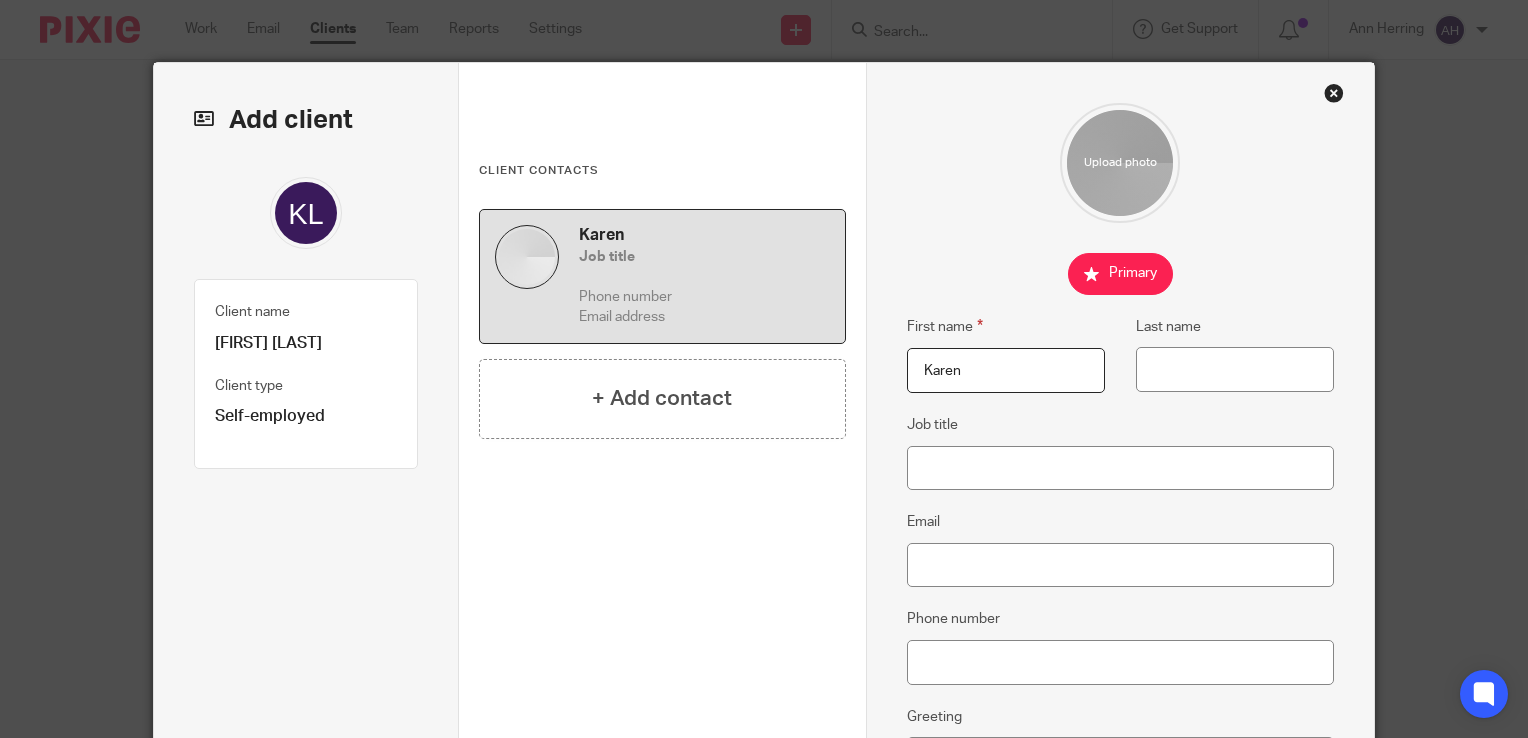 type on "Karen" 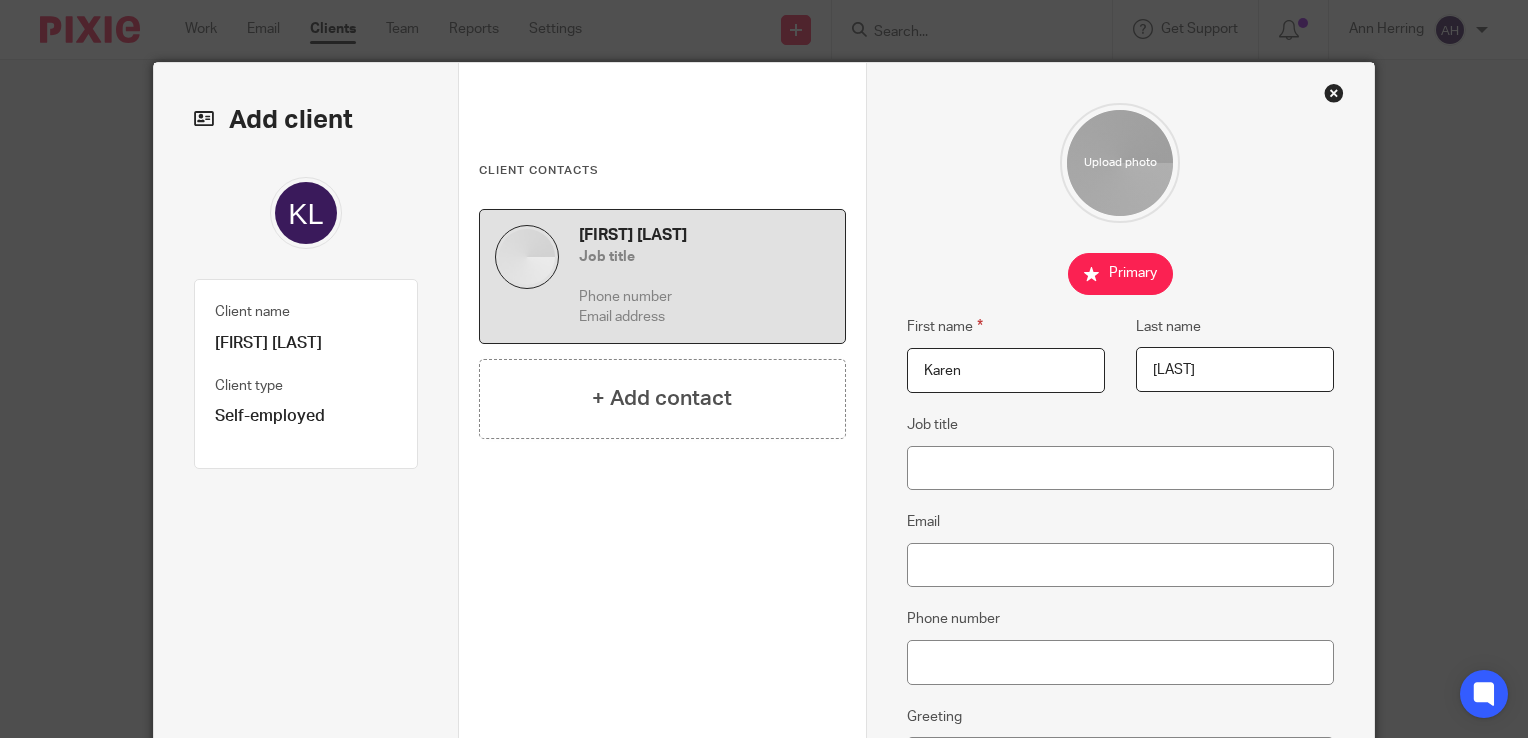 type on "[LAST]" 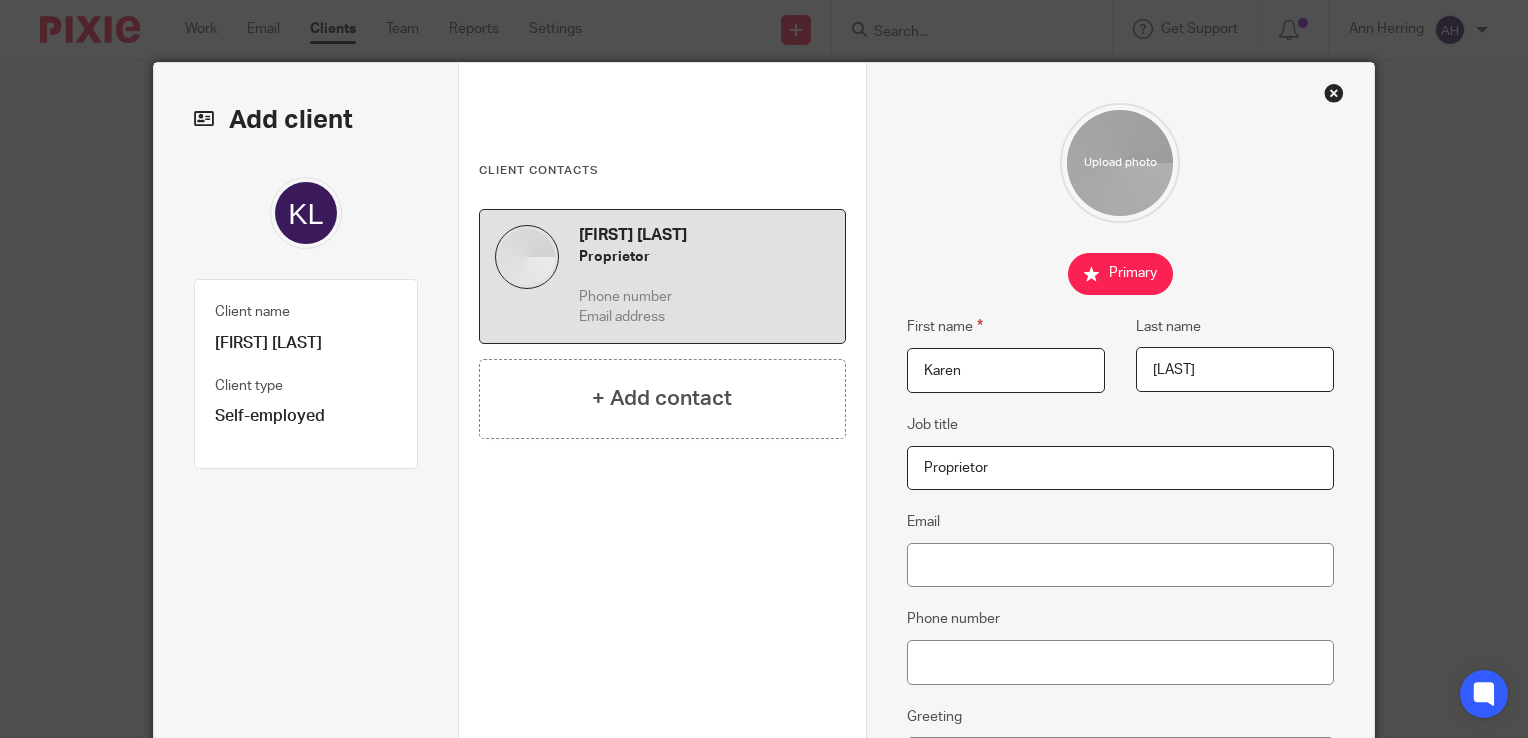 type on "Proprietor" 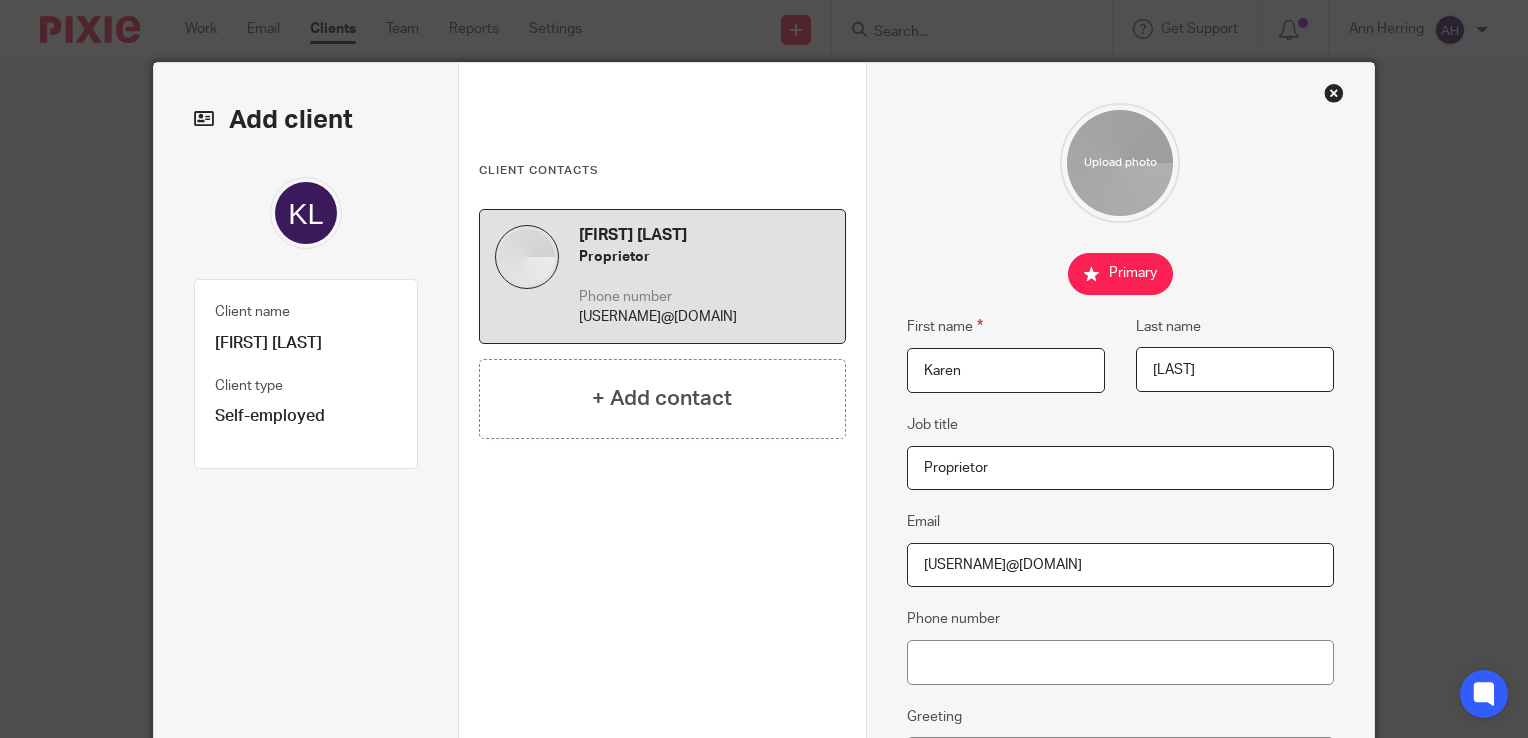 type on "[EMAIL]" 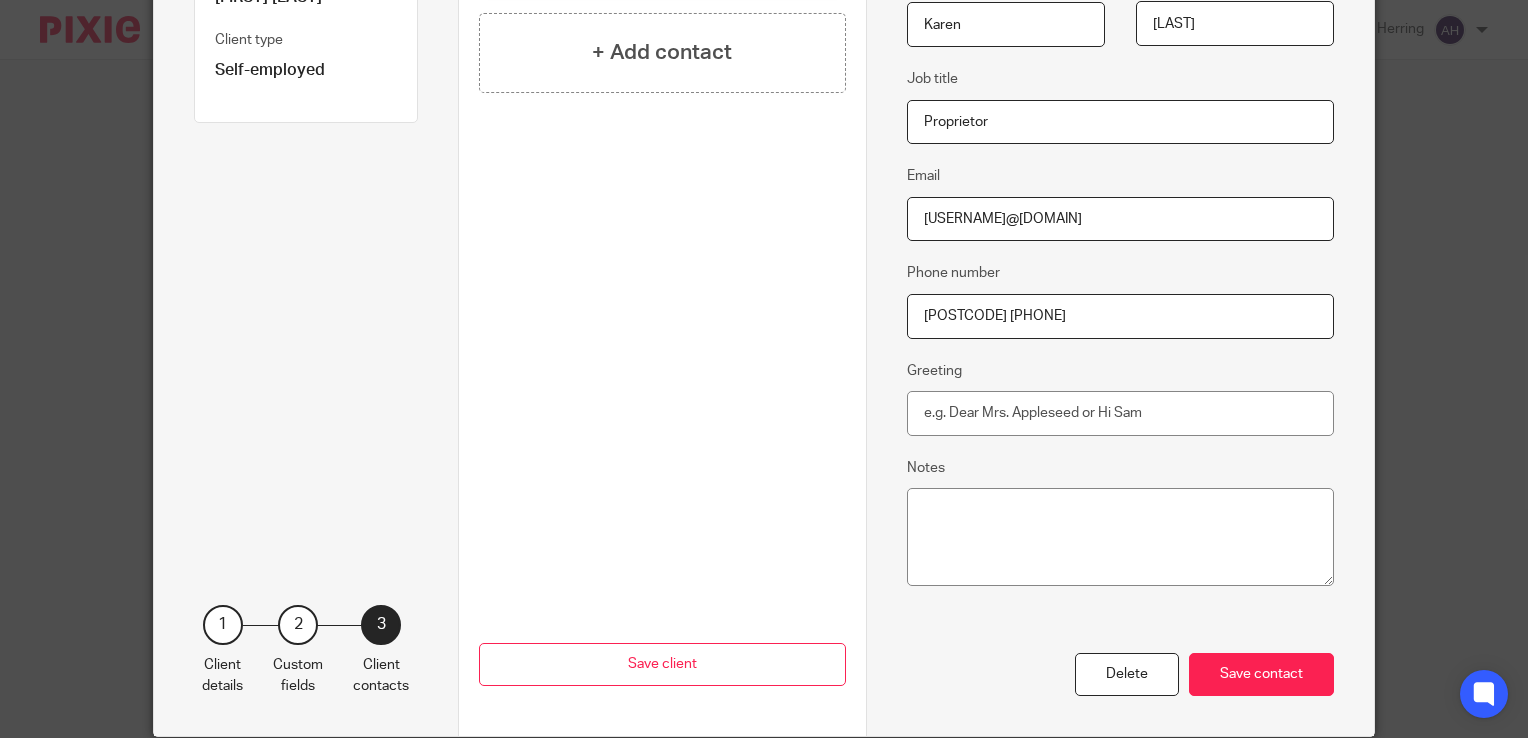 scroll, scrollTop: 418, scrollLeft: 0, axis: vertical 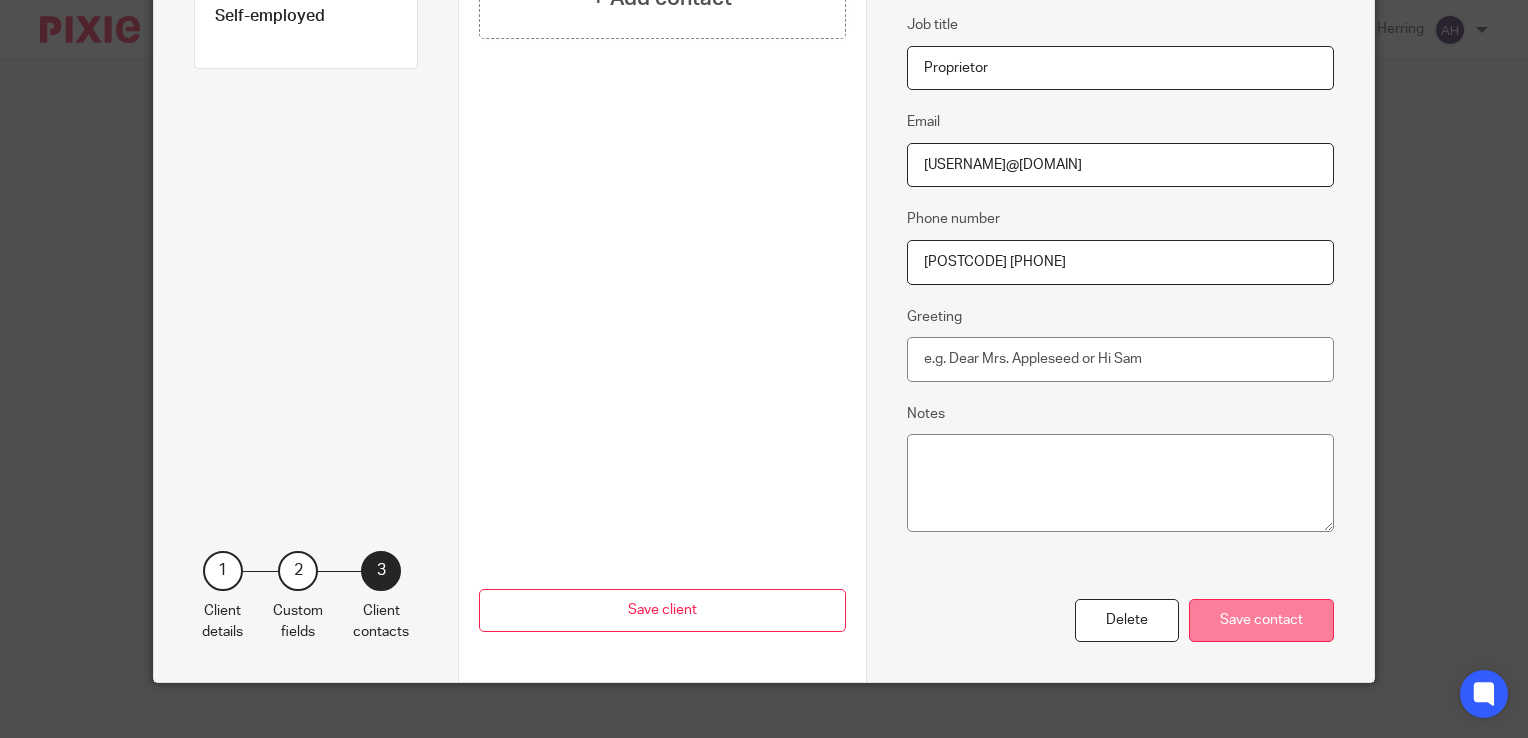 type on "[PHONE]" 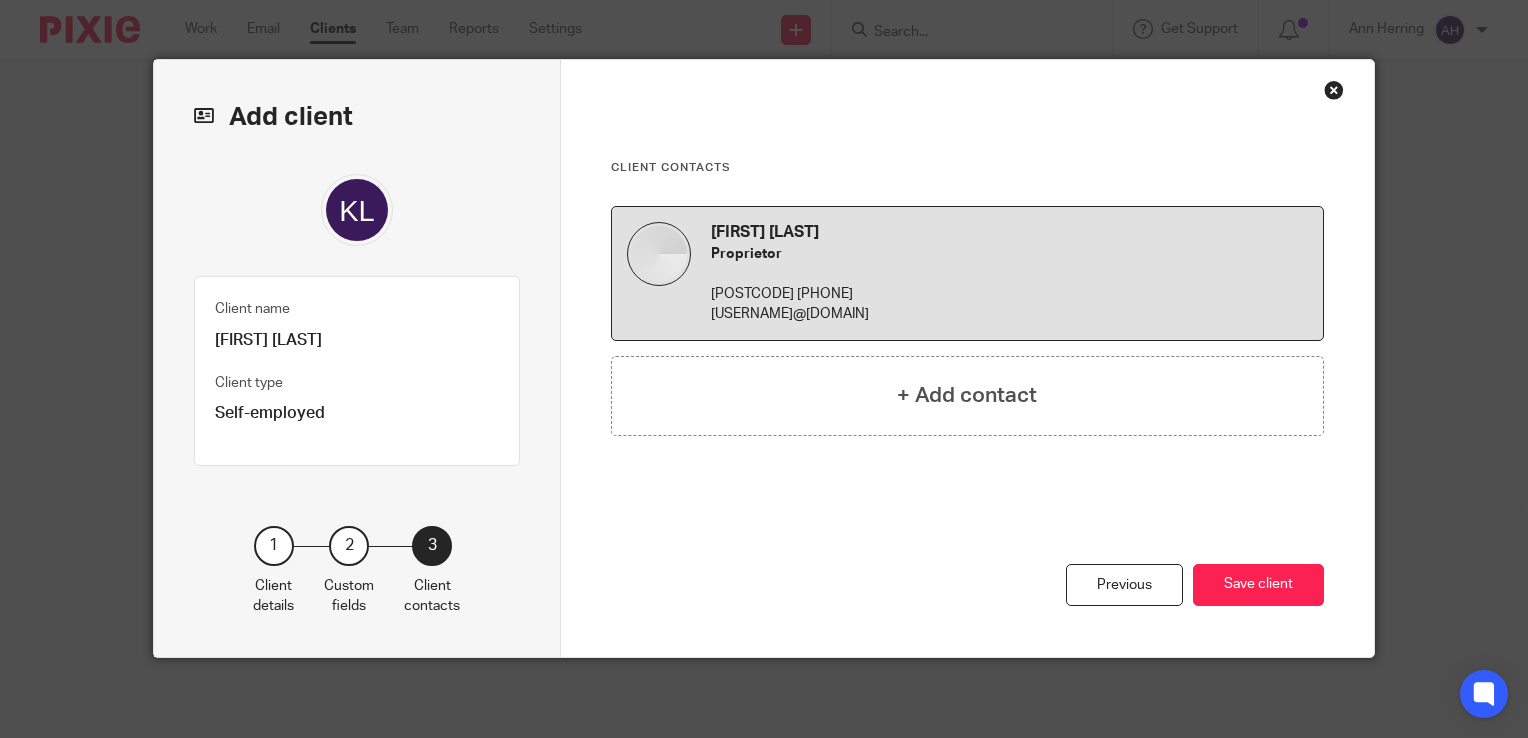 scroll, scrollTop: 18, scrollLeft: 0, axis: vertical 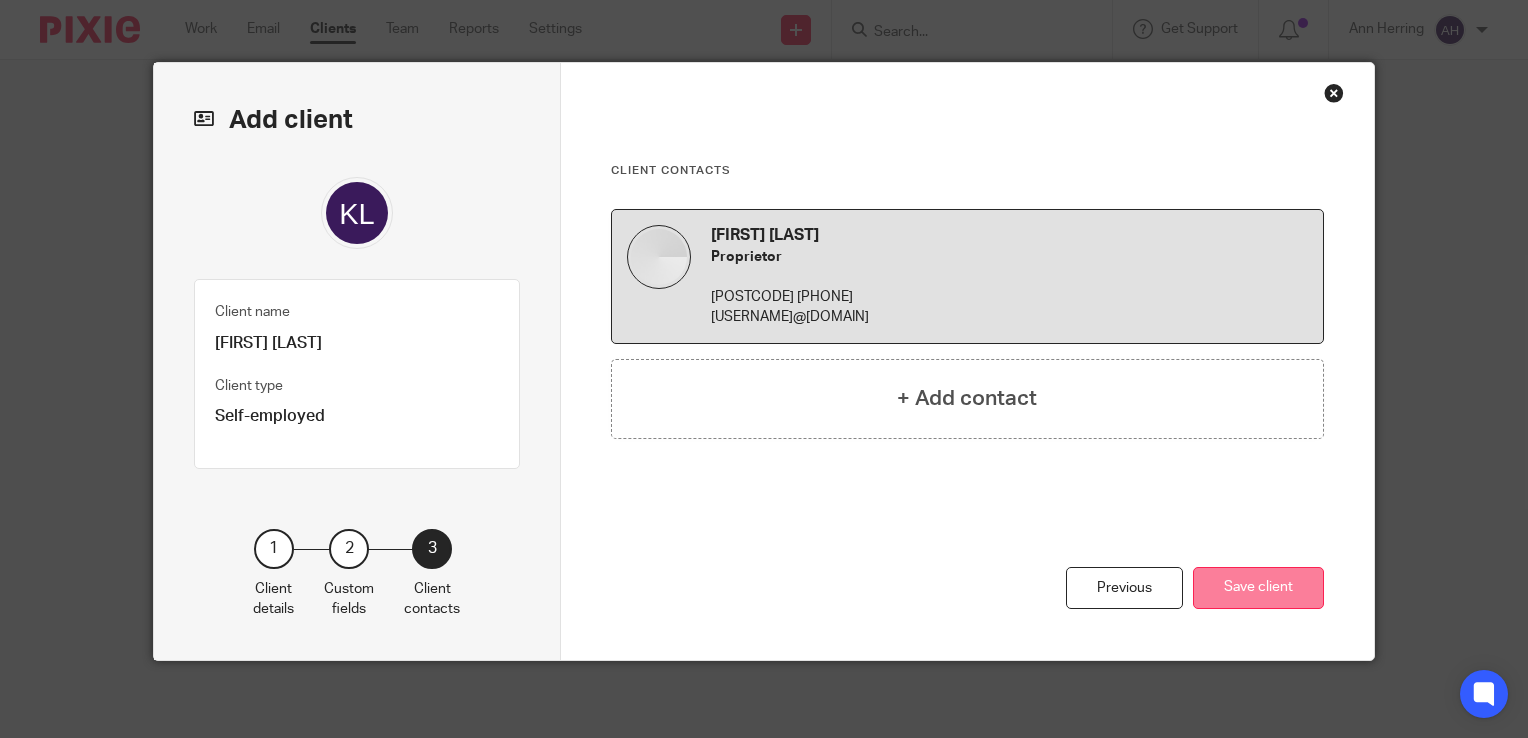 click on "Save client" at bounding box center [1258, 588] 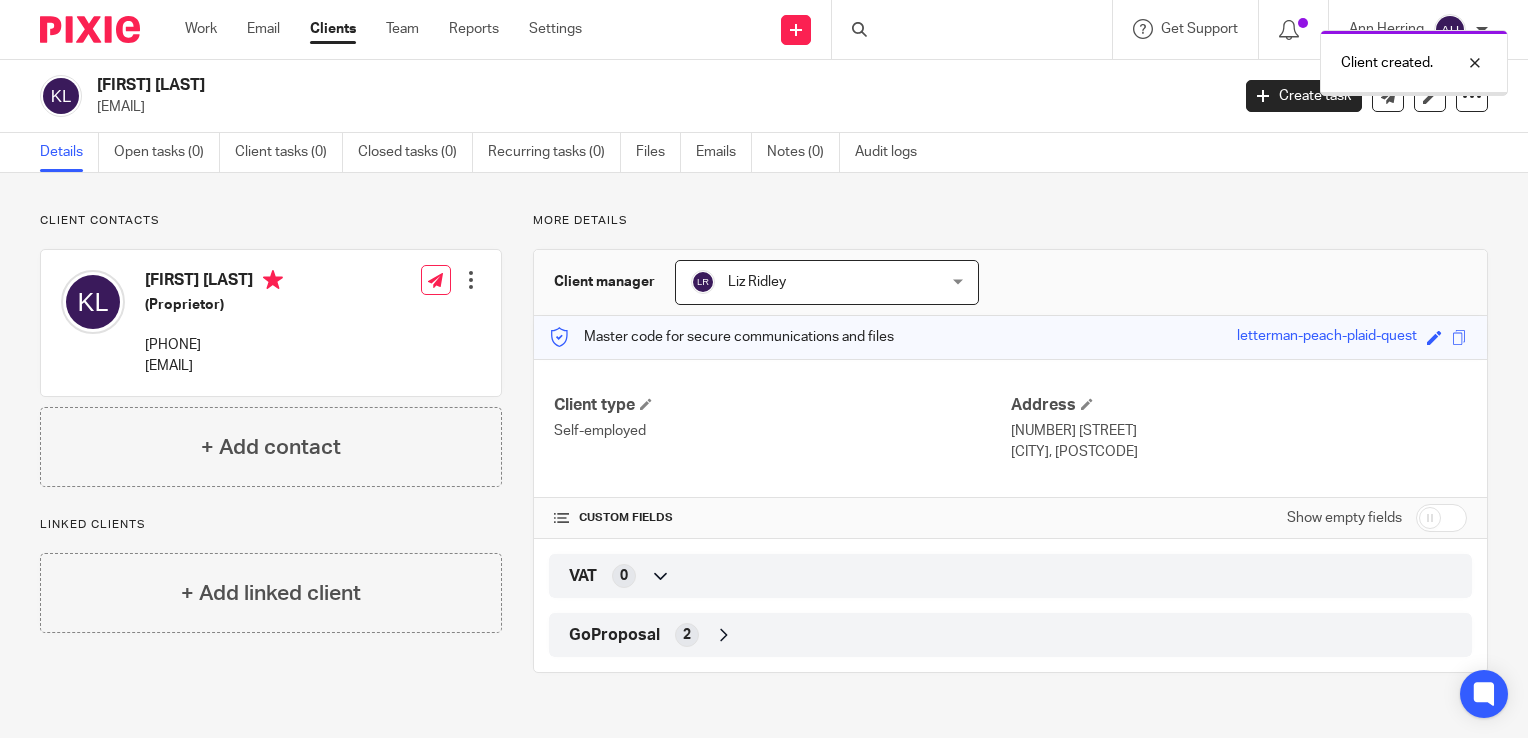 scroll, scrollTop: 0, scrollLeft: 0, axis: both 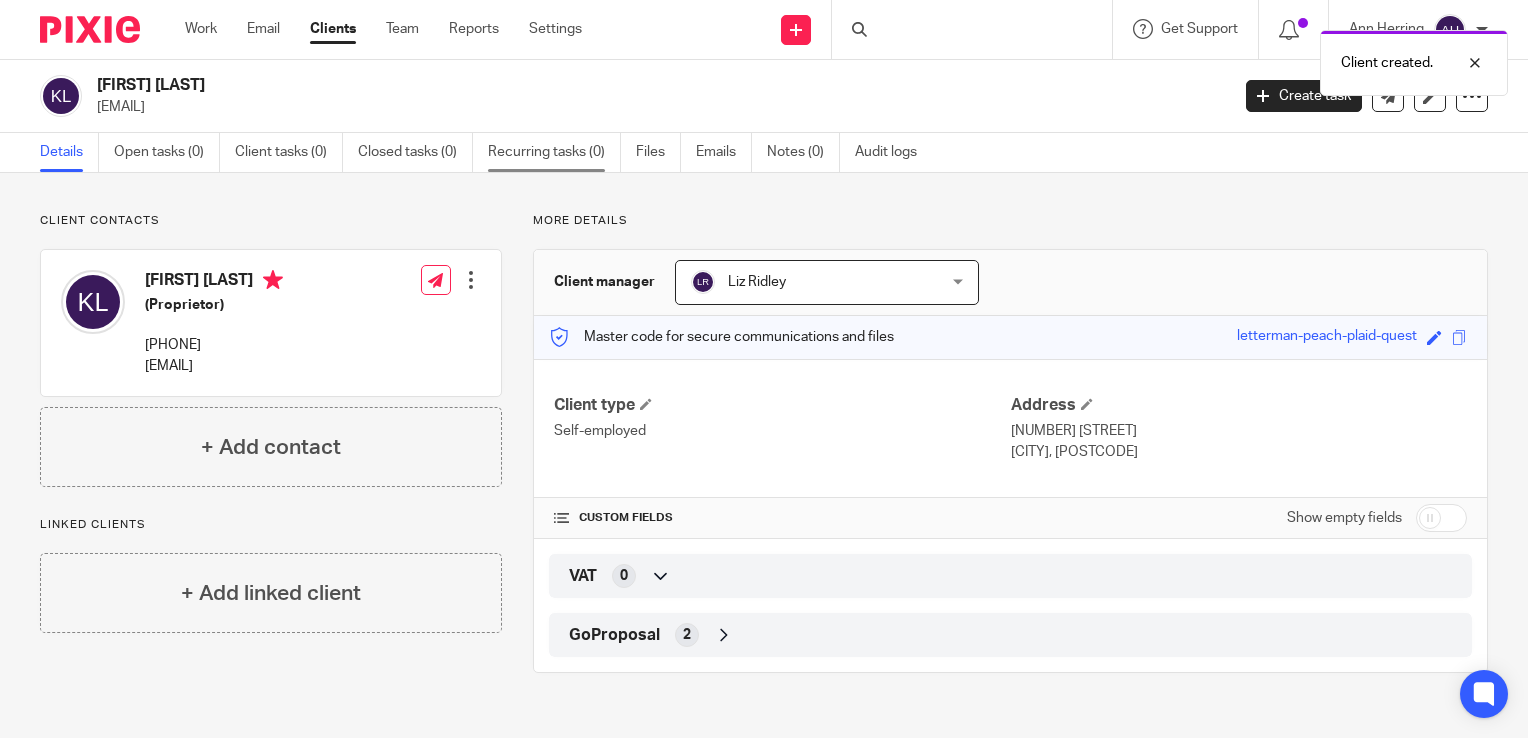 click on "Recurring tasks (0)" at bounding box center (554, 152) 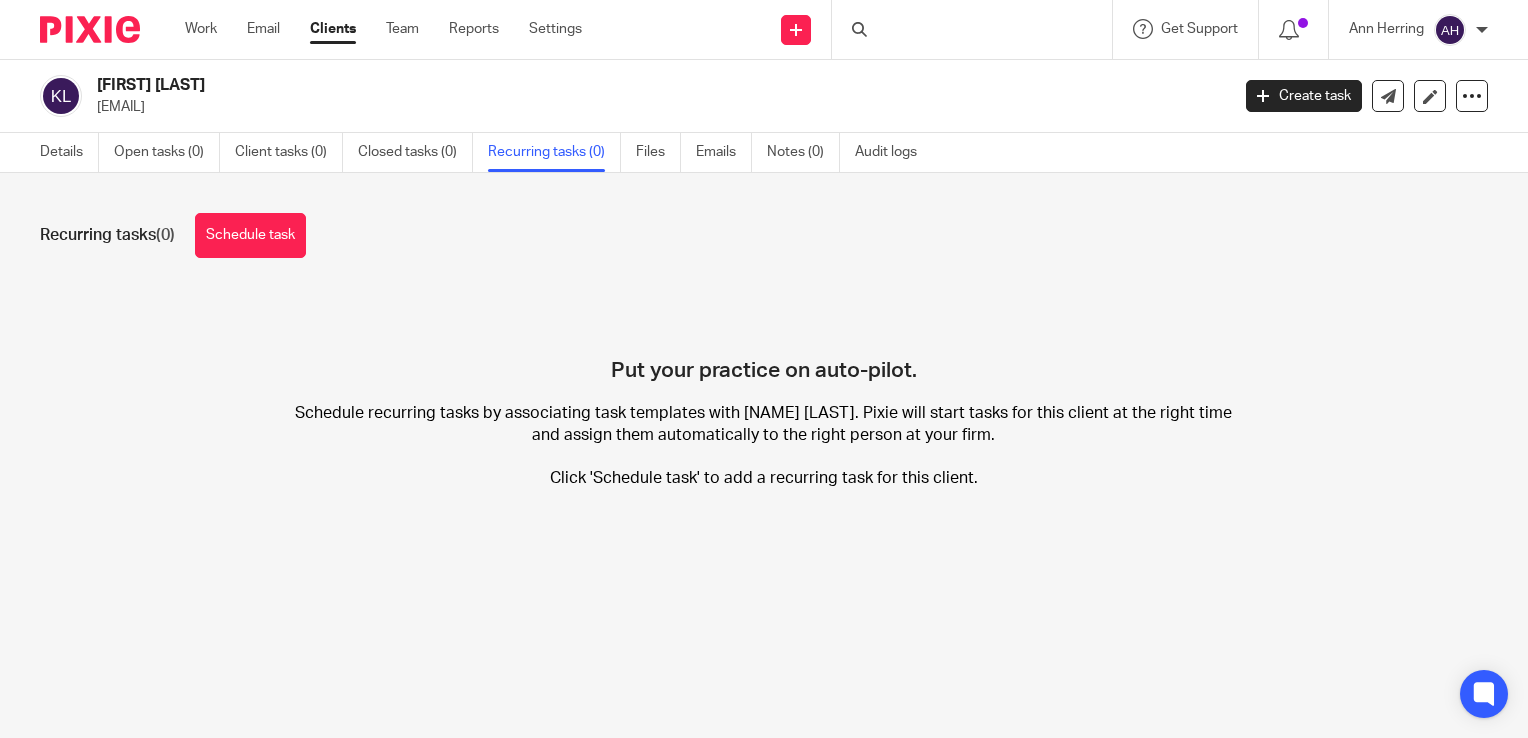scroll, scrollTop: 0, scrollLeft: 0, axis: both 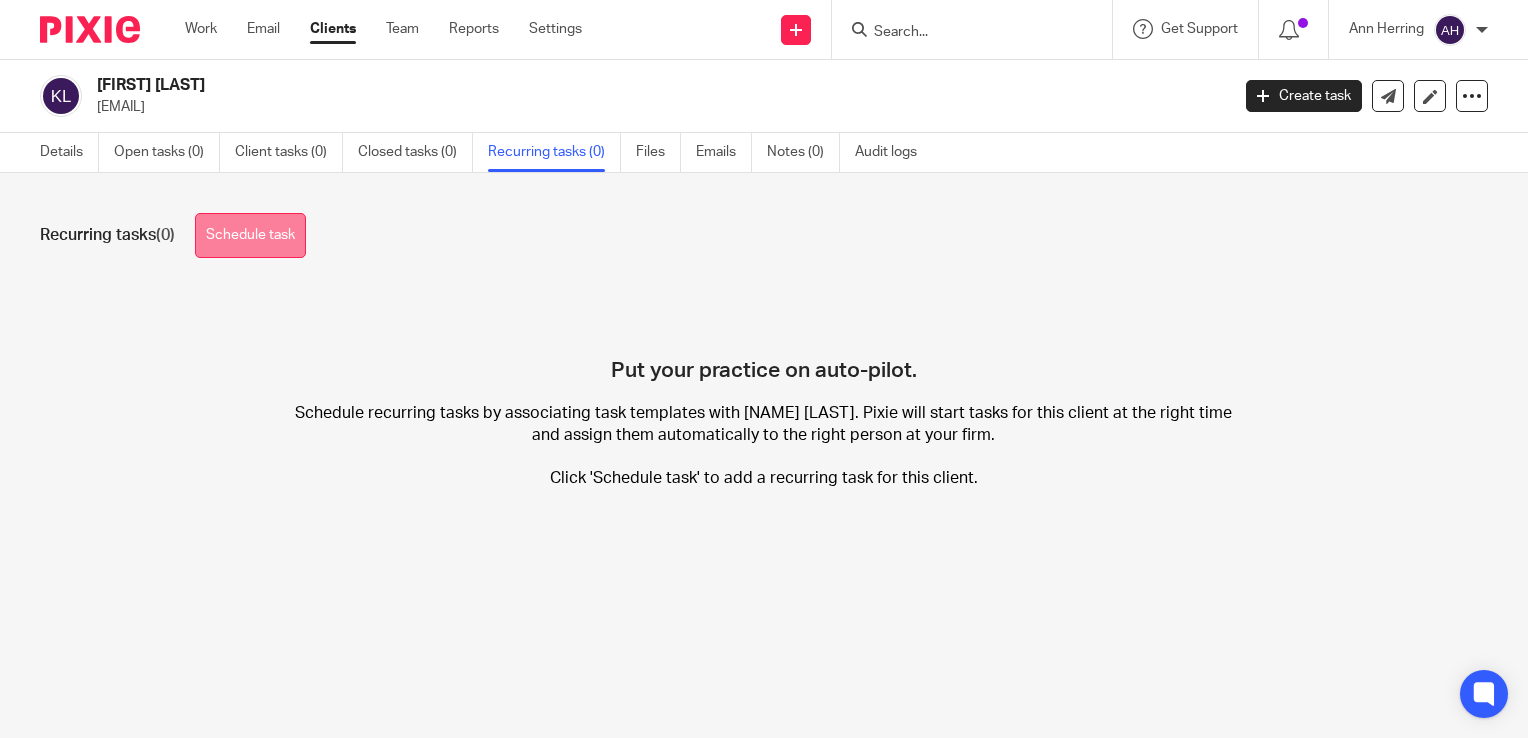 click on "Schedule task" at bounding box center [250, 235] 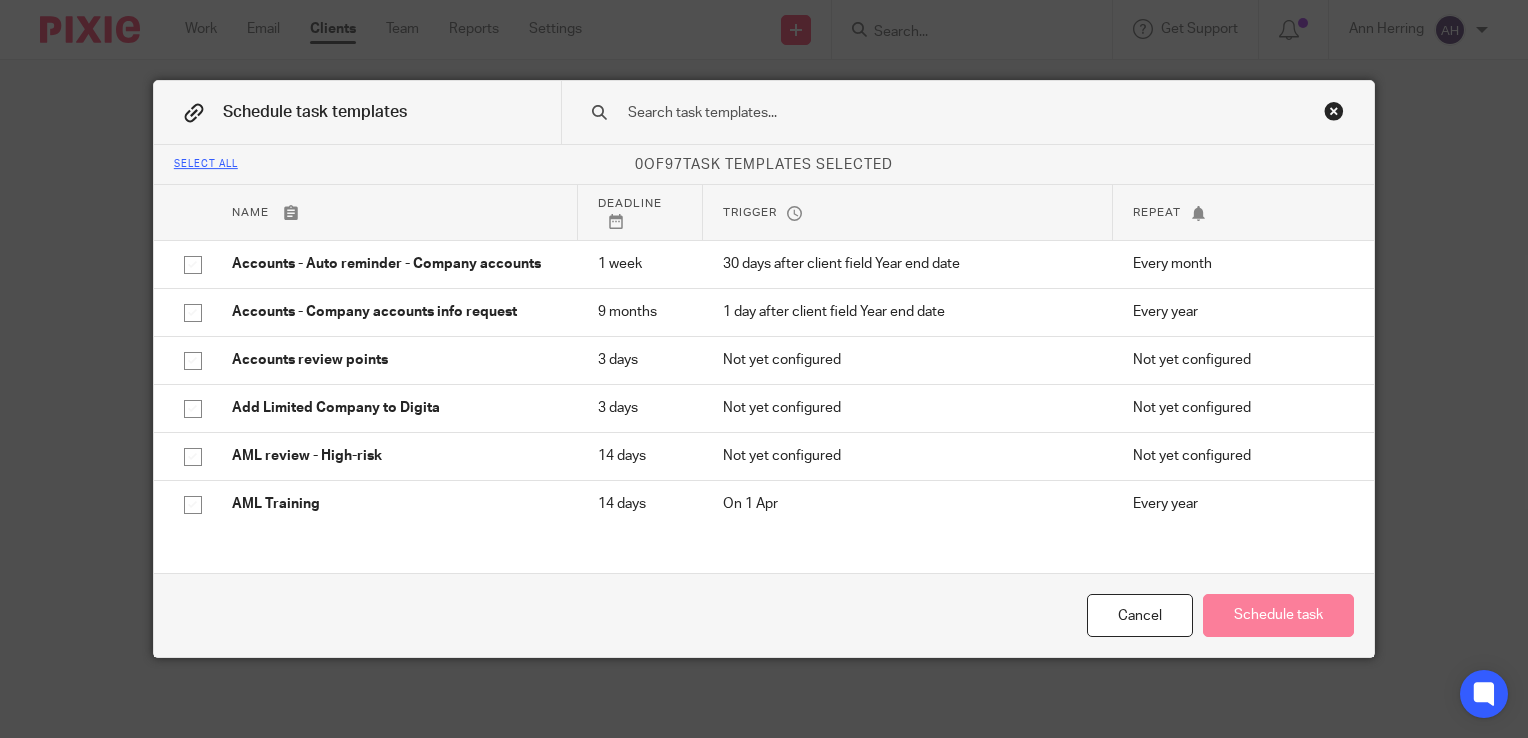 scroll, scrollTop: 0, scrollLeft: 0, axis: both 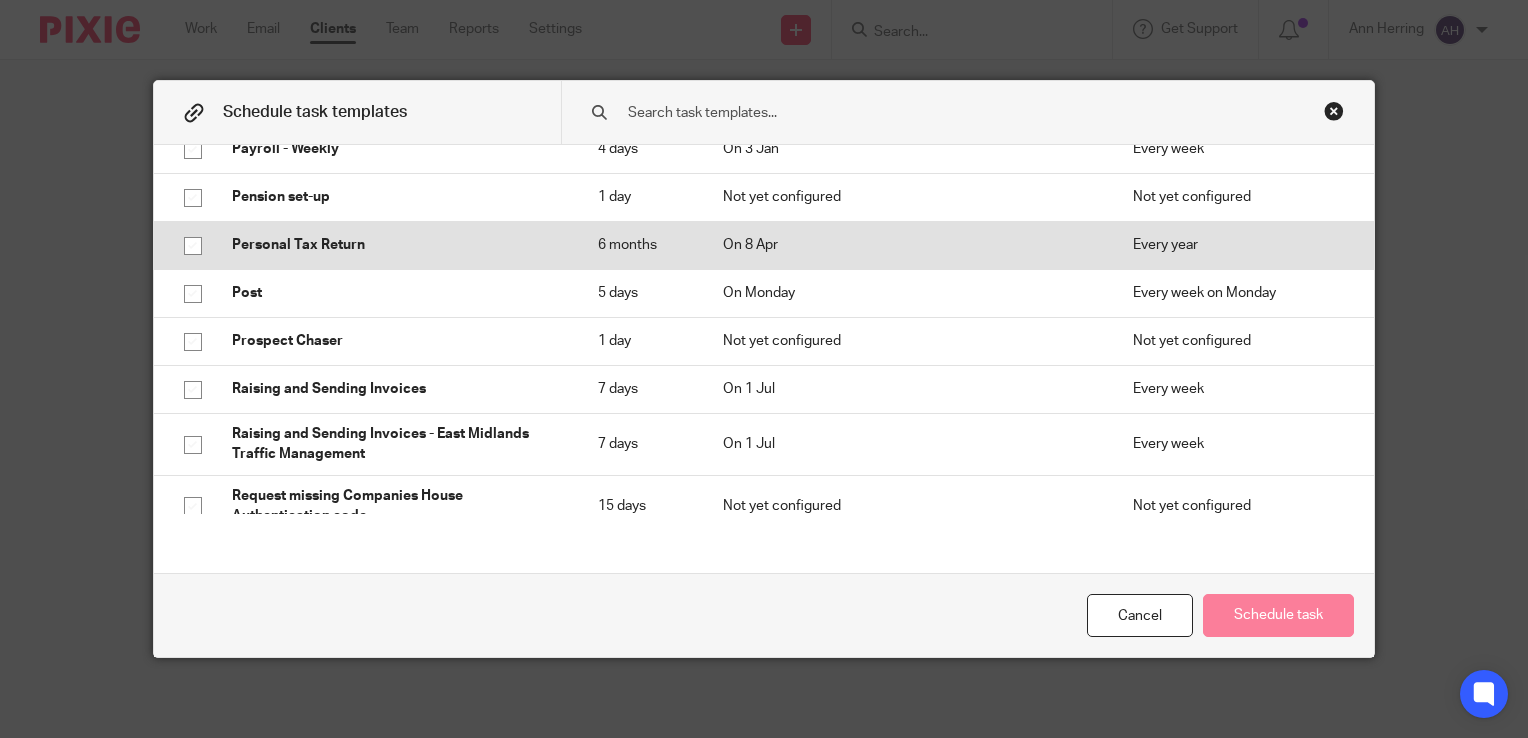 click on "Personal Tax Return" at bounding box center (395, 245) 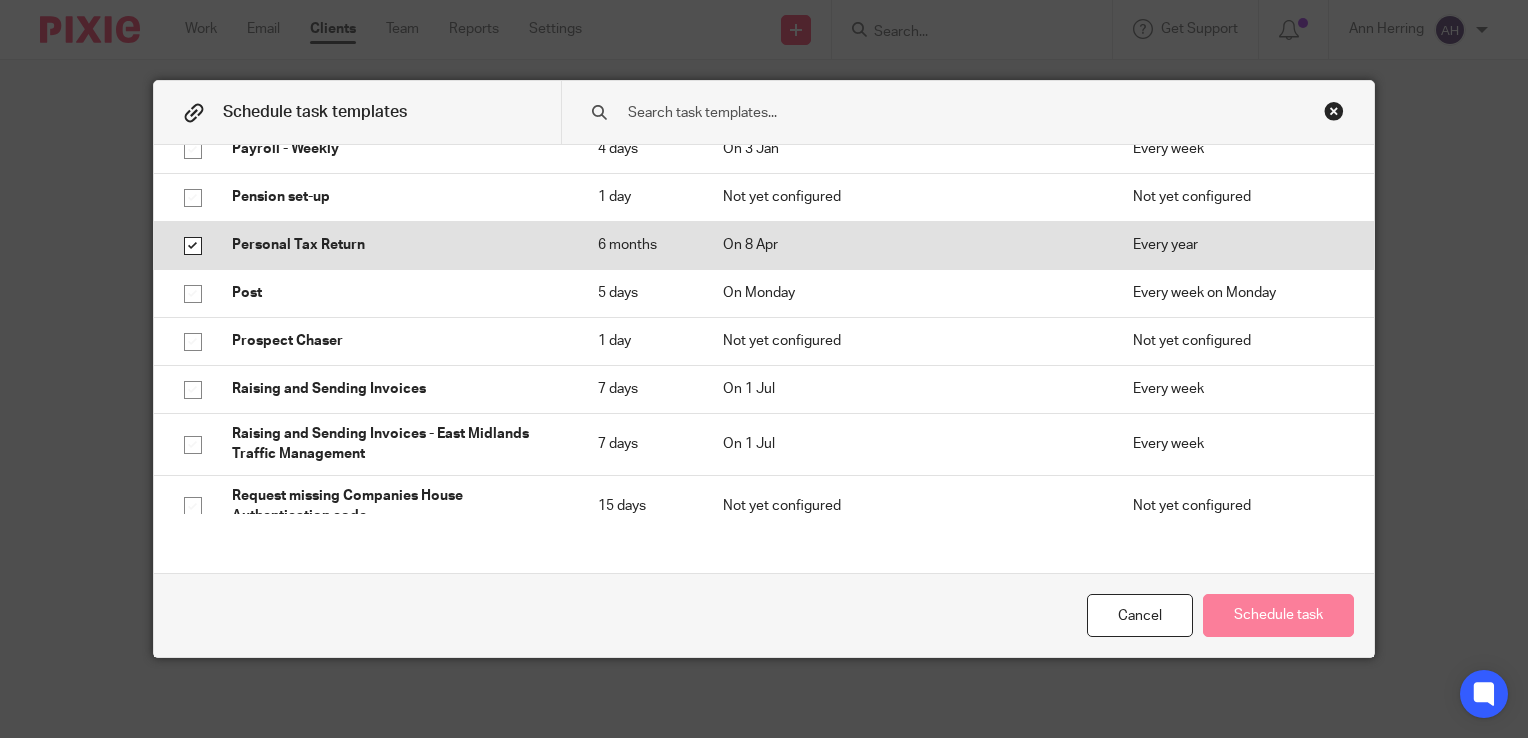 checkbox on "true" 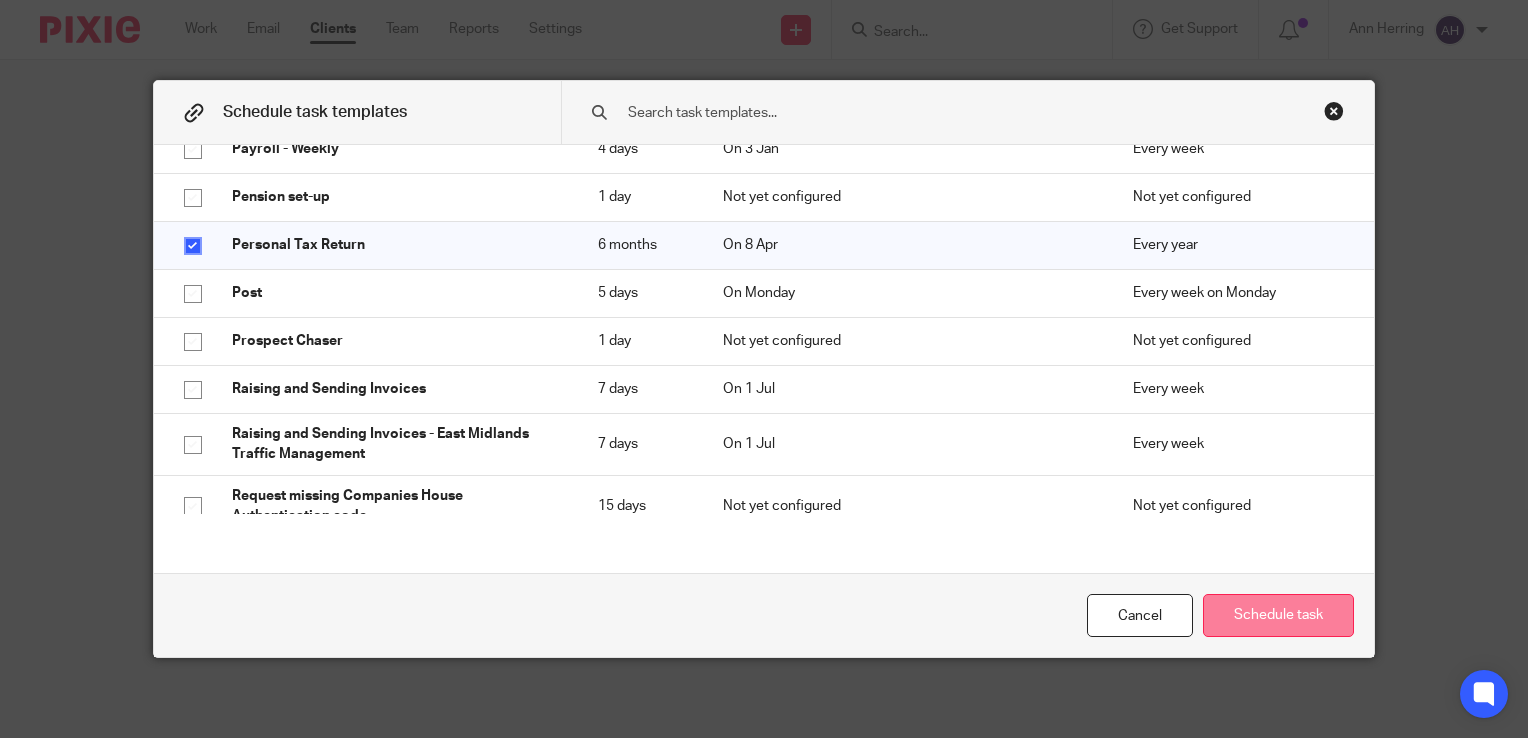 click on "Schedule task" at bounding box center [1278, 615] 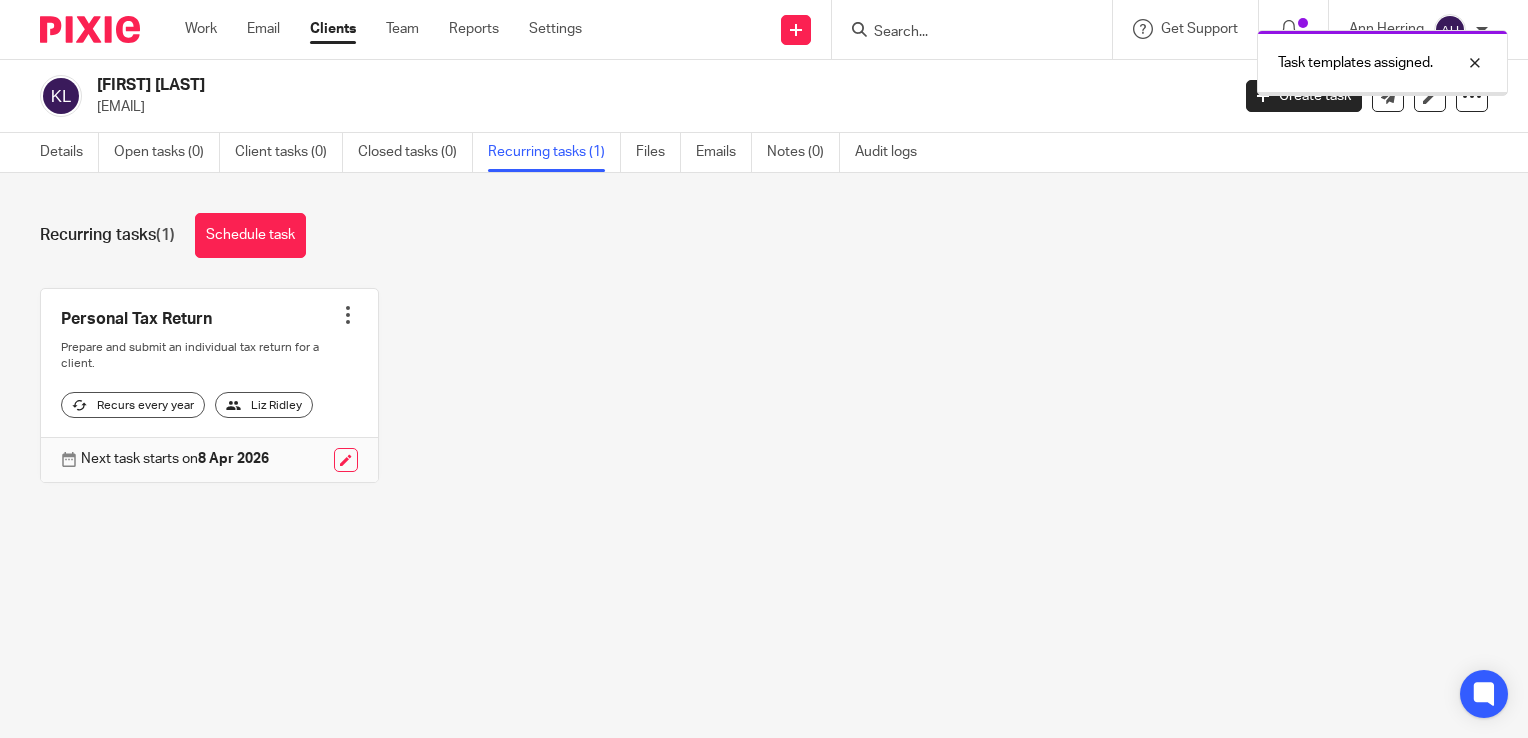 scroll, scrollTop: 0, scrollLeft: 0, axis: both 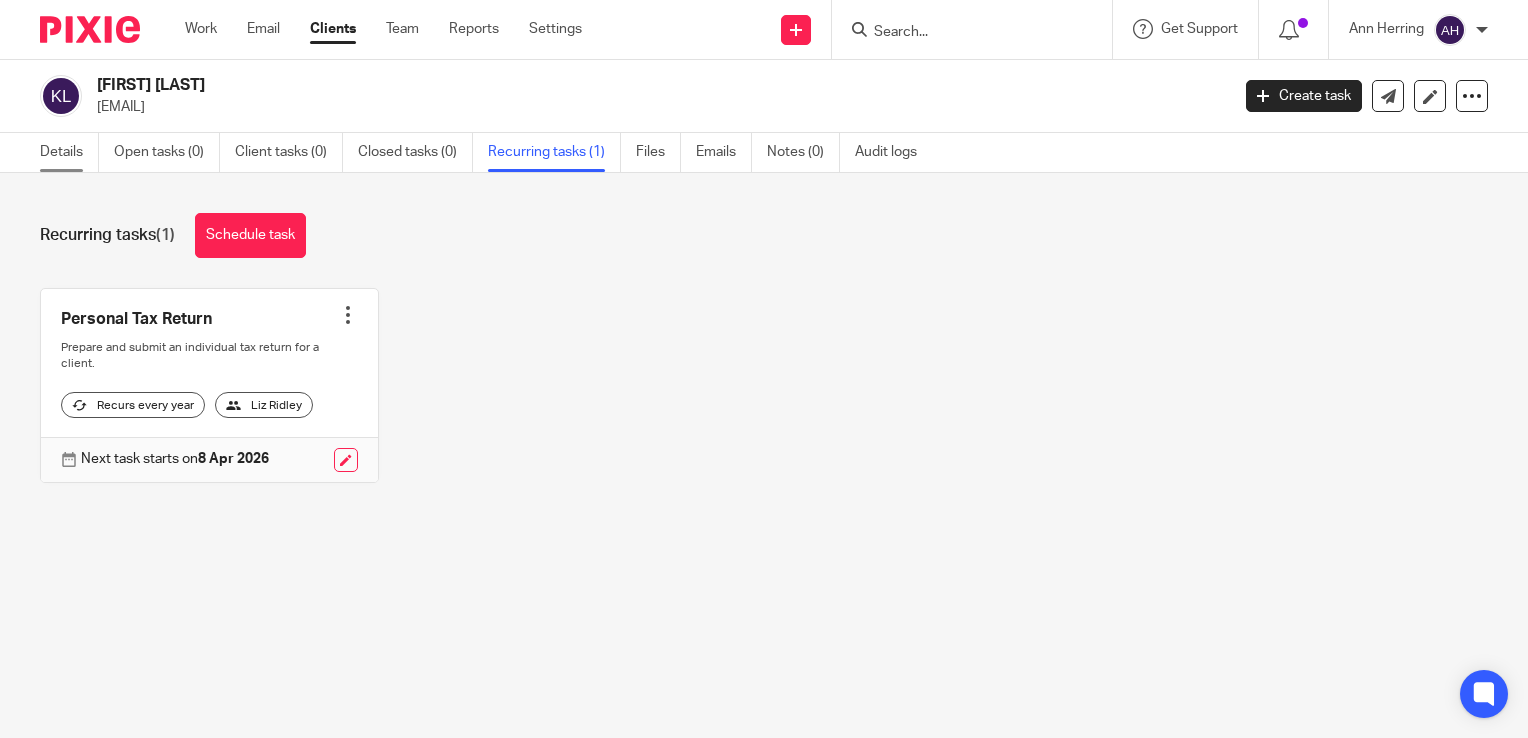 click on "Details" at bounding box center [69, 152] 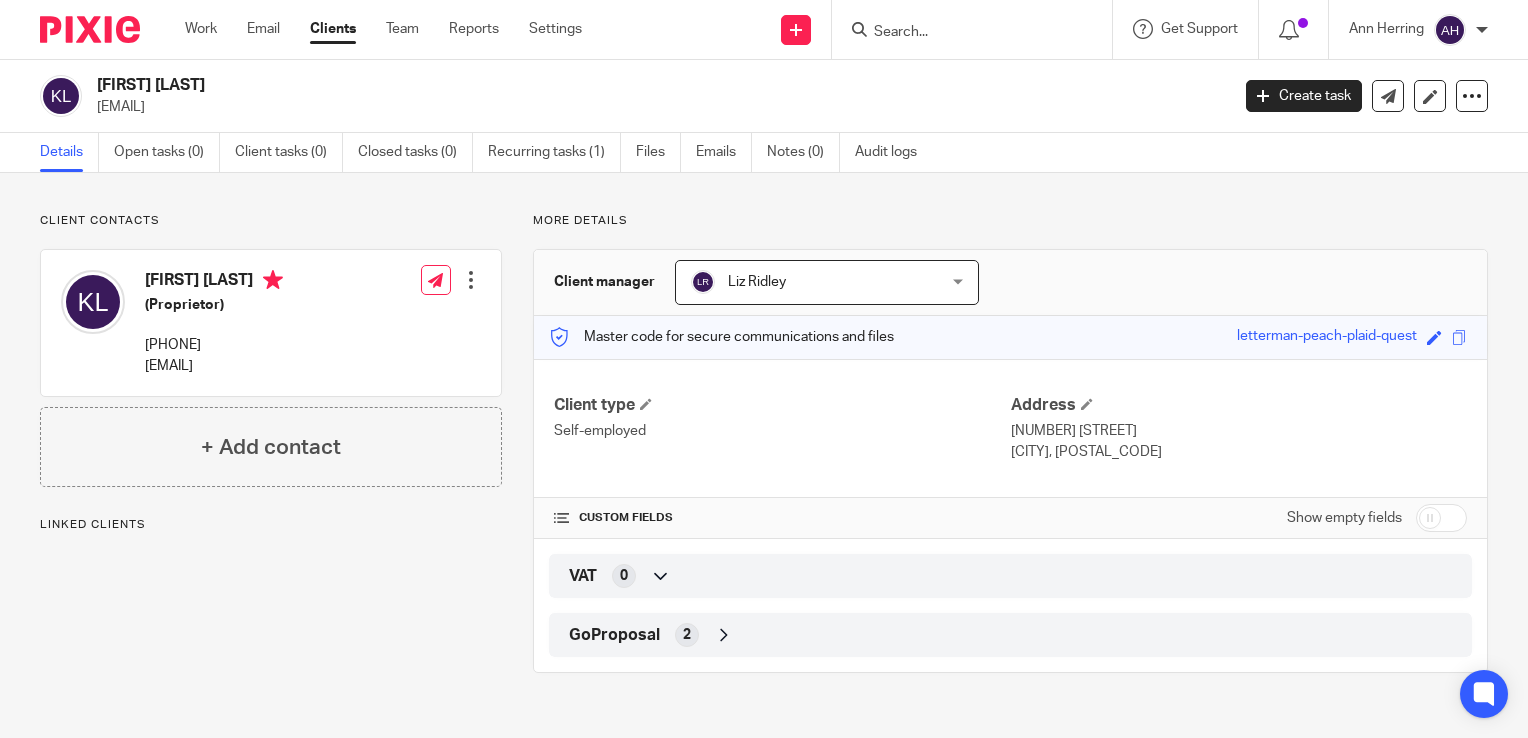 scroll, scrollTop: 0, scrollLeft: 0, axis: both 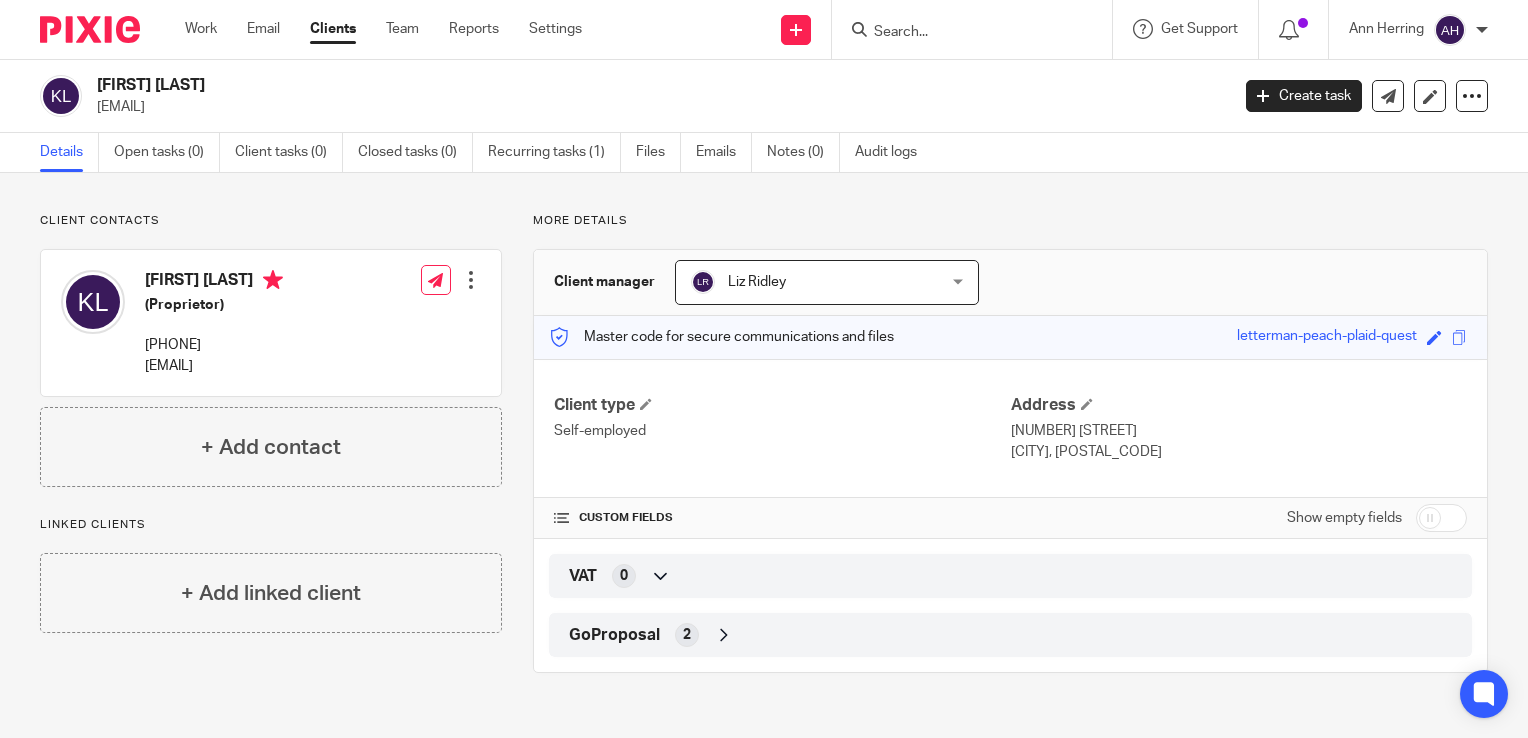click at bounding box center (471, 280) 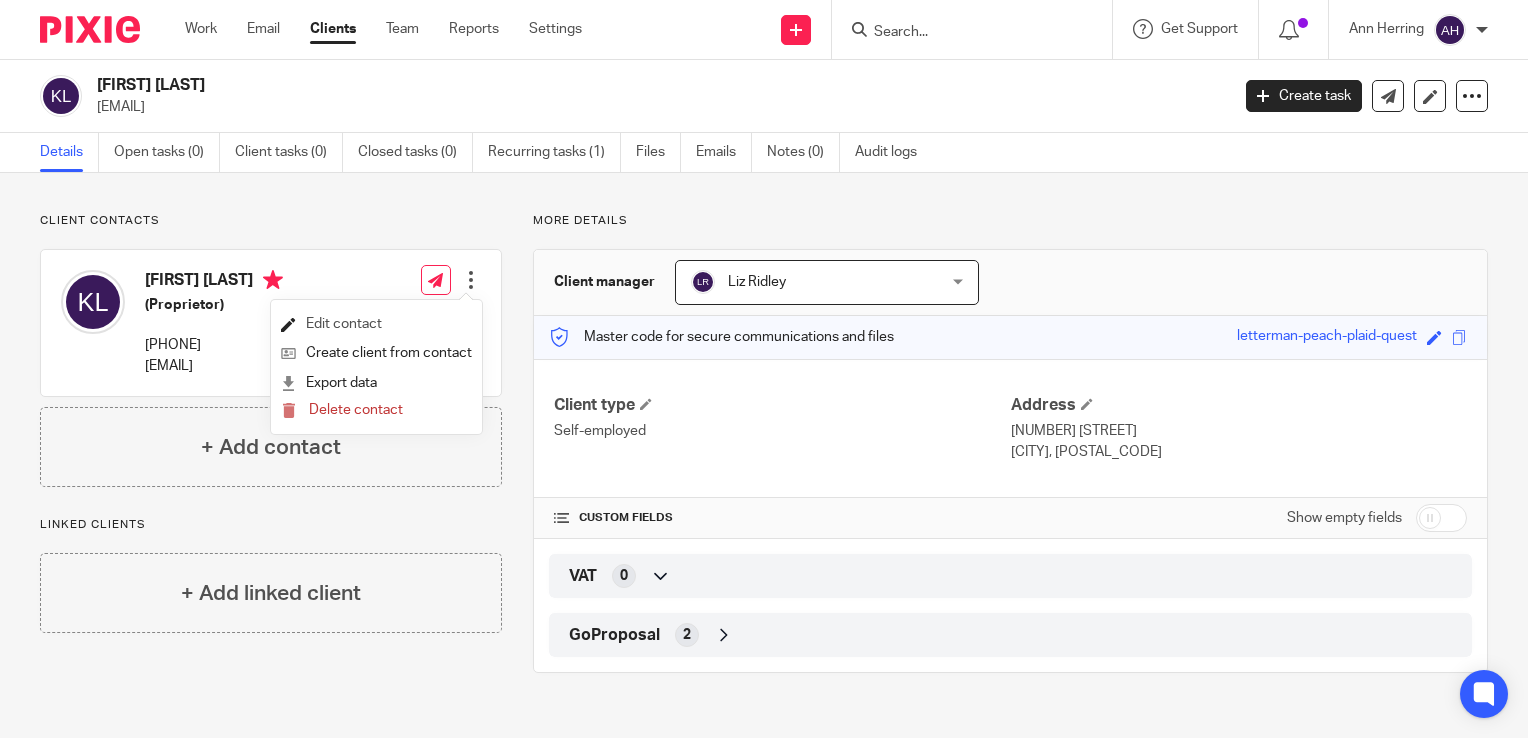 click on "Edit contact" at bounding box center [376, 324] 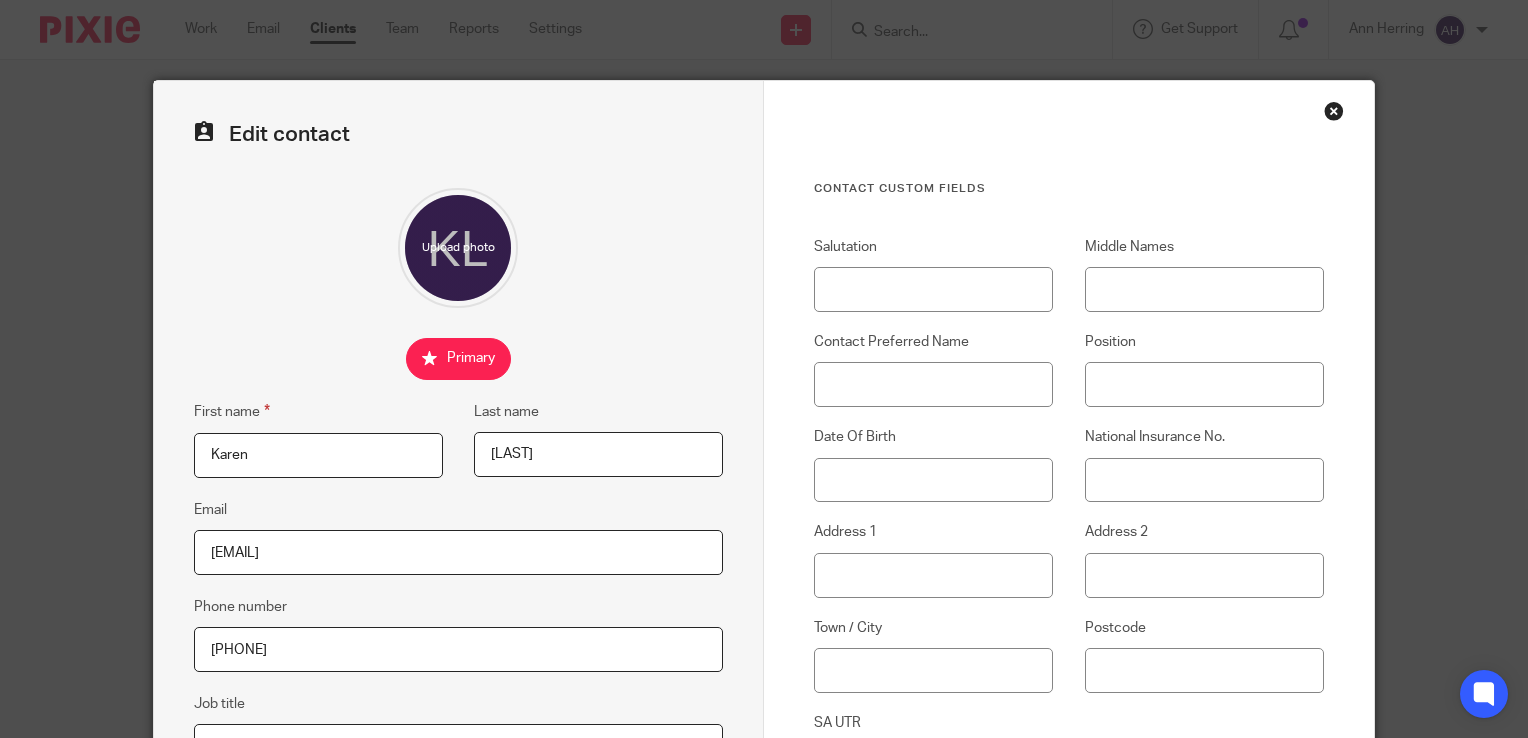 scroll, scrollTop: 0, scrollLeft: 0, axis: both 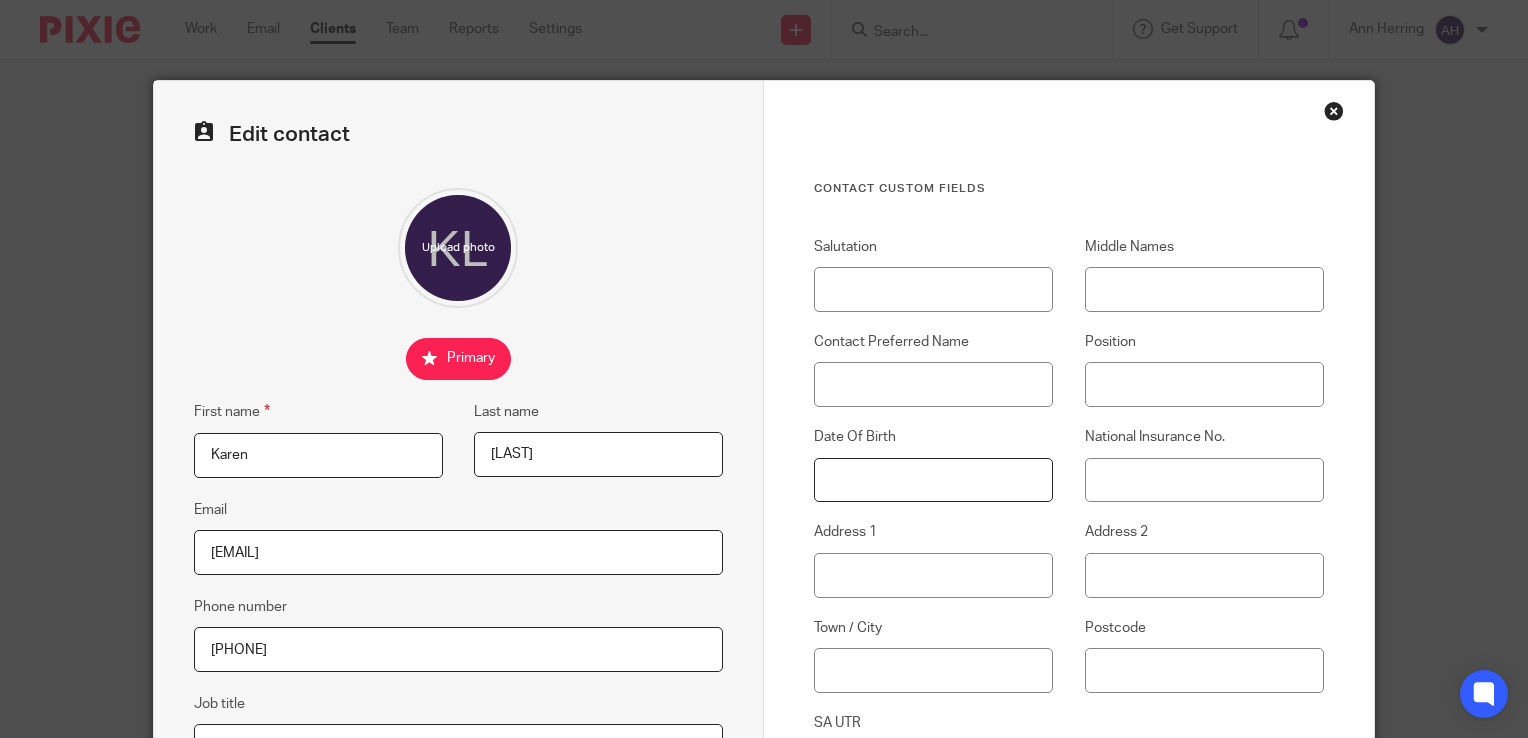 click on "Date Of Birth" at bounding box center (933, 480) 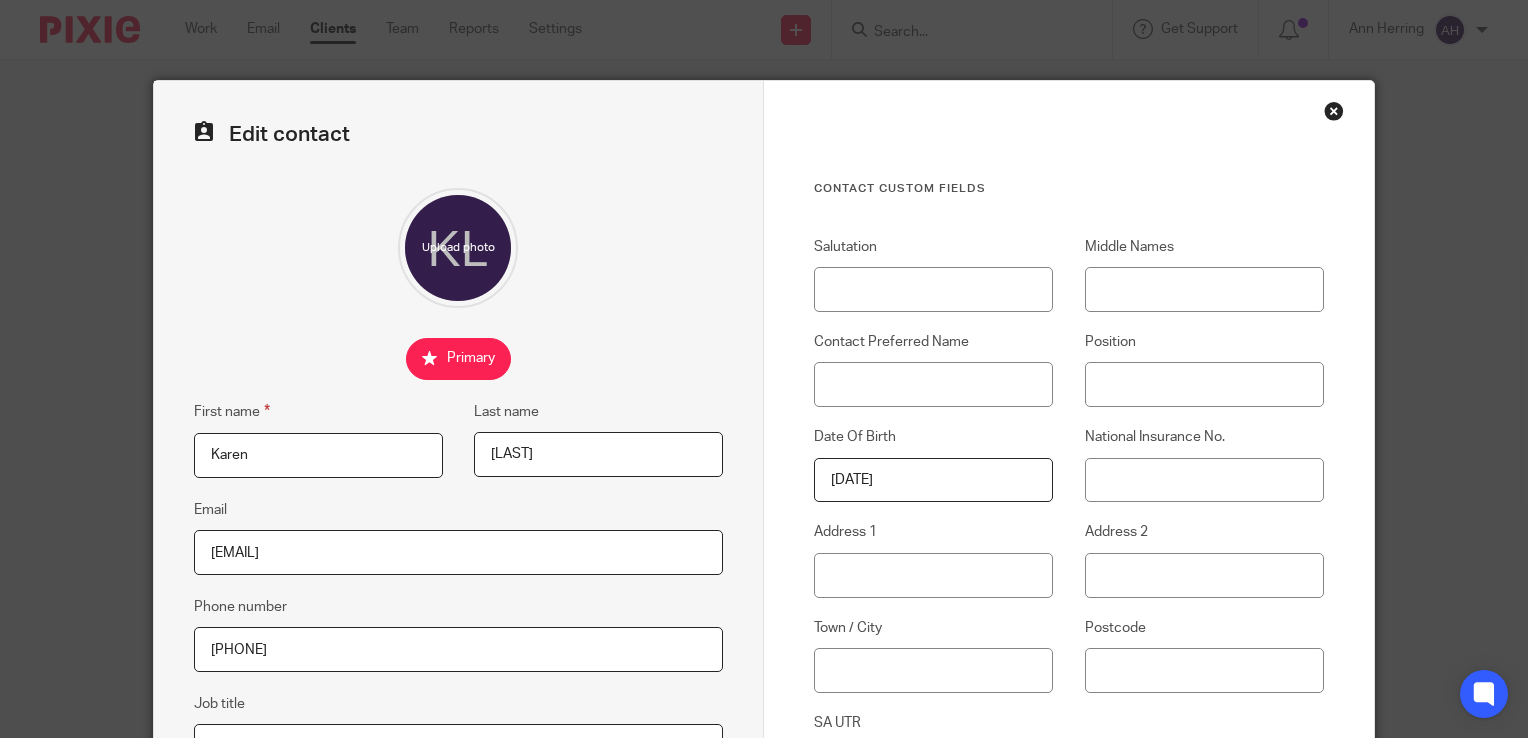 type on "[DATE]" 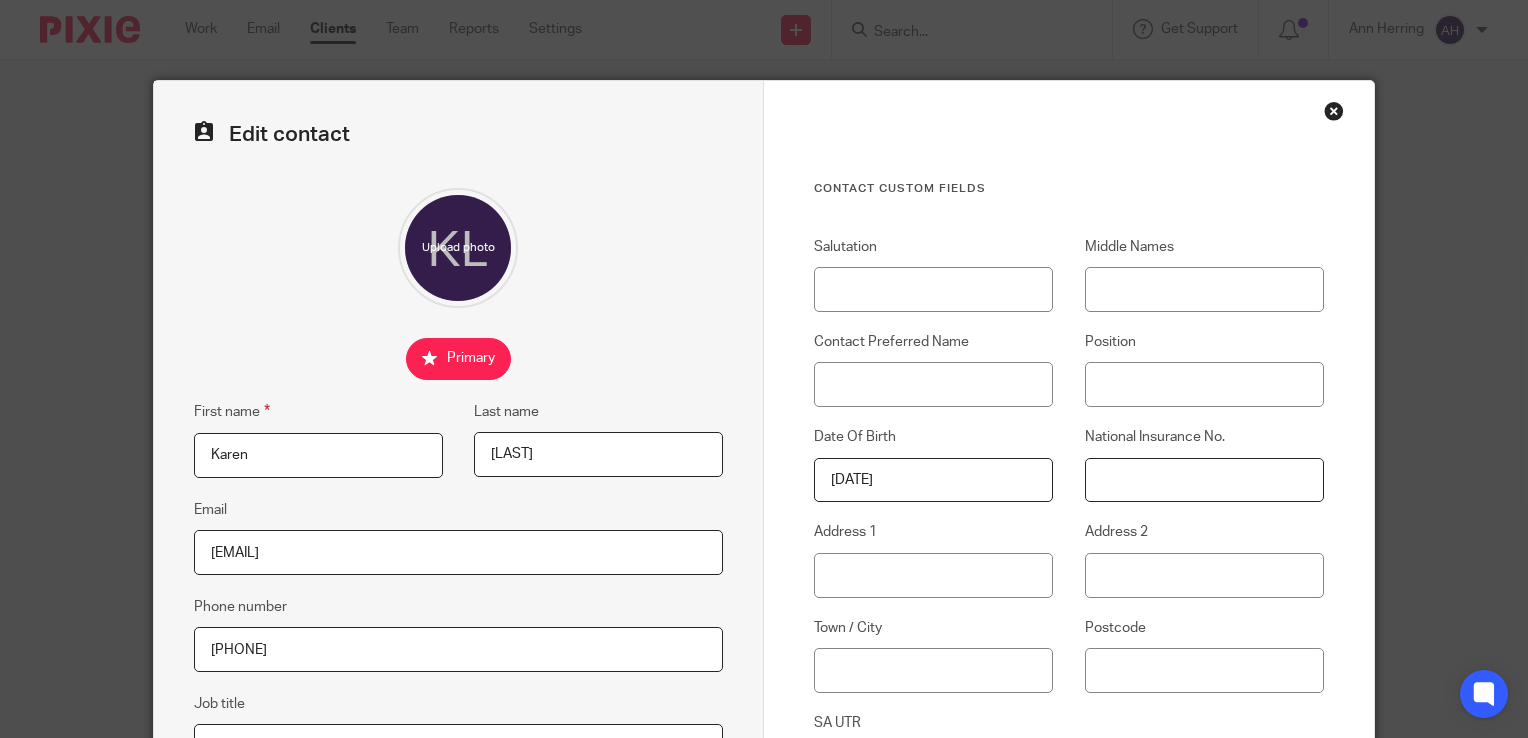 click on "National Insurance No." at bounding box center (1204, 480) 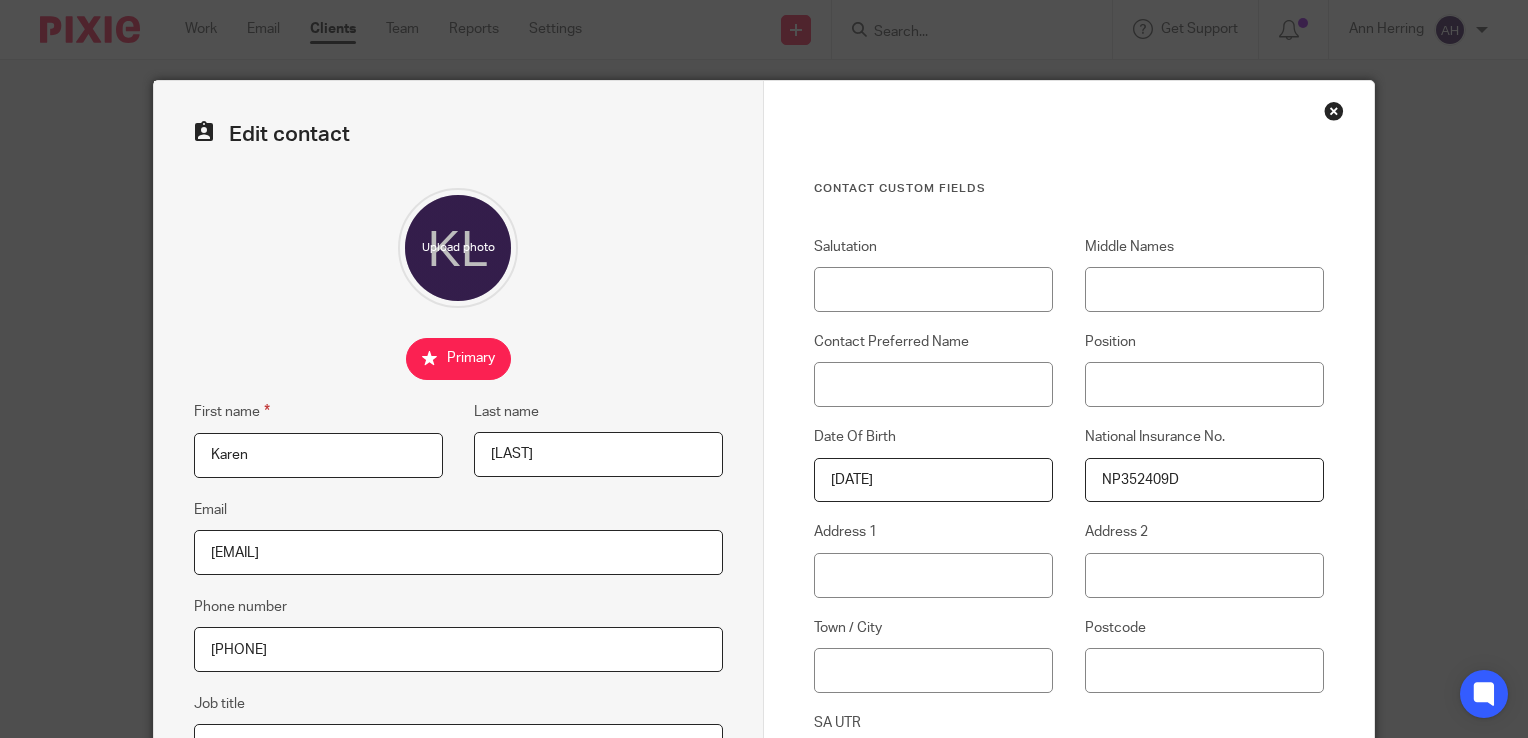 type on "NP352409D" 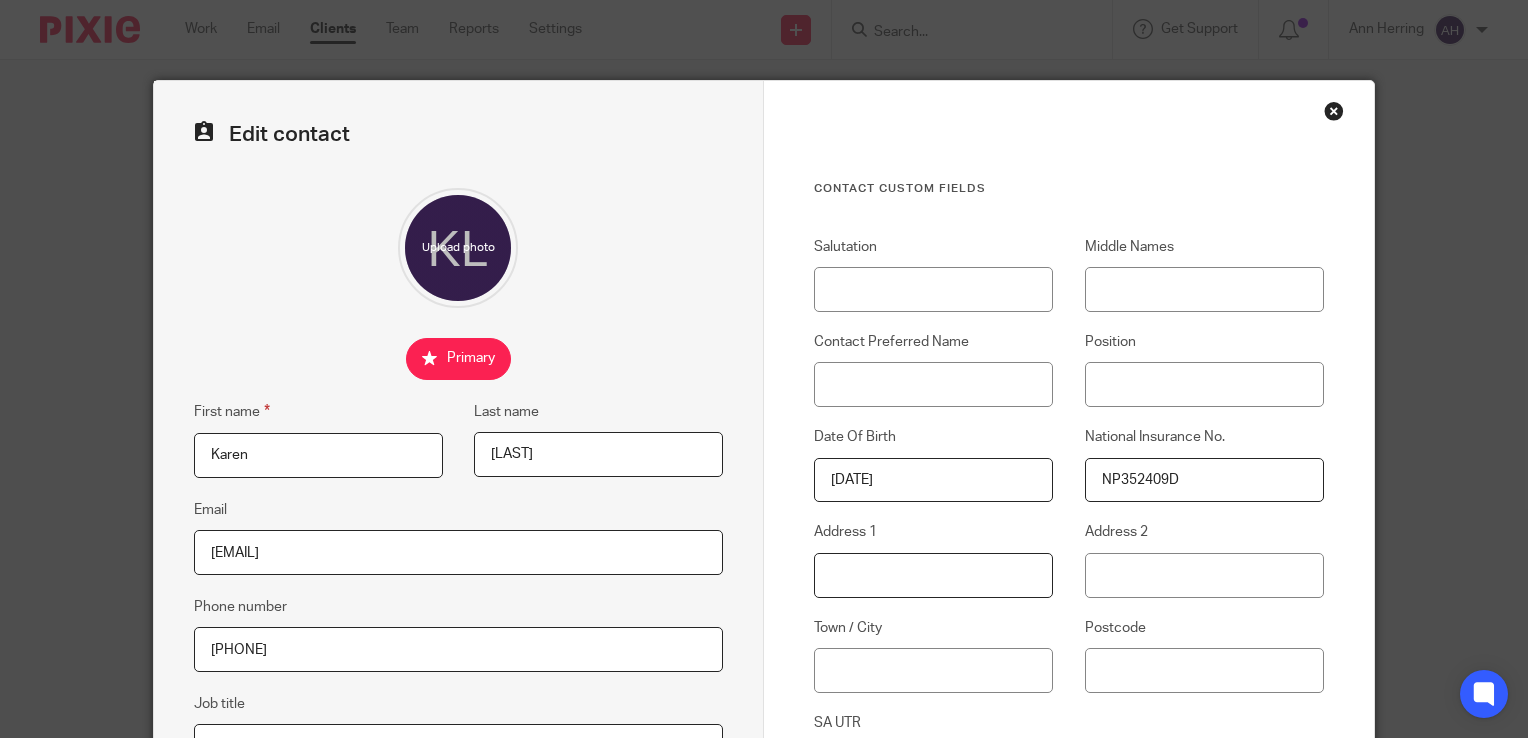 click on "Address 1" at bounding box center [933, 575] 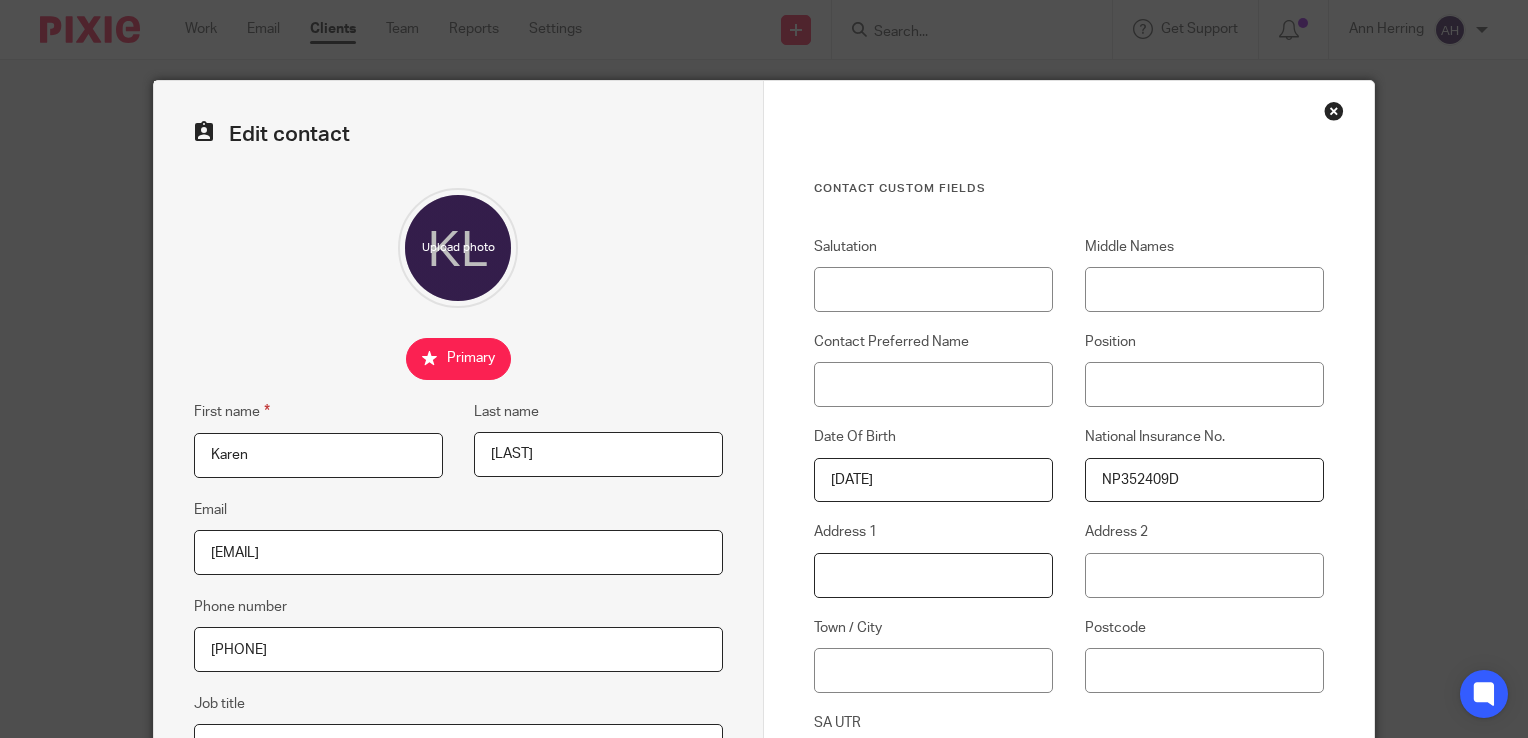 type on "[NUMBER] [STREET]" 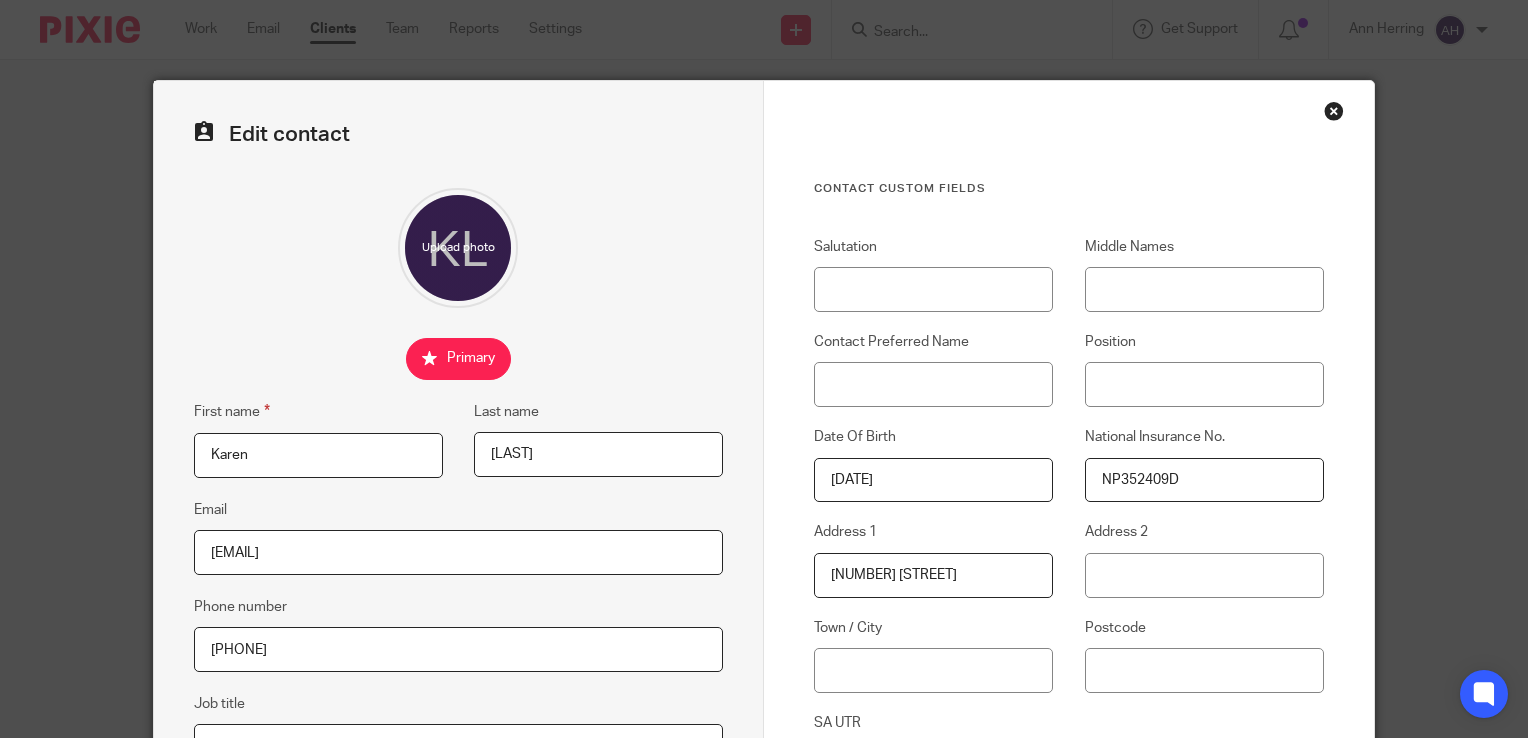 type on "[CITY]" 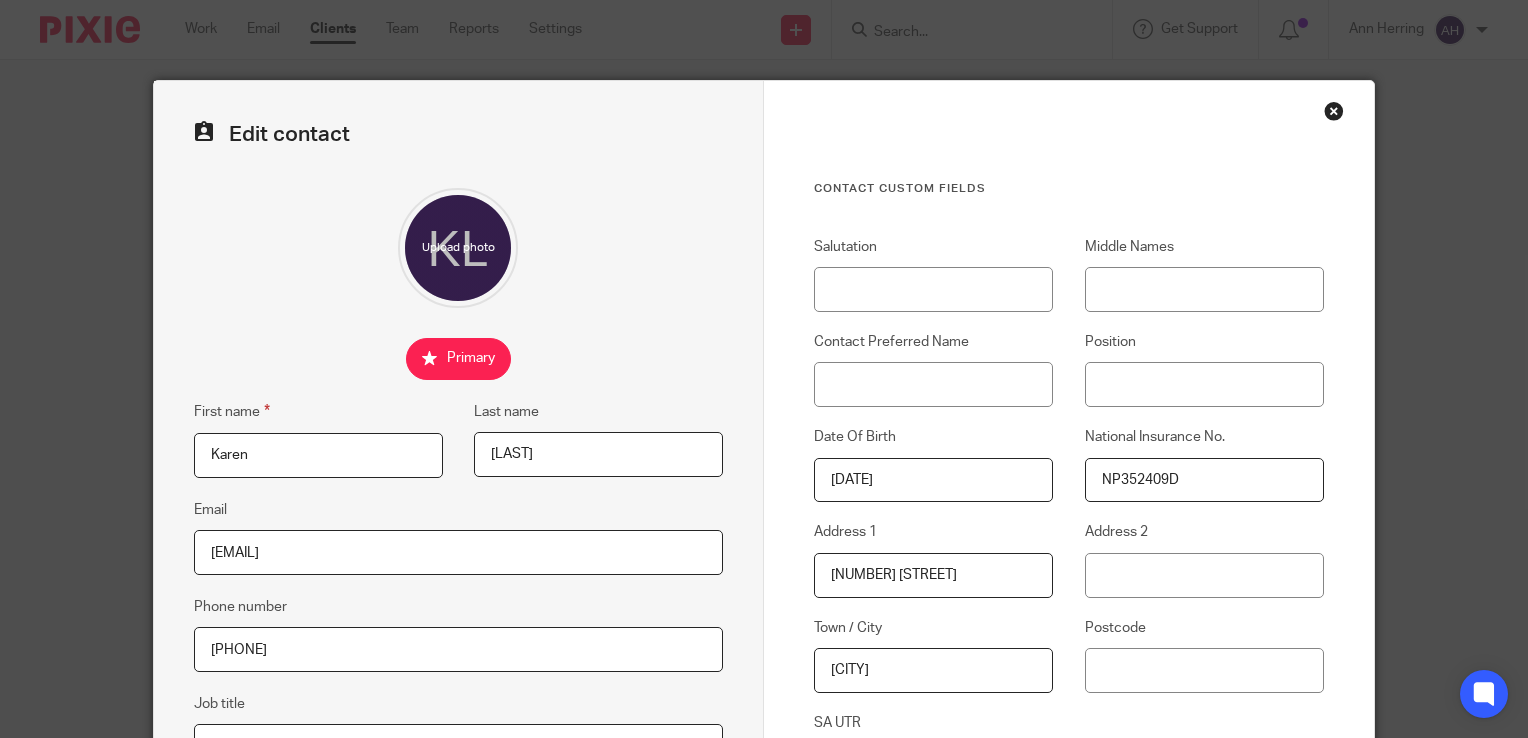 type on "[POSTAL_CODE]" 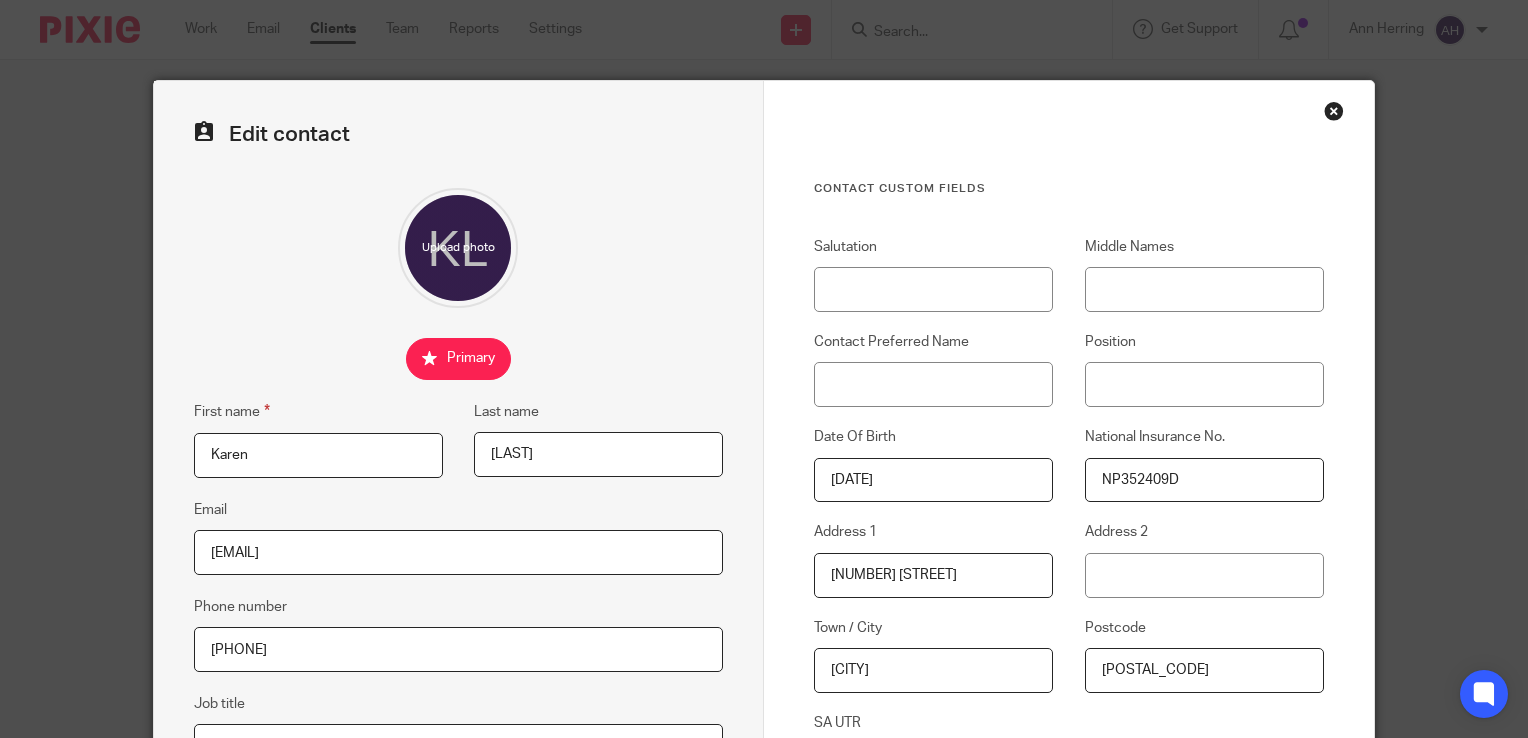 type on "Station House" 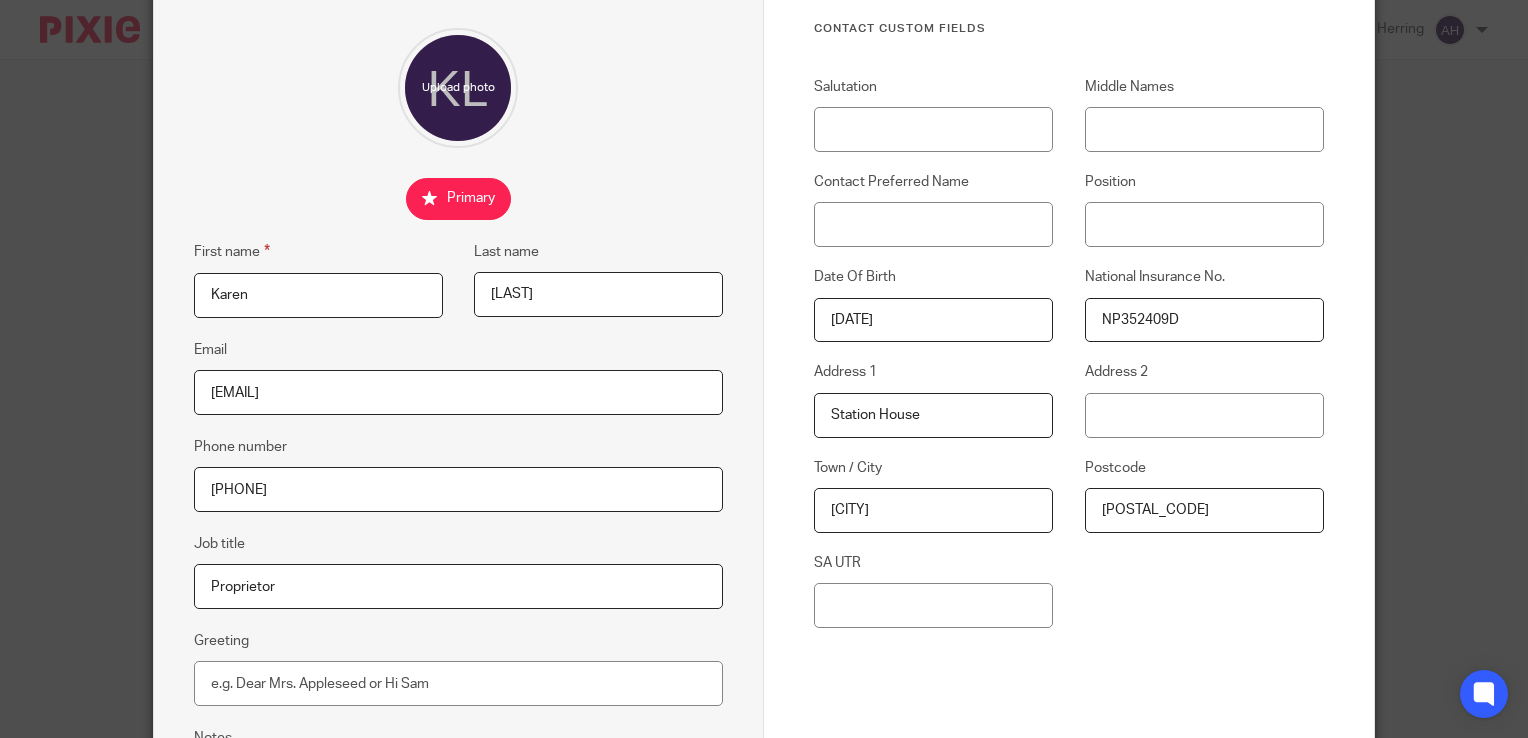 scroll, scrollTop: 200, scrollLeft: 0, axis: vertical 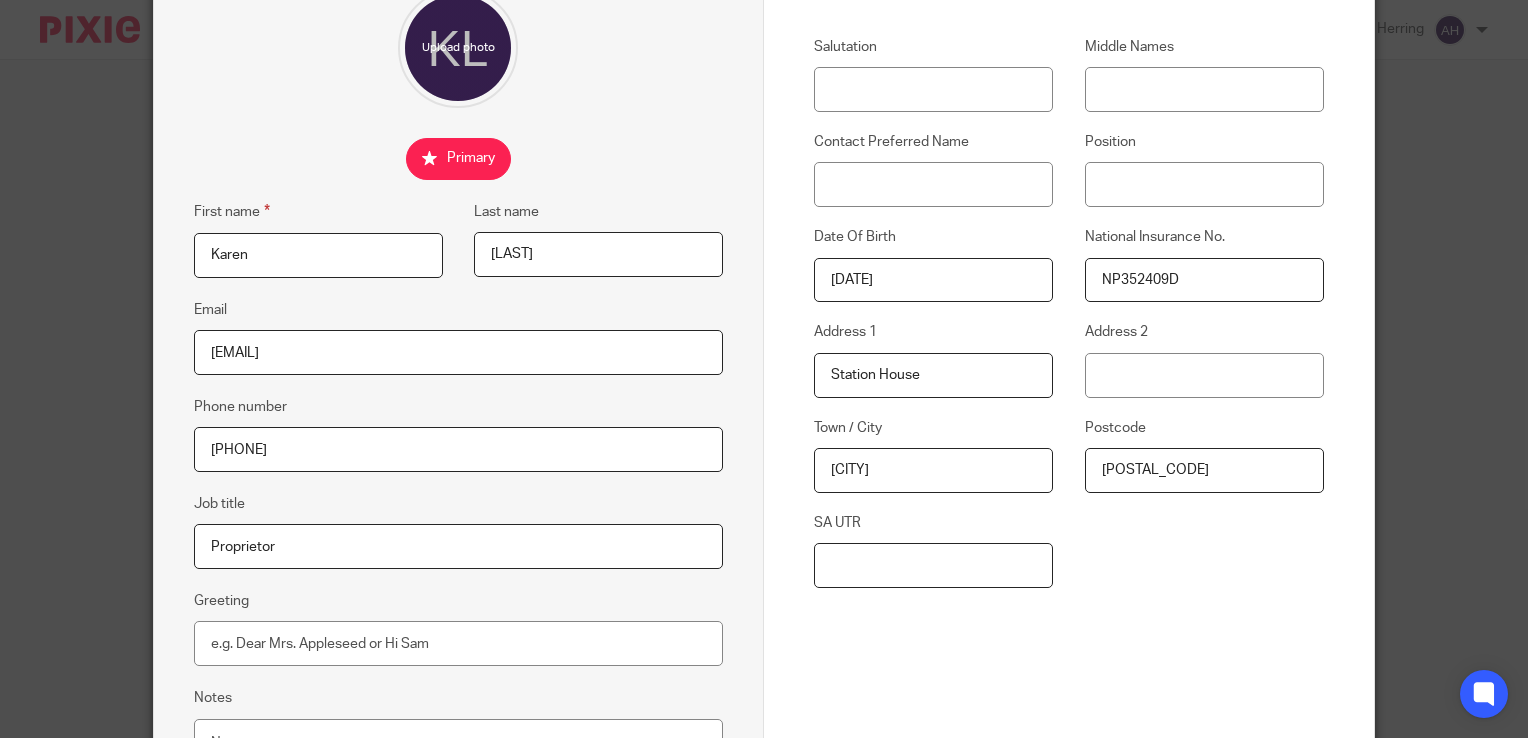 click on "SA UTR" at bounding box center (933, 565) 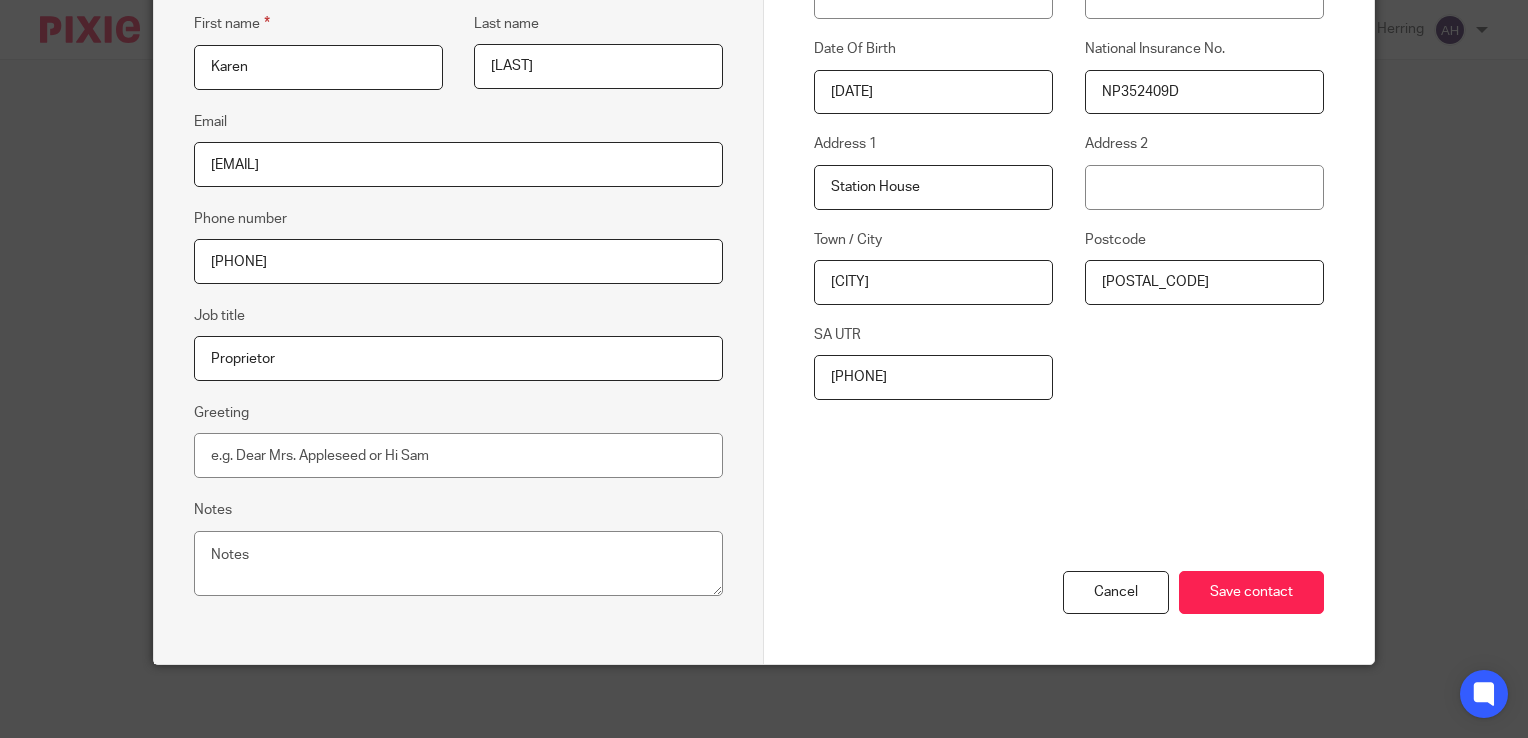 scroll, scrollTop: 392, scrollLeft: 0, axis: vertical 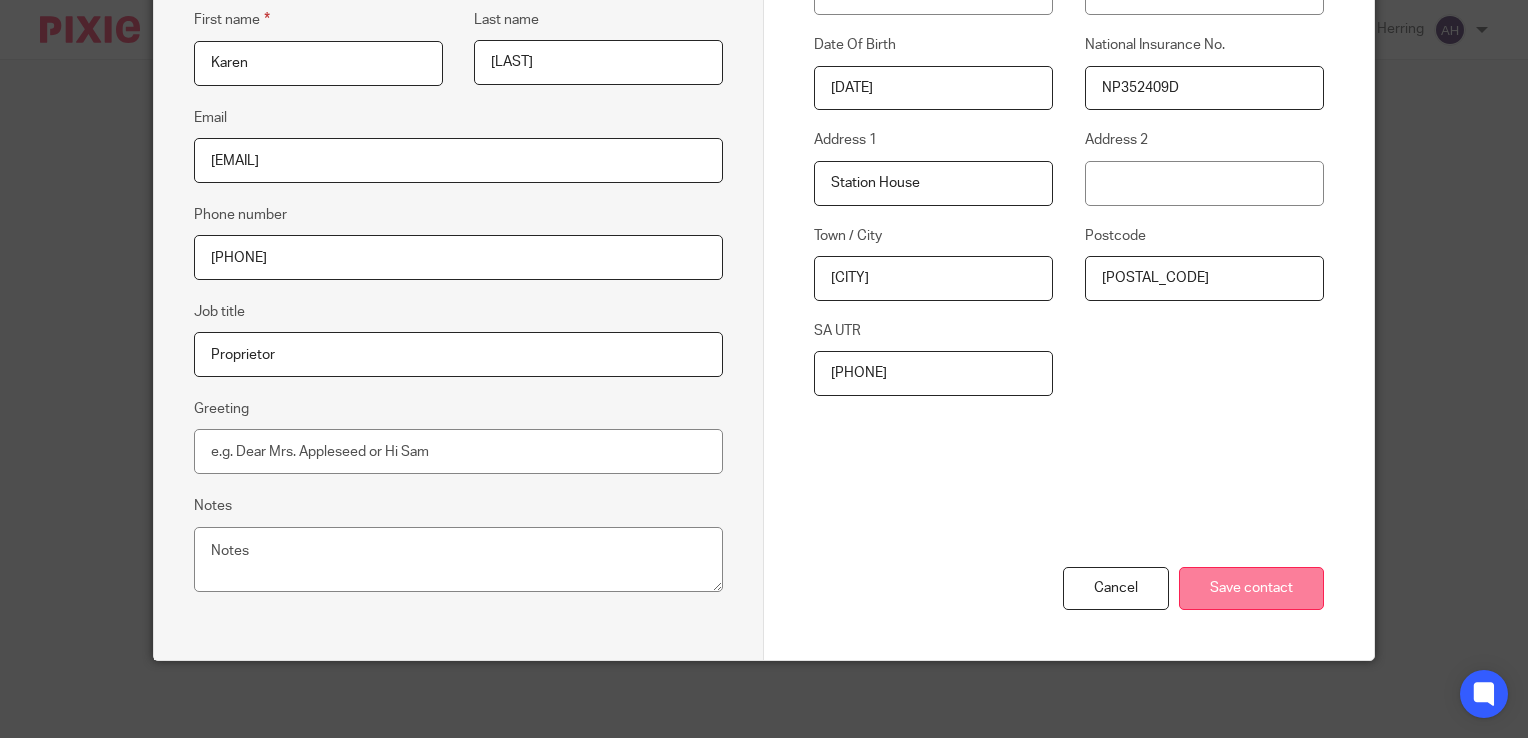 type on "[PHONE]" 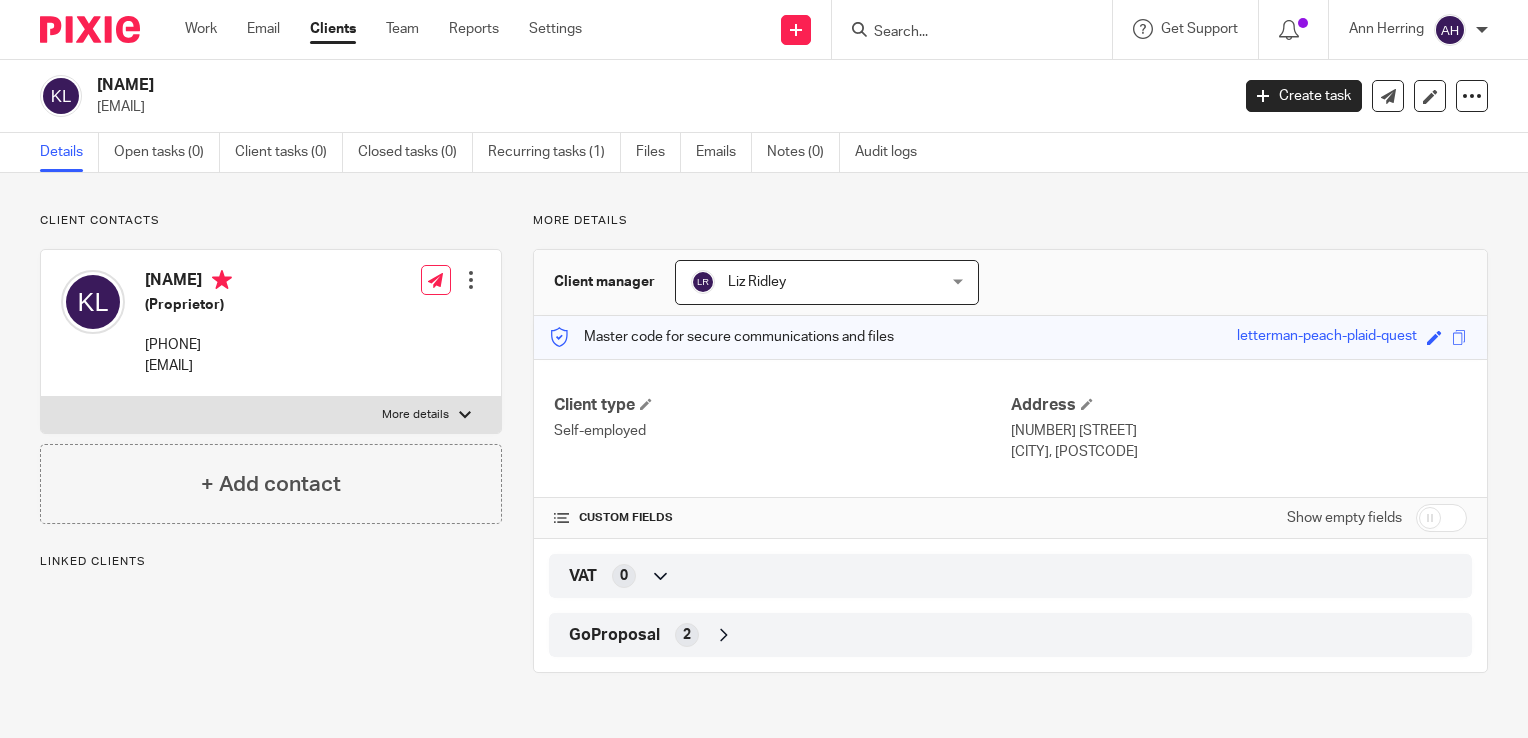 scroll, scrollTop: 0, scrollLeft: 0, axis: both 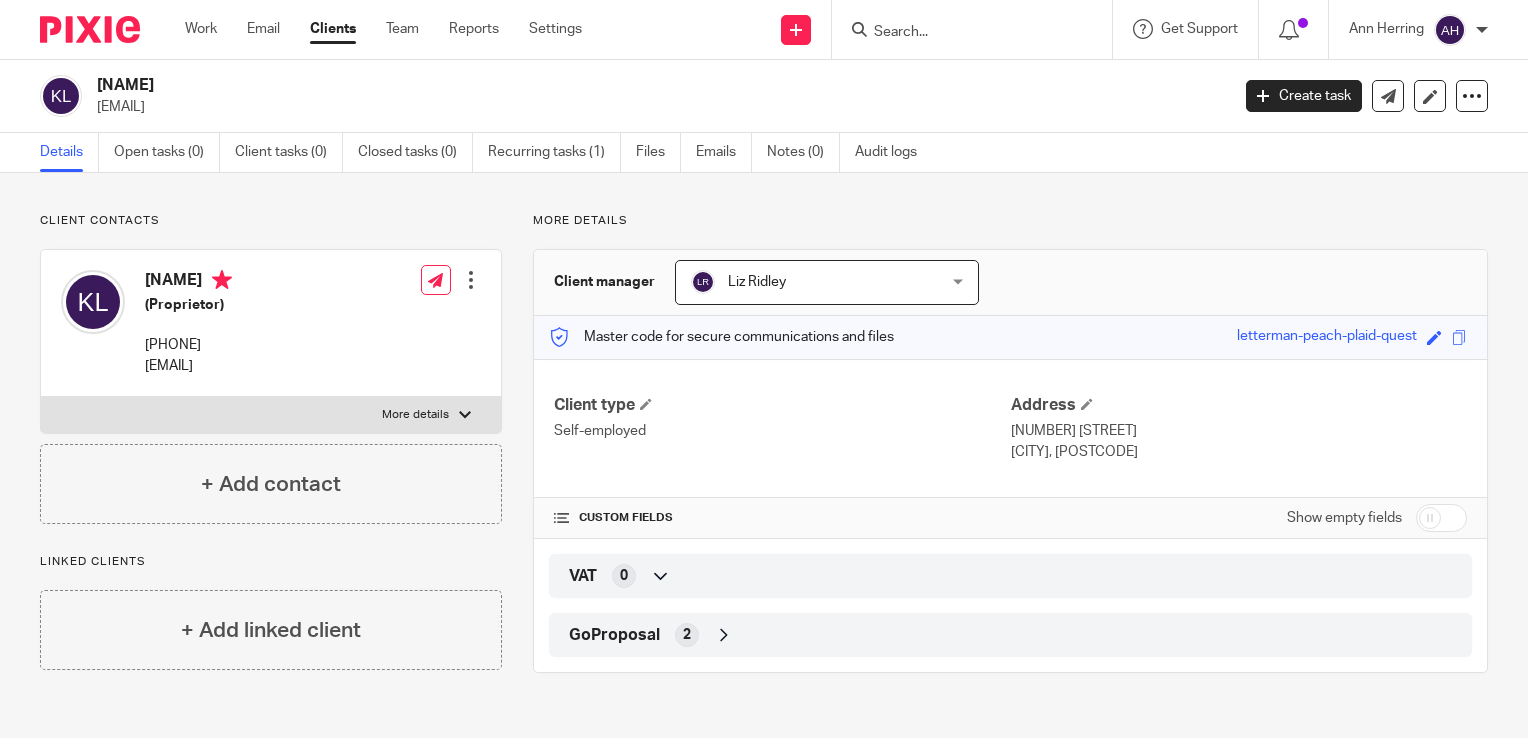 click at bounding box center [465, 415] 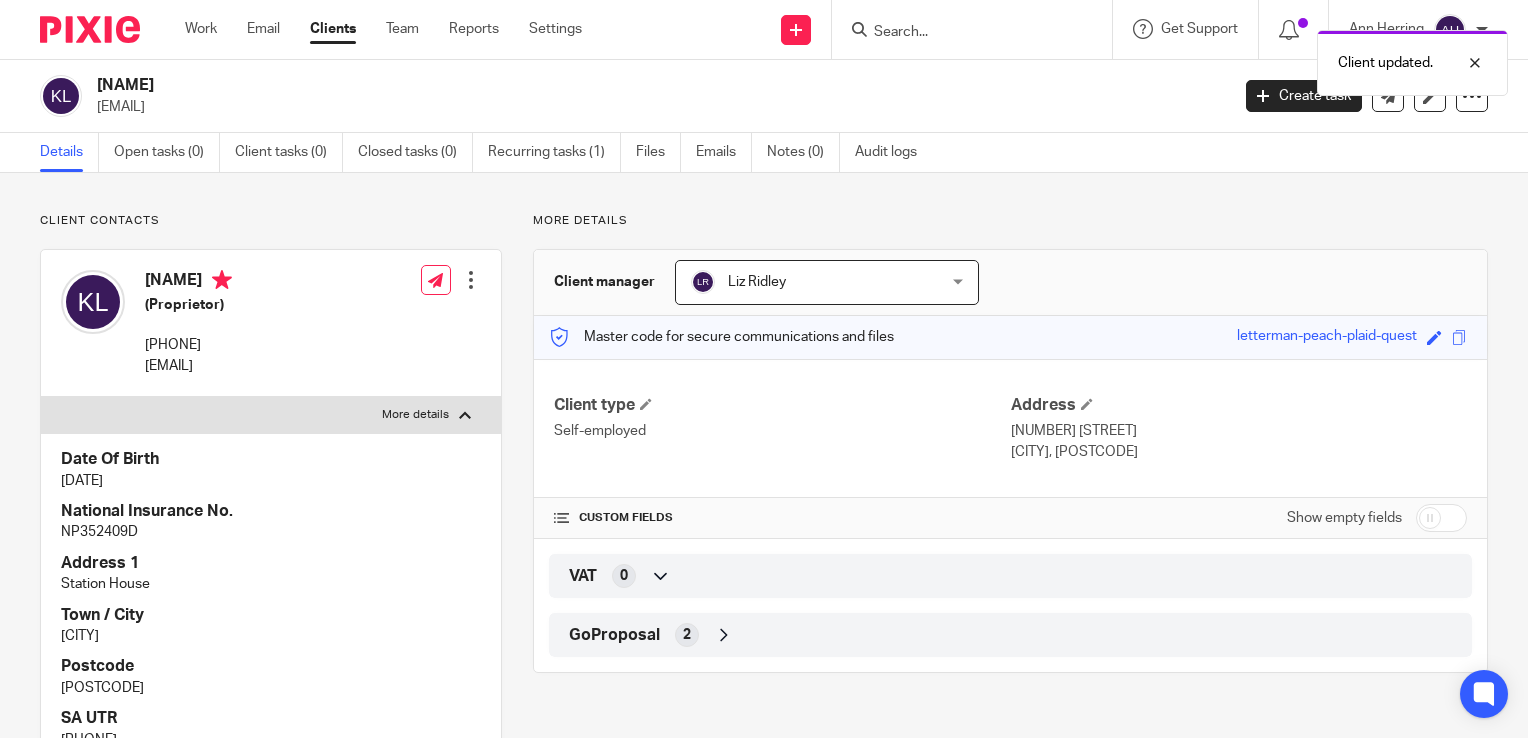 scroll, scrollTop: 100, scrollLeft: 0, axis: vertical 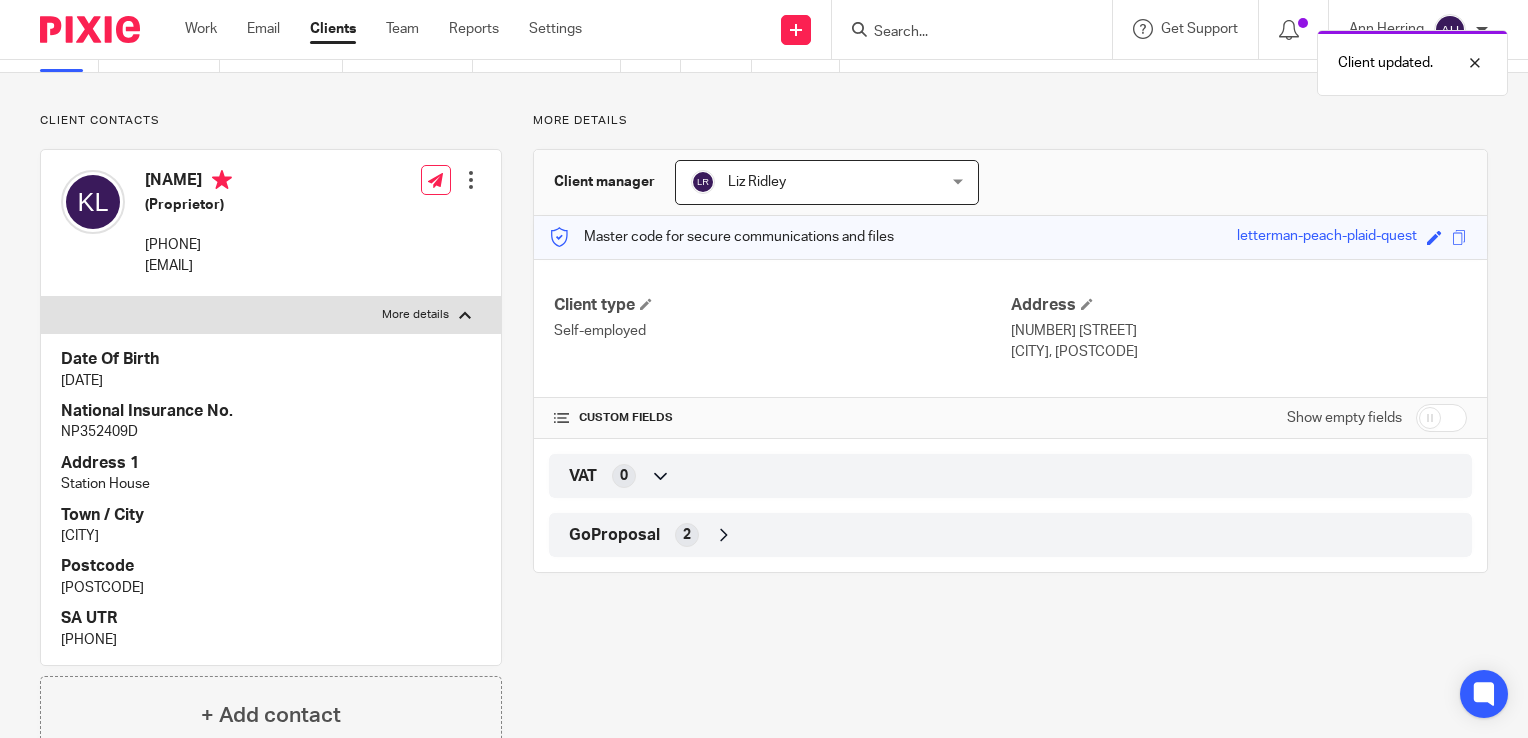 click at bounding box center (471, 180) 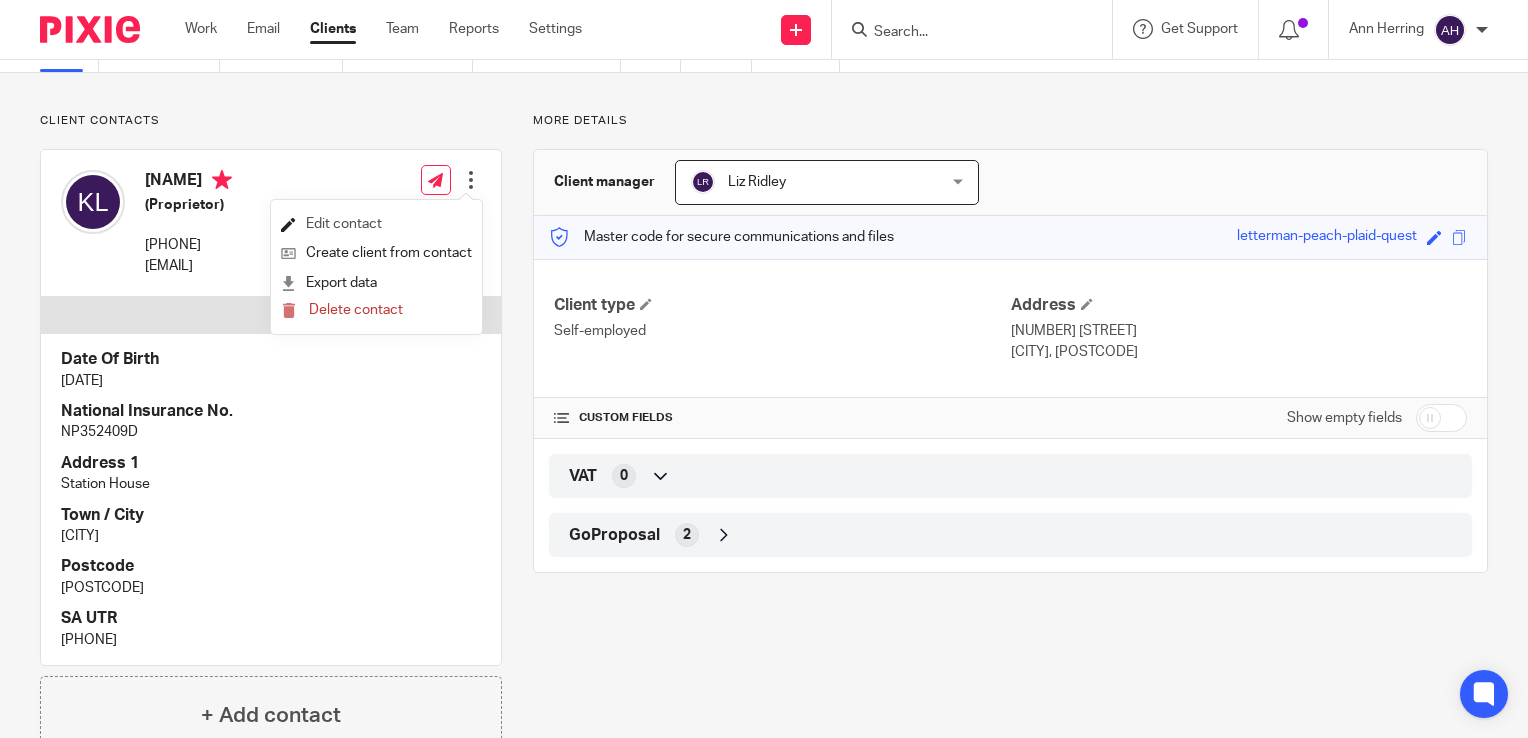 click on "Edit contact" at bounding box center [376, 224] 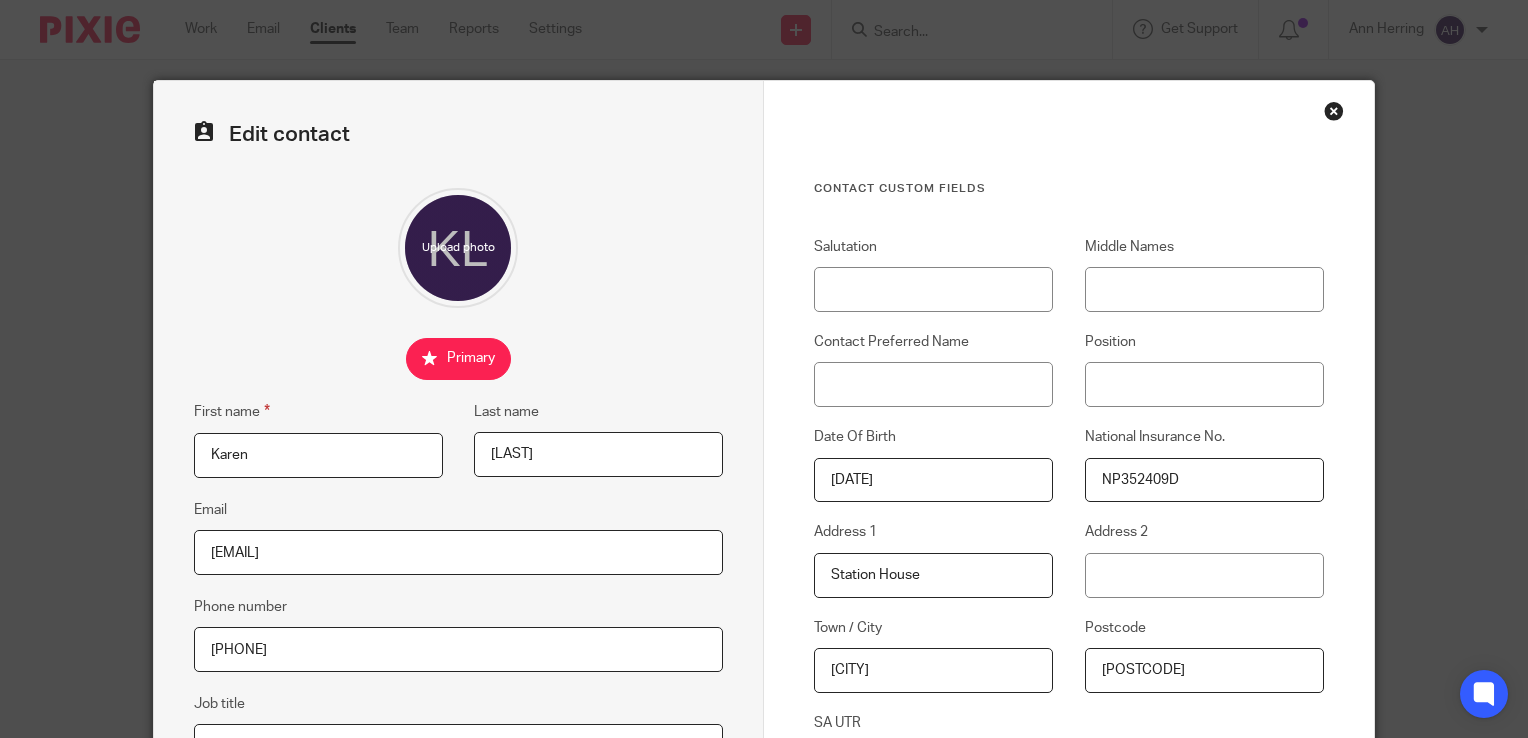 scroll, scrollTop: 0, scrollLeft: 0, axis: both 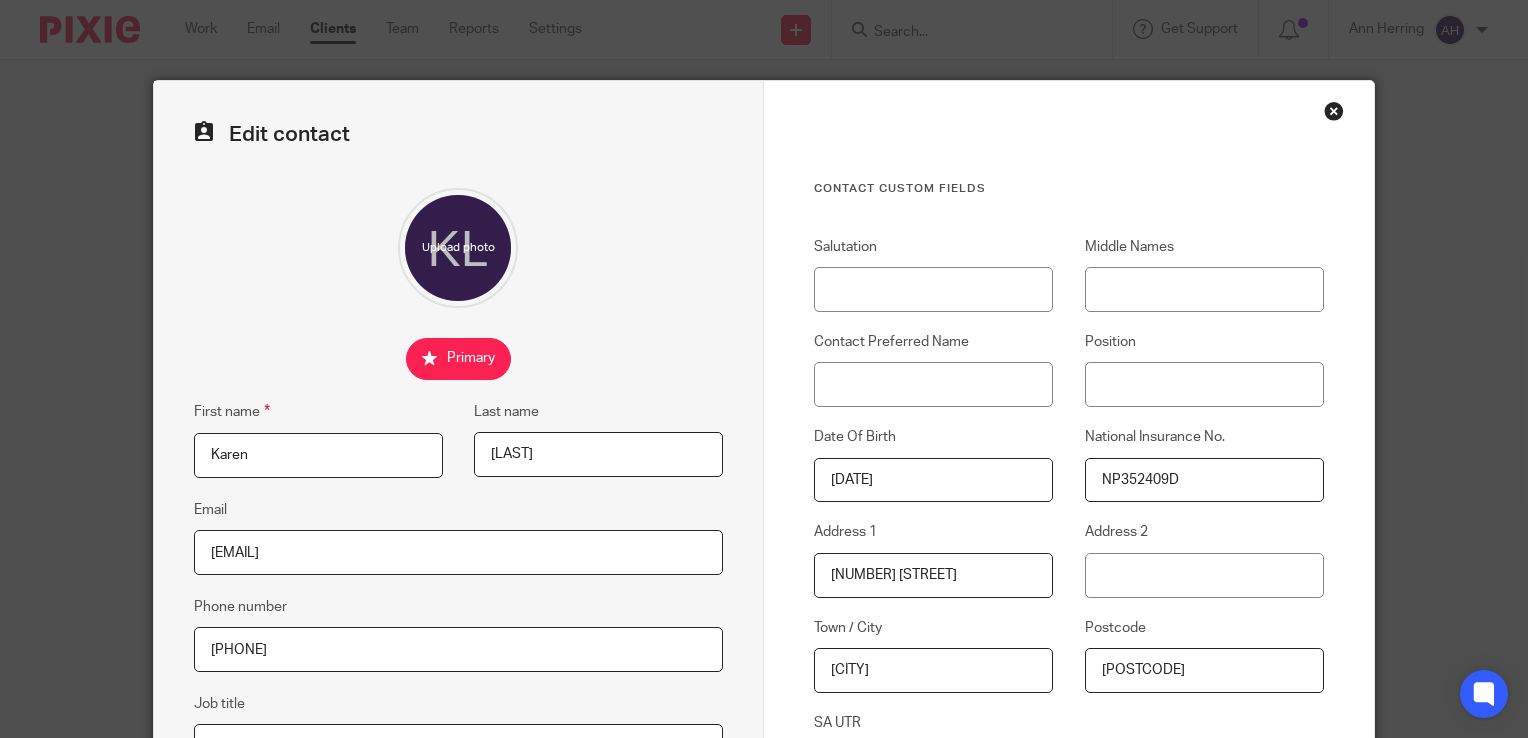 type on "[NUMBER] [STREET]" 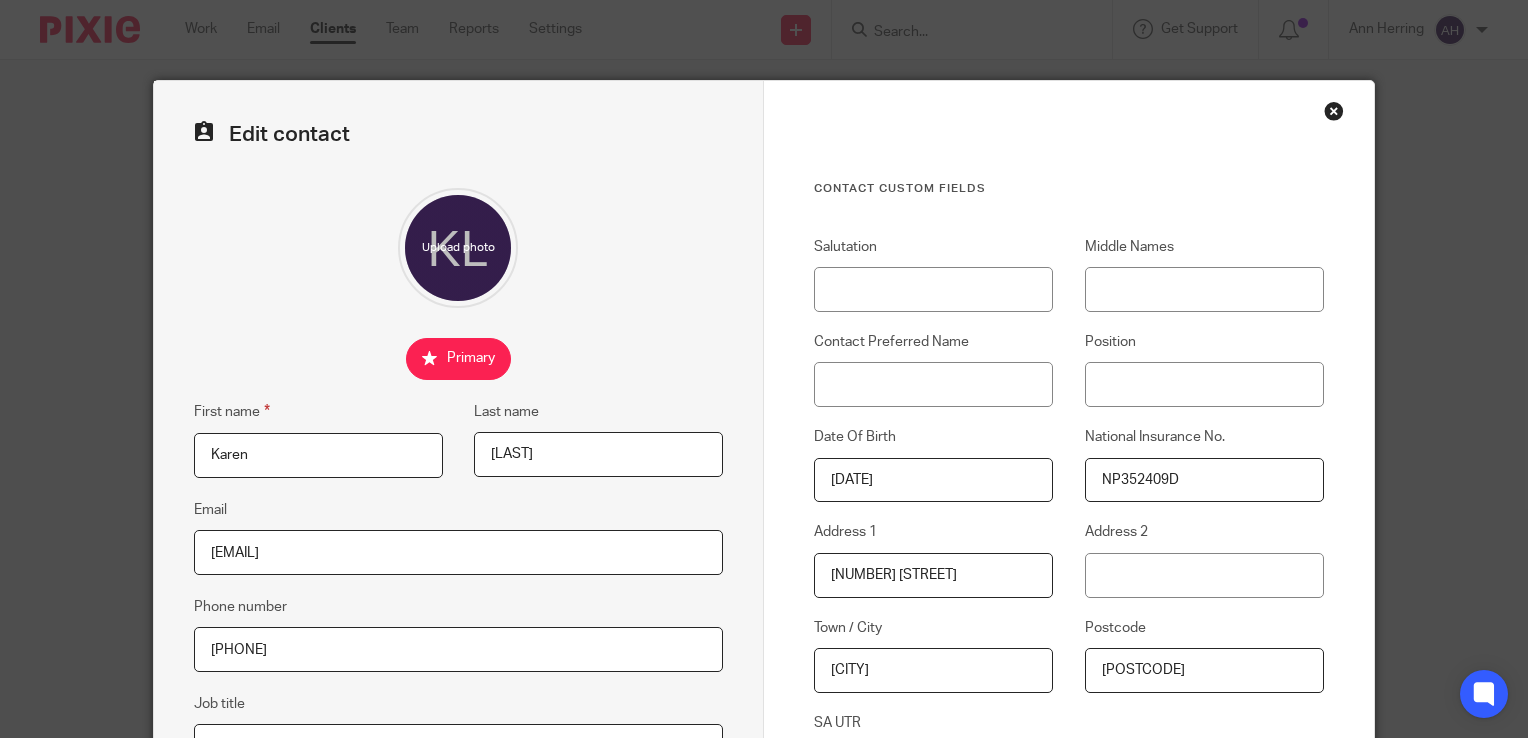 click on "[POSTAL_CODE]" at bounding box center [1204, 670] 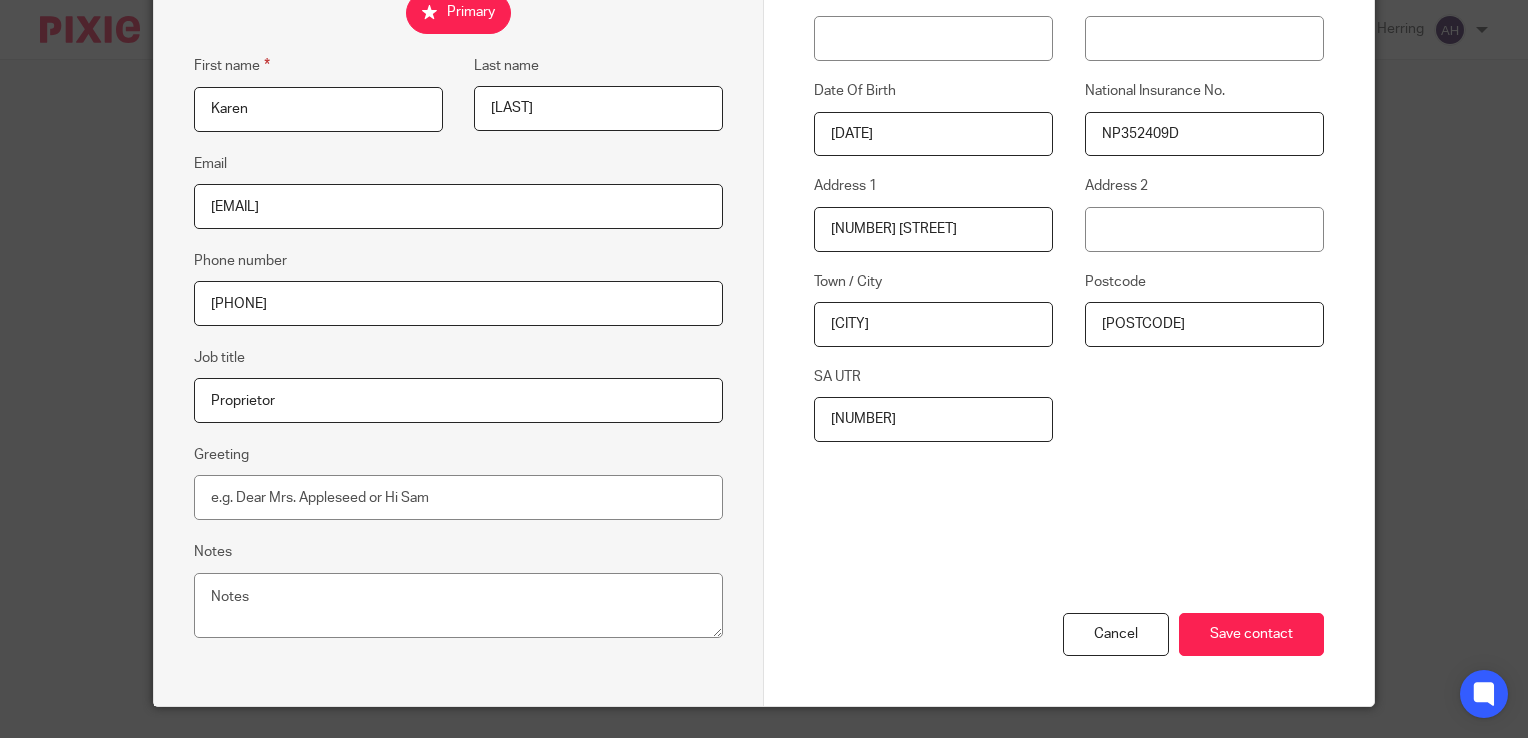 scroll, scrollTop: 392, scrollLeft: 0, axis: vertical 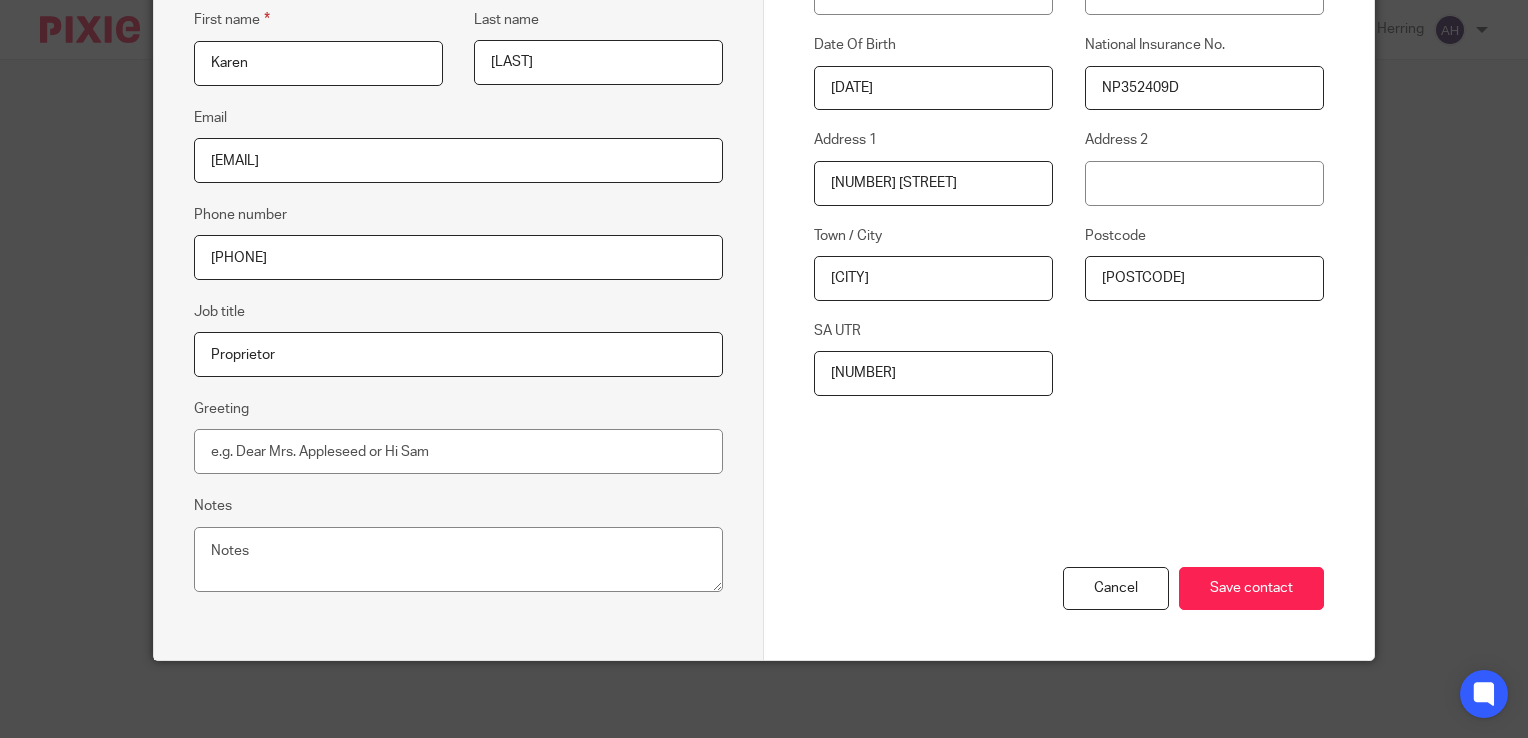 click on "Contact Custom fields
Salutation
Middle Names
Contact Preferred Name
Position
Date Of Birth
10/10/1967
National Insurance No.
NP352409D
Address 1
10 Beech Drive
Address 2
Town / City
Poulton Le Fylde
Postcode
FY6 8EF
SA UTR
171125559894" at bounding box center (1069, 140) 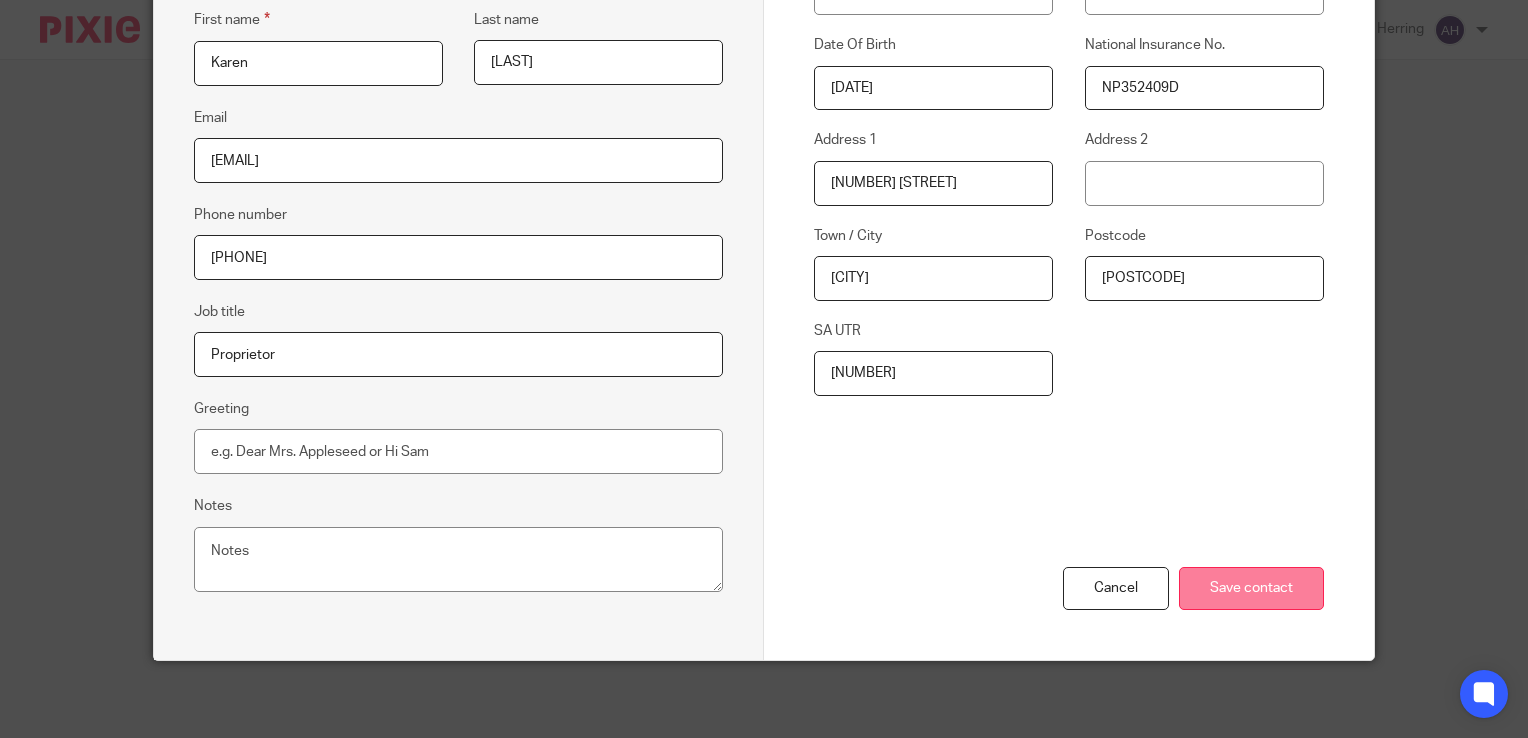 click on "Save contact" at bounding box center (1251, 588) 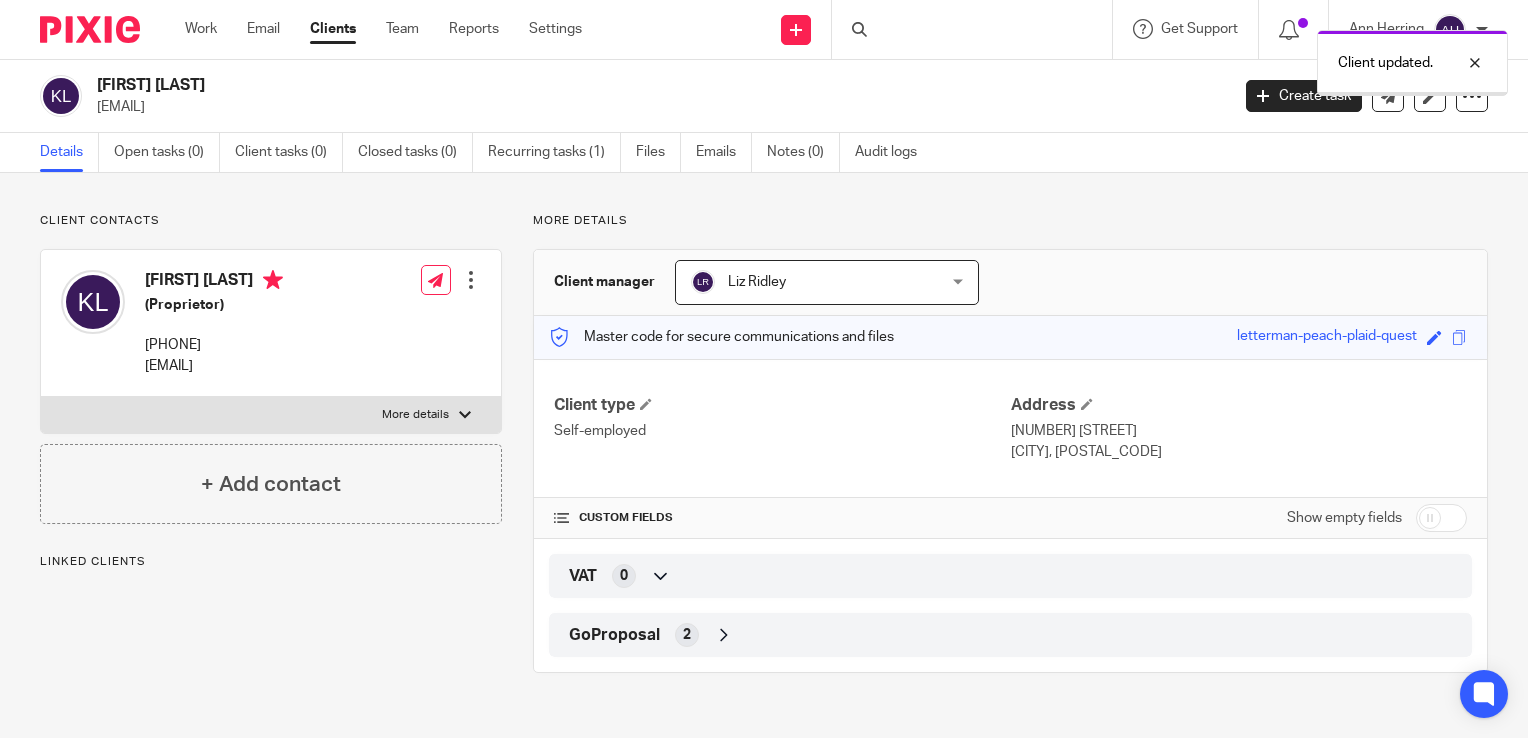 scroll, scrollTop: 0, scrollLeft: 0, axis: both 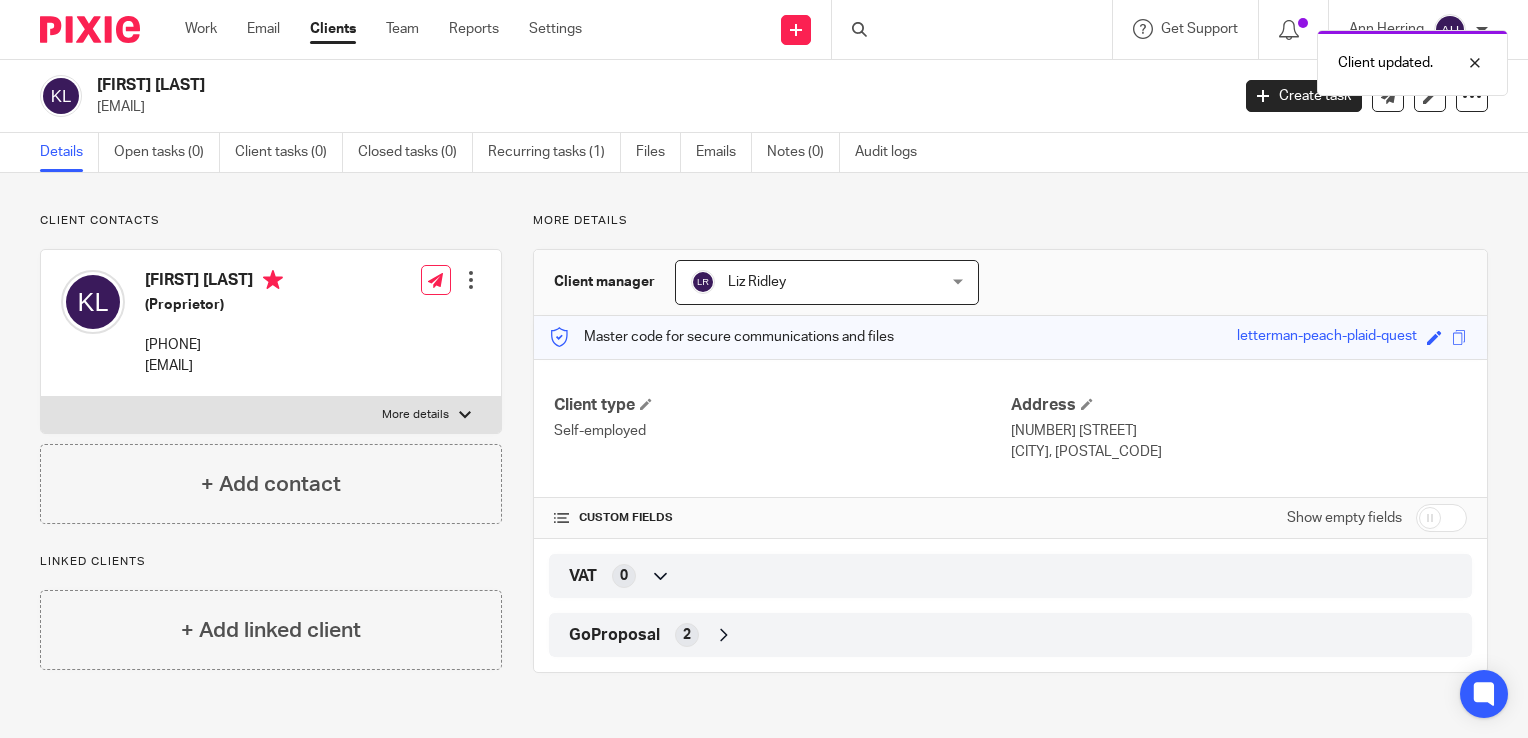 click at bounding box center (465, 415) 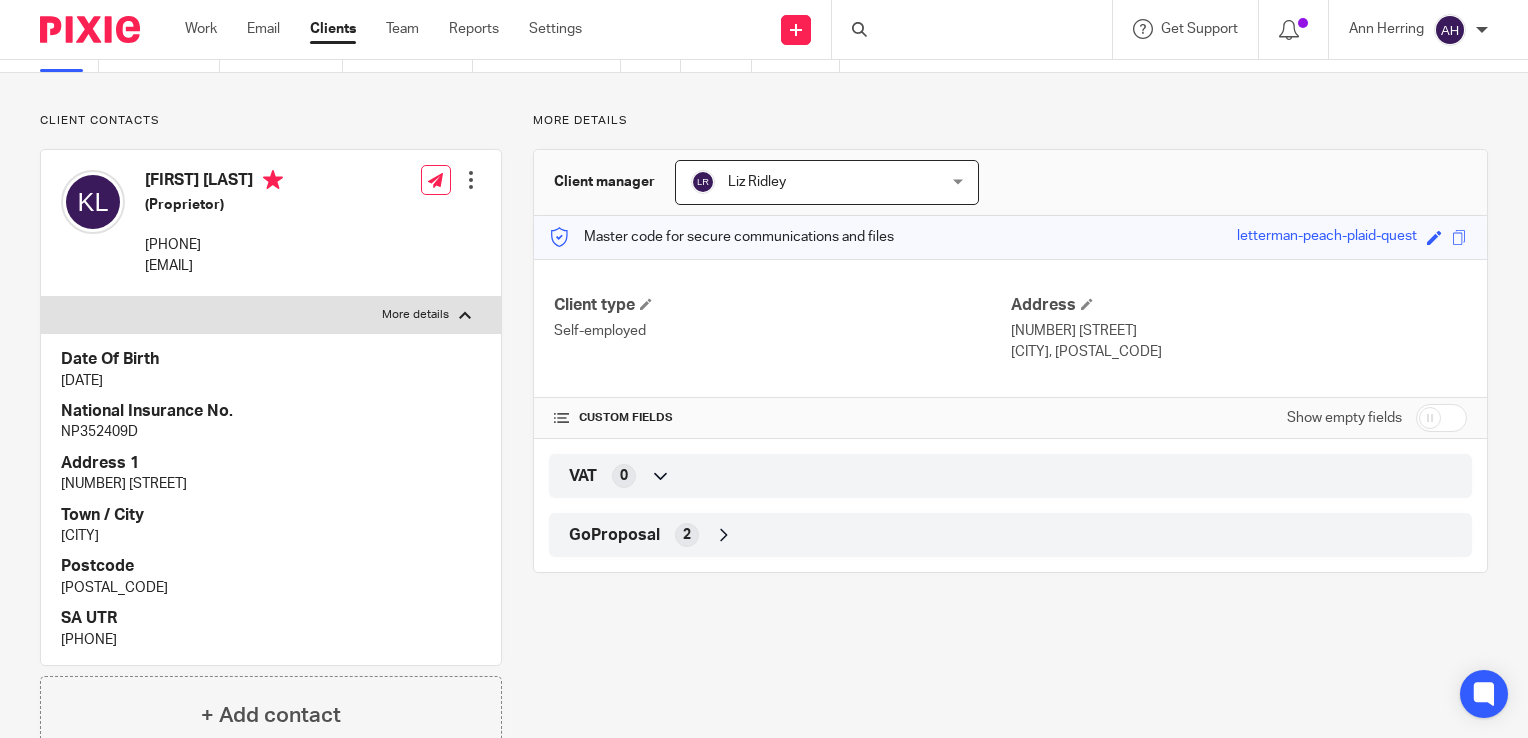 scroll, scrollTop: 0, scrollLeft: 0, axis: both 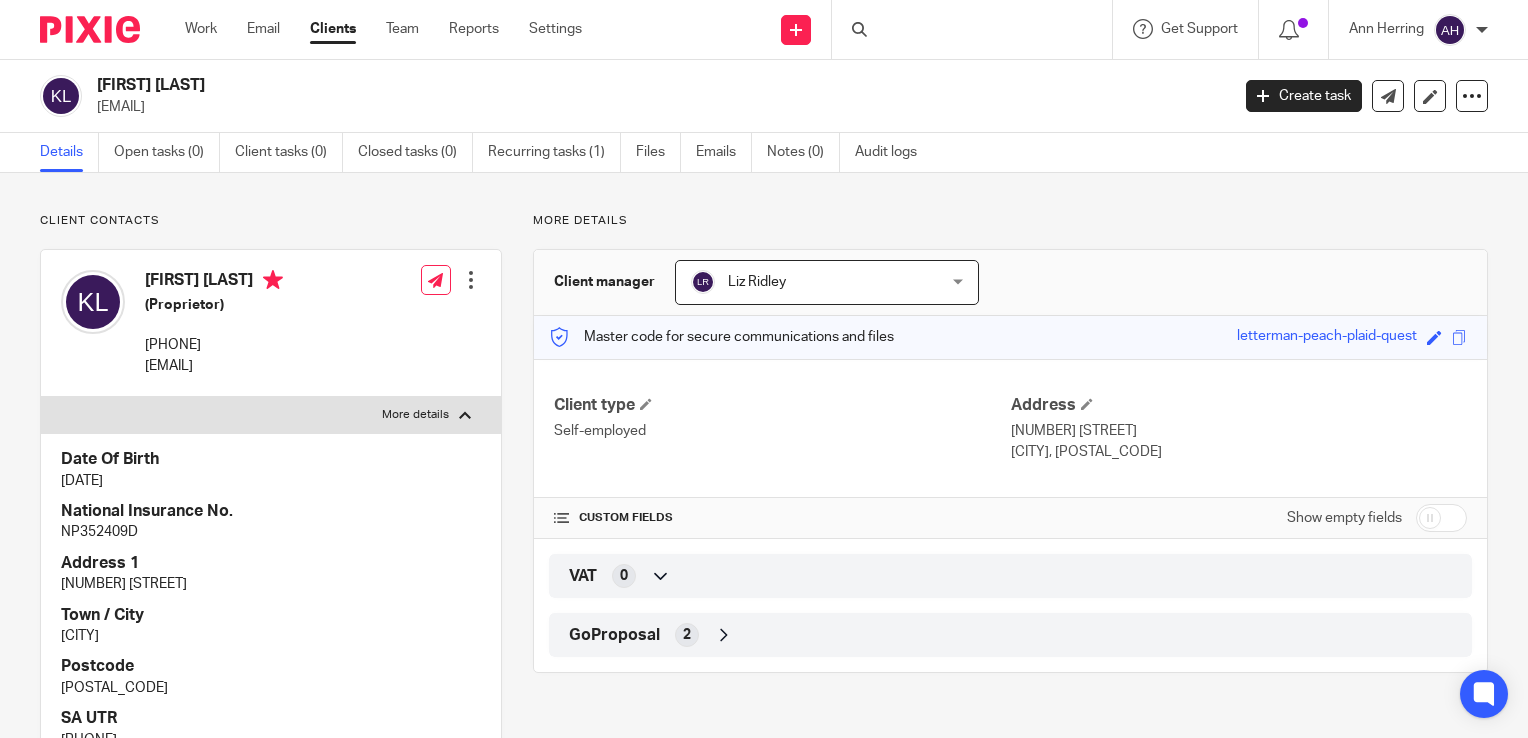 click at bounding box center [465, 415] 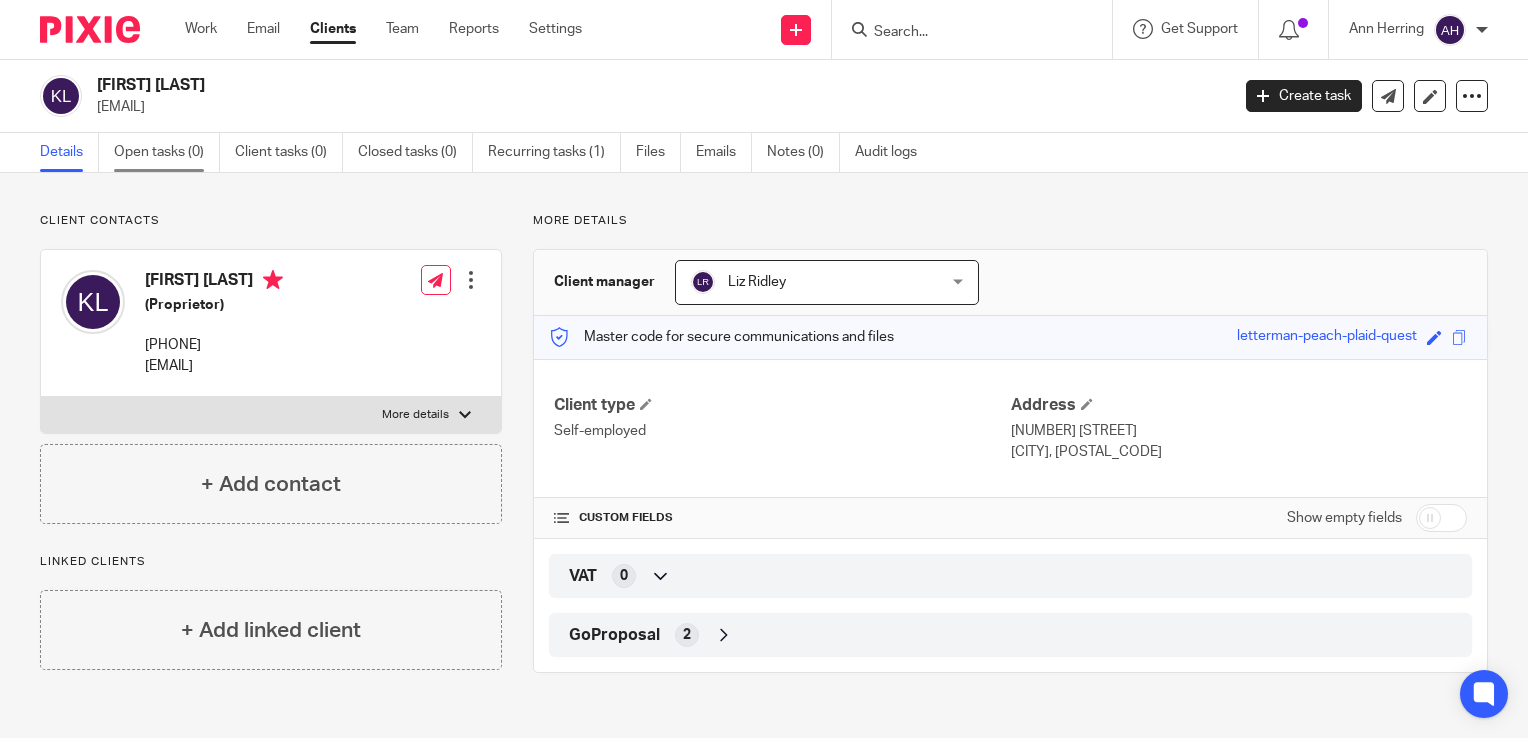 click on "Open tasks (0)" at bounding box center (167, 152) 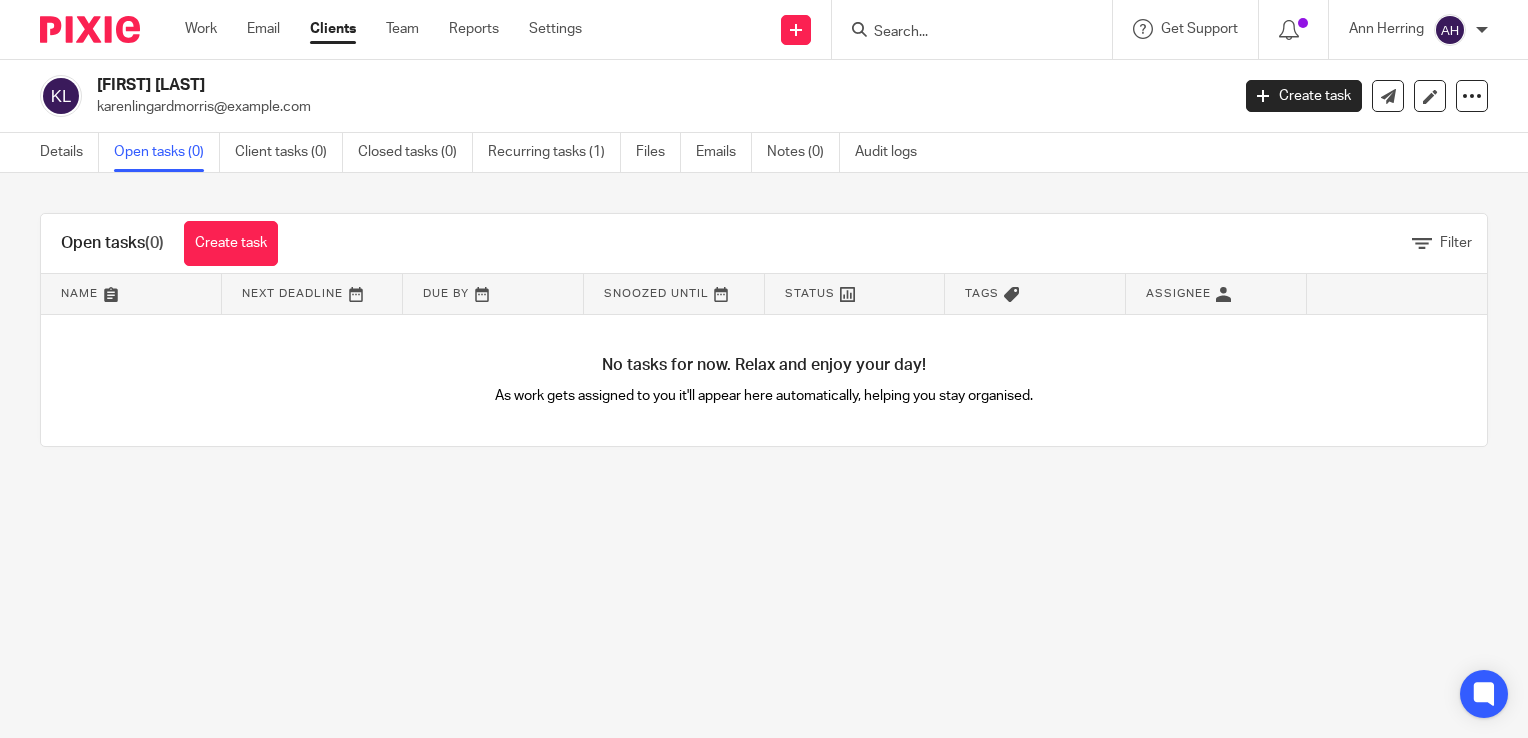 scroll, scrollTop: 0, scrollLeft: 0, axis: both 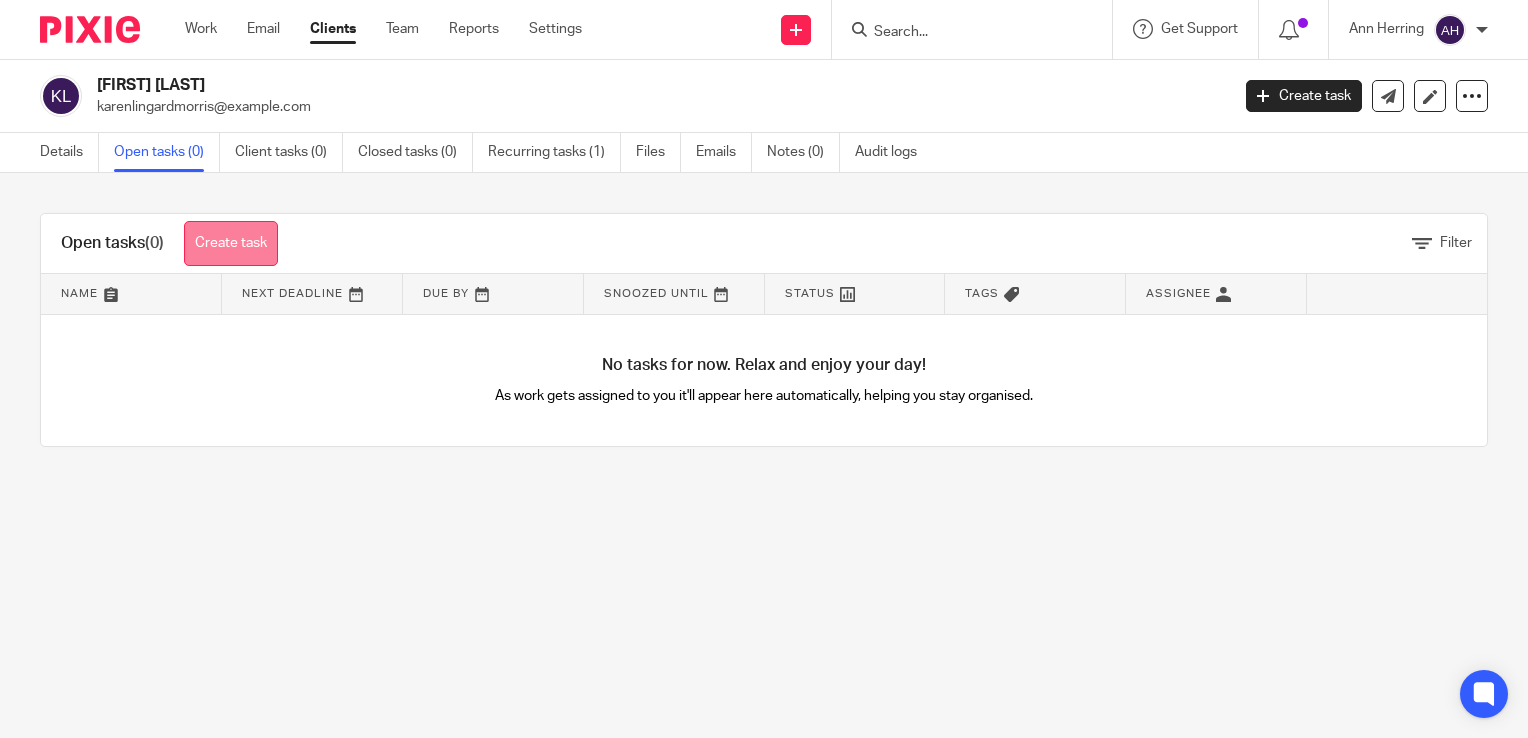 click on "Create task" at bounding box center (231, 243) 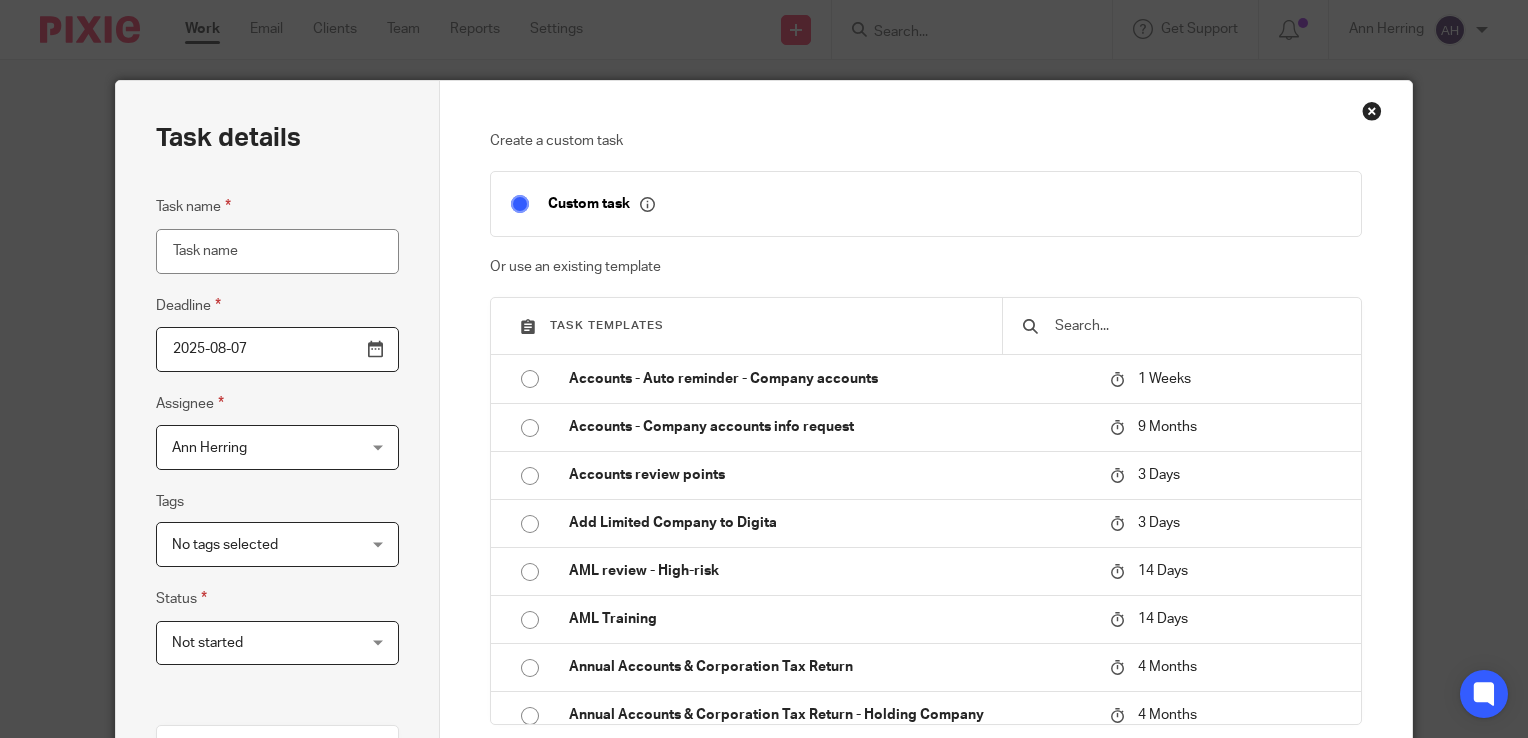 scroll, scrollTop: 0, scrollLeft: 0, axis: both 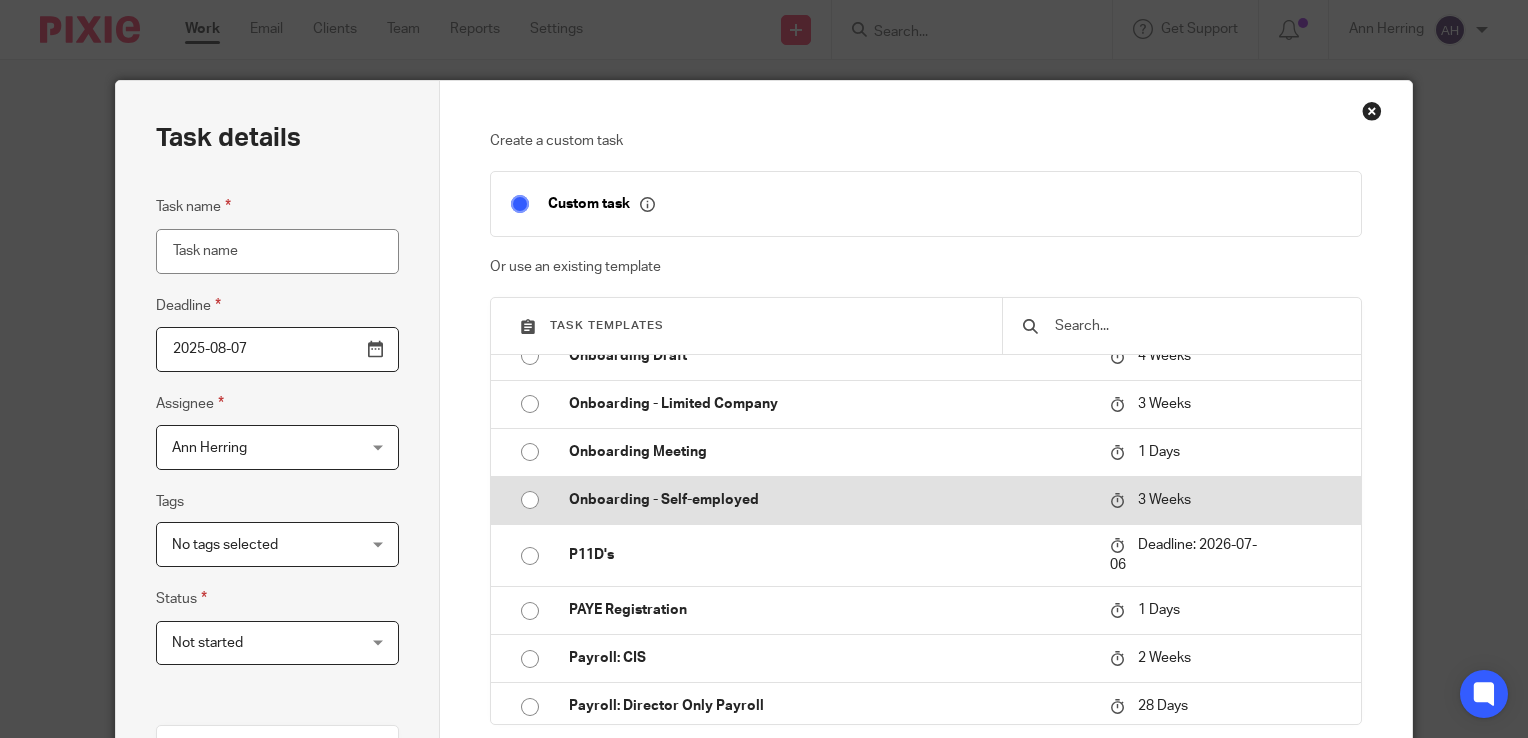 click on "Onboarding - Self-employed" at bounding box center [829, 500] 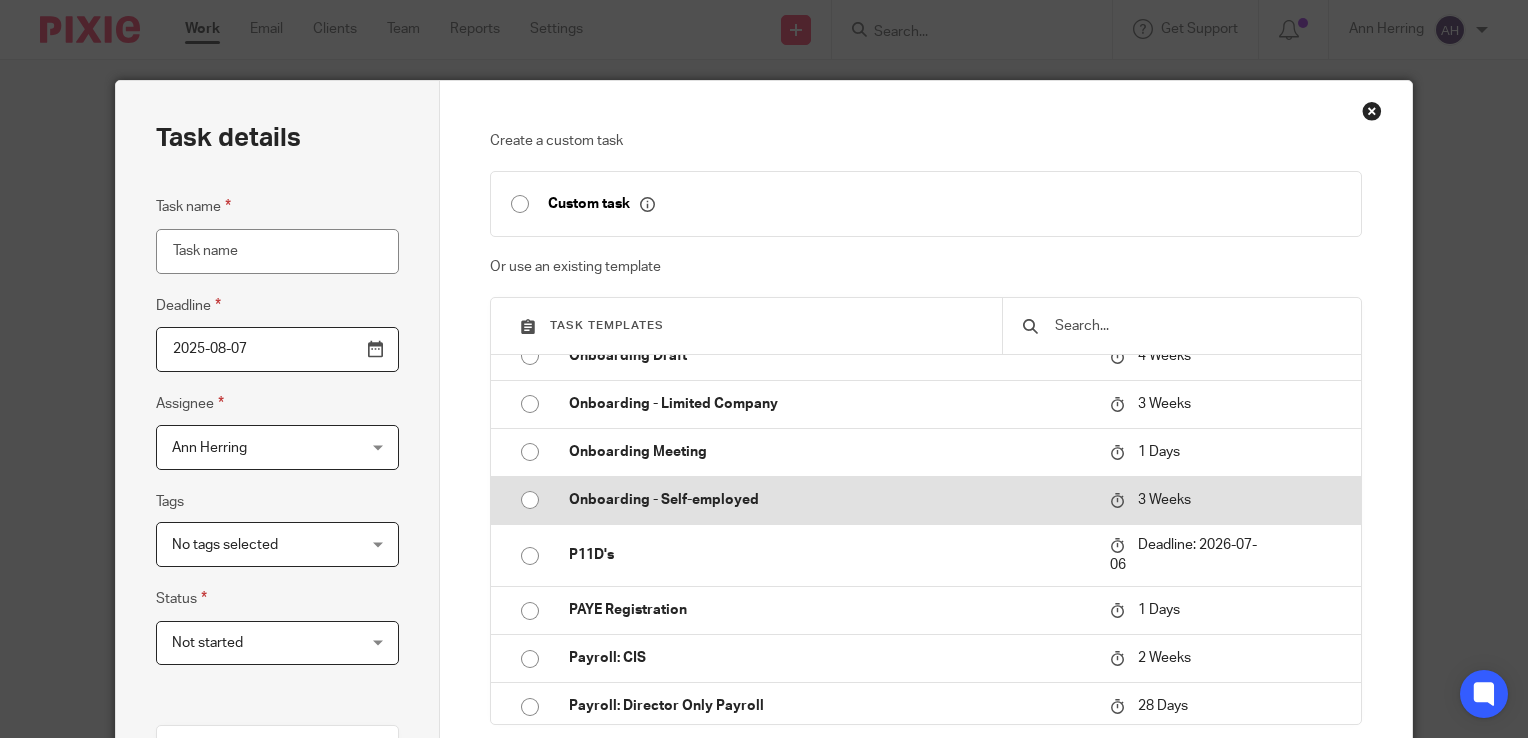 type on "2025-08-28" 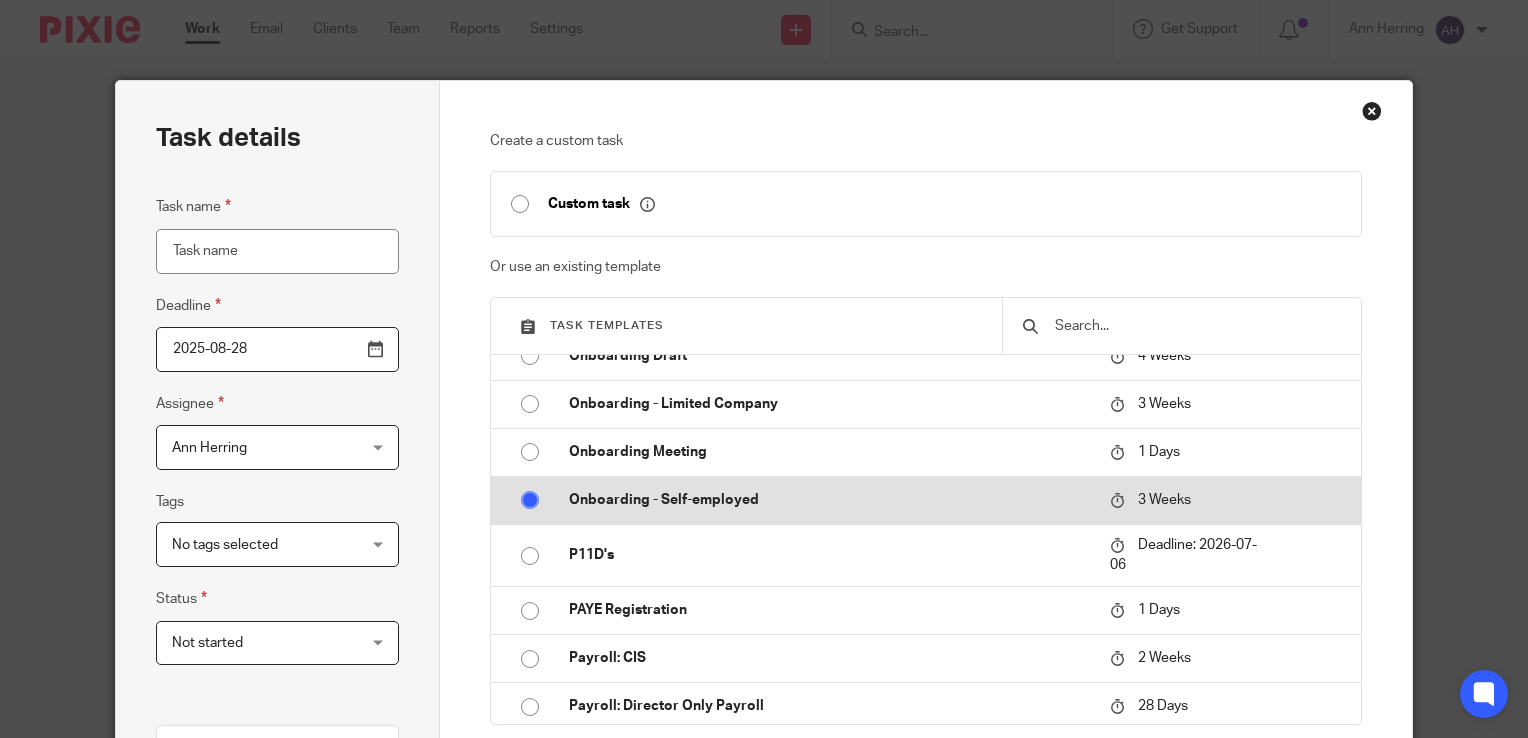 type on "Onboarding - Self-employed" 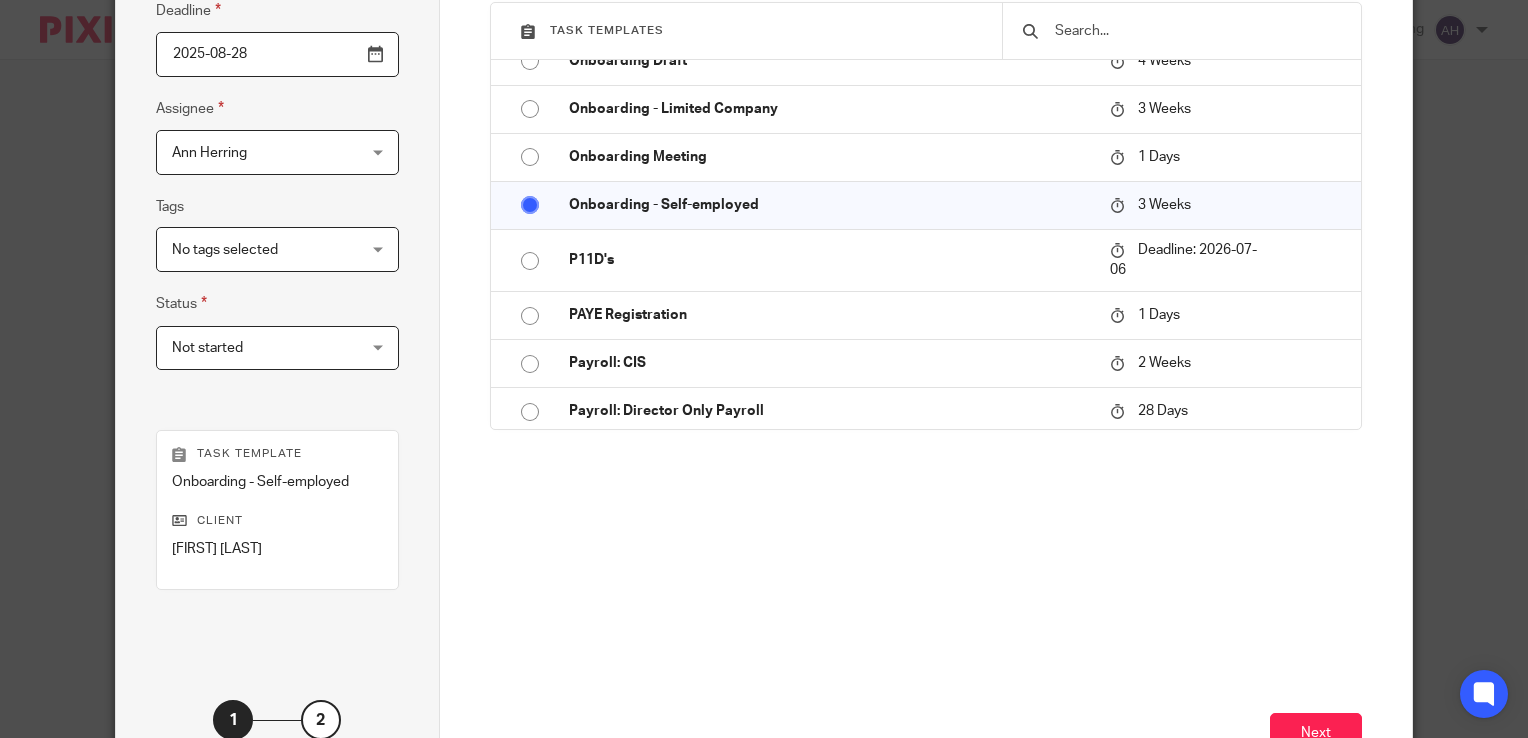 scroll, scrollTop: 442, scrollLeft: 0, axis: vertical 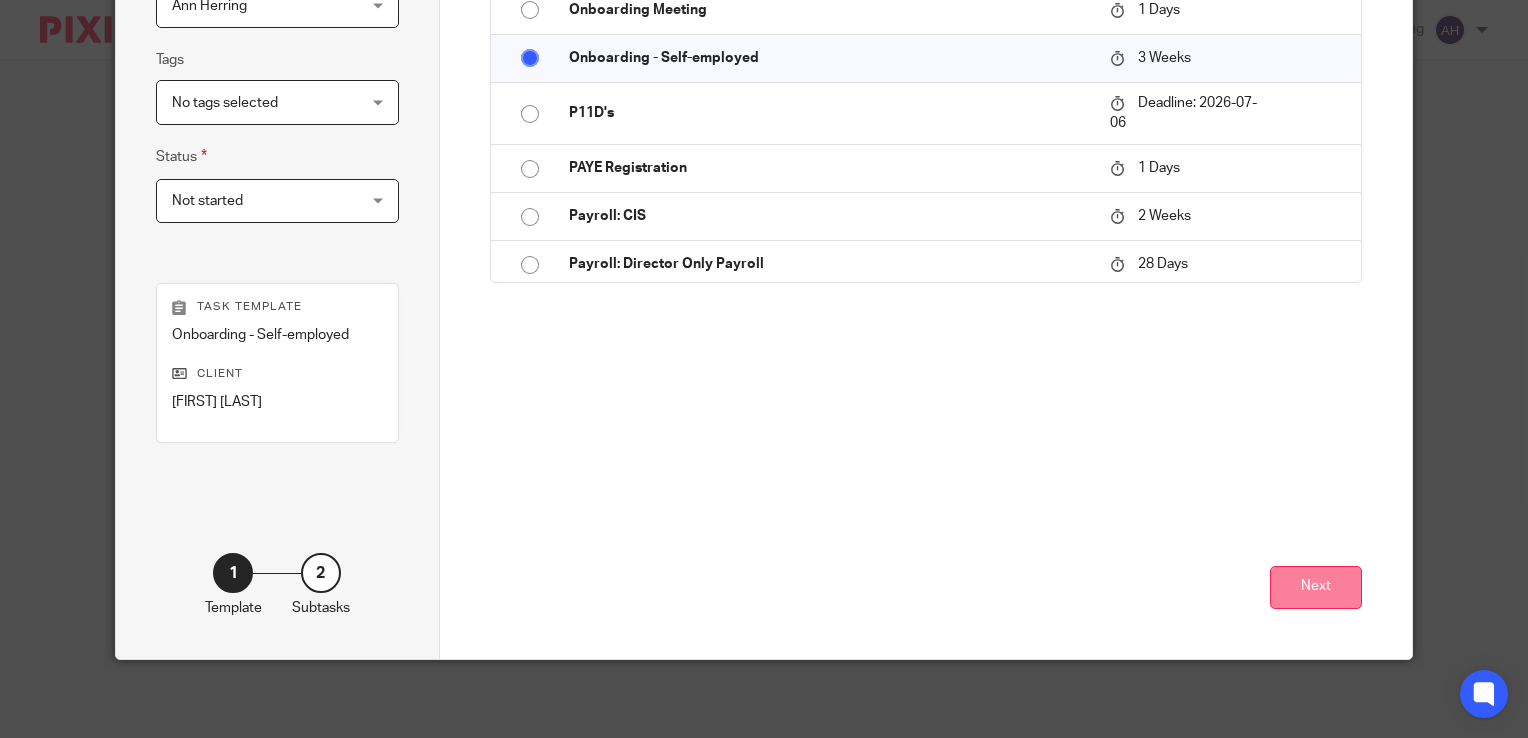 click on "Next" at bounding box center (1316, 587) 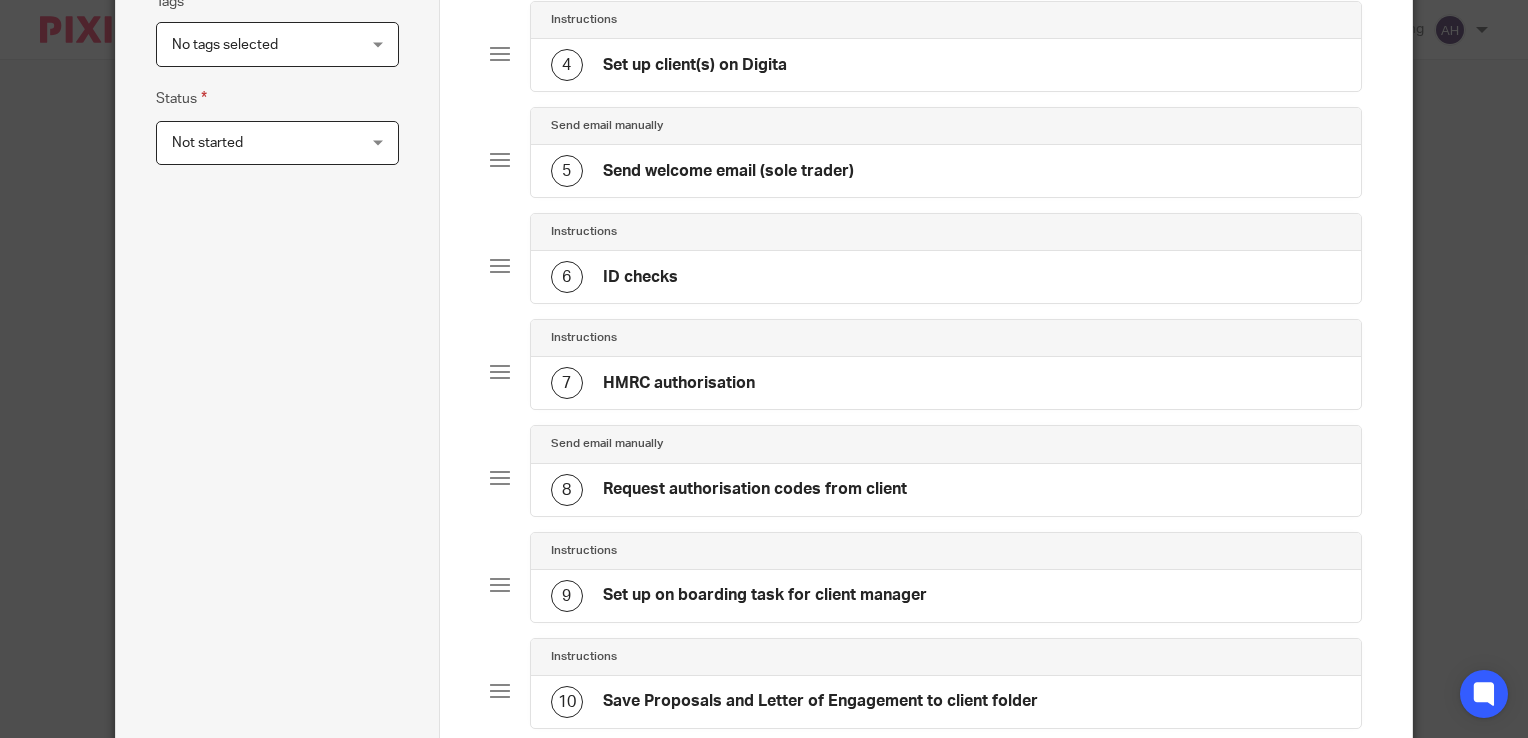 scroll, scrollTop: 600, scrollLeft: 0, axis: vertical 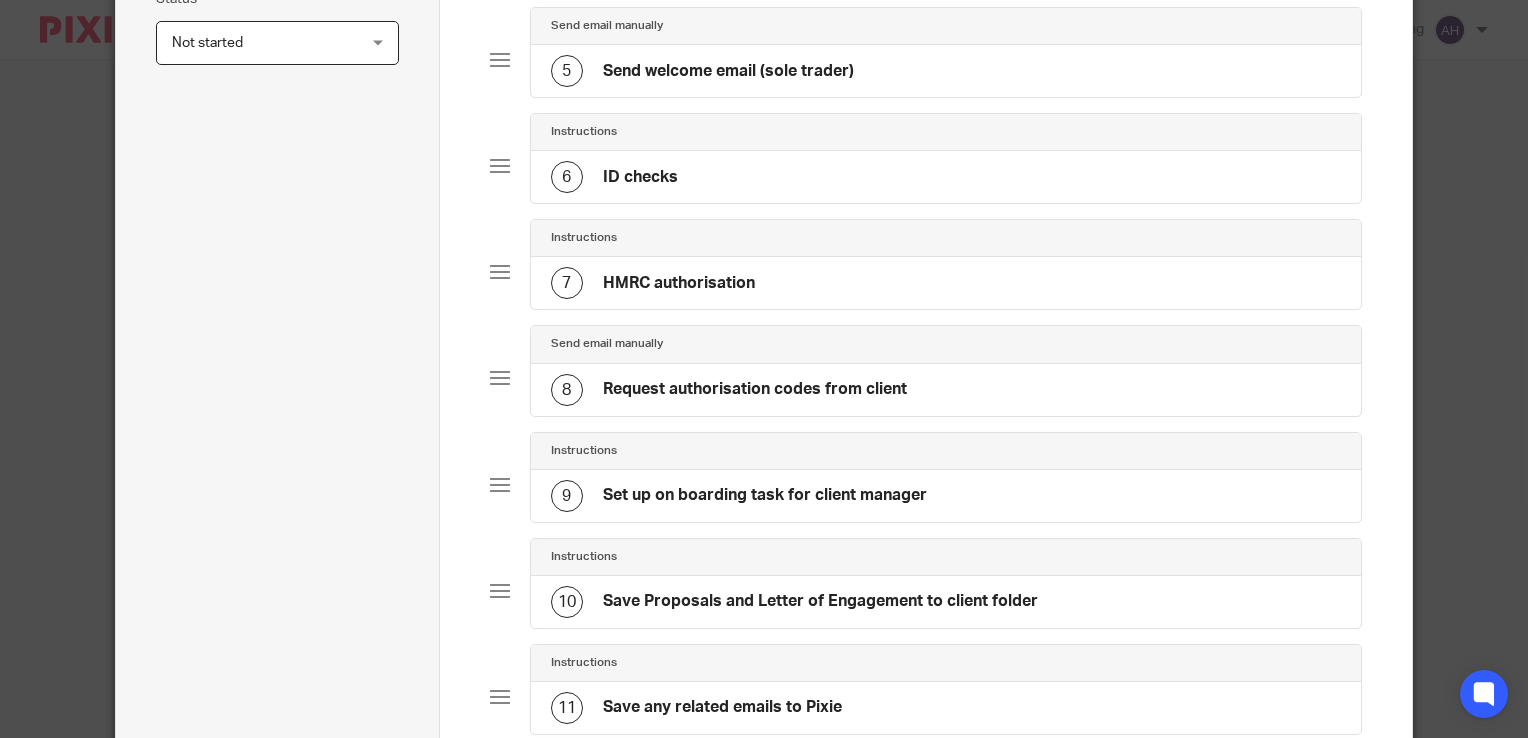 click on "Request authorisation codes from client" at bounding box center (755, 389) 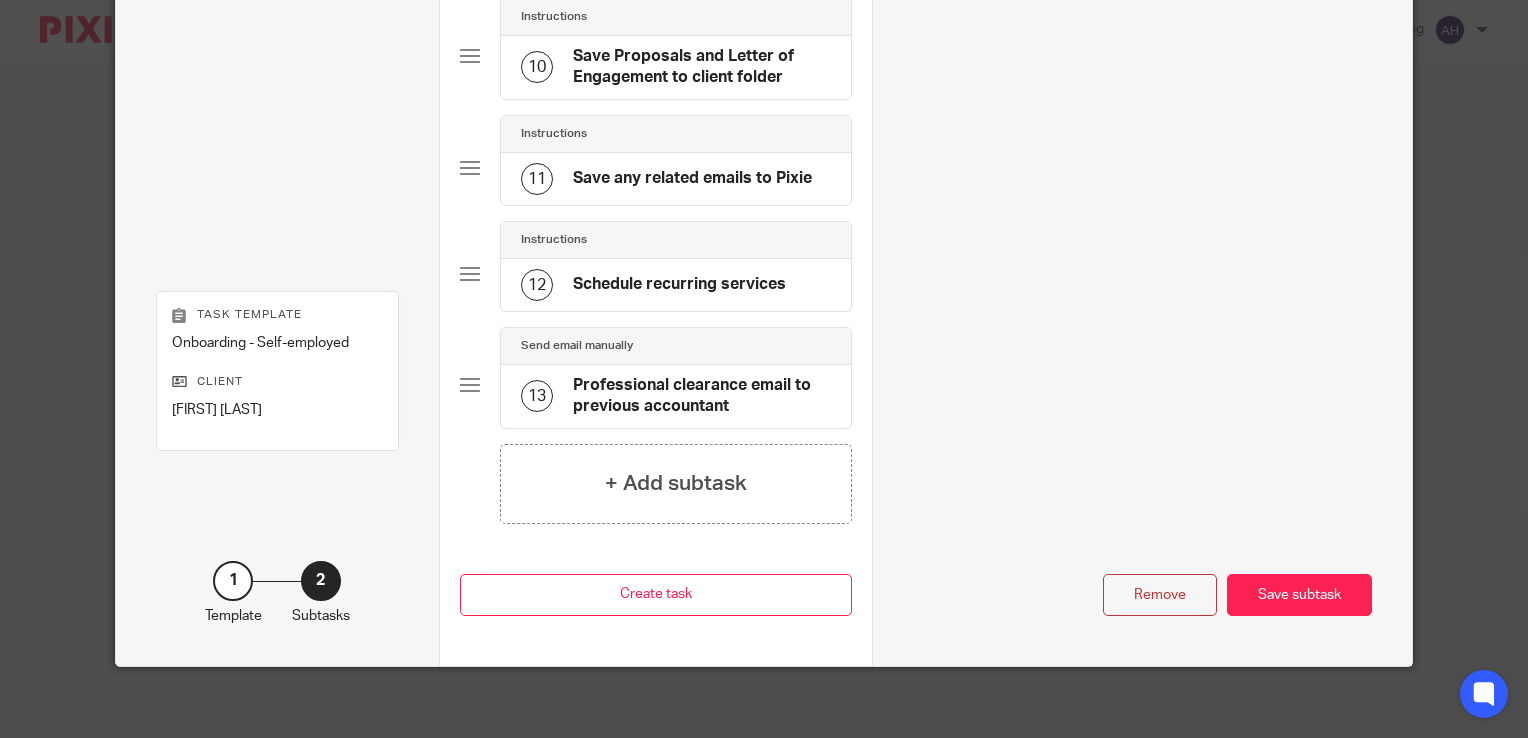 scroll, scrollTop: 1195, scrollLeft: 0, axis: vertical 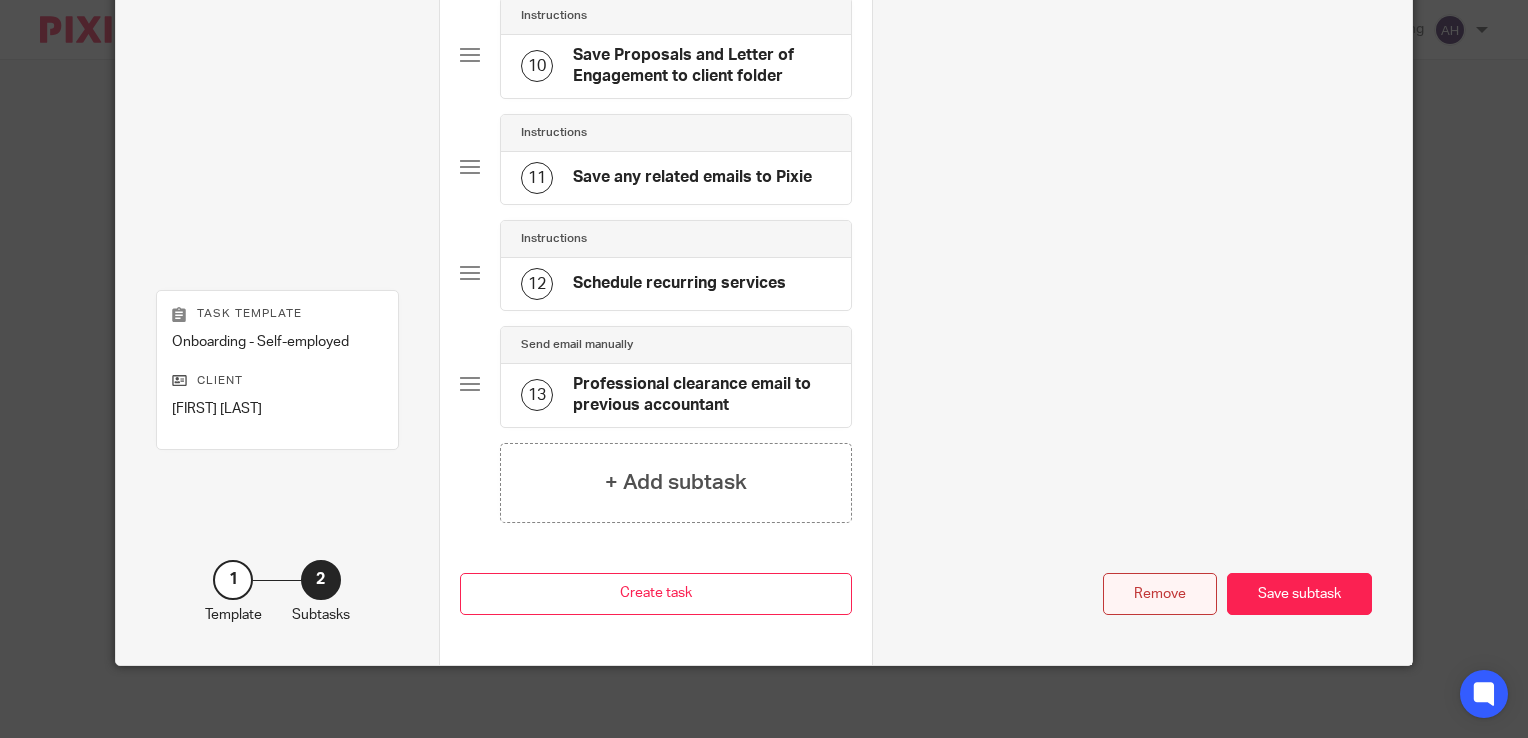 click on "Remove" at bounding box center (1160, 594) 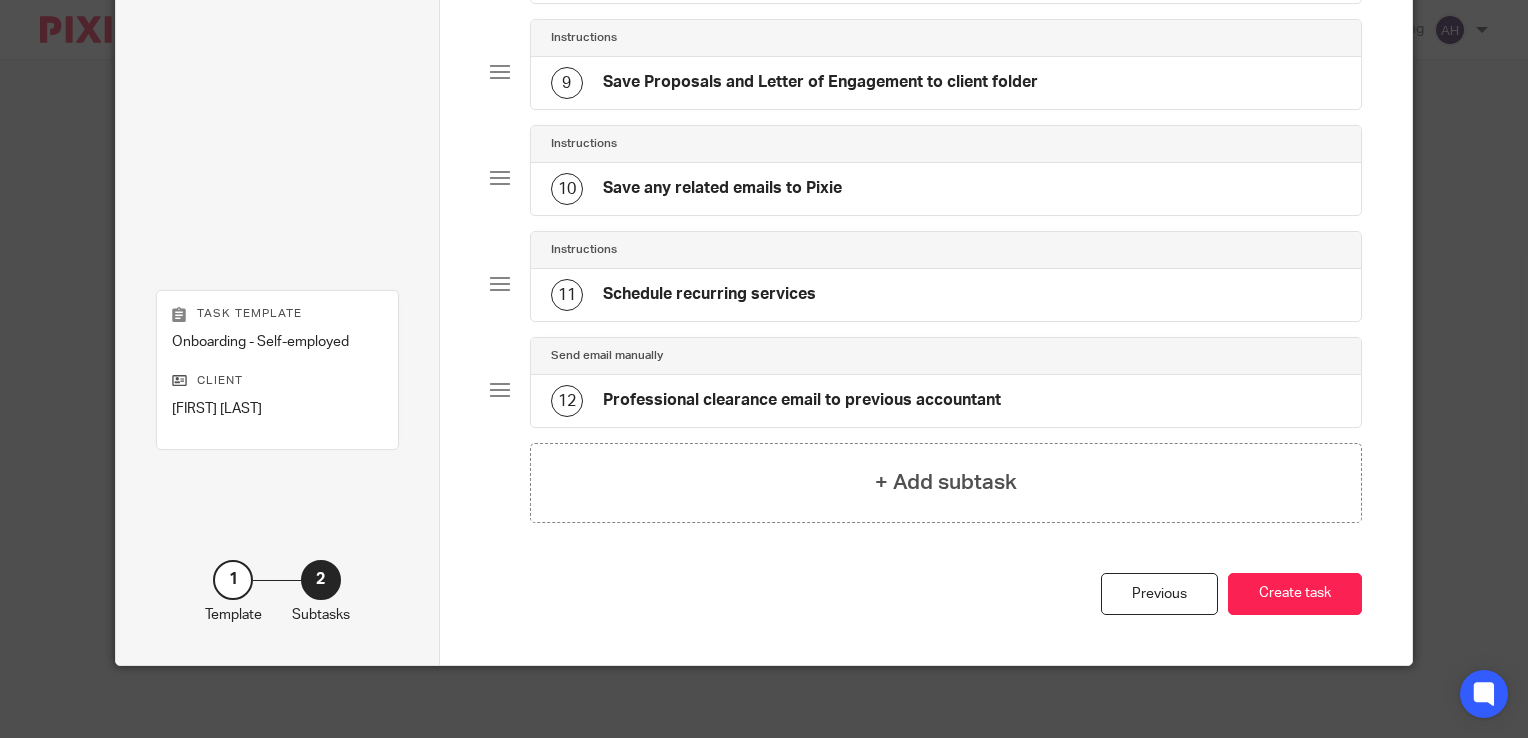 click on "Professional clearance email to previous accountant" at bounding box center (802, 400) 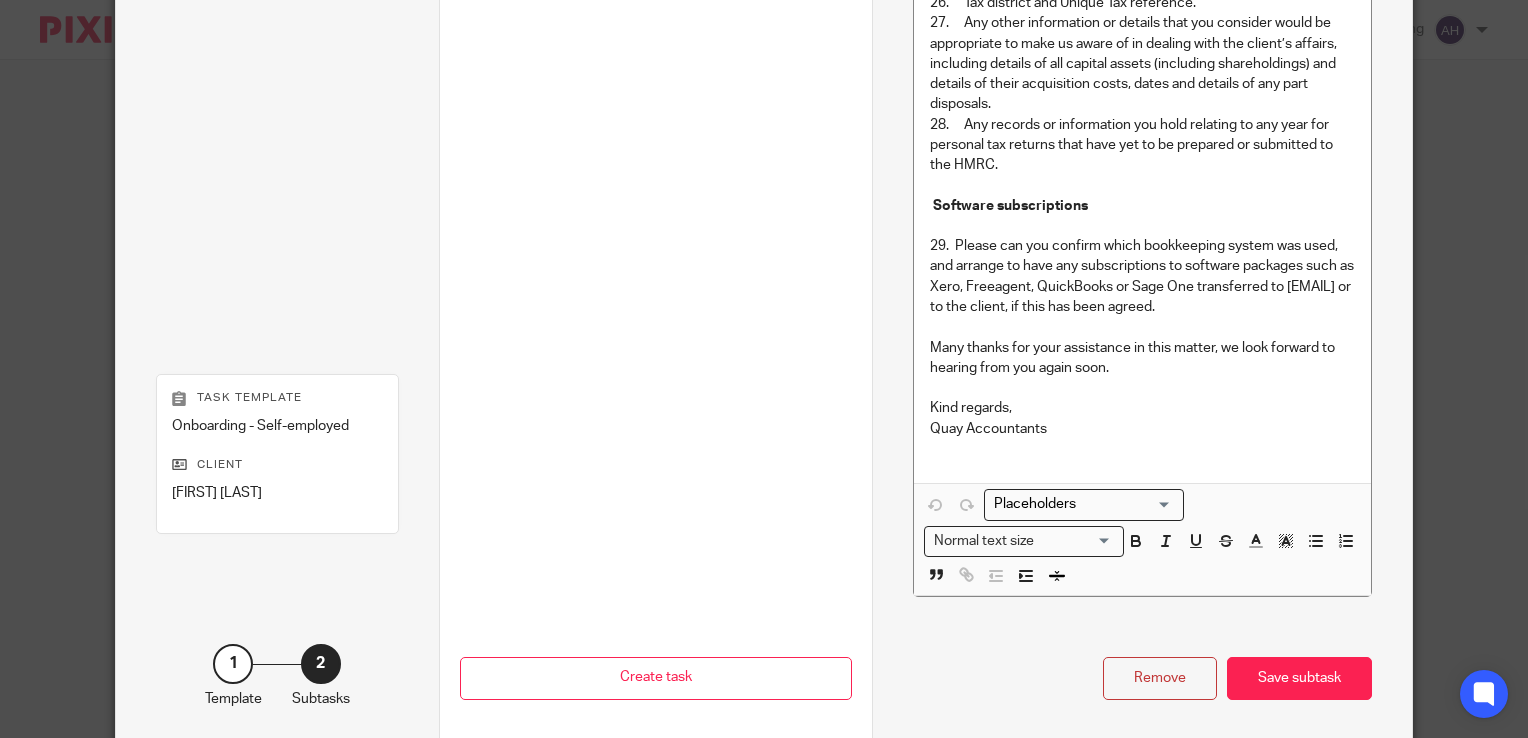 scroll, scrollTop: 2460, scrollLeft: 0, axis: vertical 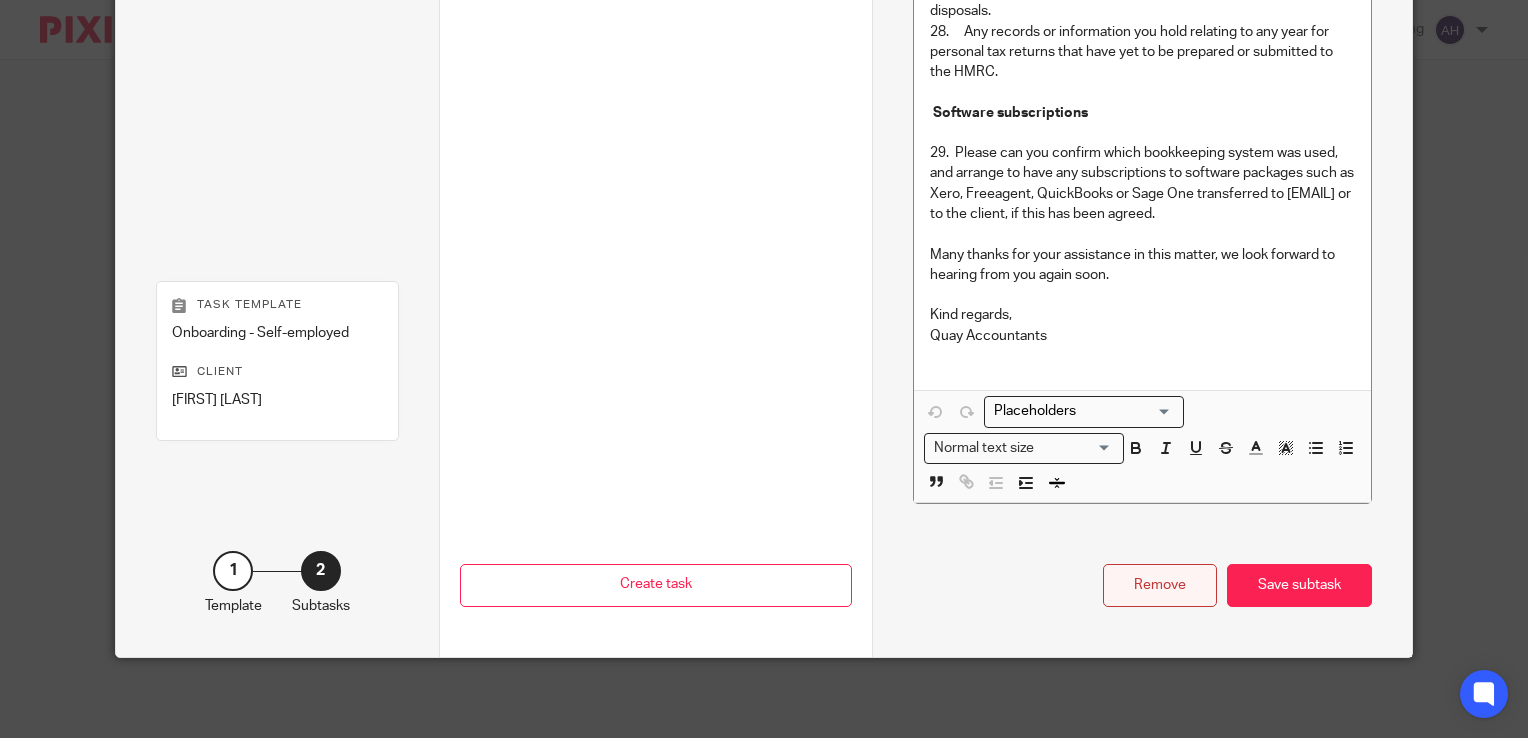 click on "Remove" at bounding box center [1160, 585] 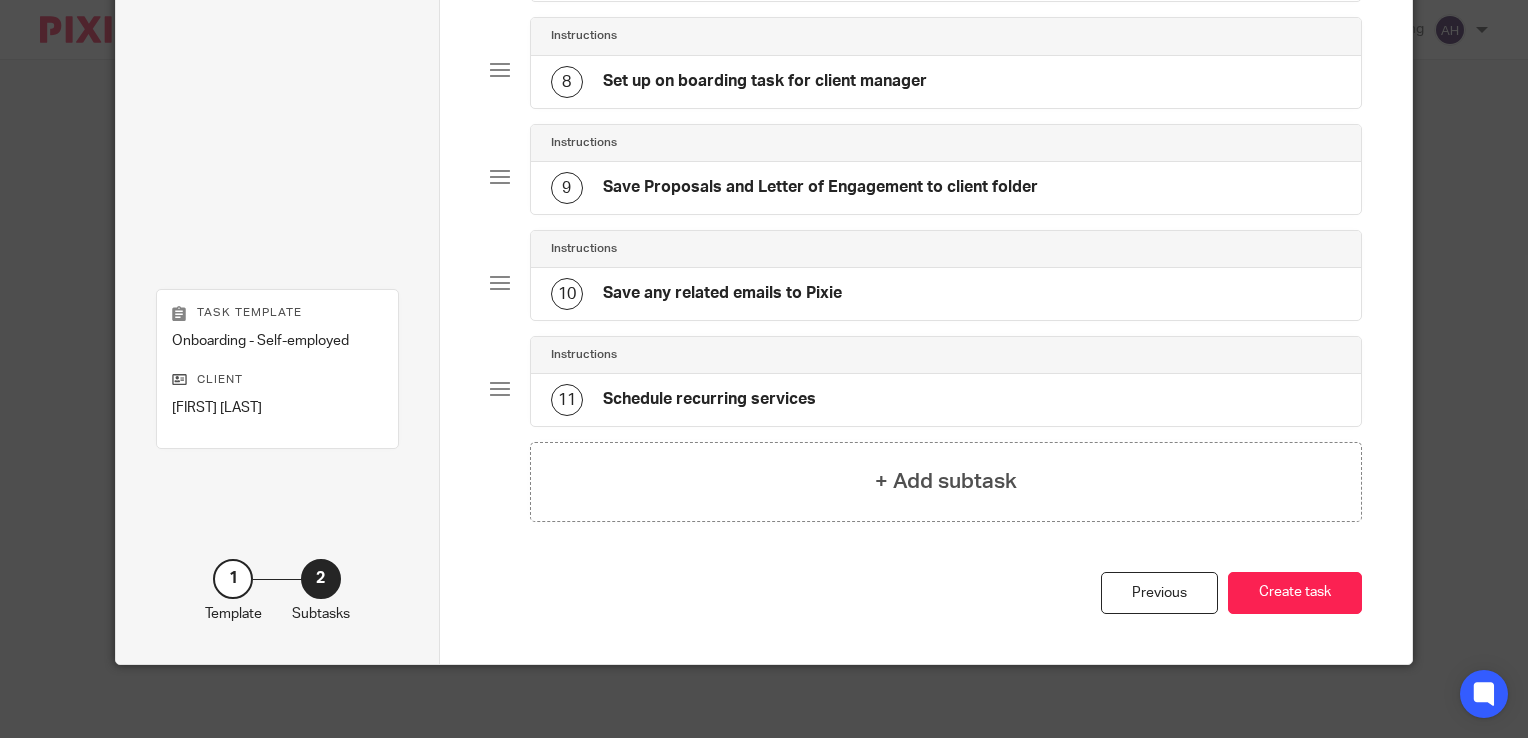 click on "Save any related emails to Pixie" at bounding box center [722, 293] 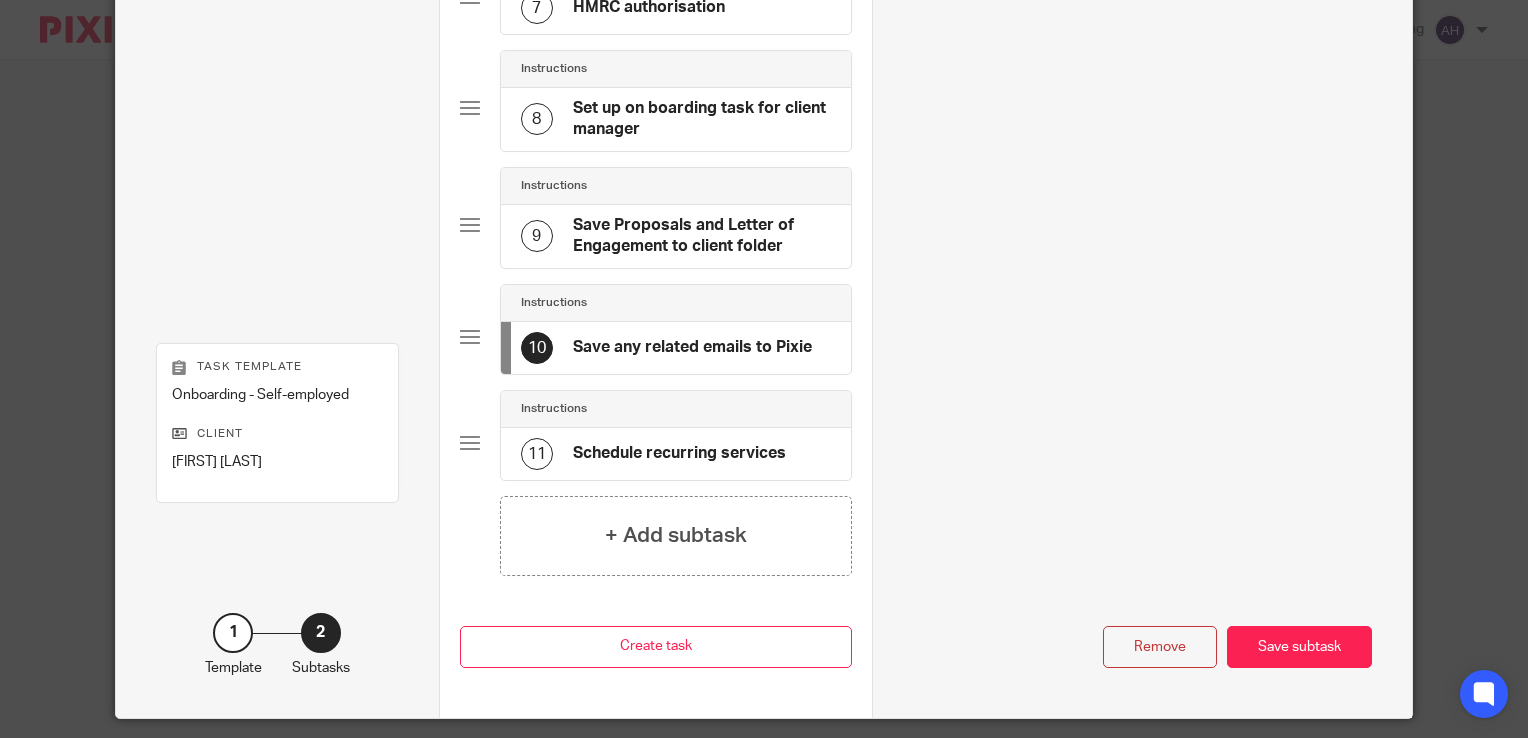 scroll, scrollTop: 962, scrollLeft: 0, axis: vertical 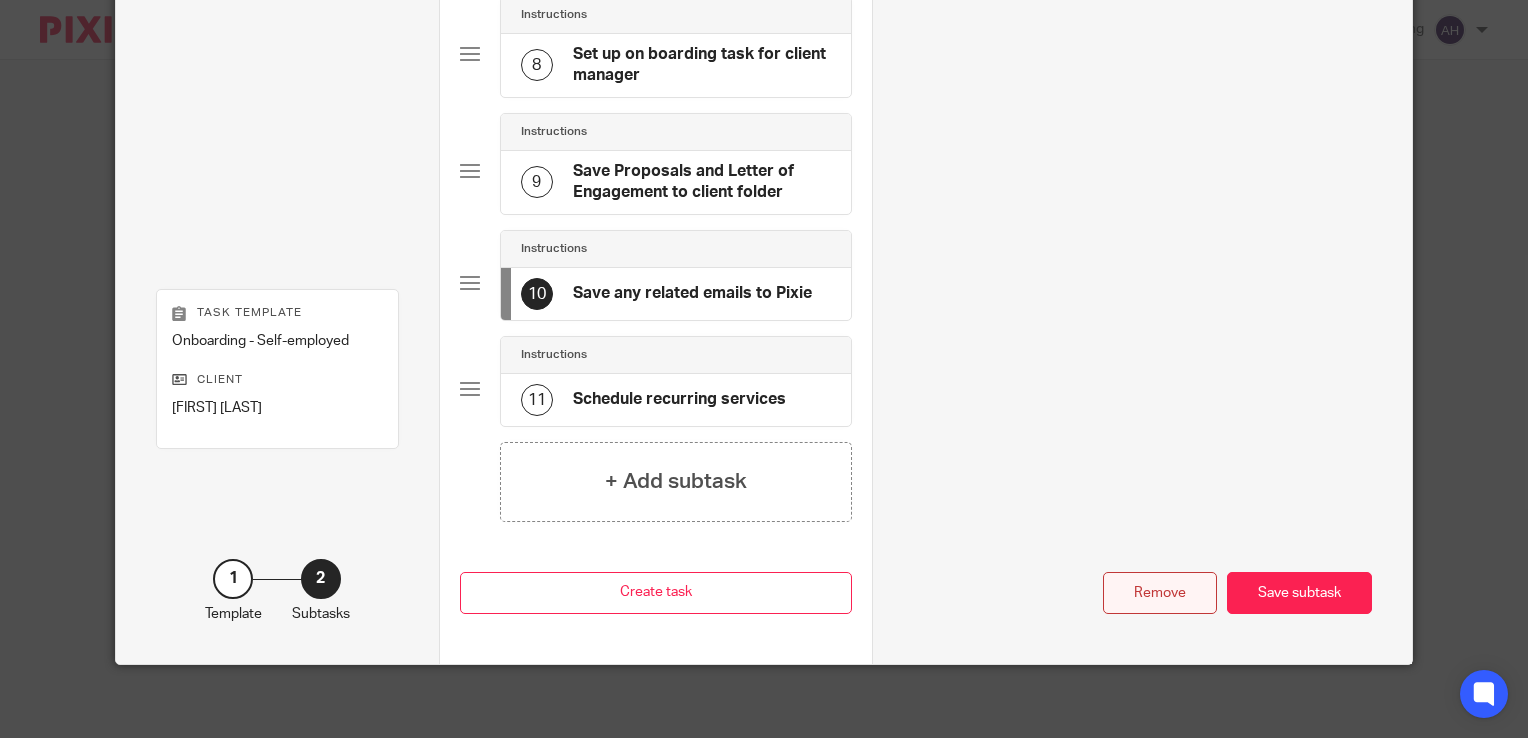 click on "Remove" at bounding box center [1160, 593] 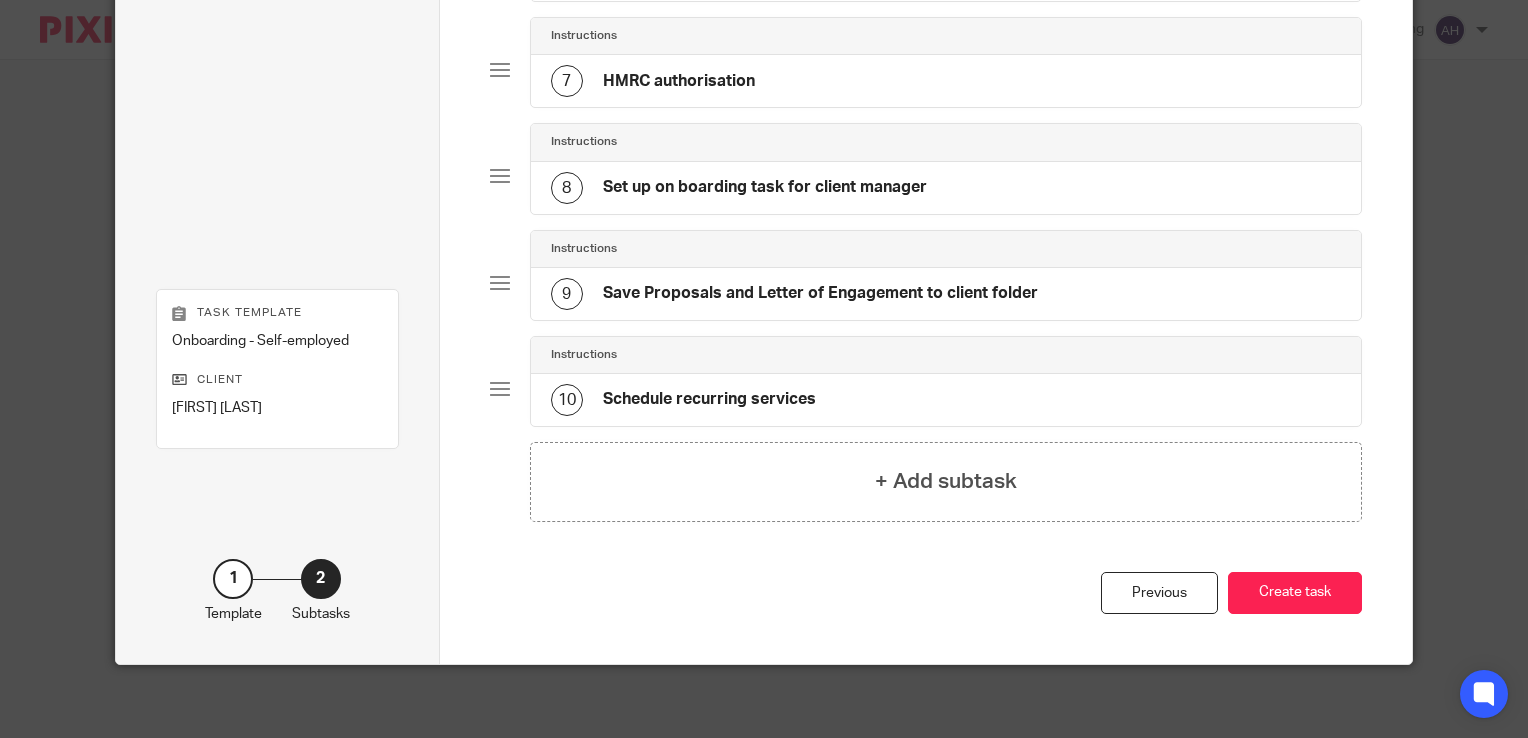 click on "Set up on boarding task for client manager" at bounding box center (765, 187) 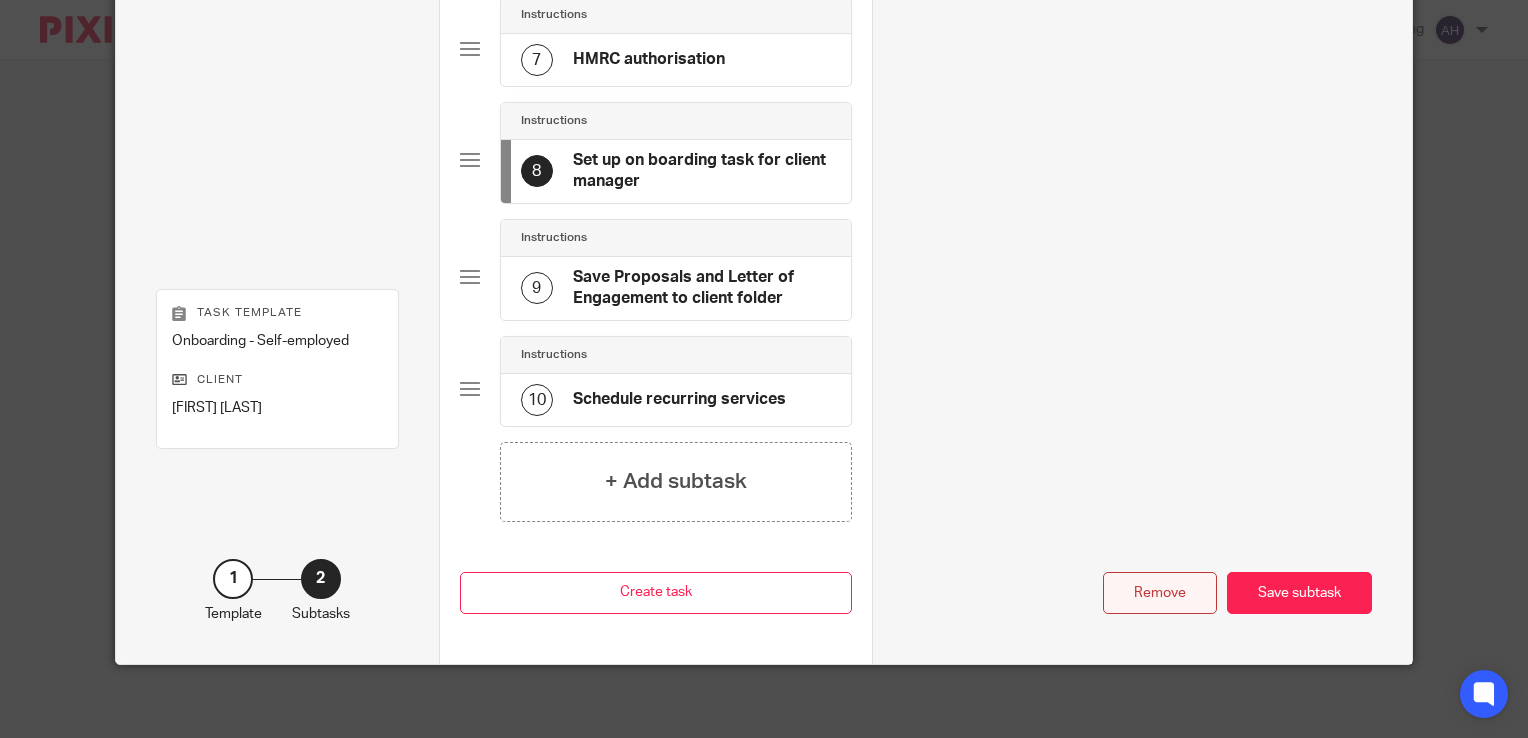 click on "Remove" at bounding box center (1160, 593) 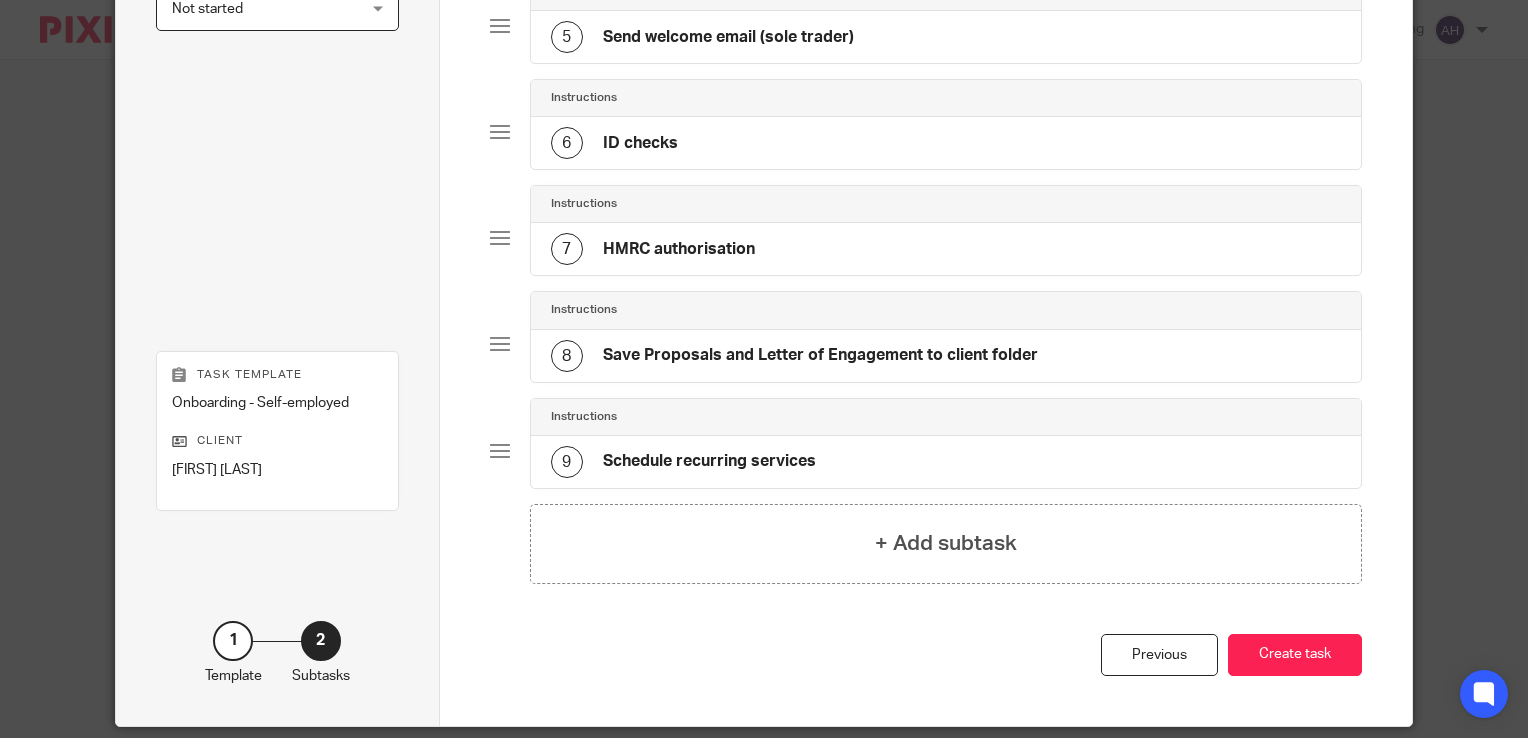 scroll, scrollTop: 696, scrollLeft: 0, axis: vertical 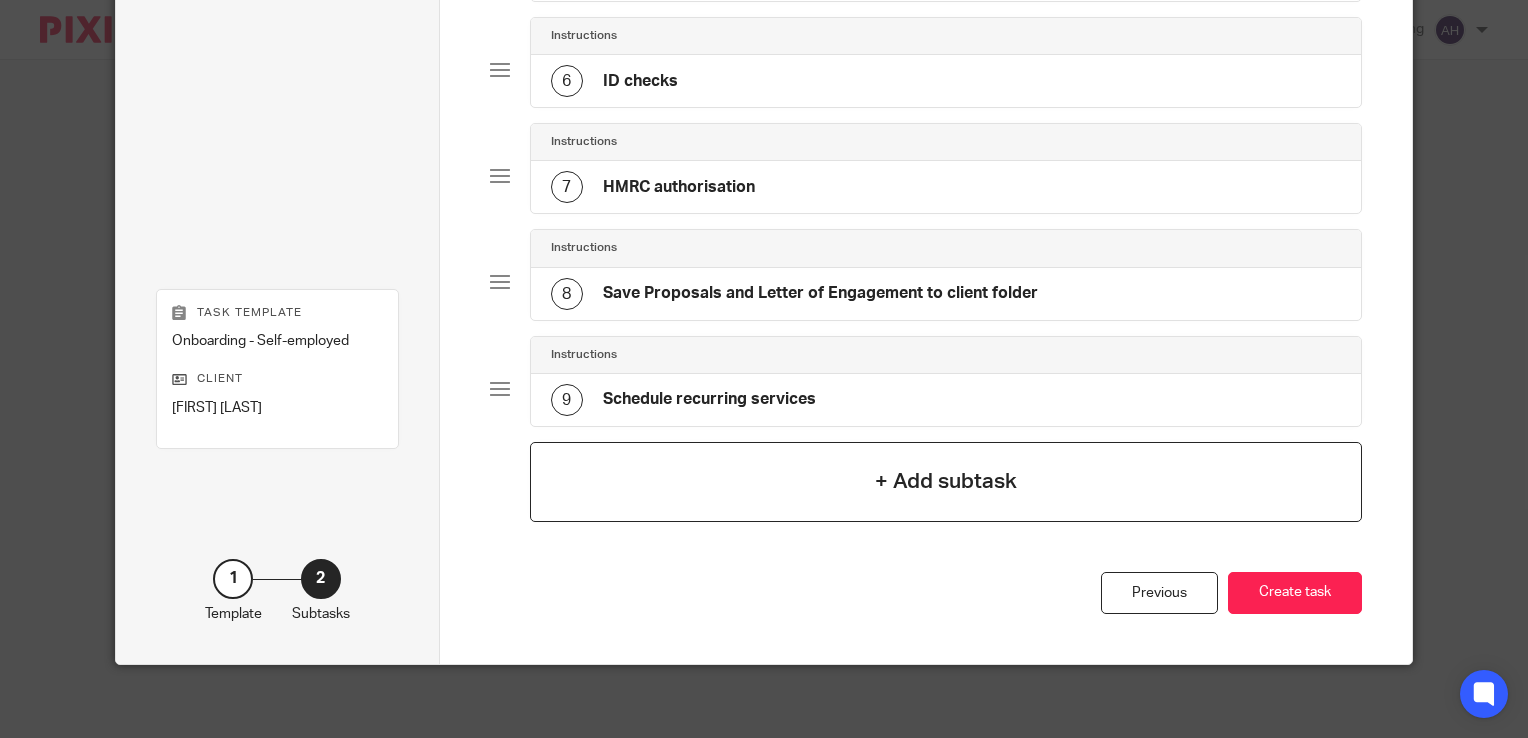 click on "+ Add subtask" at bounding box center [946, 481] 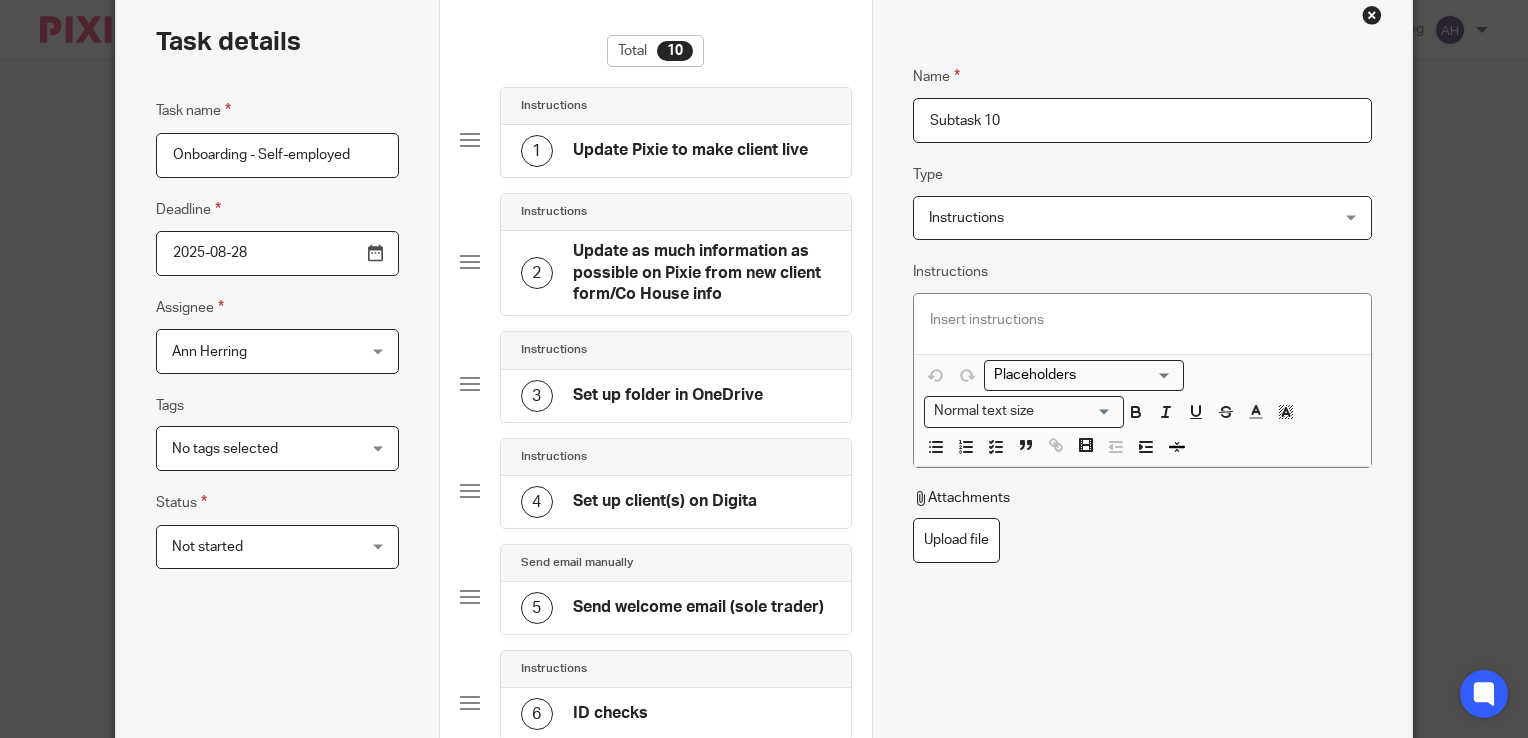 scroll, scrollTop: 0, scrollLeft: 0, axis: both 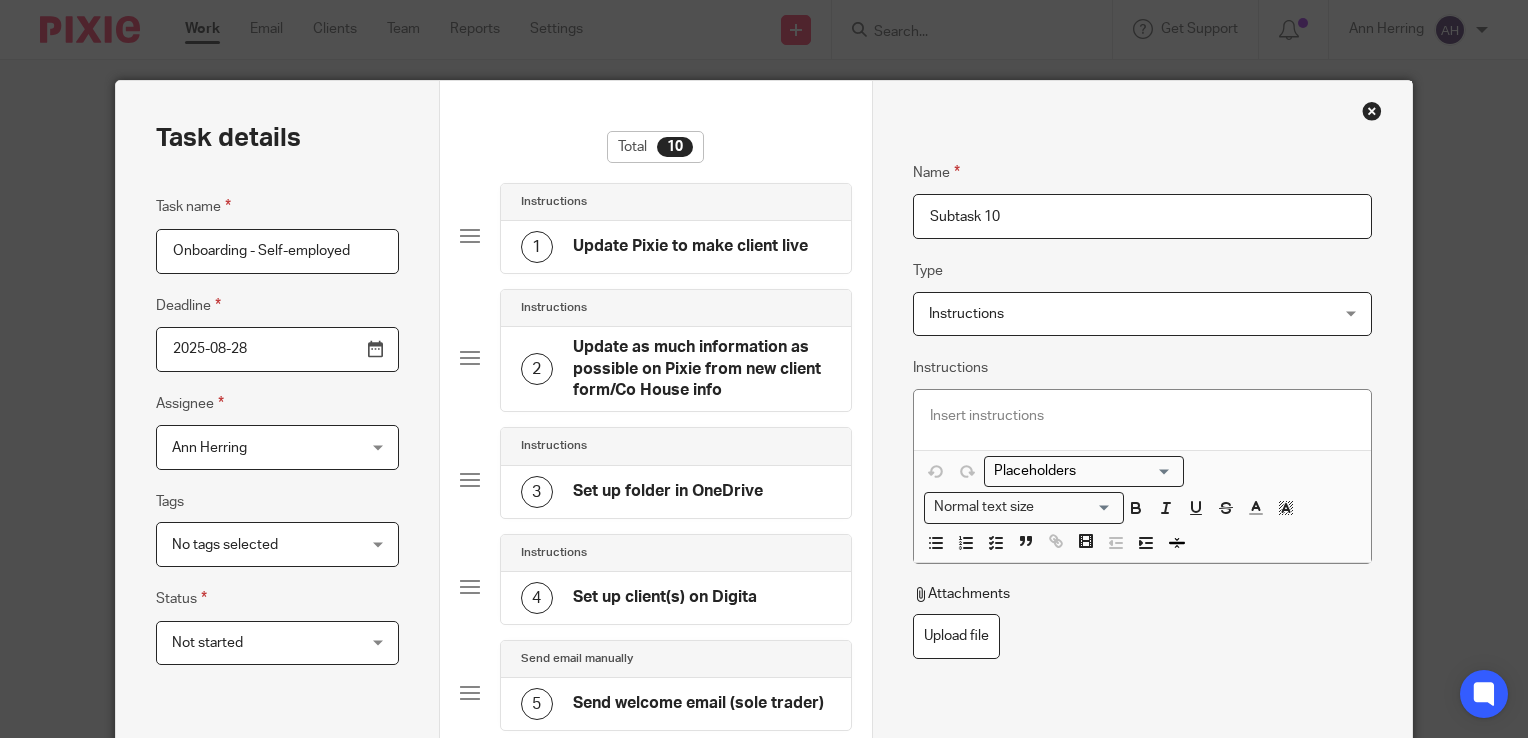 click on "Subtask 10" at bounding box center [1142, 216] 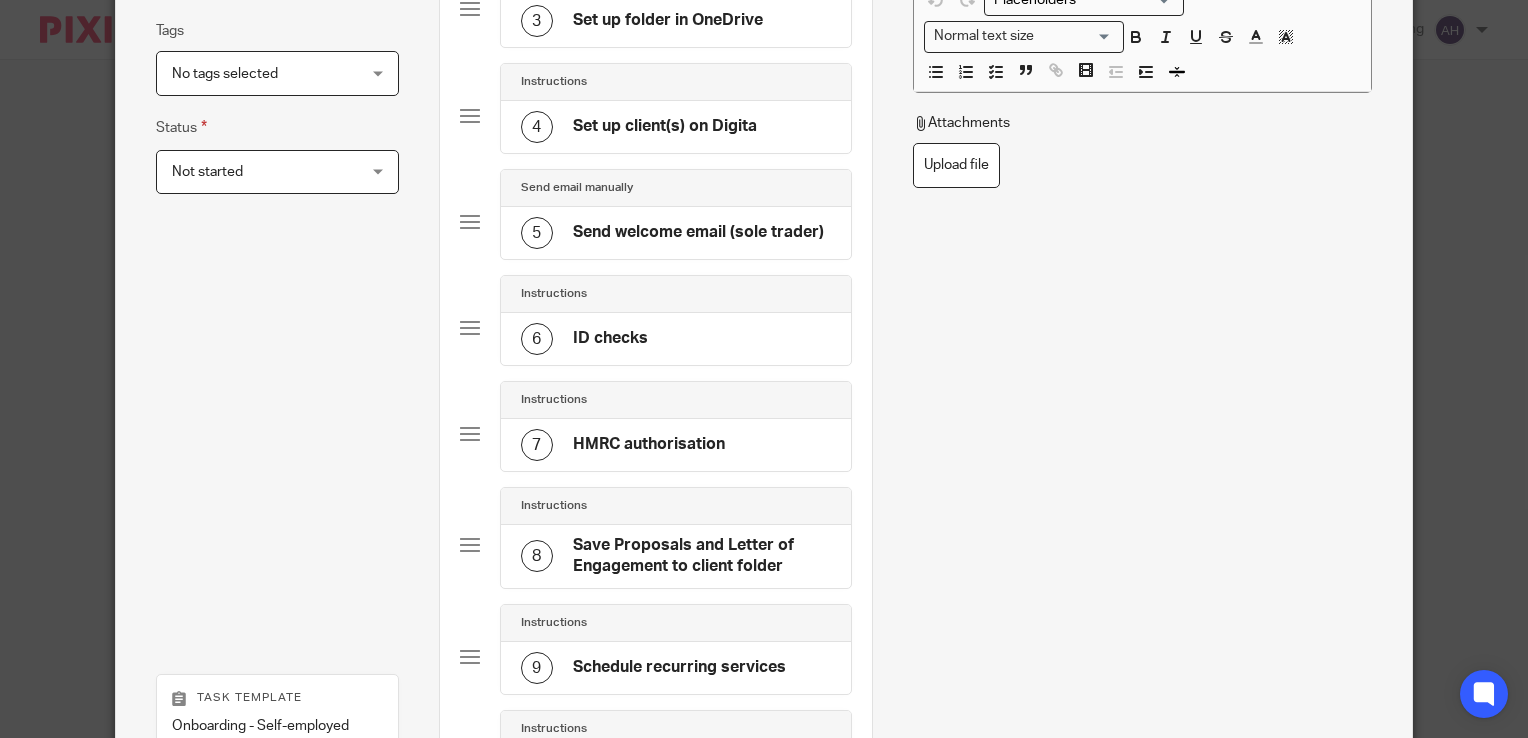 scroll, scrollTop: 856, scrollLeft: 0, axis: vertical 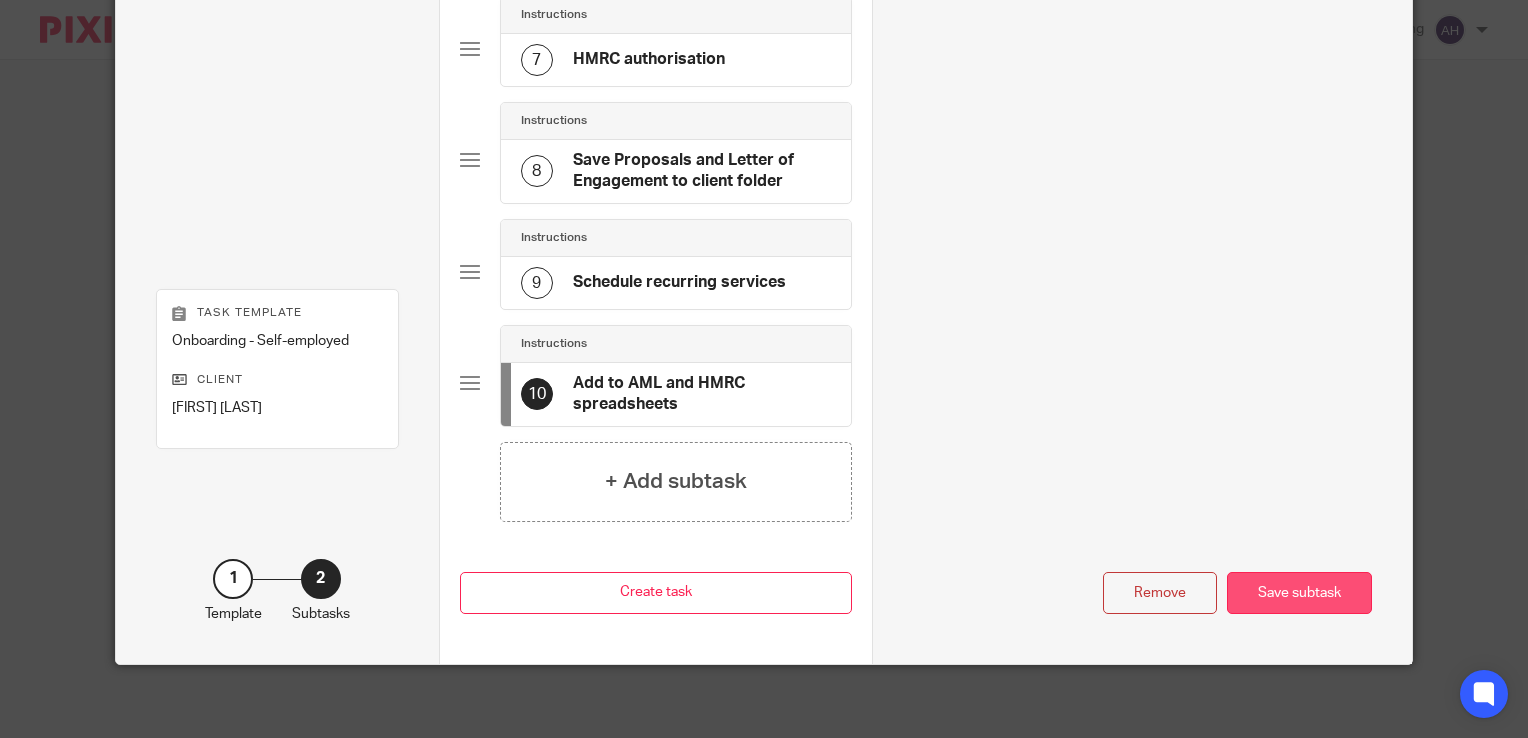 type on "Add to AML and HMRC spreadsheets" 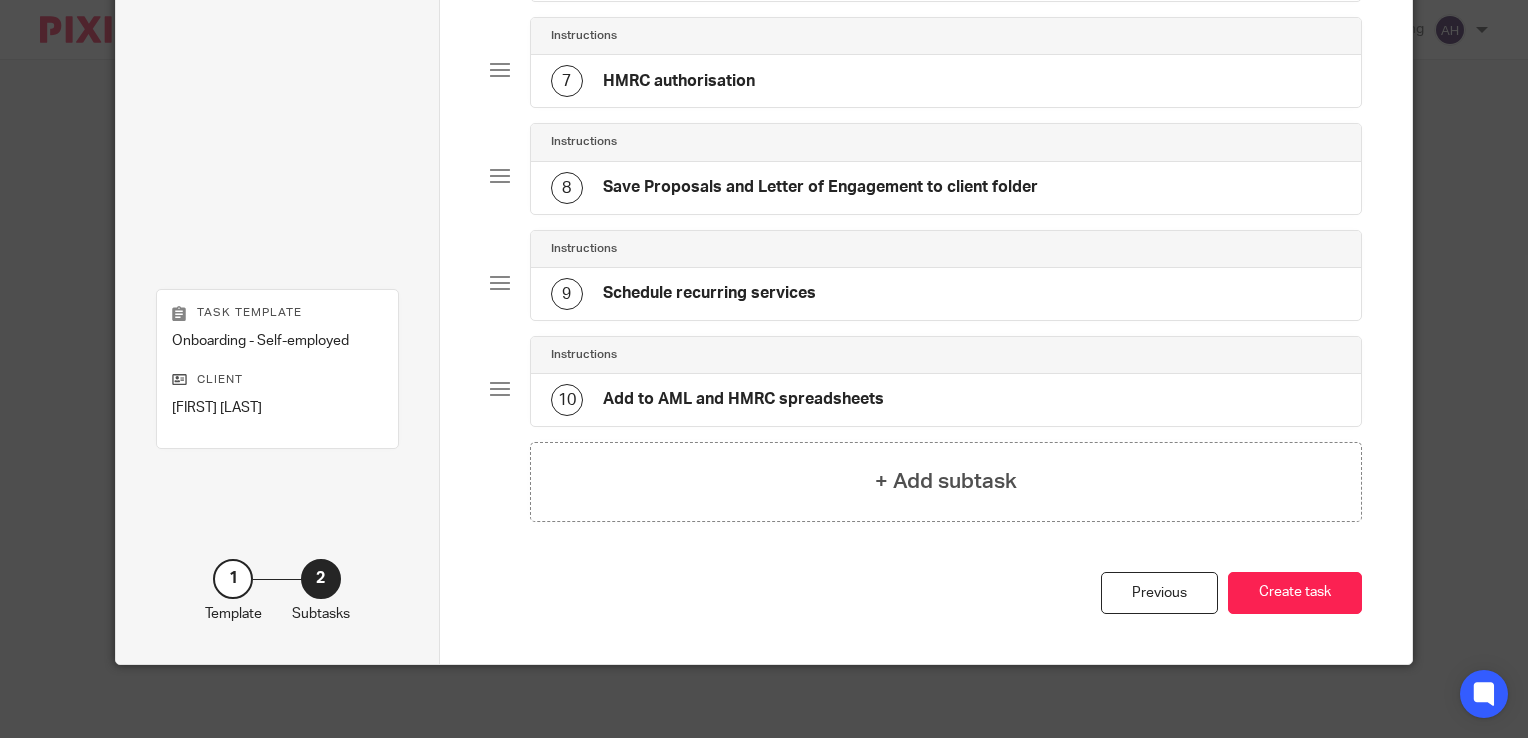 click on "Create task" at bounding box center (1295, 593) 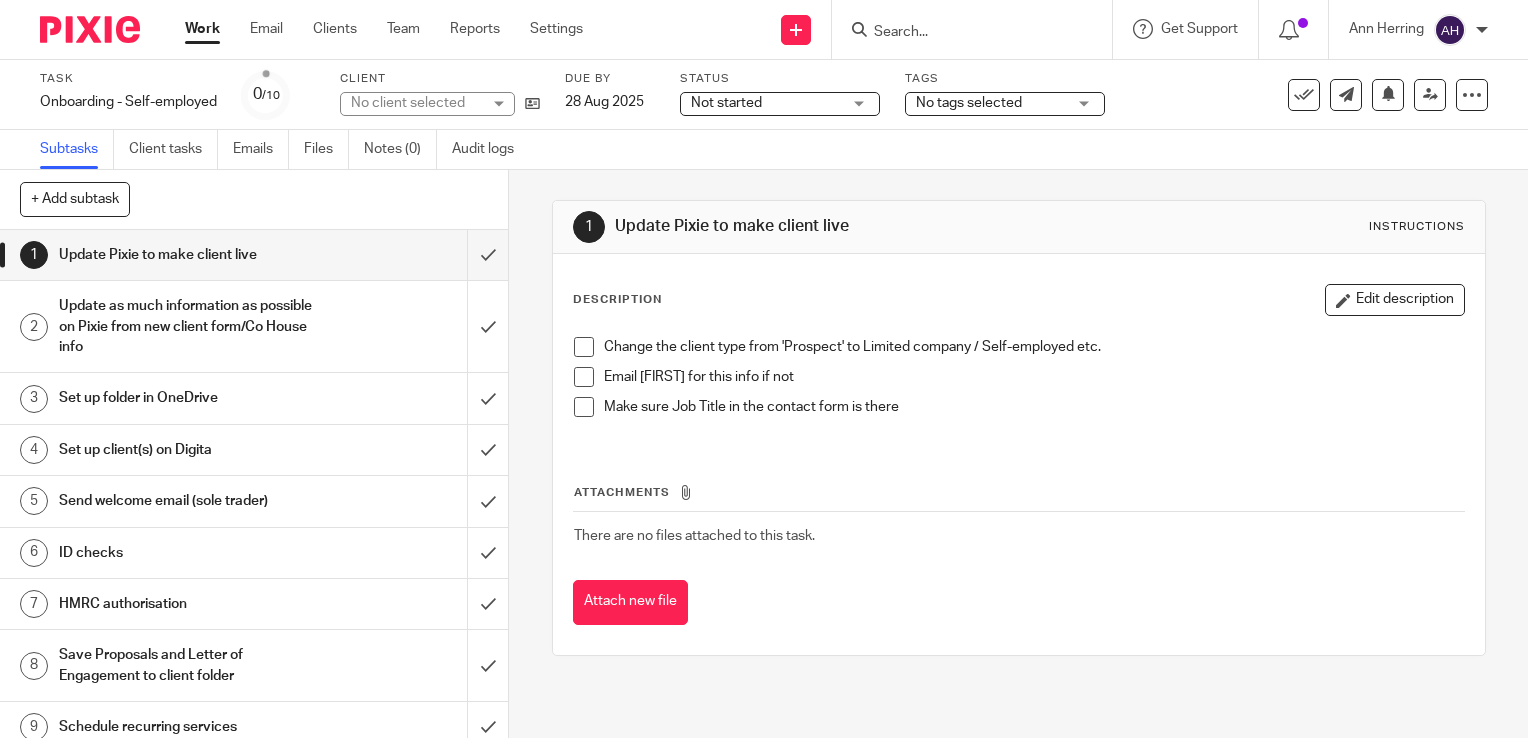 scroll, scrollTop: 0, scrollLeft: 0, axis: both 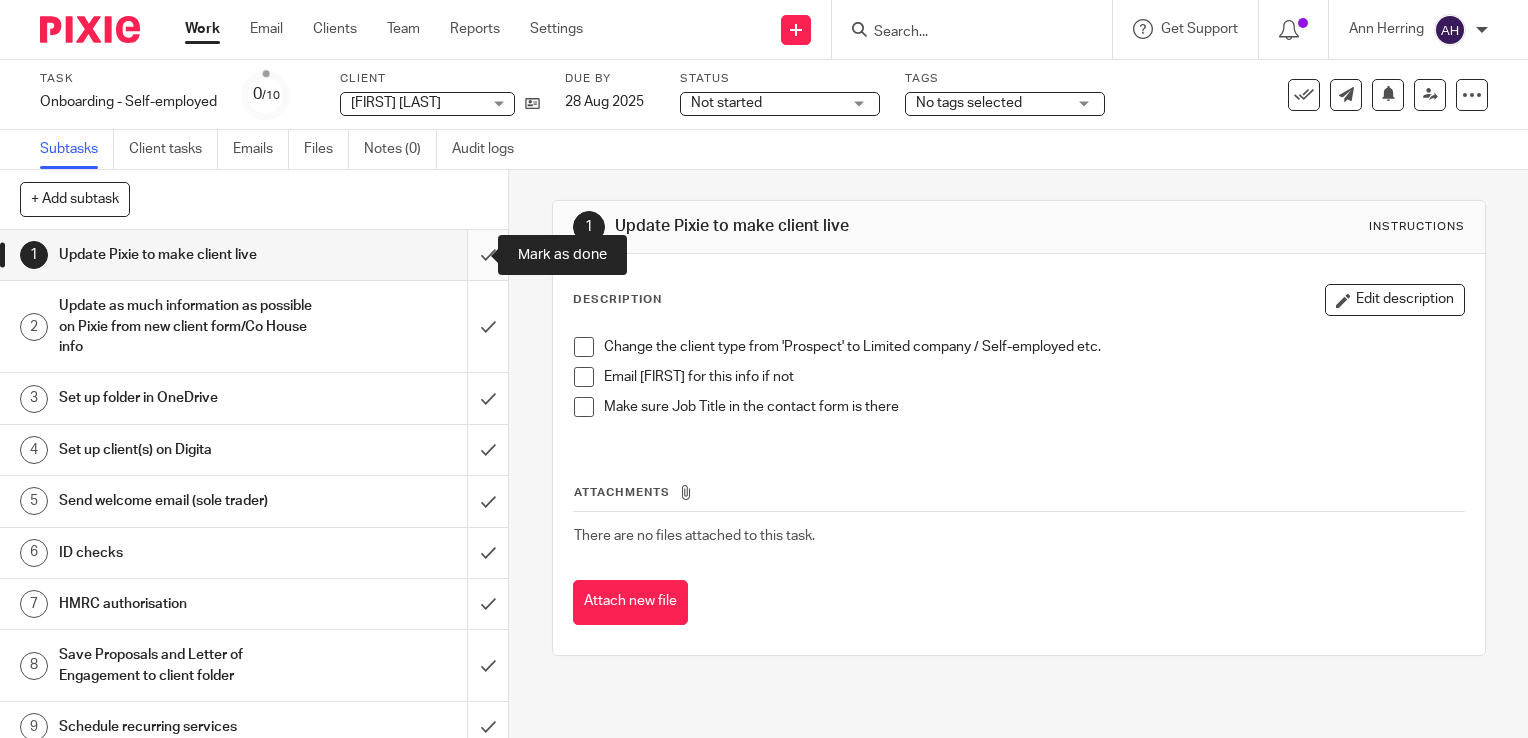 click at bounding box center (254, 255) 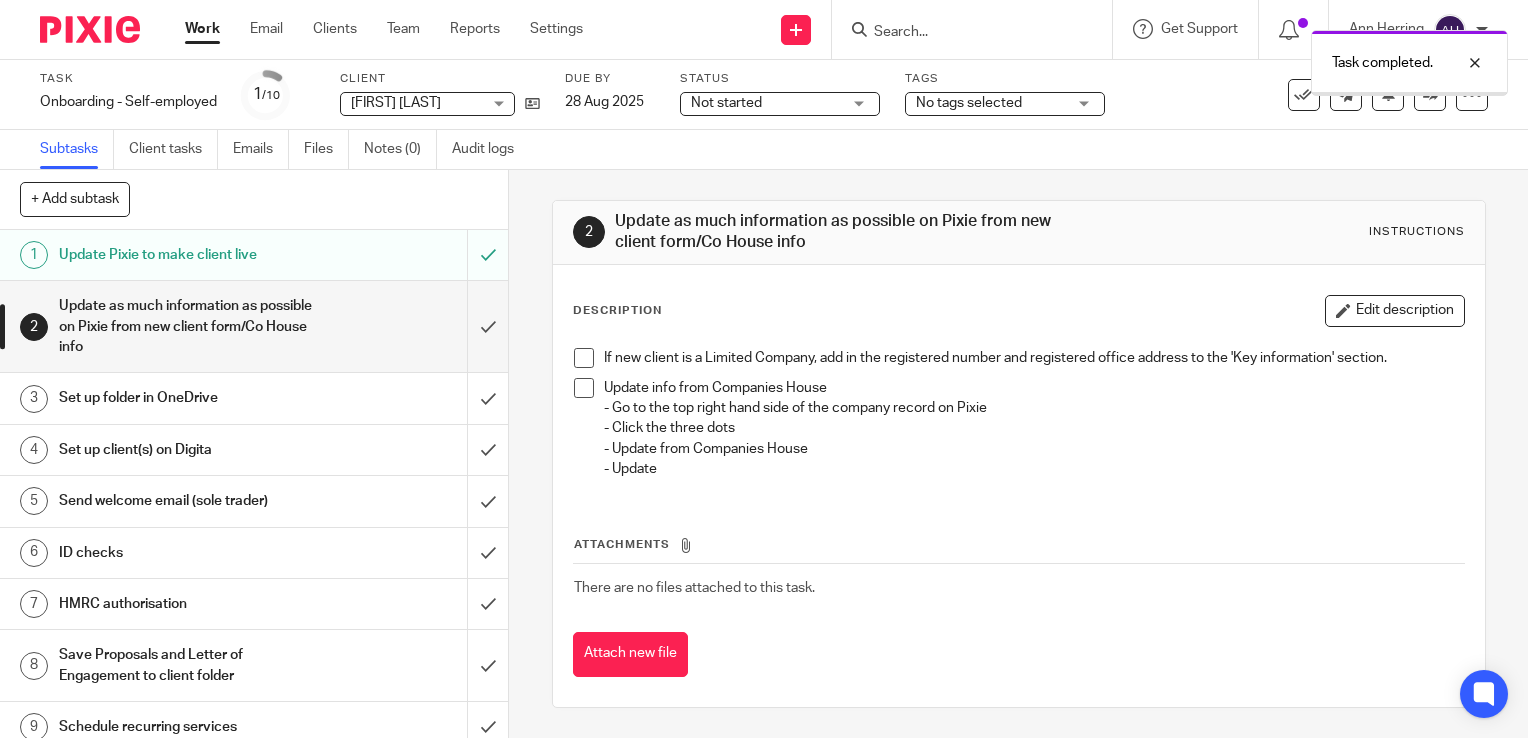 scroll, scrollTop: 0, scrollLeft: 0, axis: both 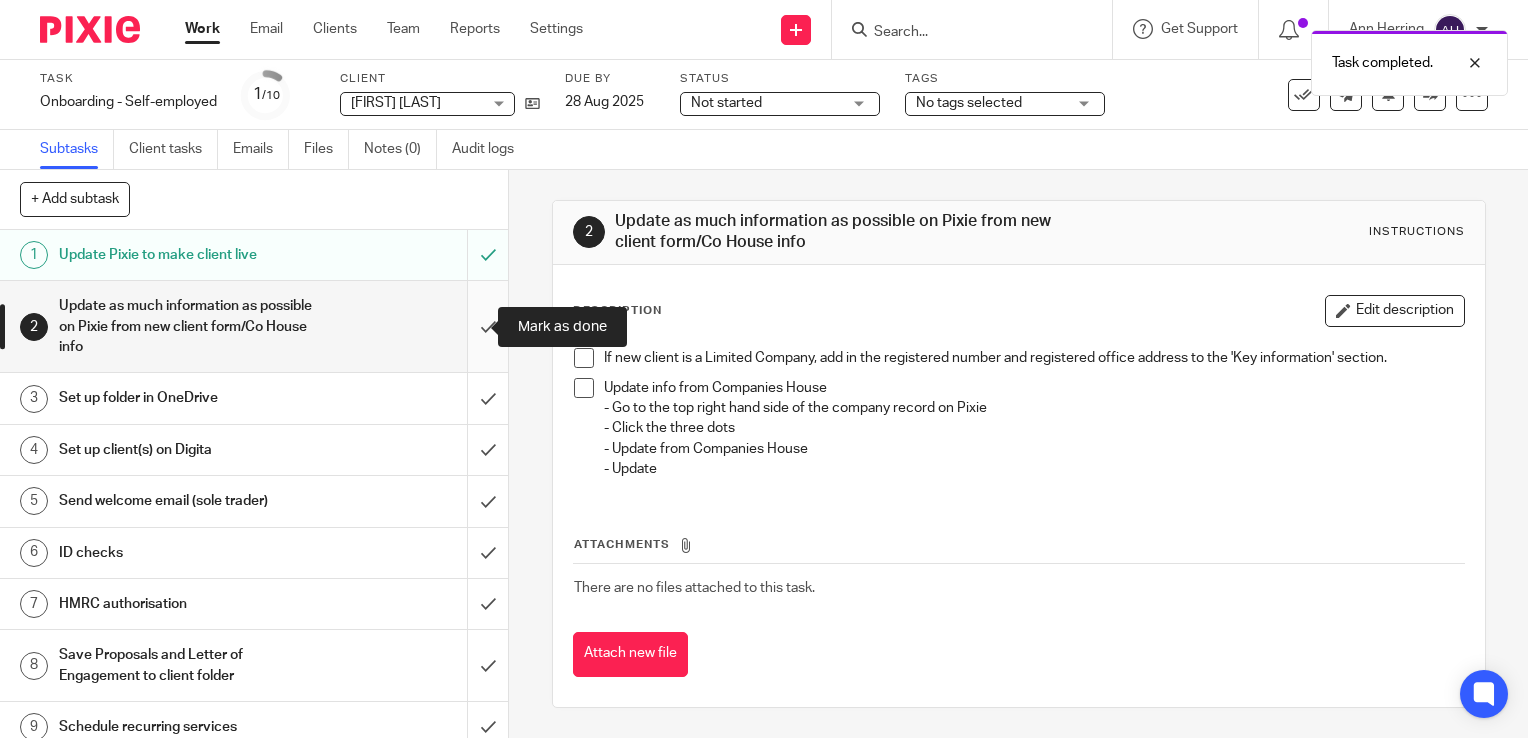 click at bounding box center [254, 326] 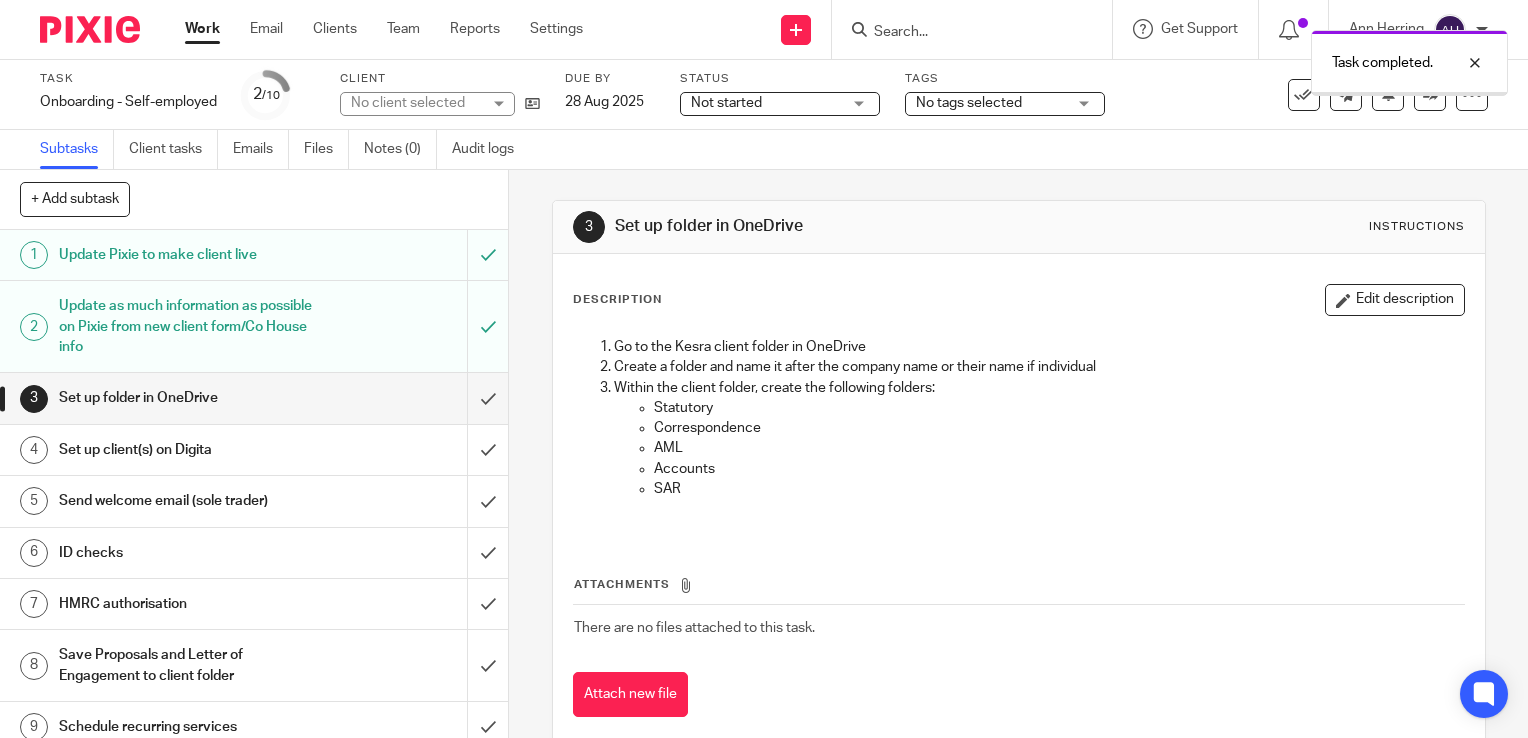 scroll, scrollTop: 0, scrollLeft: 0, axis: both 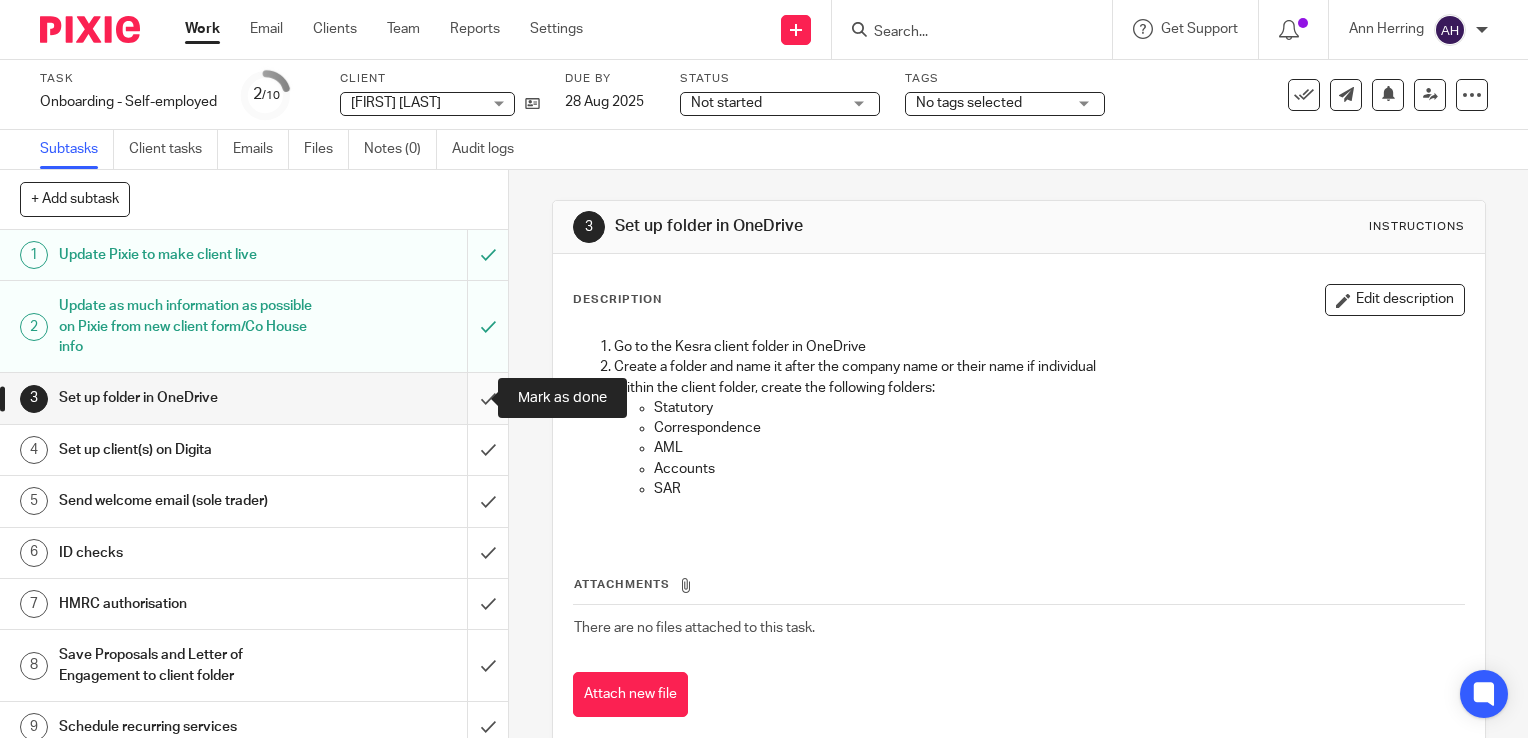 click at bounding box center (254, 398) 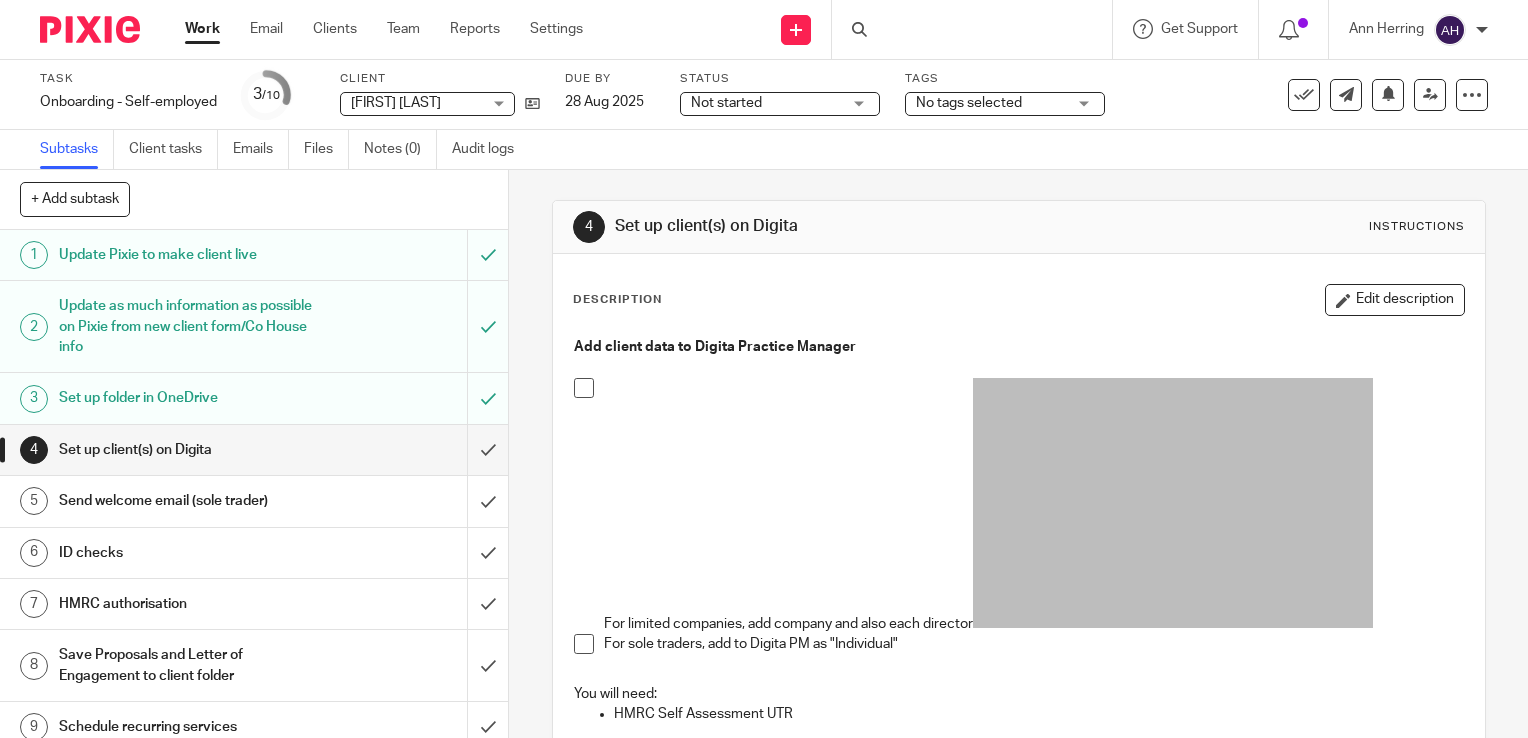scroll, scrollTop: 0, scrollLeft: 0, axis: both 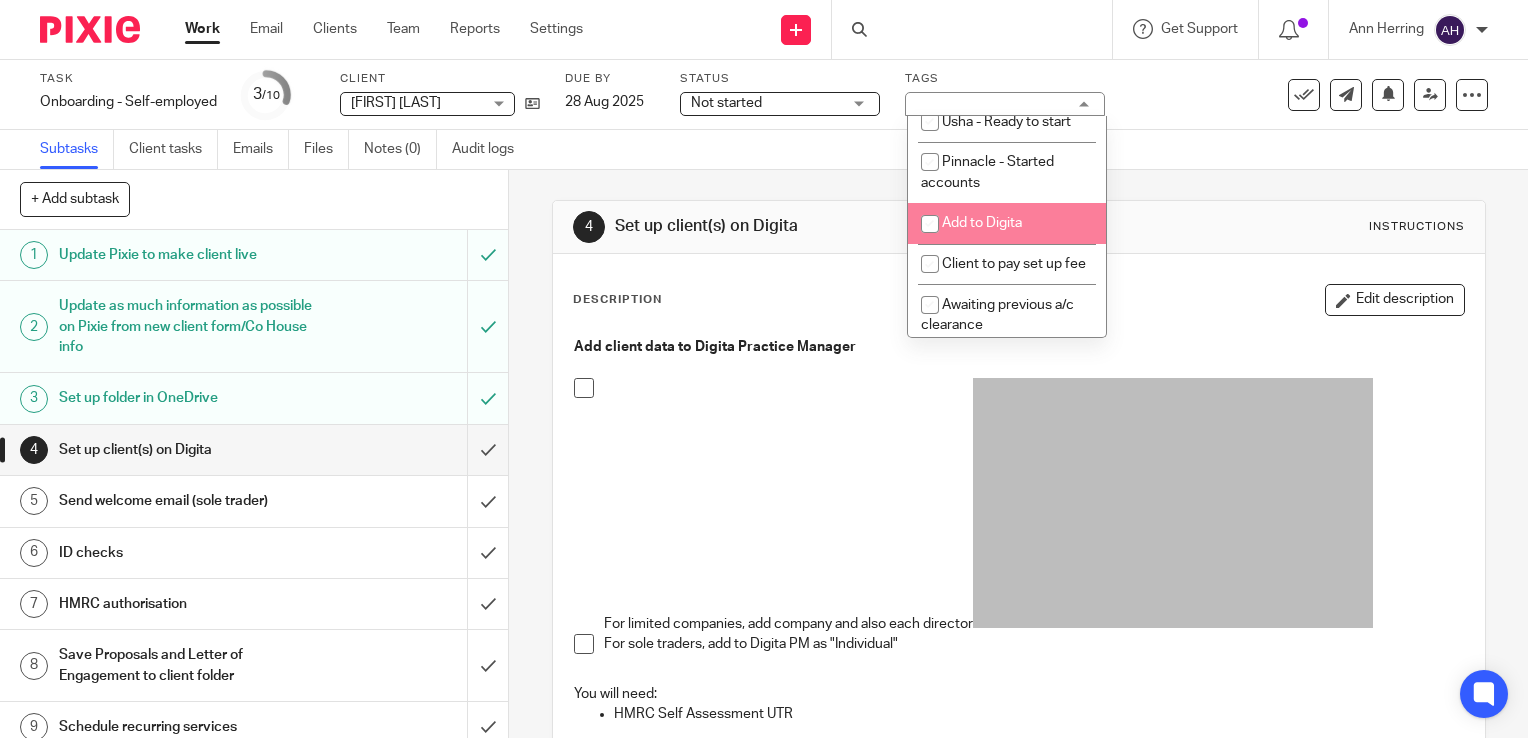 click at bounding box center (930, 224) 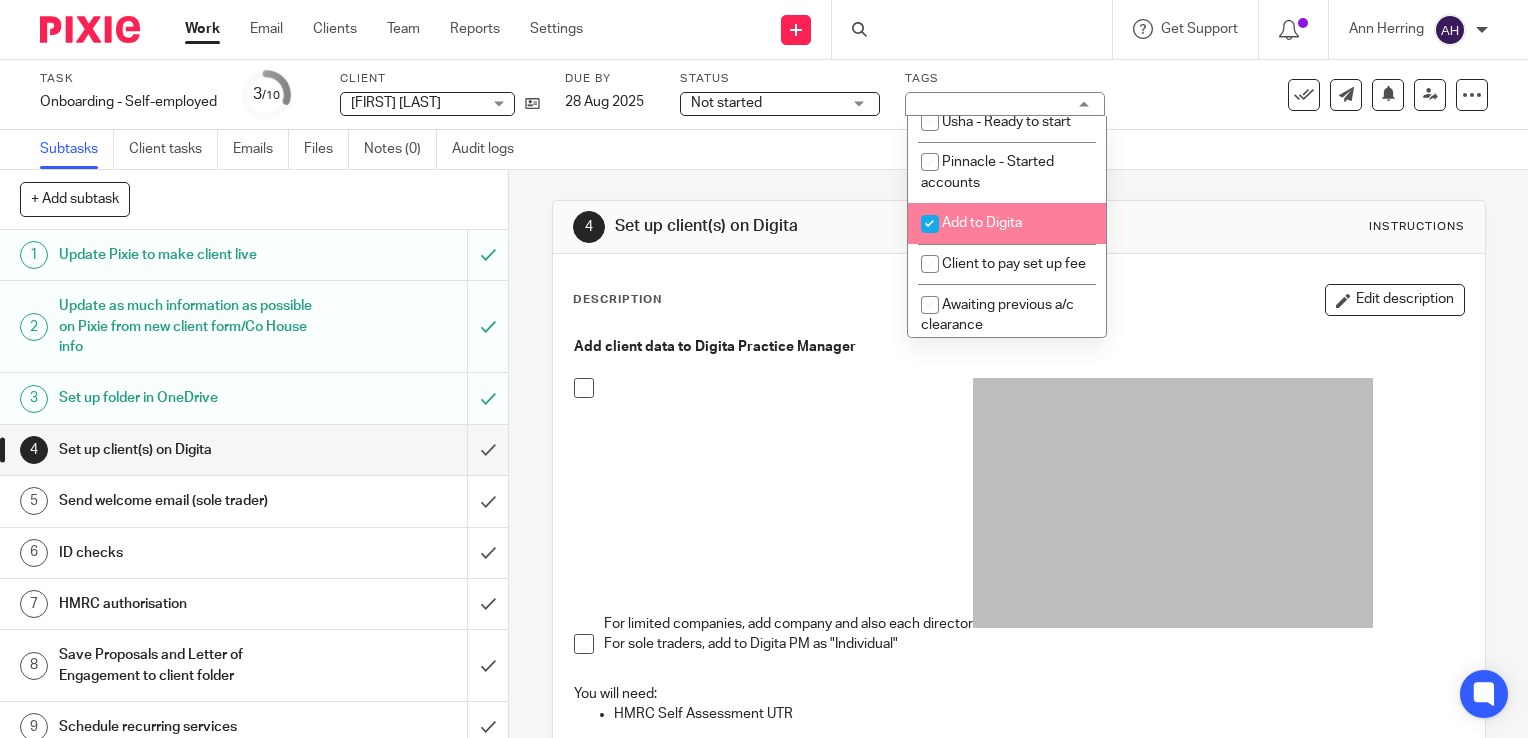 checkbox on "true" 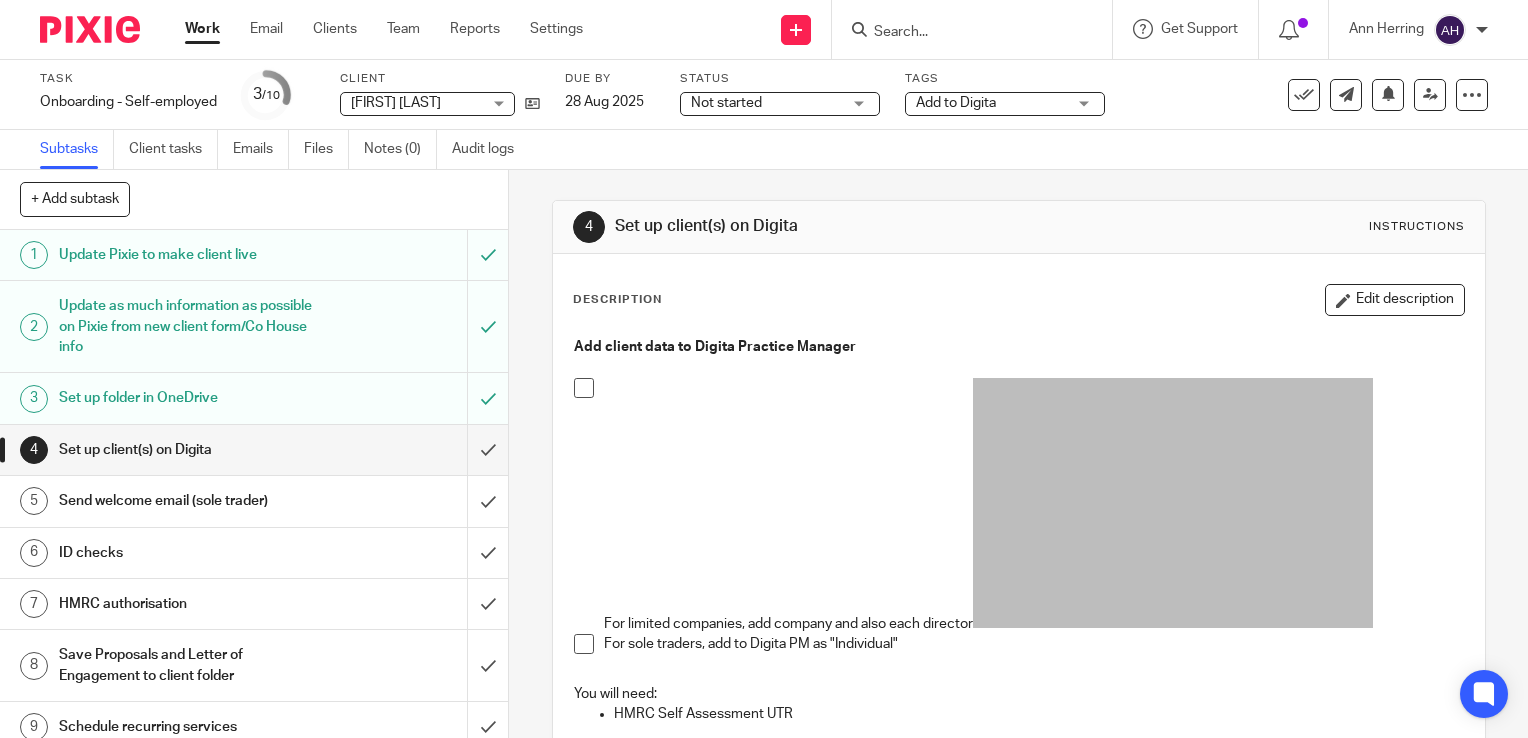 click on "Send welcome email (sole trader)" at bounding box center [253, 501] 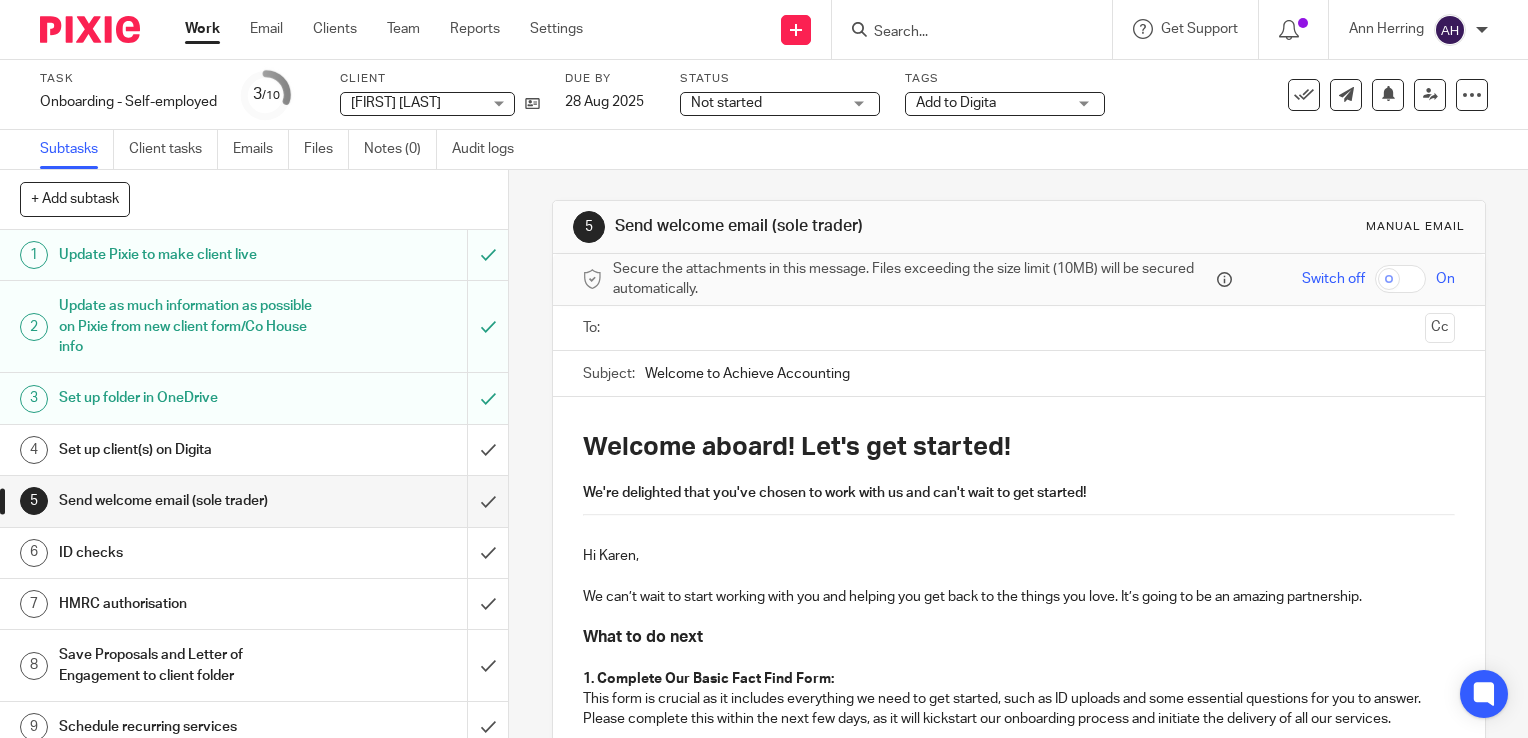 scroll, scrollTop: 0, scrollLeft: 0, axis: both 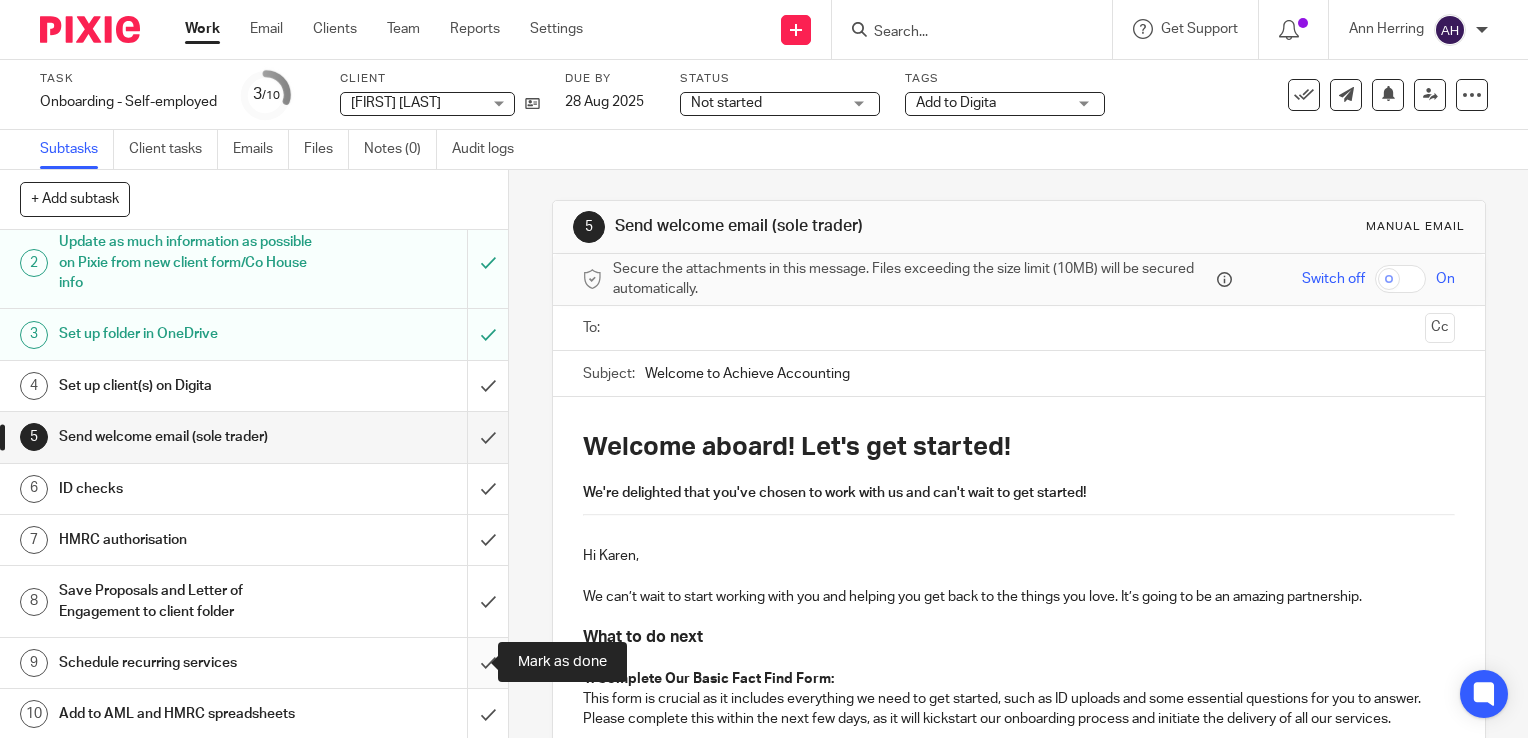 click at bounding box center [254, 663] 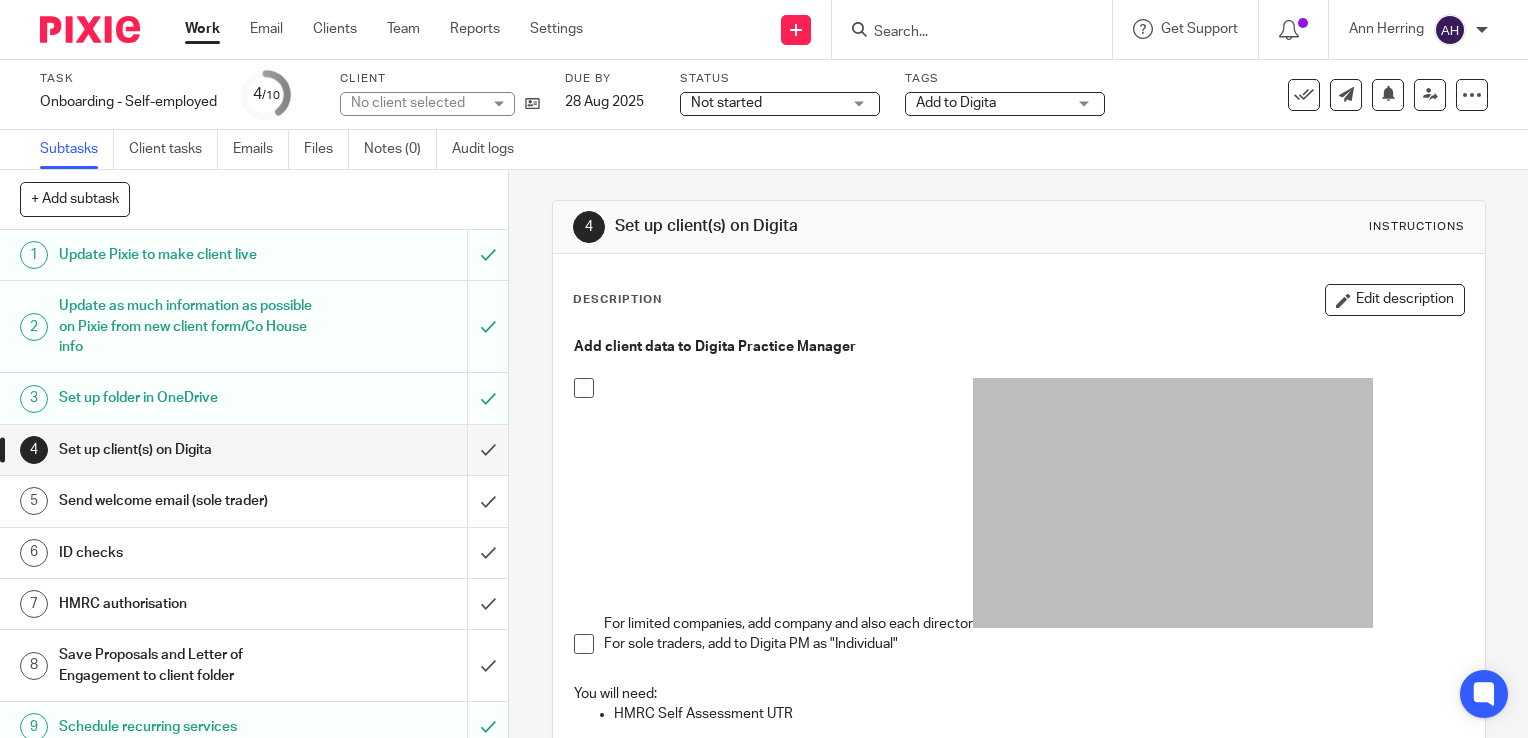 scroll, scrollTop: 0, scrollLeft: 0, axis: both 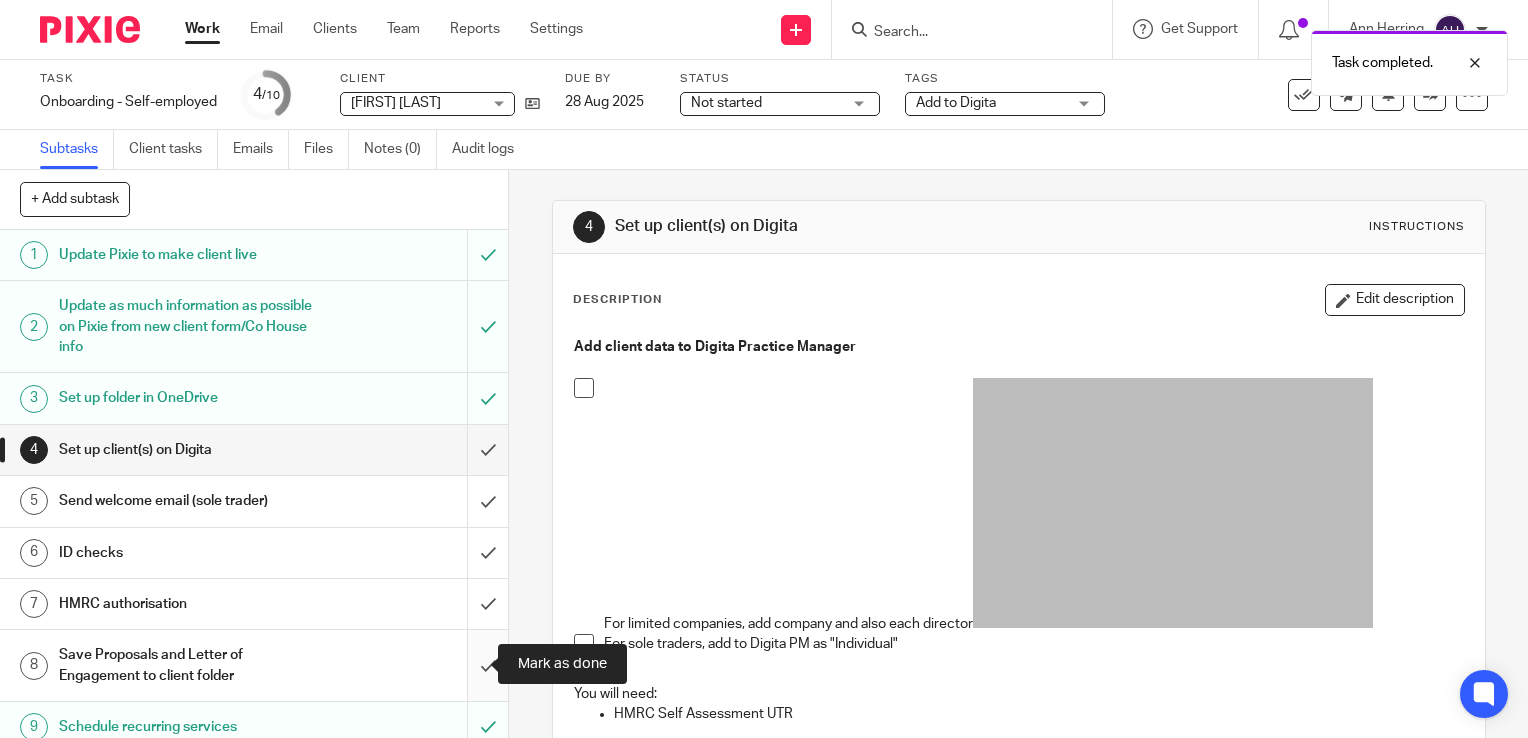 click at bounding box center (254, 665) 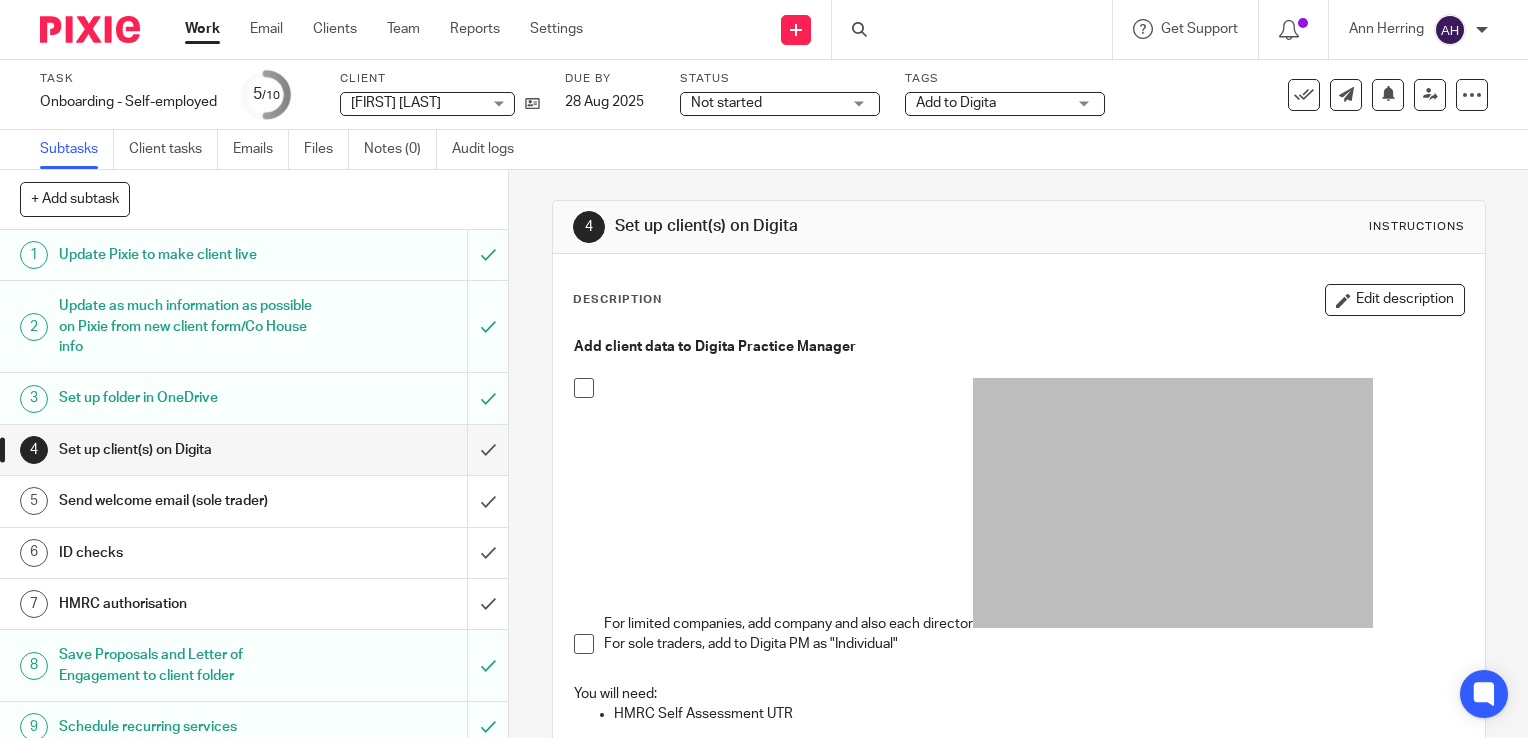 scroll, scrollTop: 0, scrollLeft: 0, axis: both 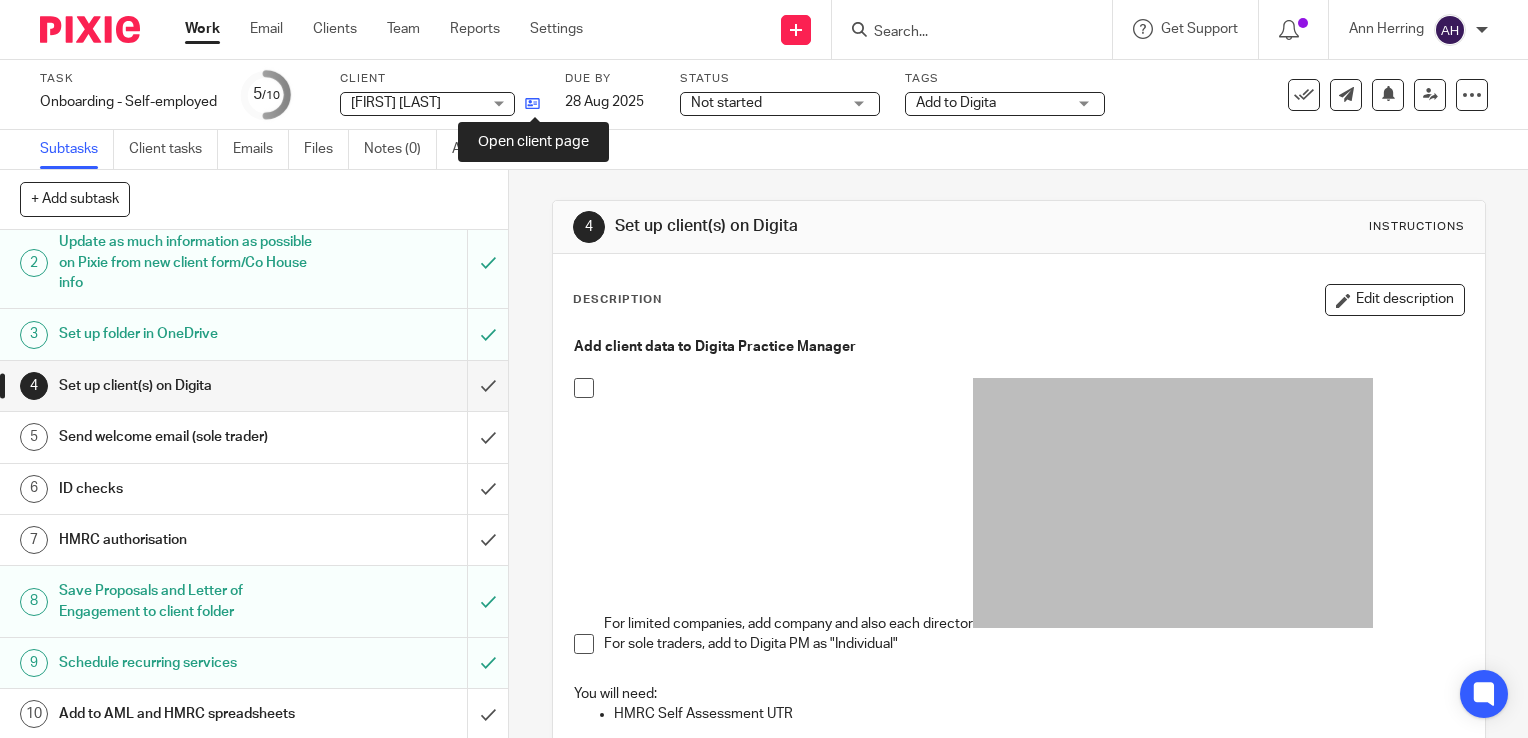 click at bounding box center (532, 103) 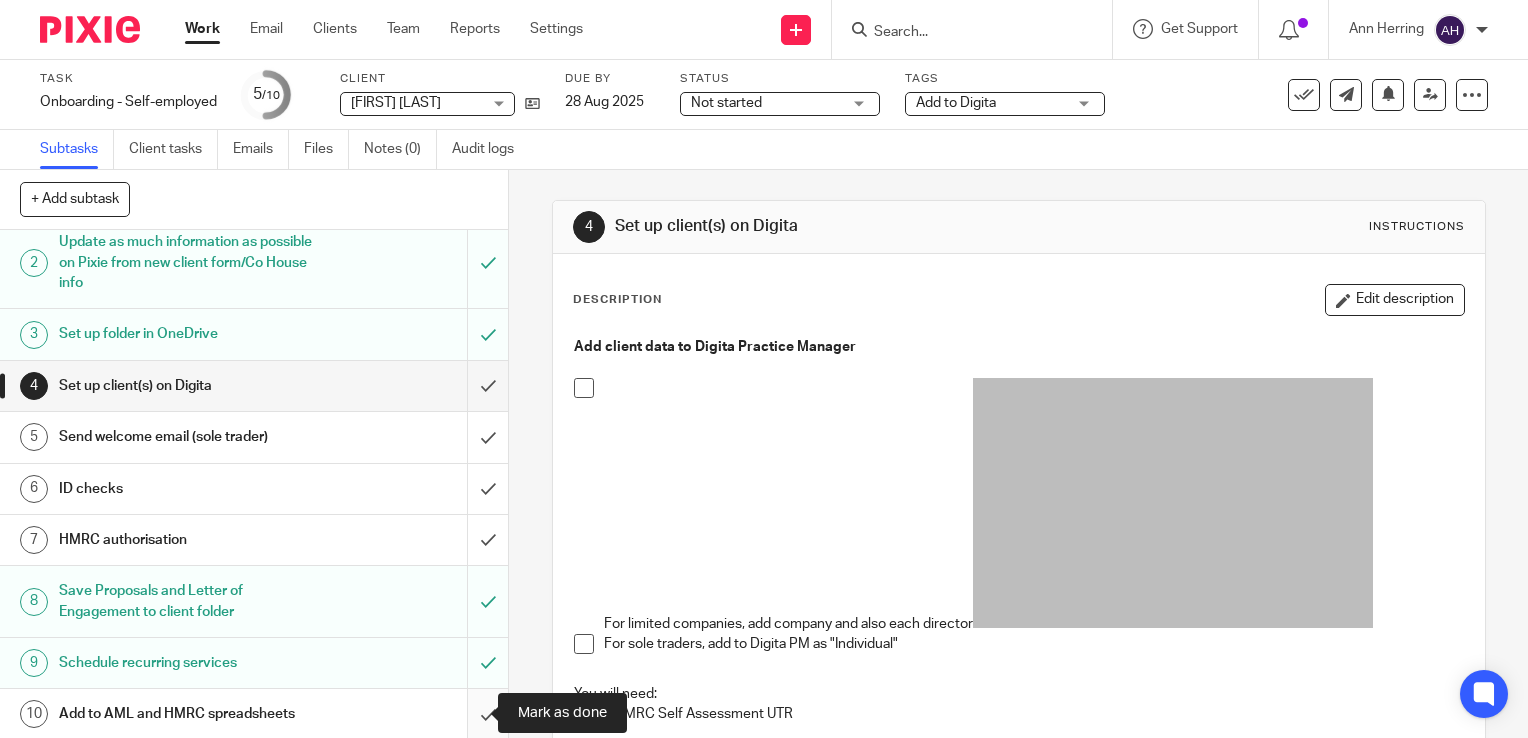 click at bounding box center [254, 714] 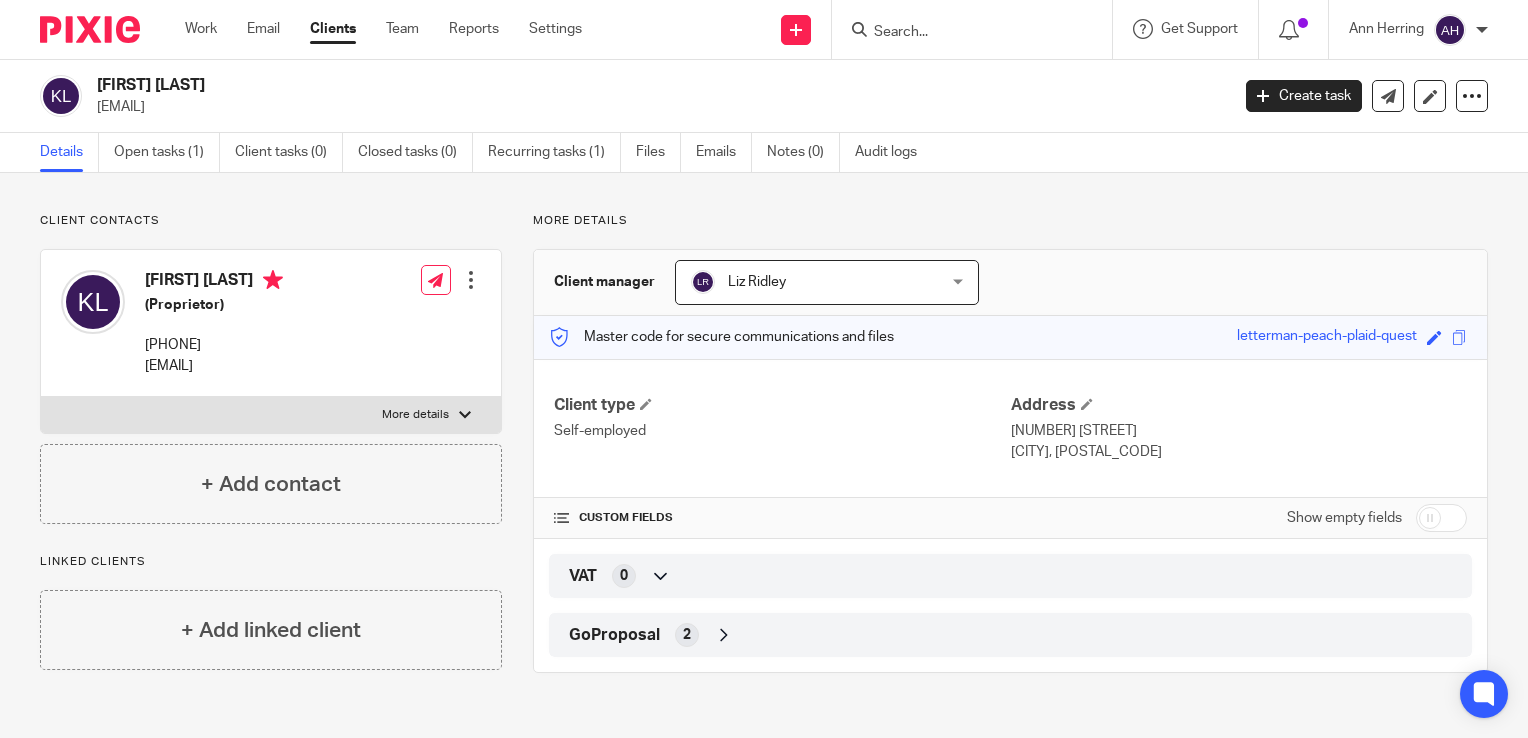 scroll, scrollTop: 0, scrollLeft: 0, axis: both 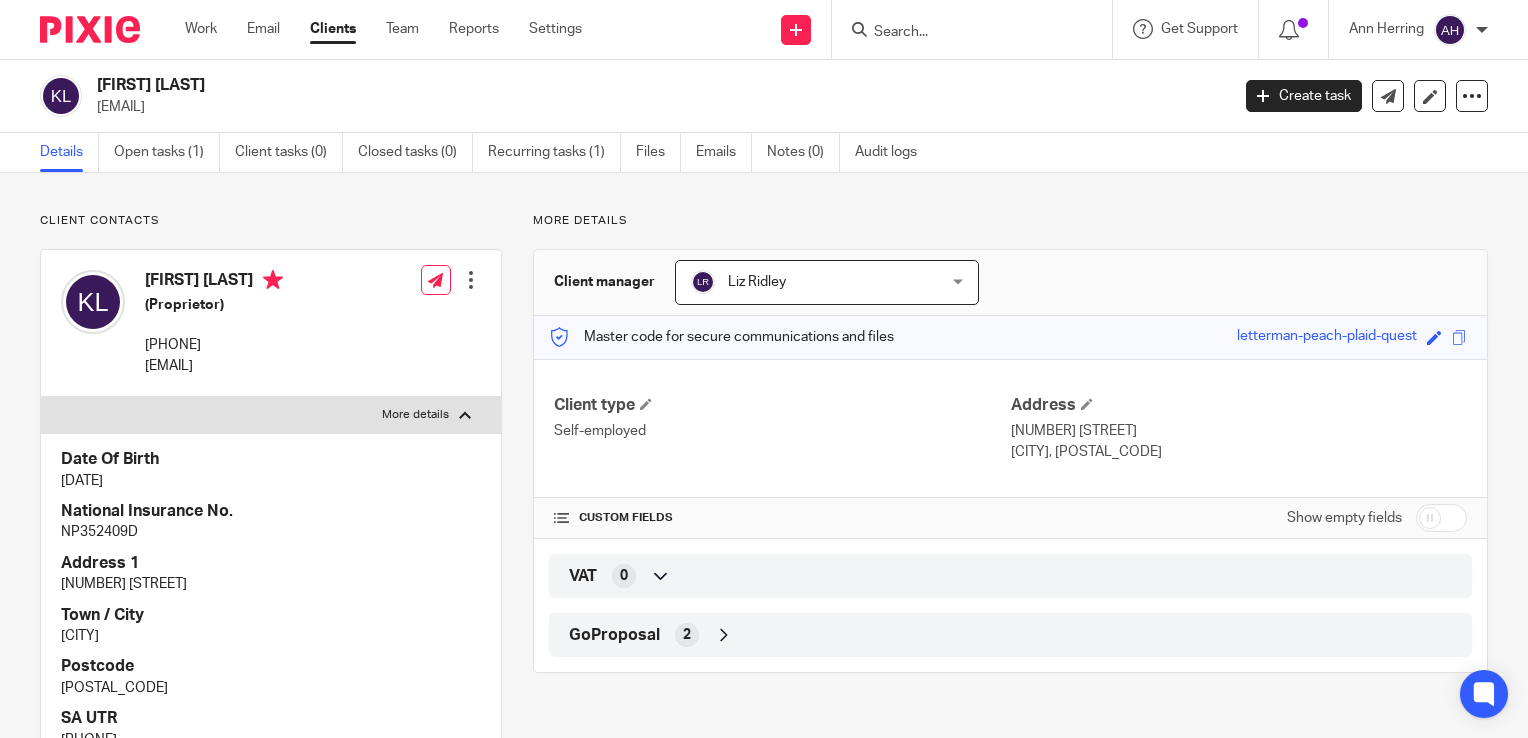 click at bounding box center (471, 280) 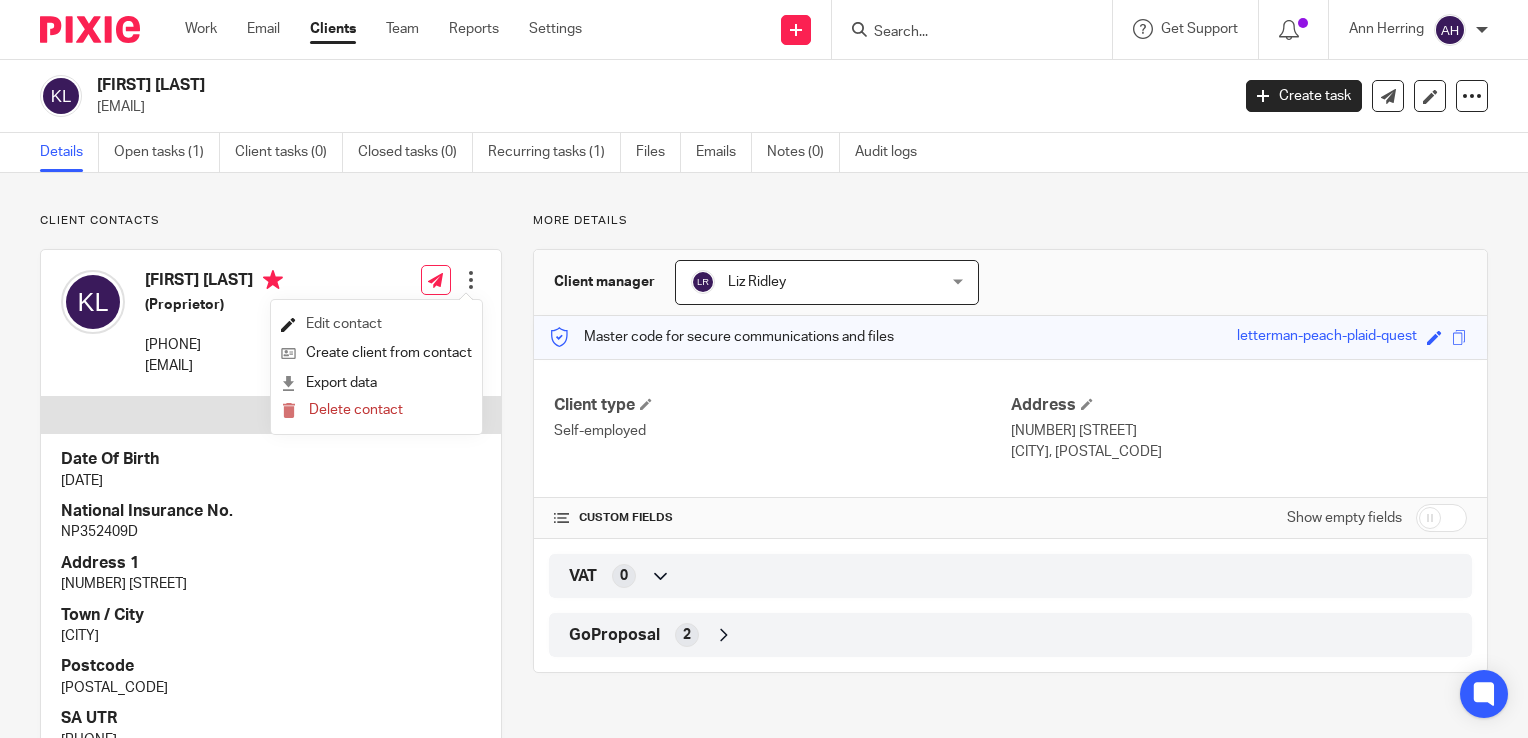 click on "Edit contact" at bounding box center (376, 324) 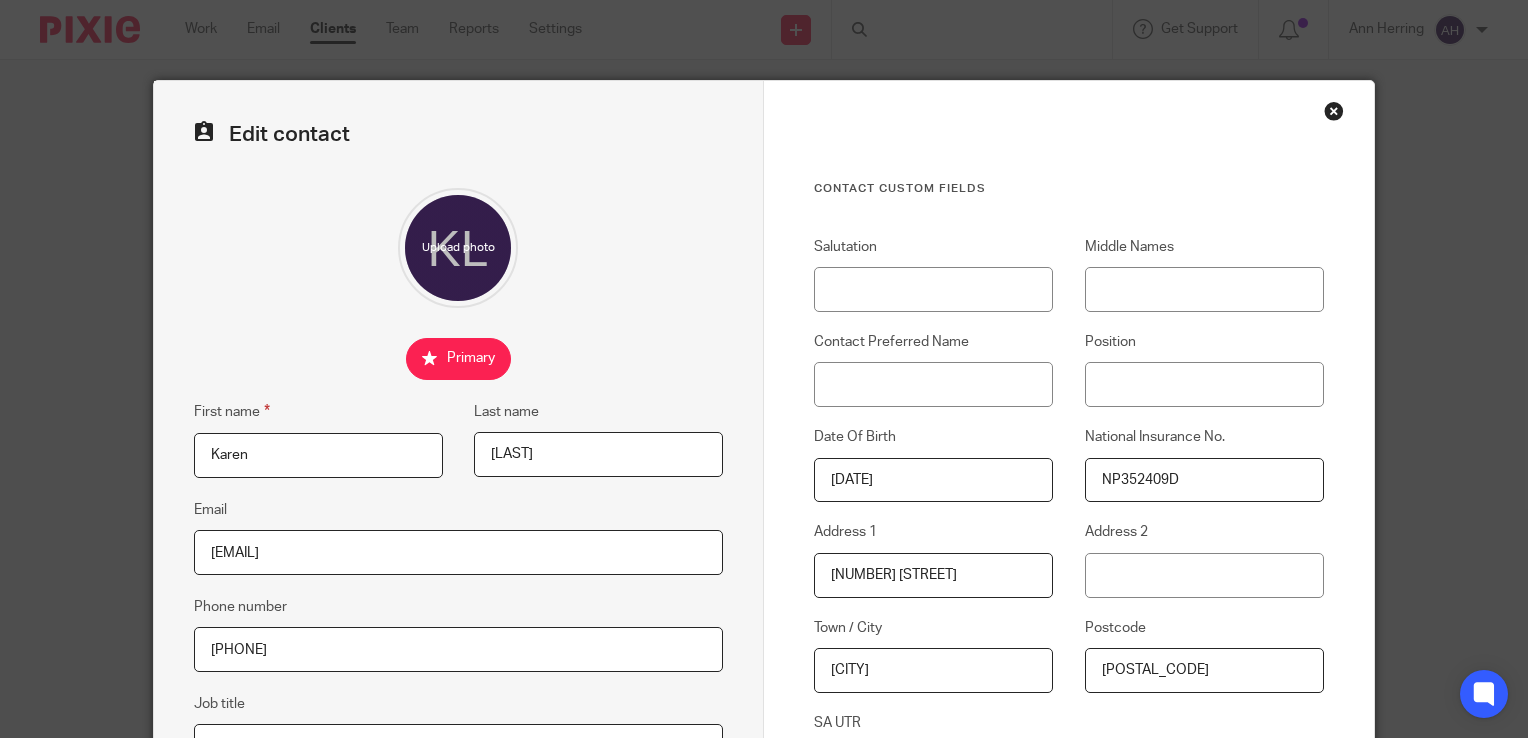scroll, scrollTop: 0, scrollLeft: 0, axis: both 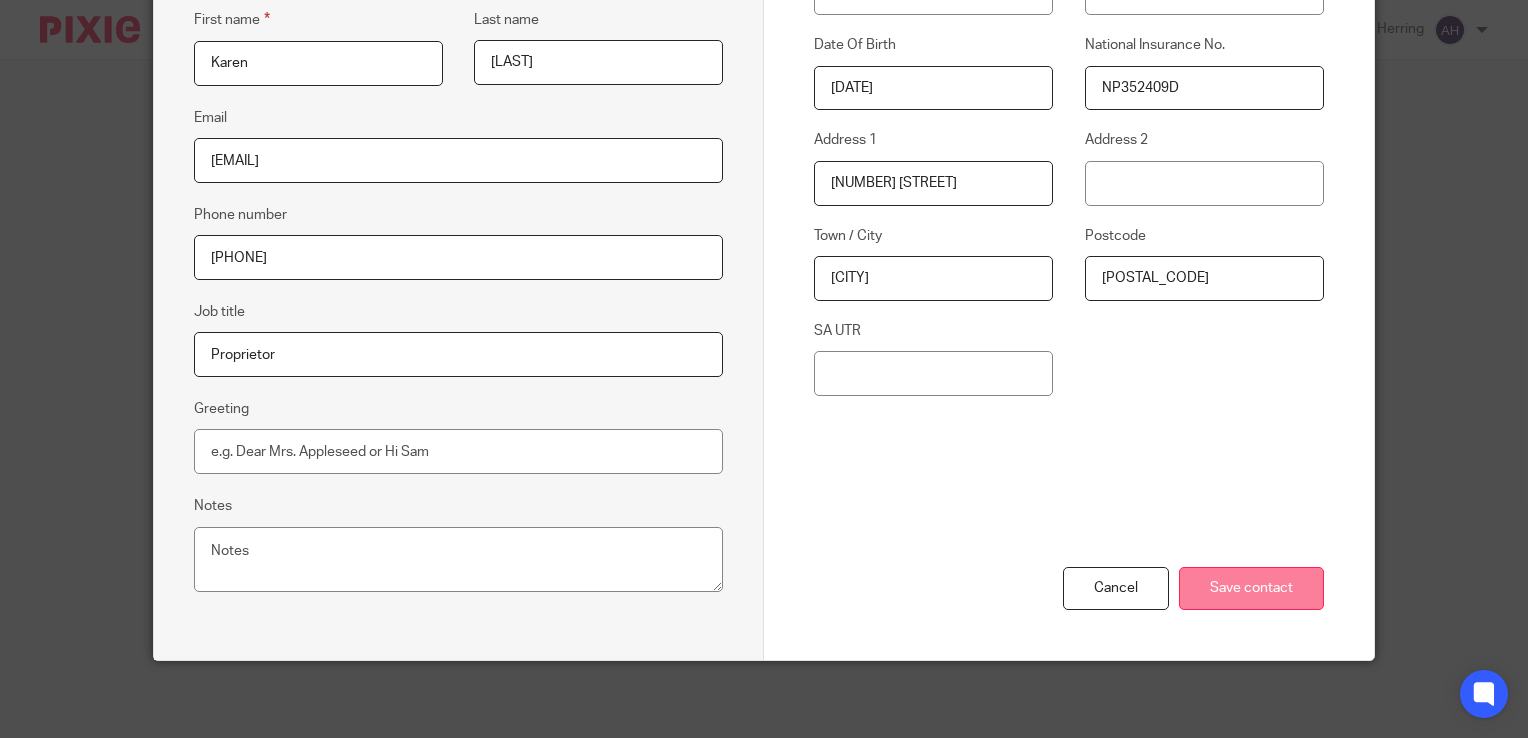 type 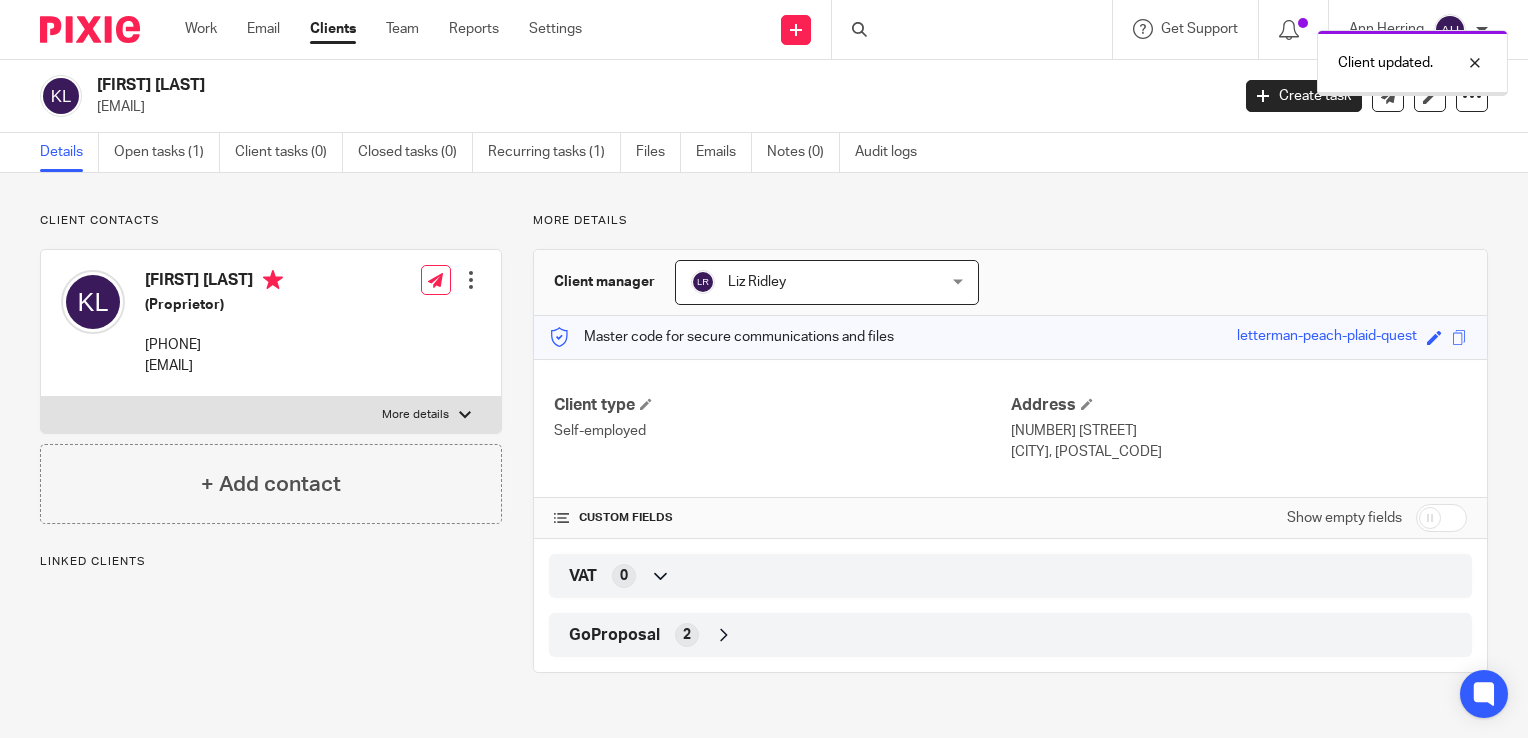 scroll, scrollTop: 0, scrollLeft: 0, axis: both 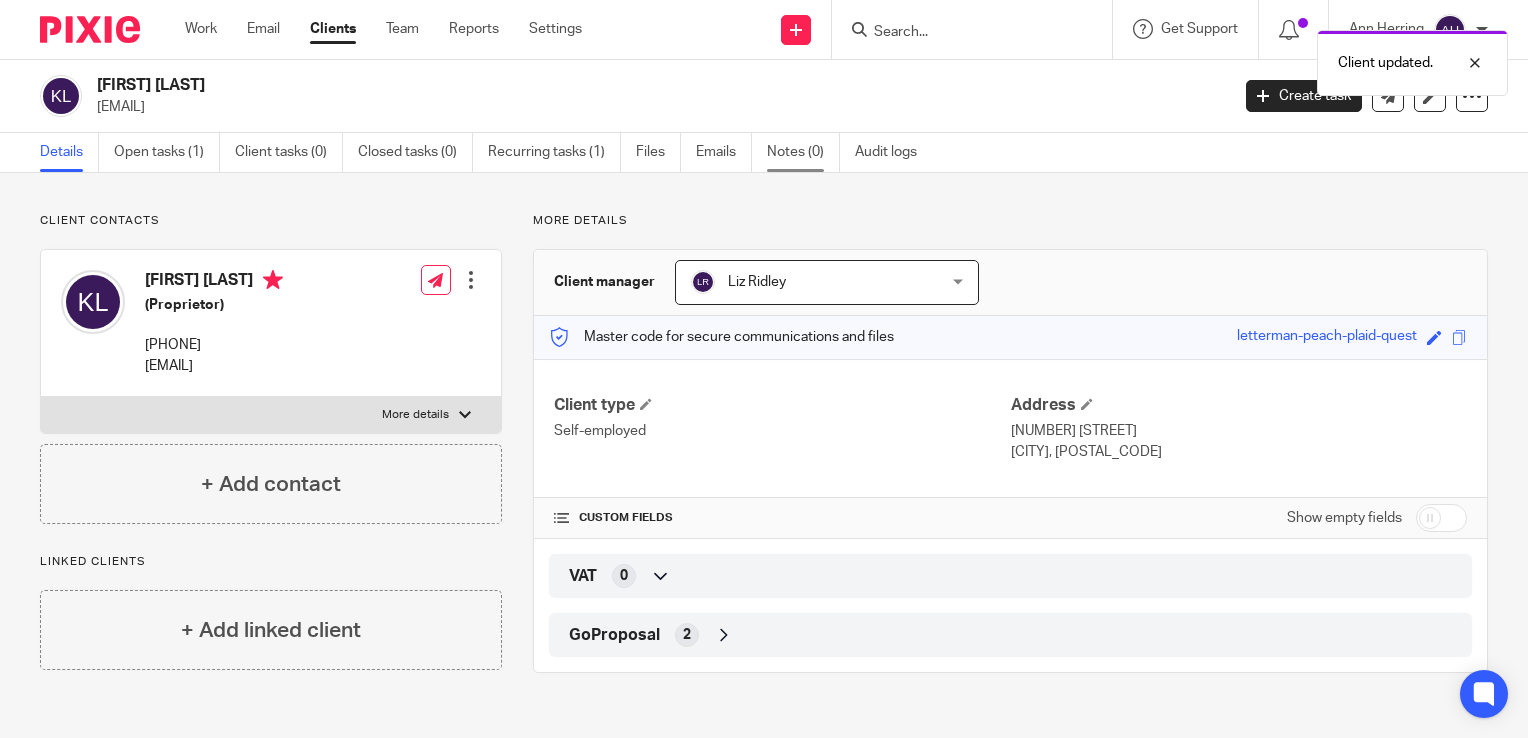 click on "Notes (0)" at bounding box center (803, 152) 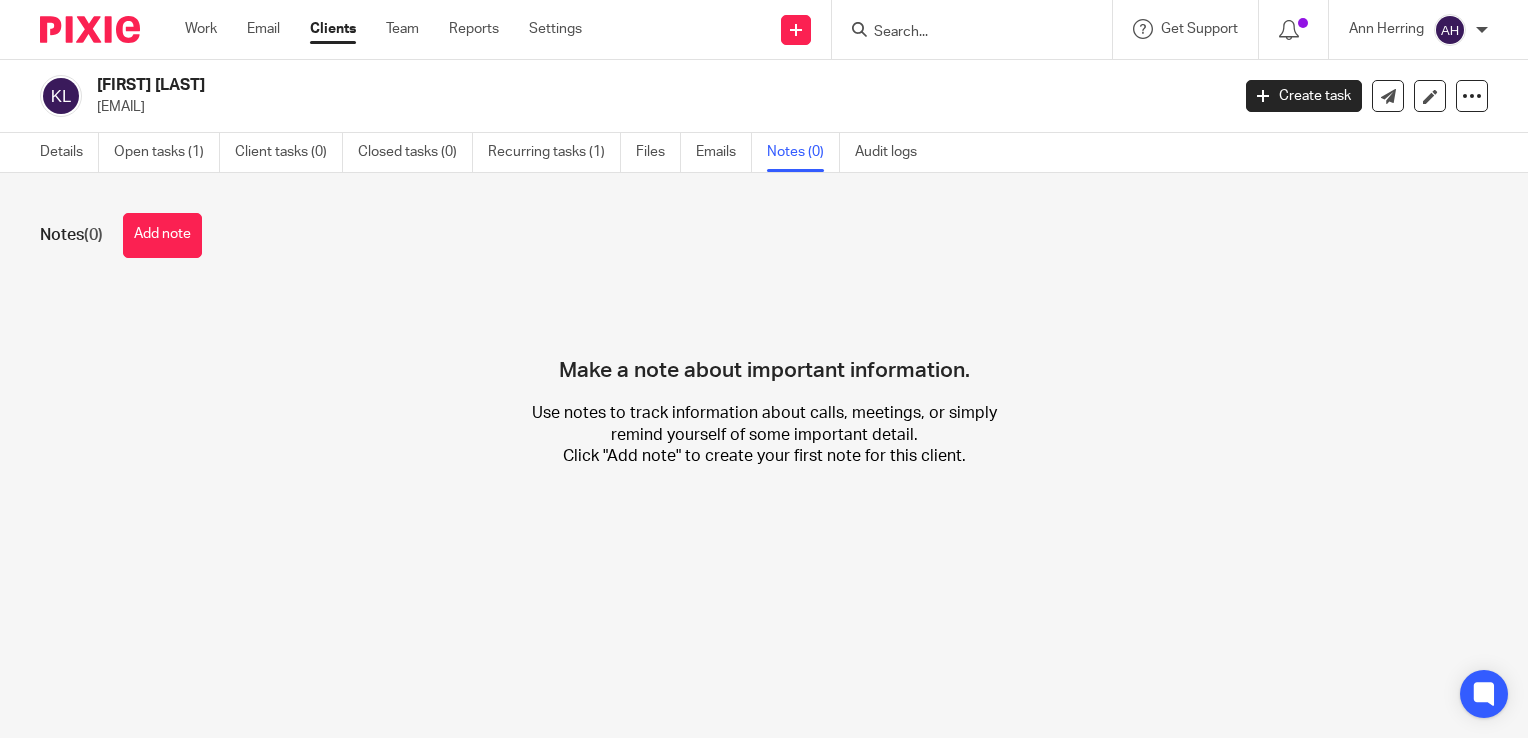 scroll, scrollTop: 0, scrollLeft: 0, axis: both 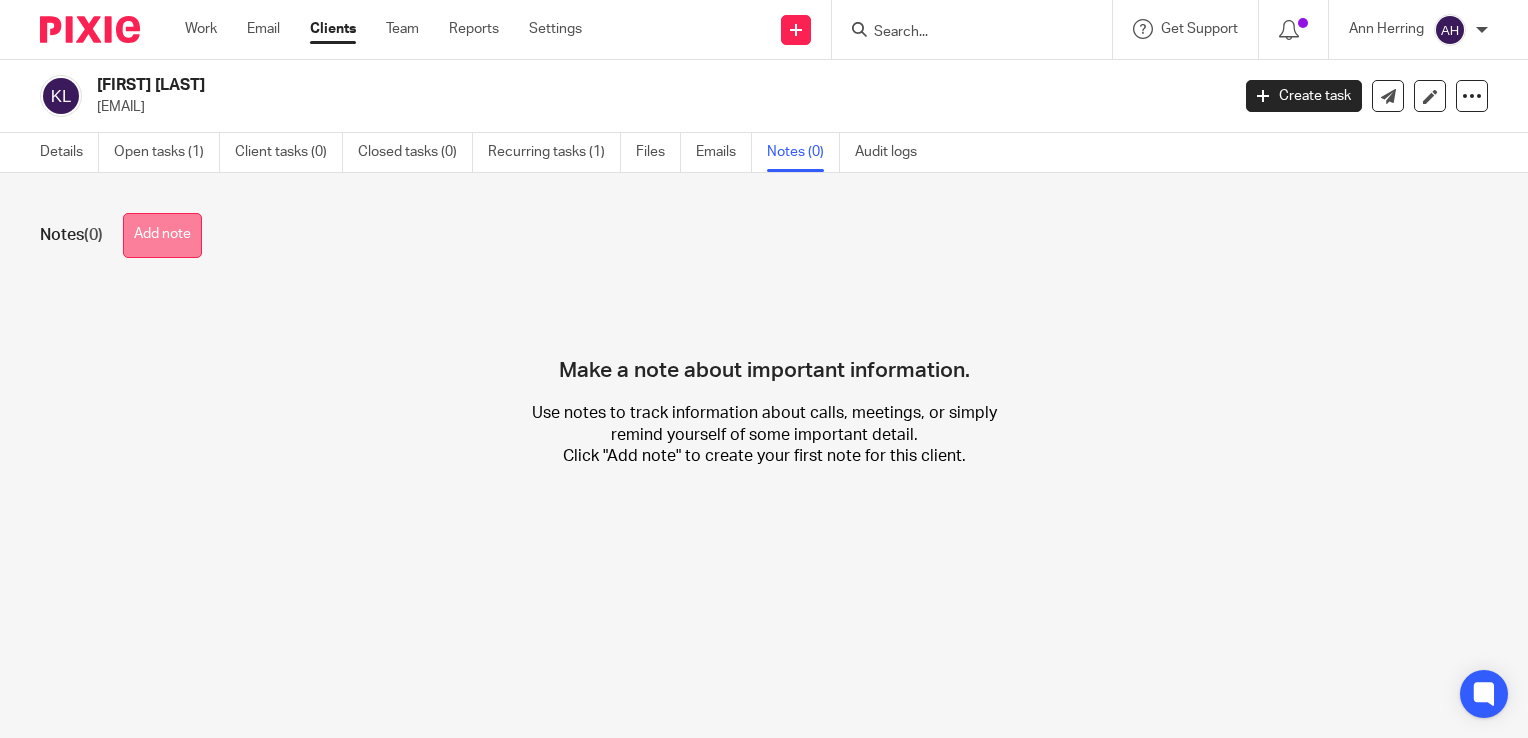 click on "Add note" at bounding box center [162, 235] 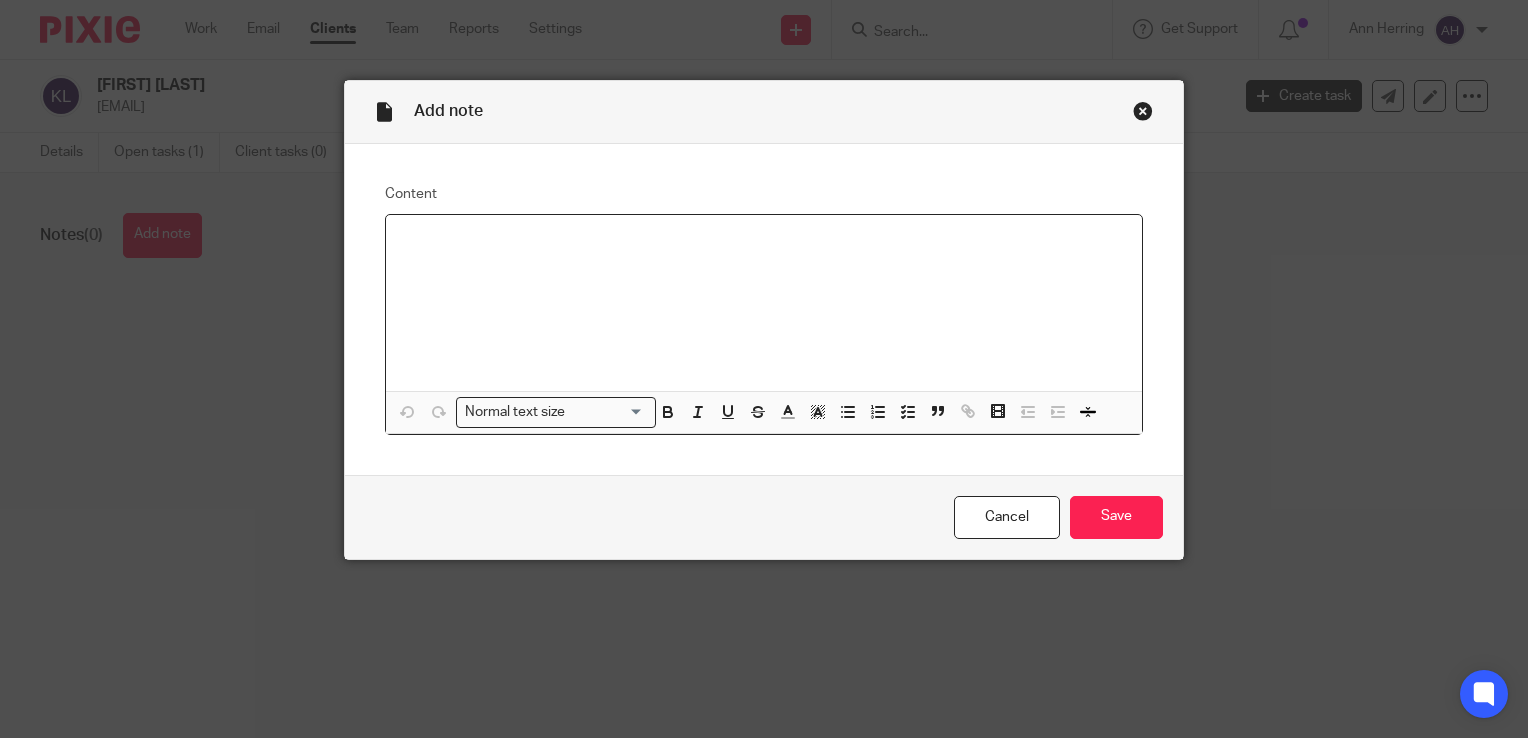 type 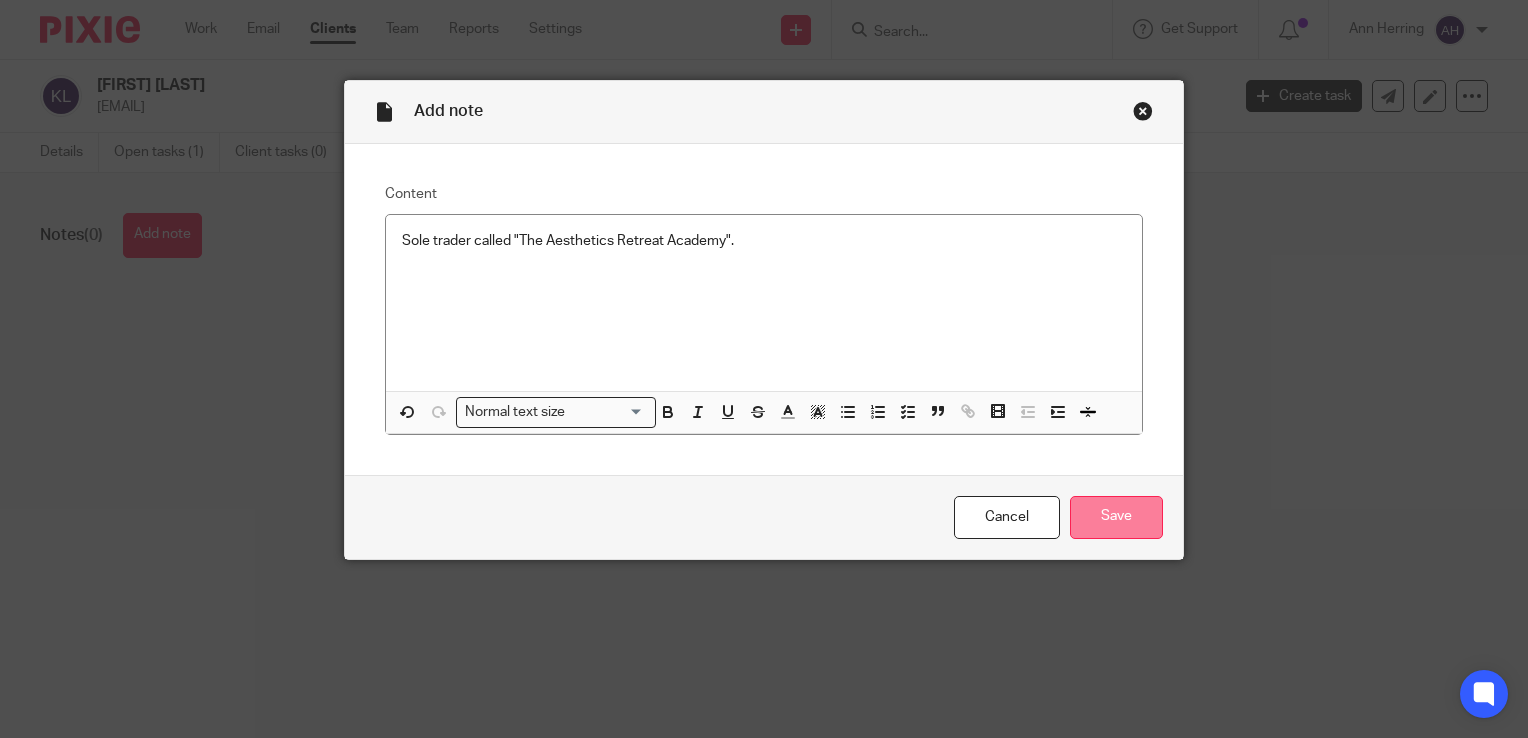 click on "Save" at bounding box center [1116, 517] 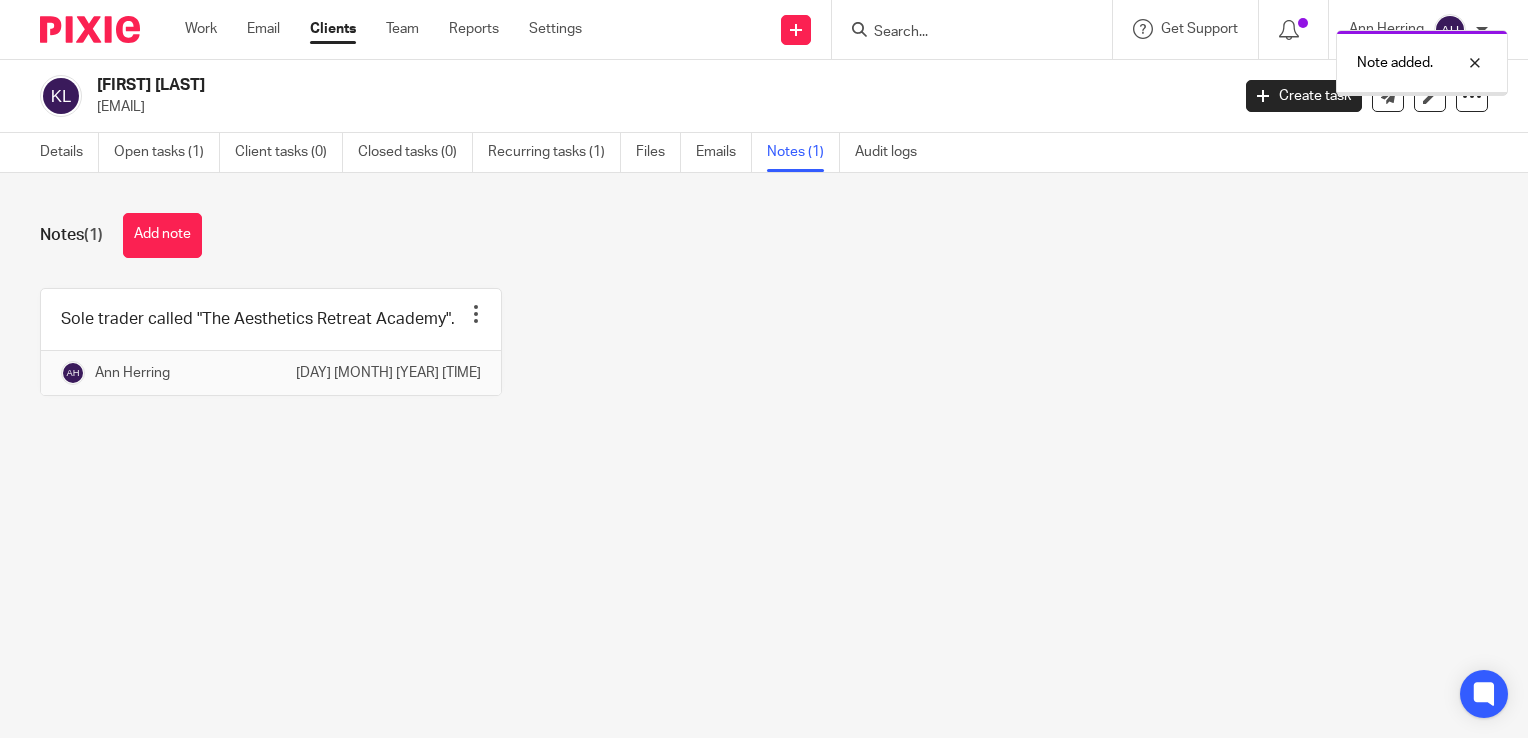 scroll, scrollTop: 0, scrollLeft: 0, axis: both 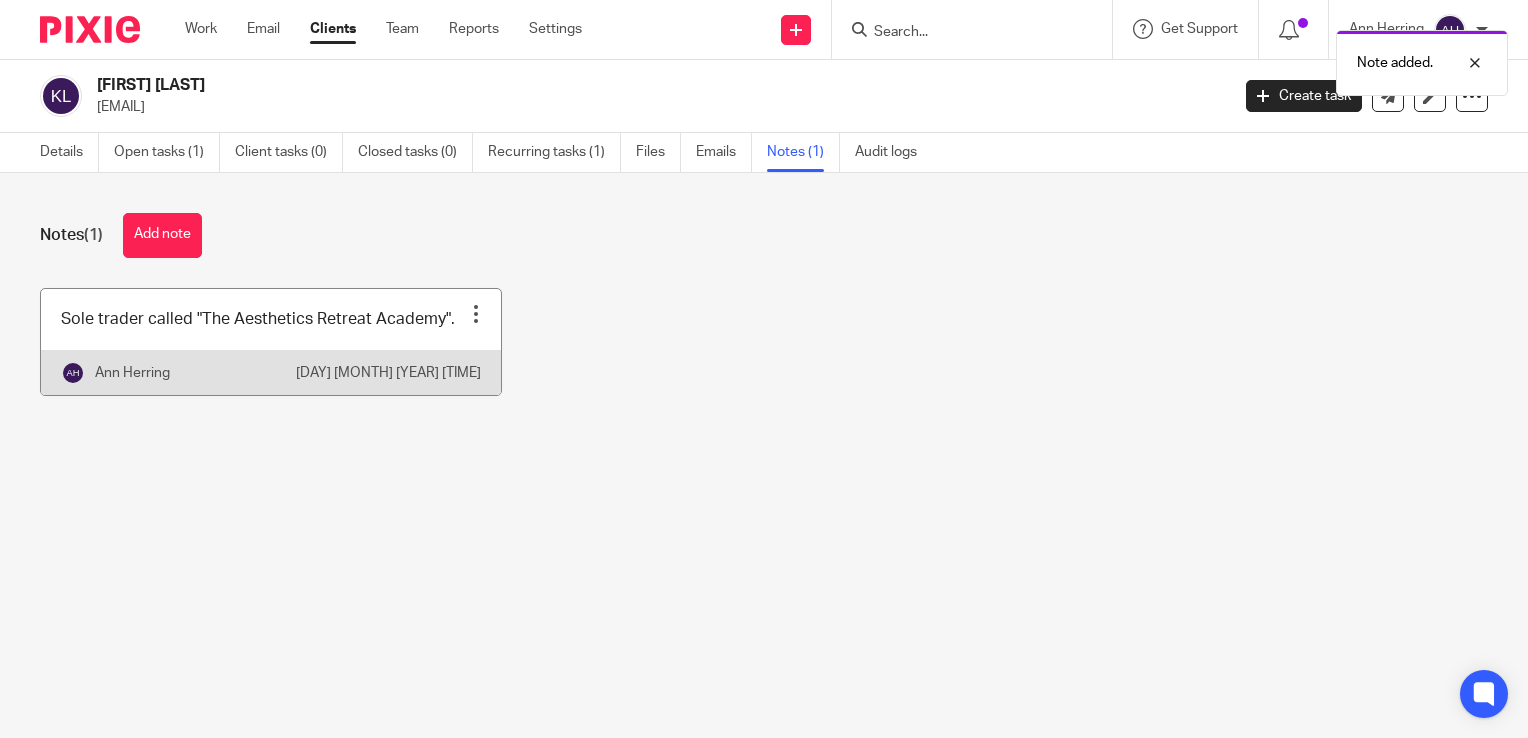 click at bounding box center (476, 314) 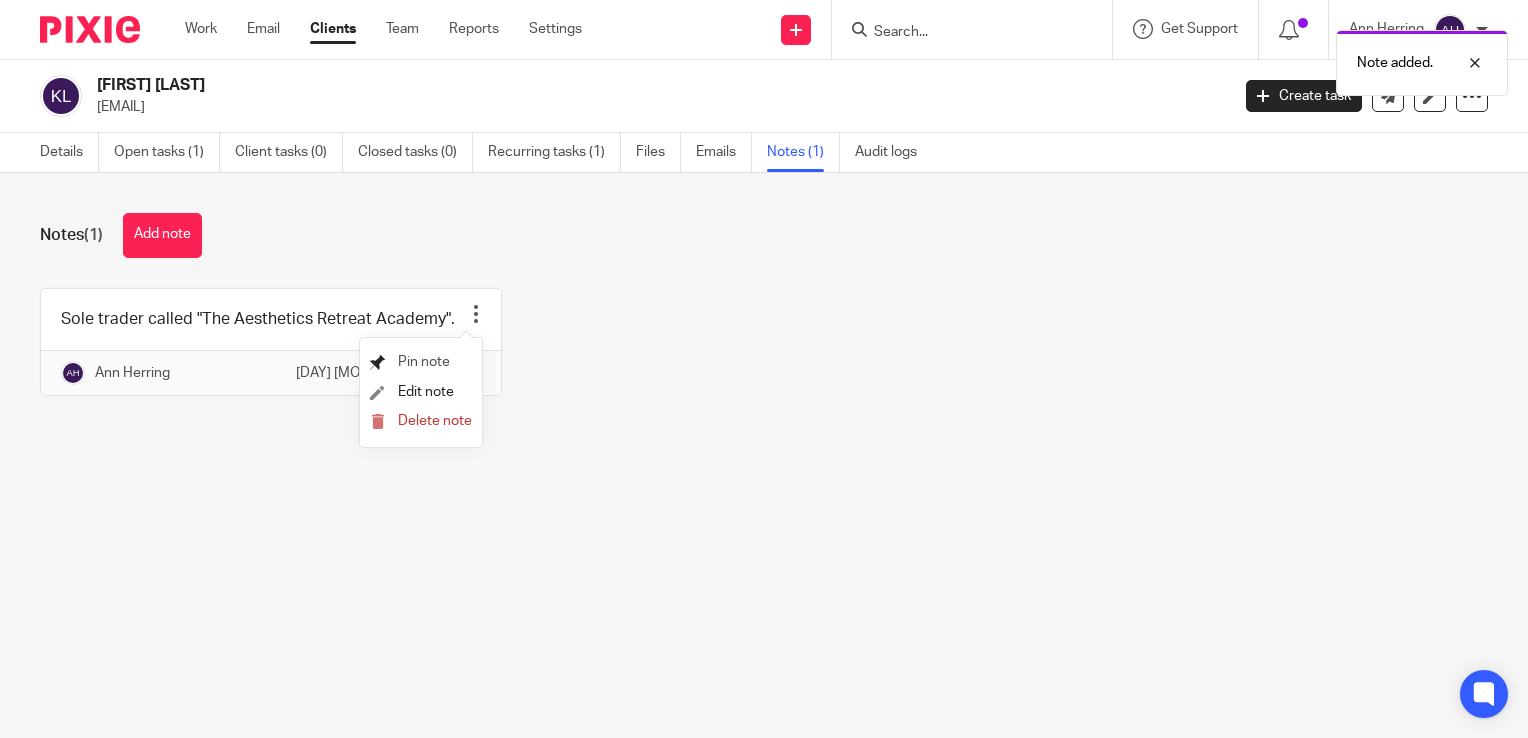 click on "Pin note" at bounding box center (424, 362) 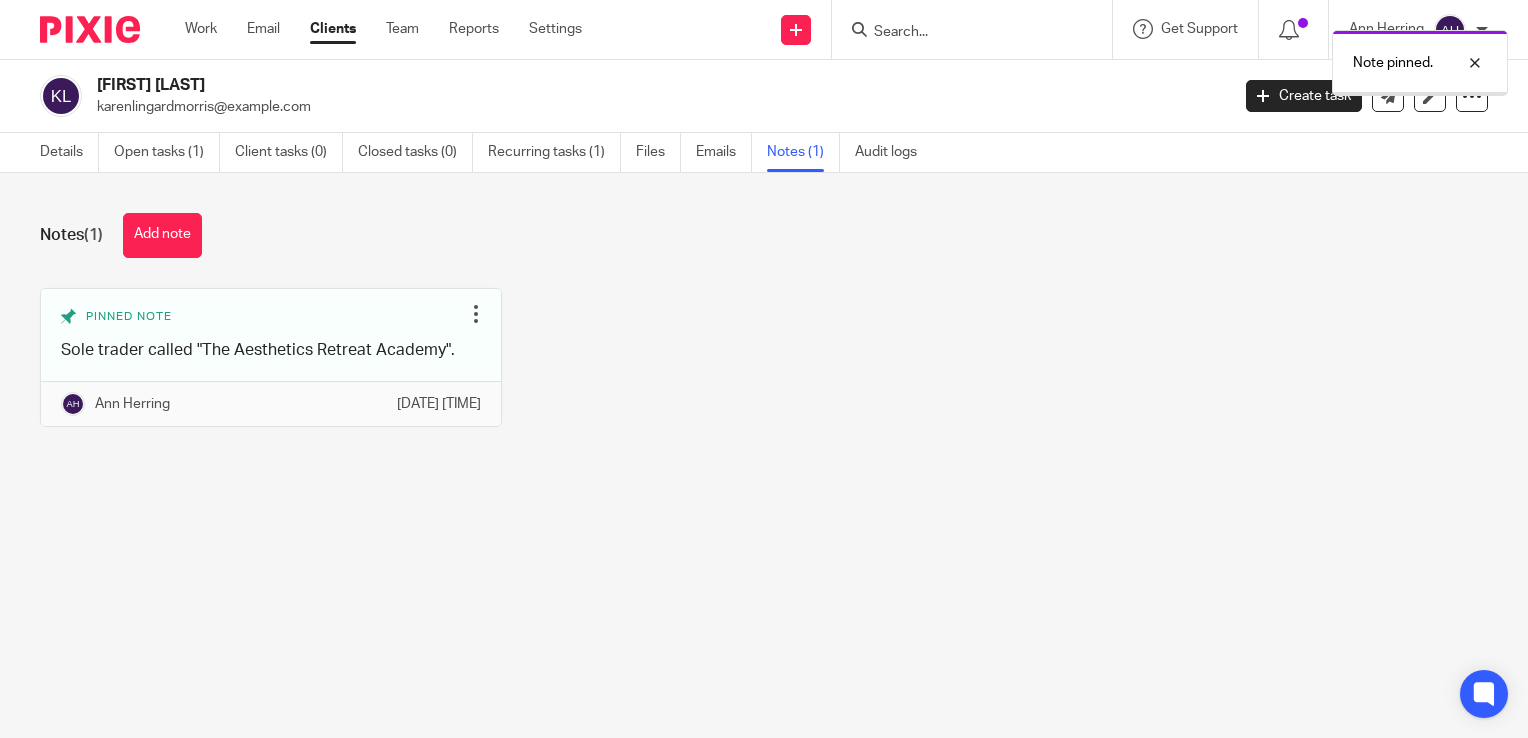 scroll, scrollTop: 0, scrollLeft: 0, axis: both 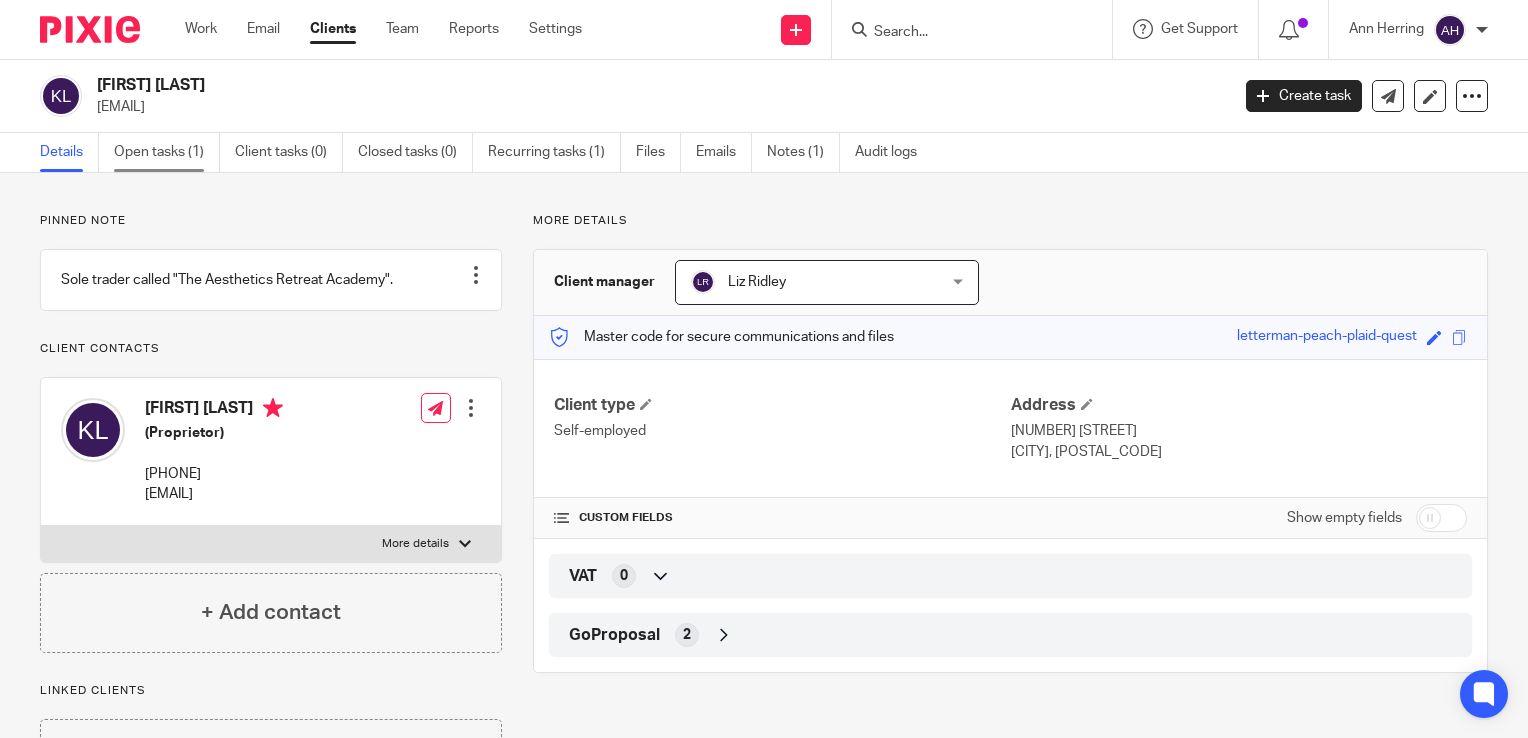 click on "Open tasks (1)" at bounding box center (167, 152) 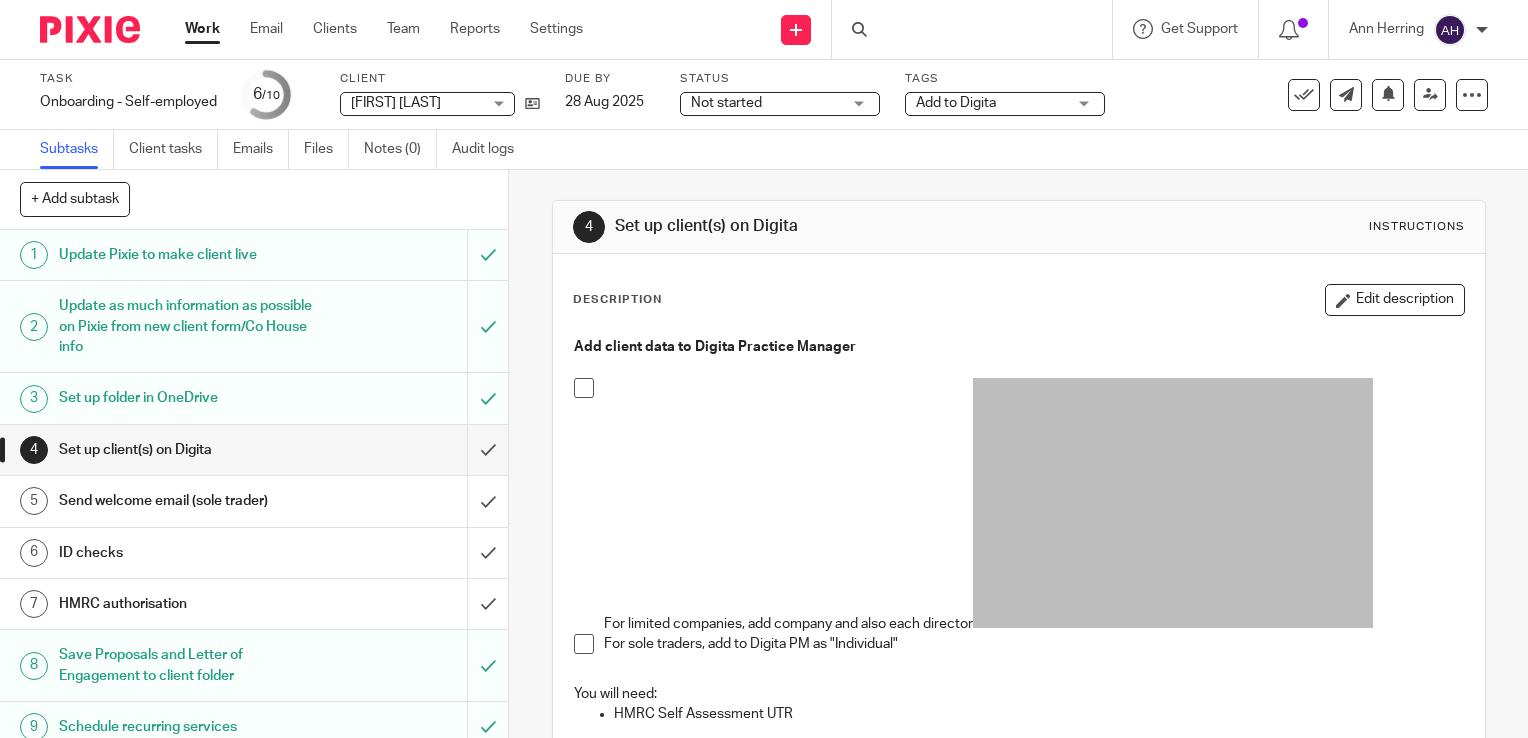 scroll, scrollTop: 0, scrollLeft: 0, axis: both 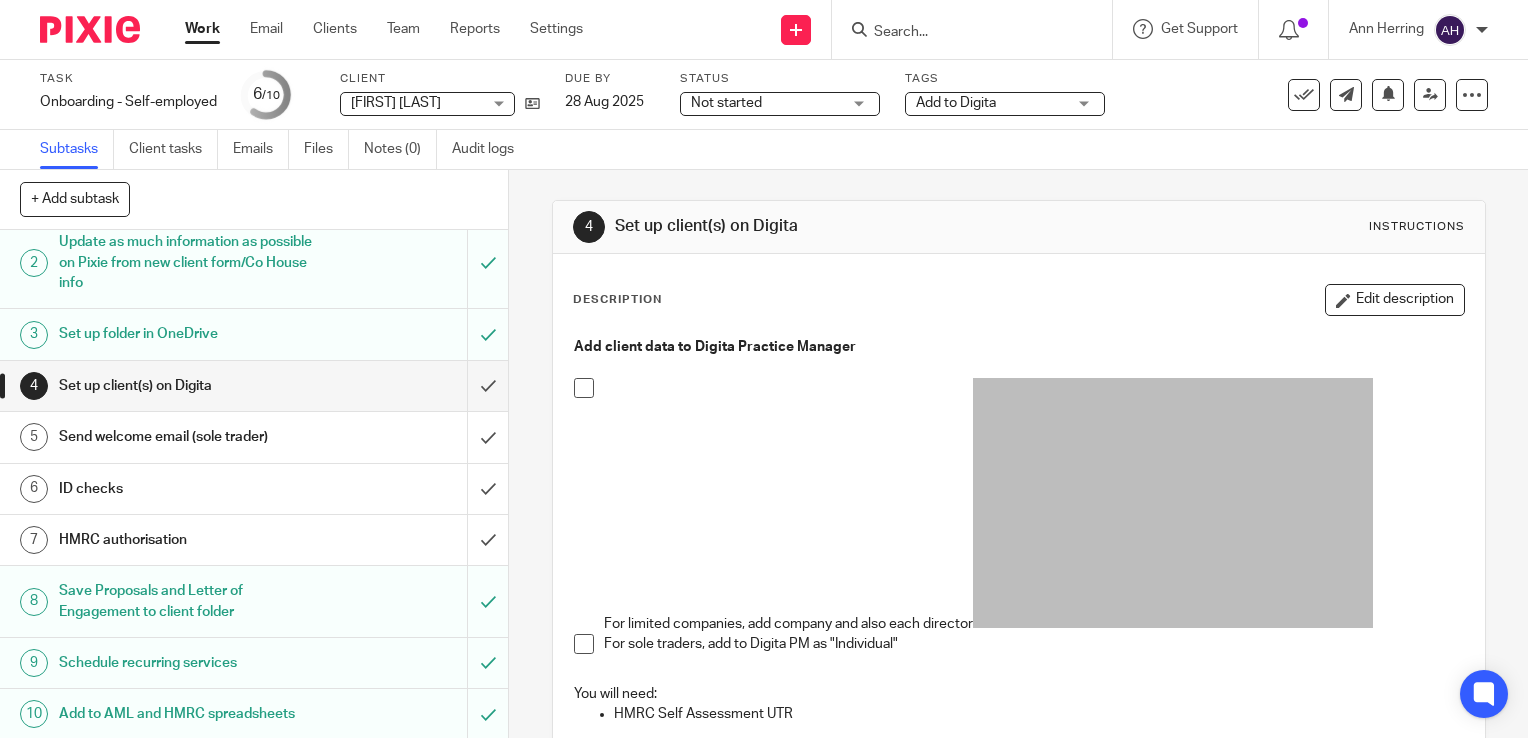 click on "Send welcome email (sole trader)" at bounding box center [188, 437] 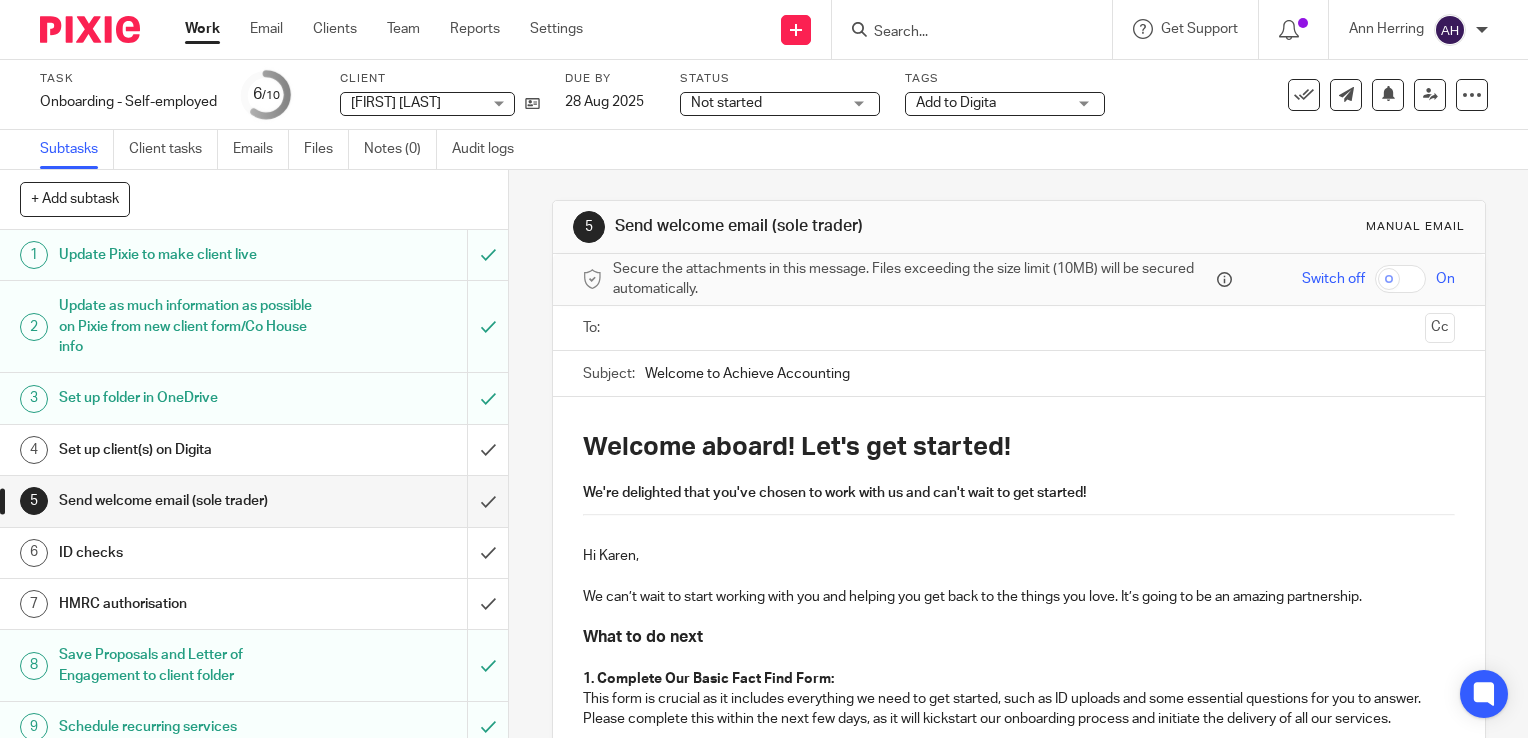 scroll, scrollTop: 0, scrollLeft: 0, axis: both 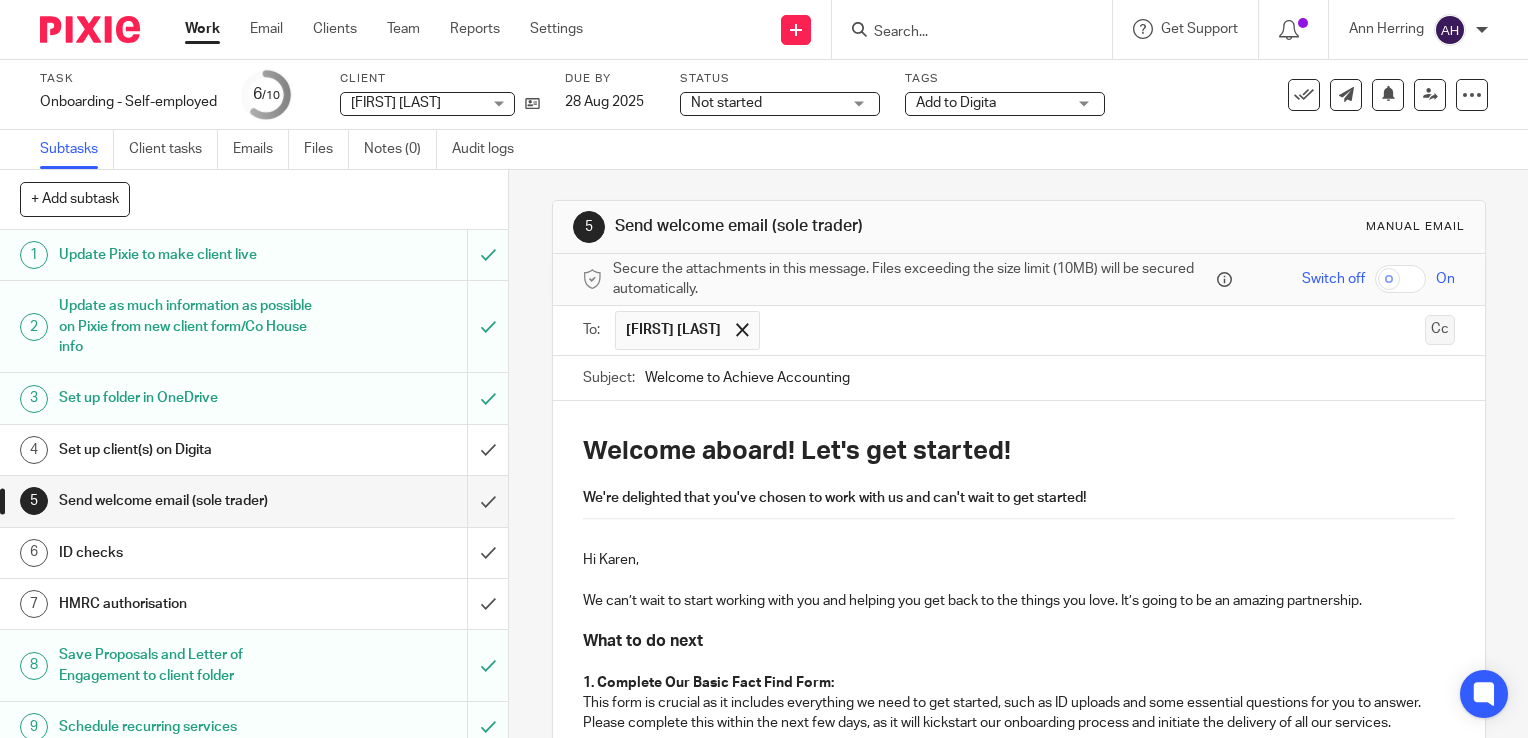 click on "Cc" at bounding box center (1440, 330) 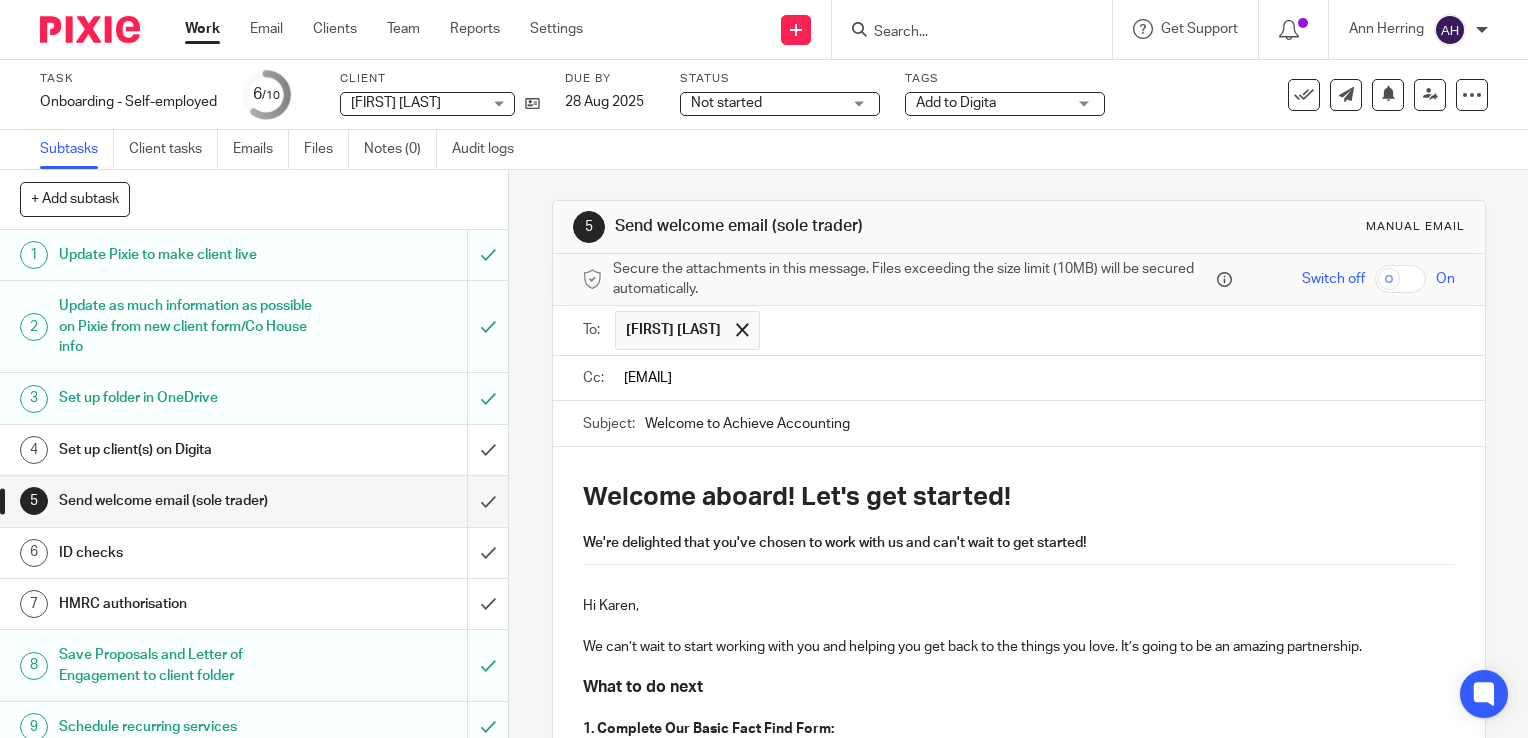 type on "[EMAIL]" 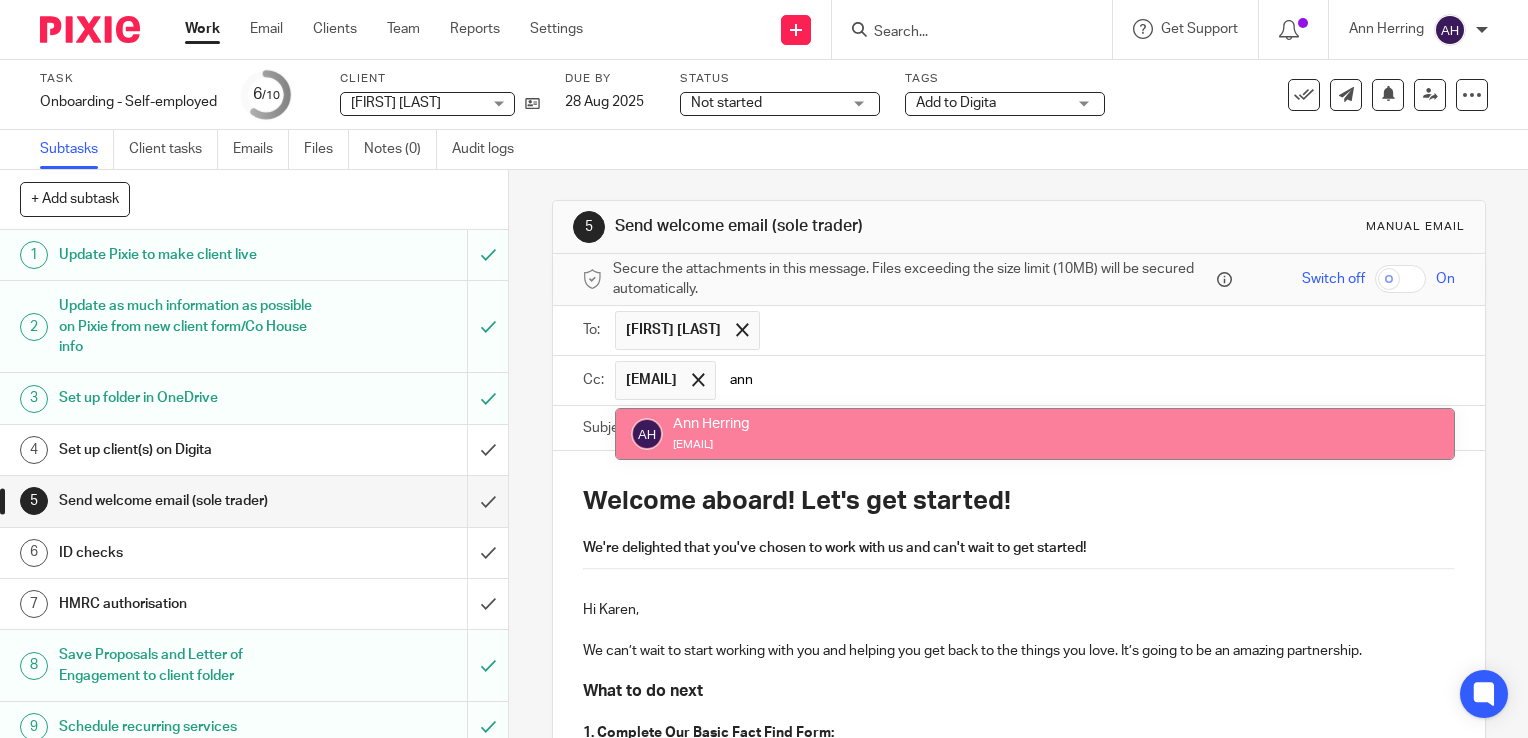 type on "ann" 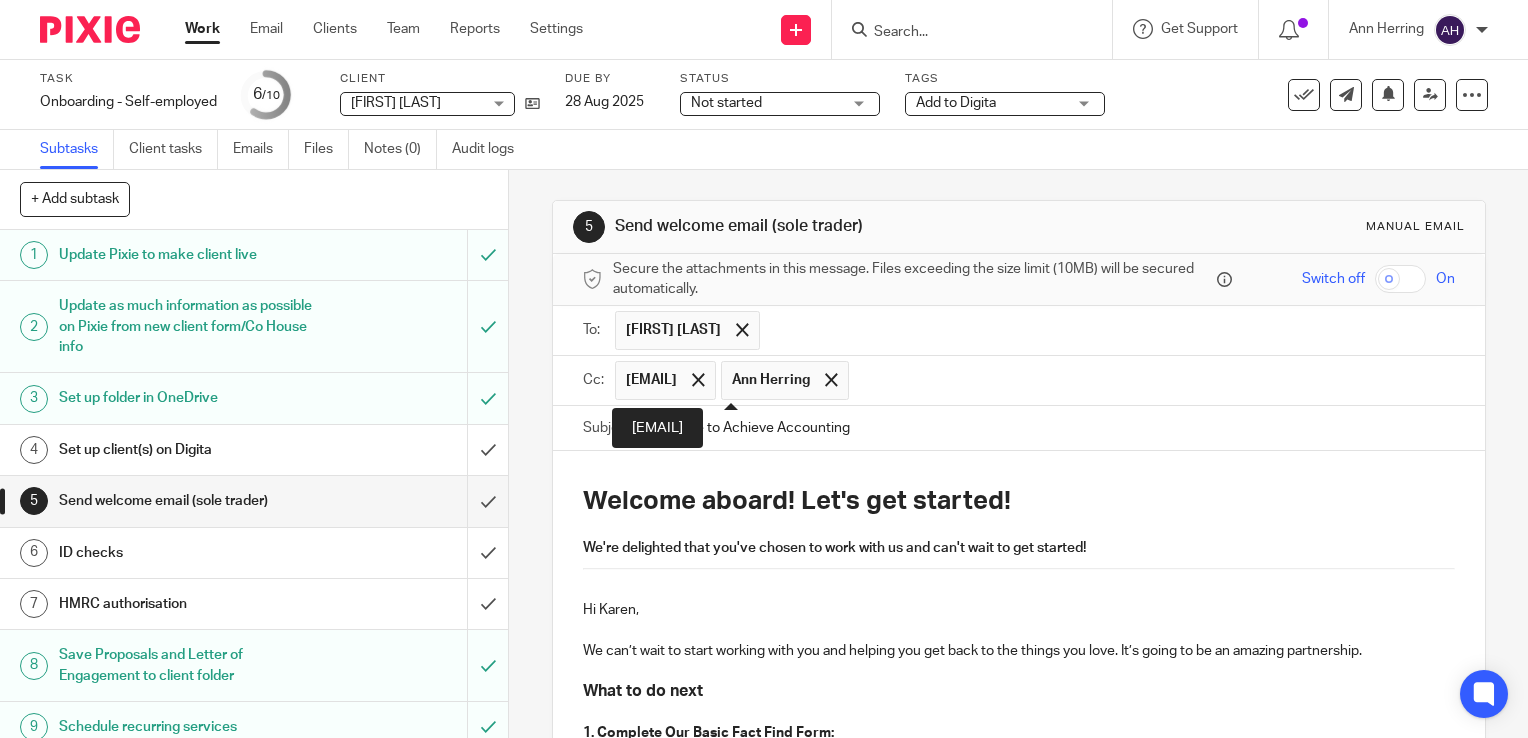 click on "[EMAIL]" at bounding box center (651, 380) 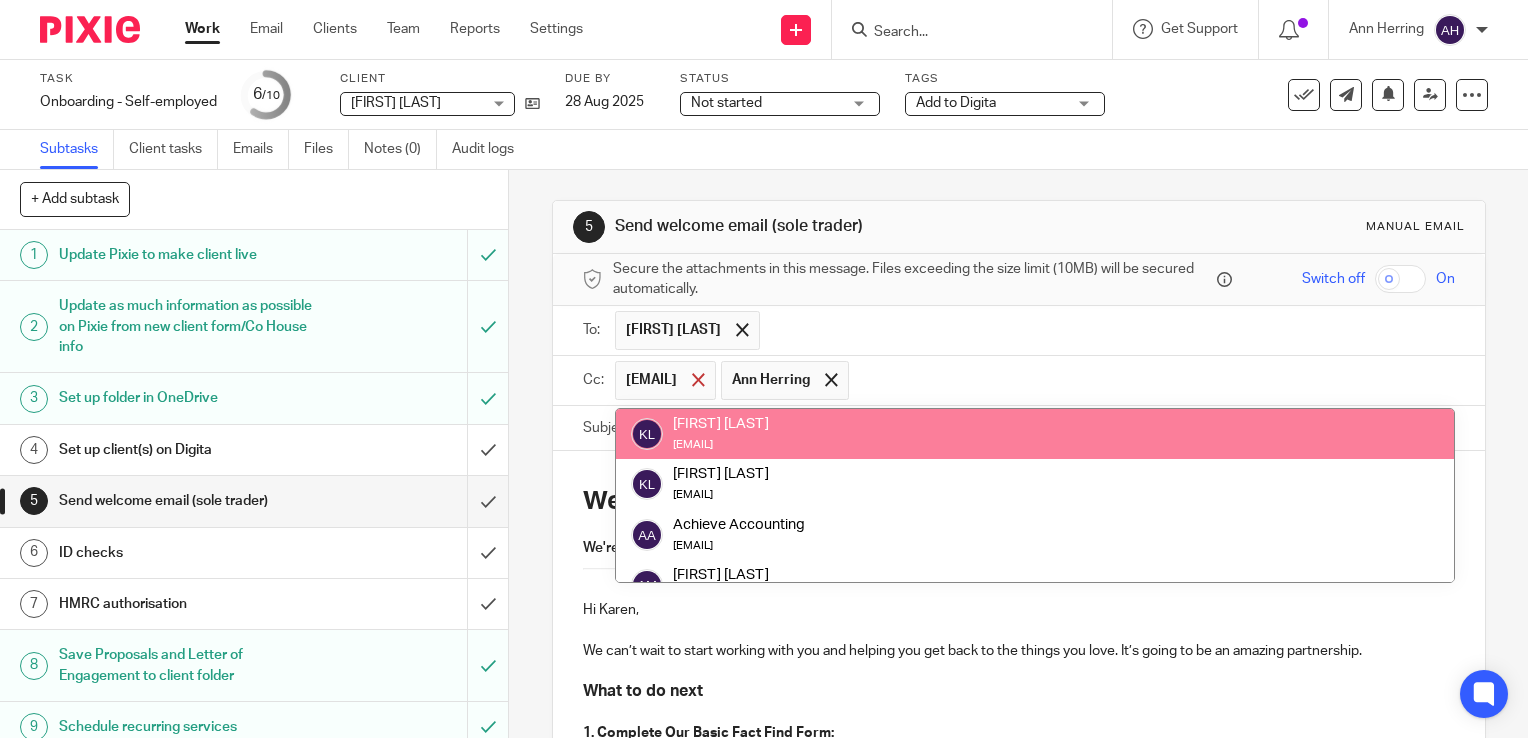 click at bounding box center [698, 379] 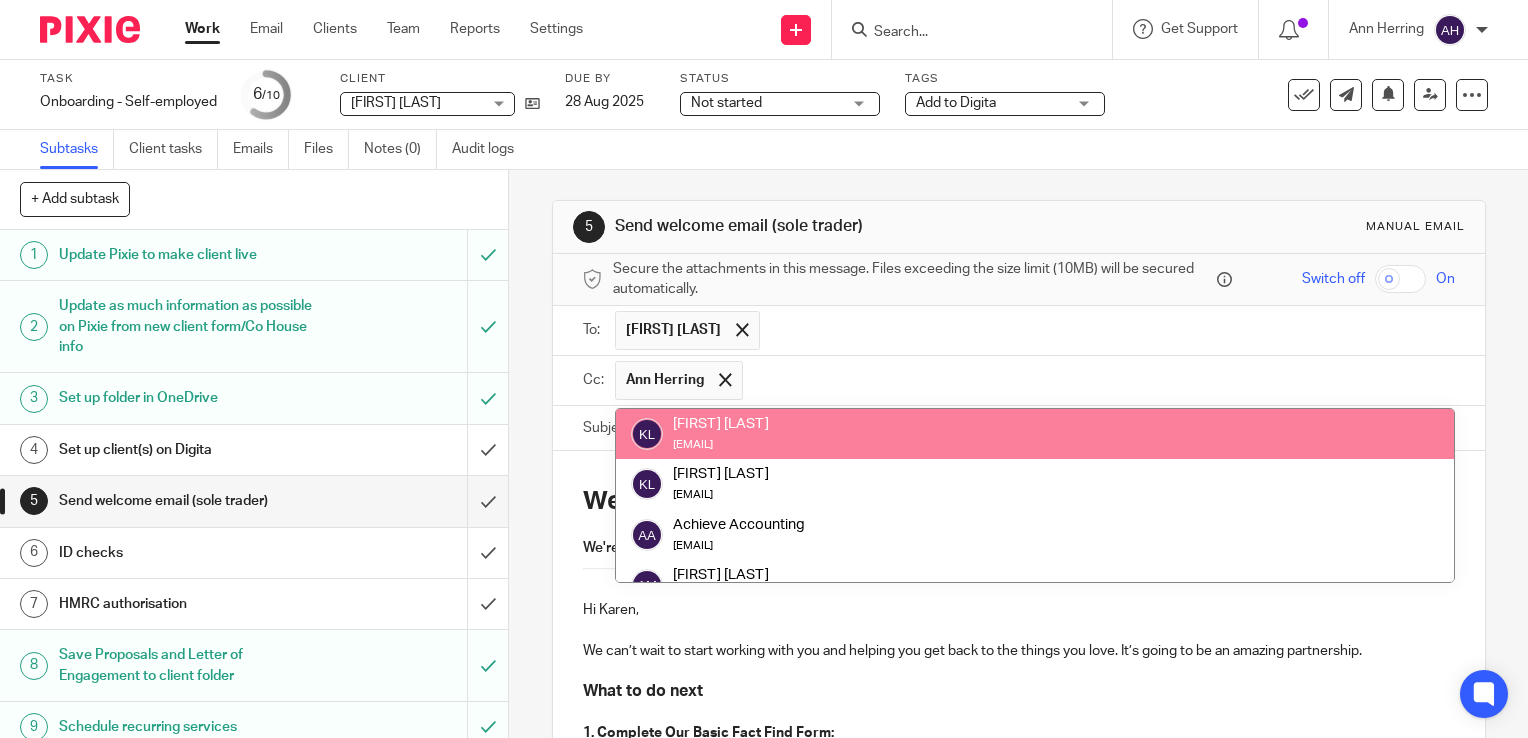 click at bounding box center [1099, 380] 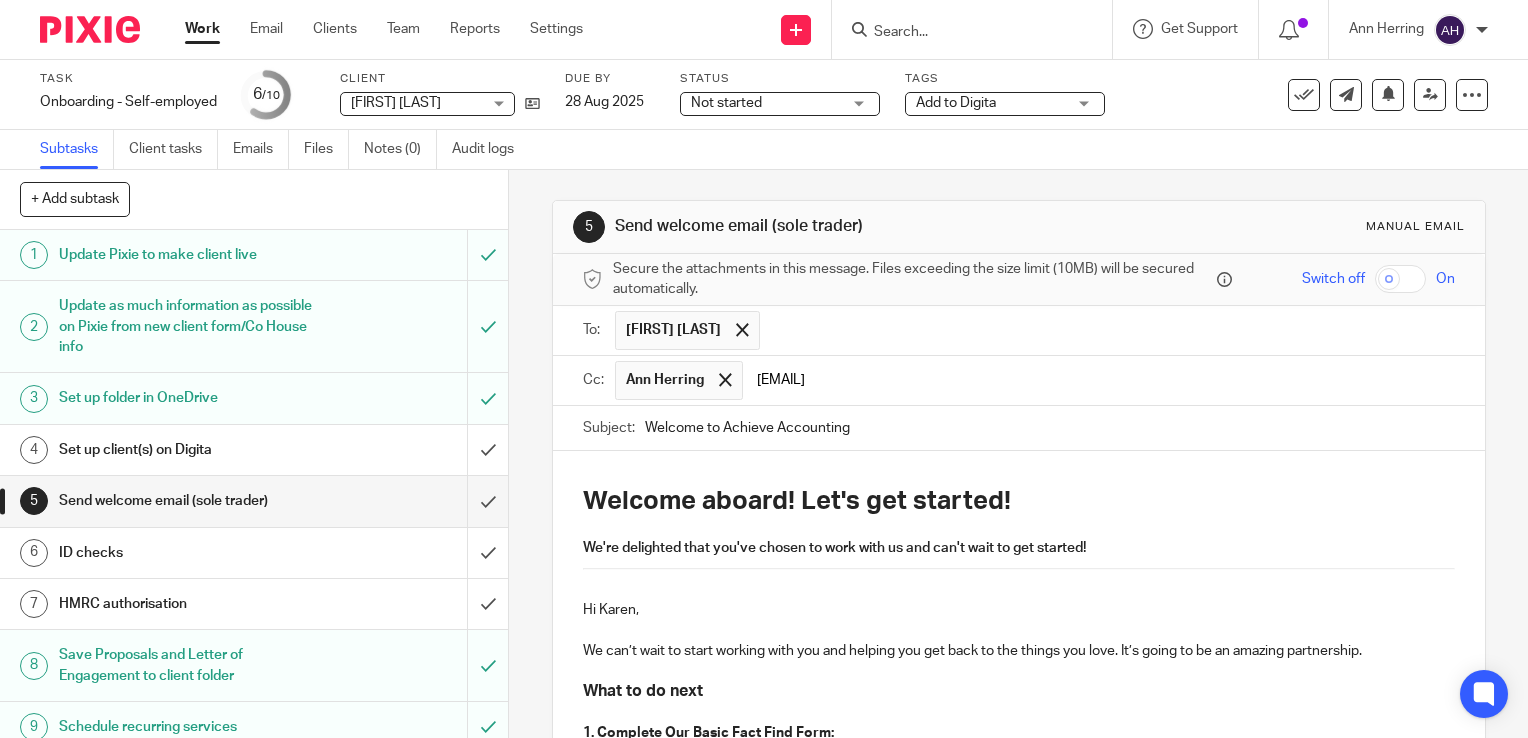 type on "[EMAIL]" 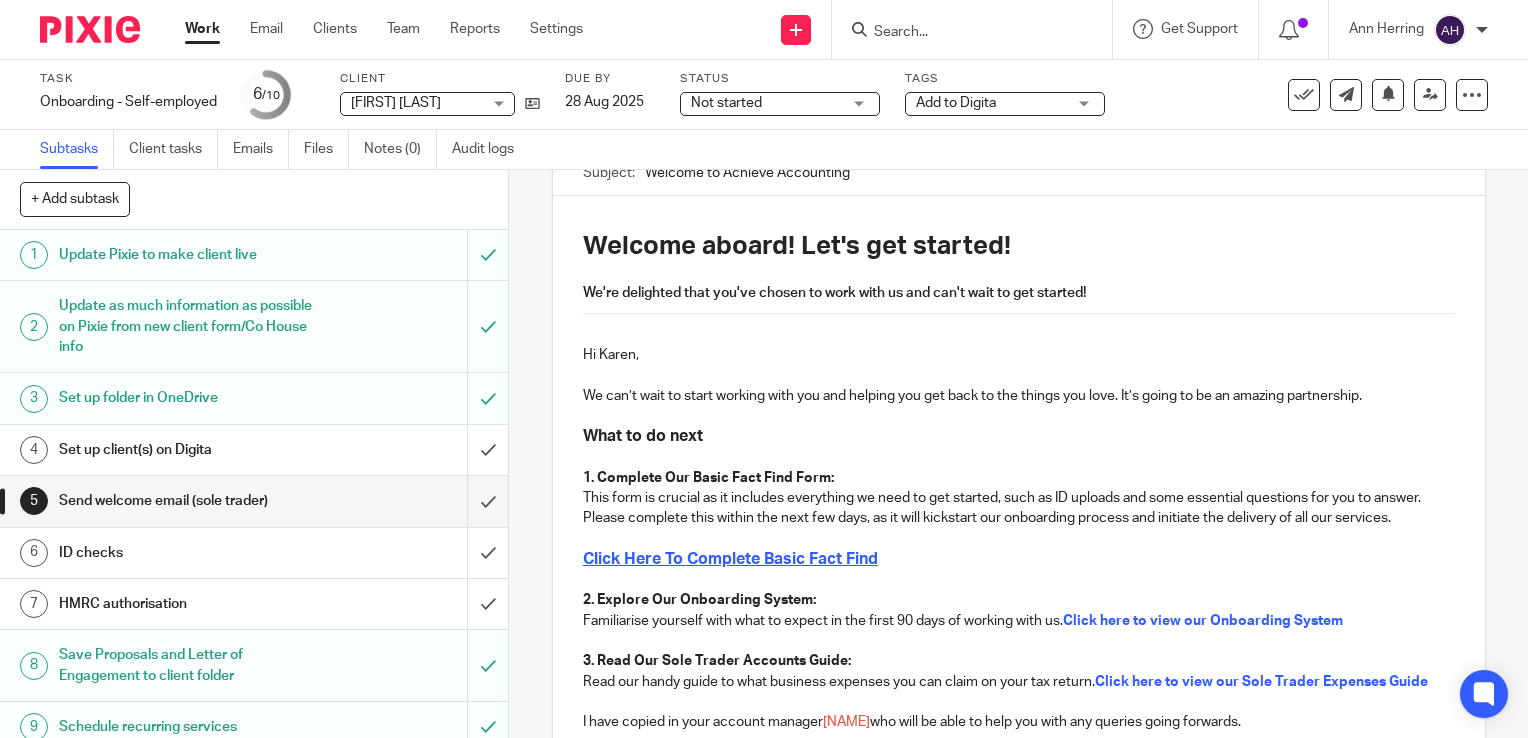 scroll, scrollTop: 300, scrollLeft: 0, axis: vertical 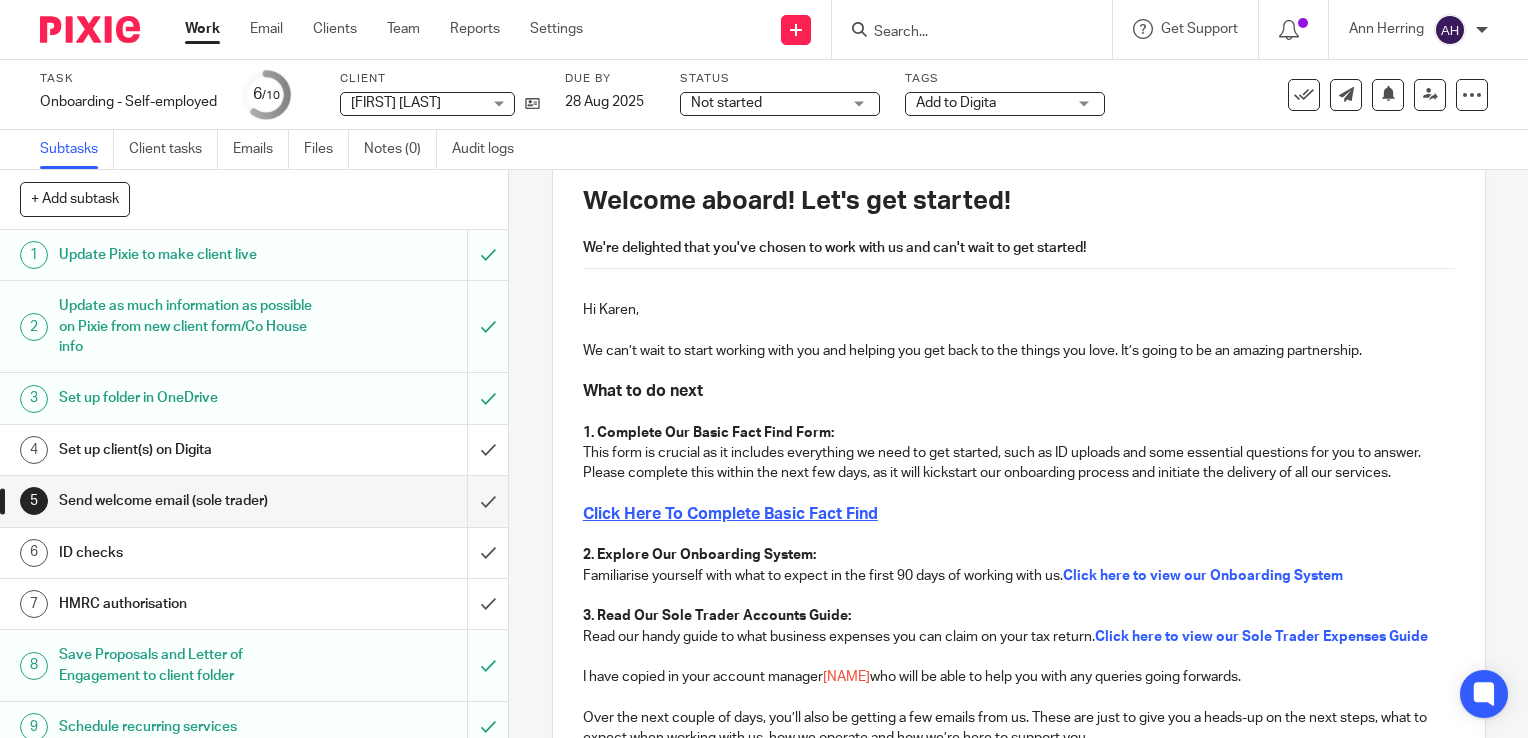 click on "Complete Our Basic Fact Find Form:" at bounding box center [715, 433] 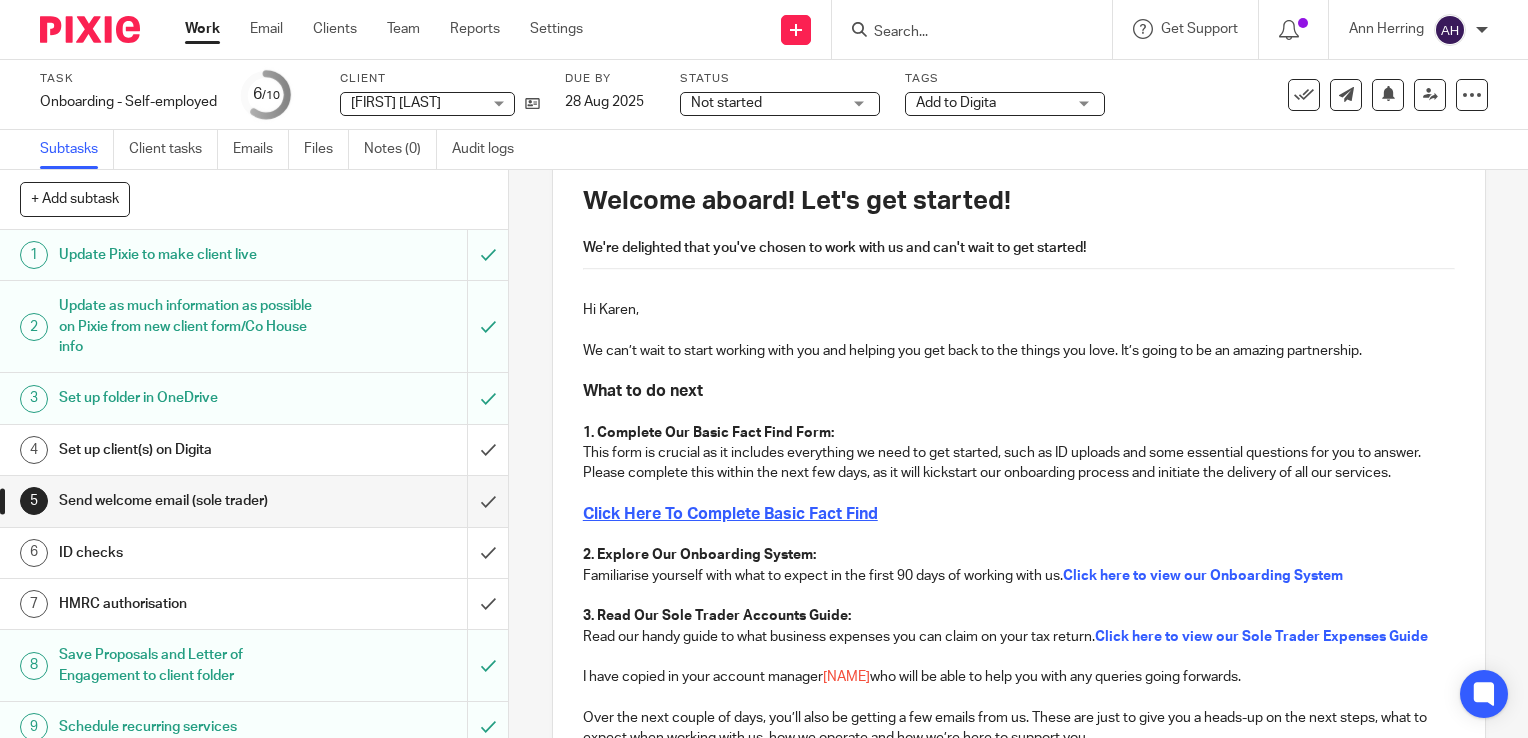 type 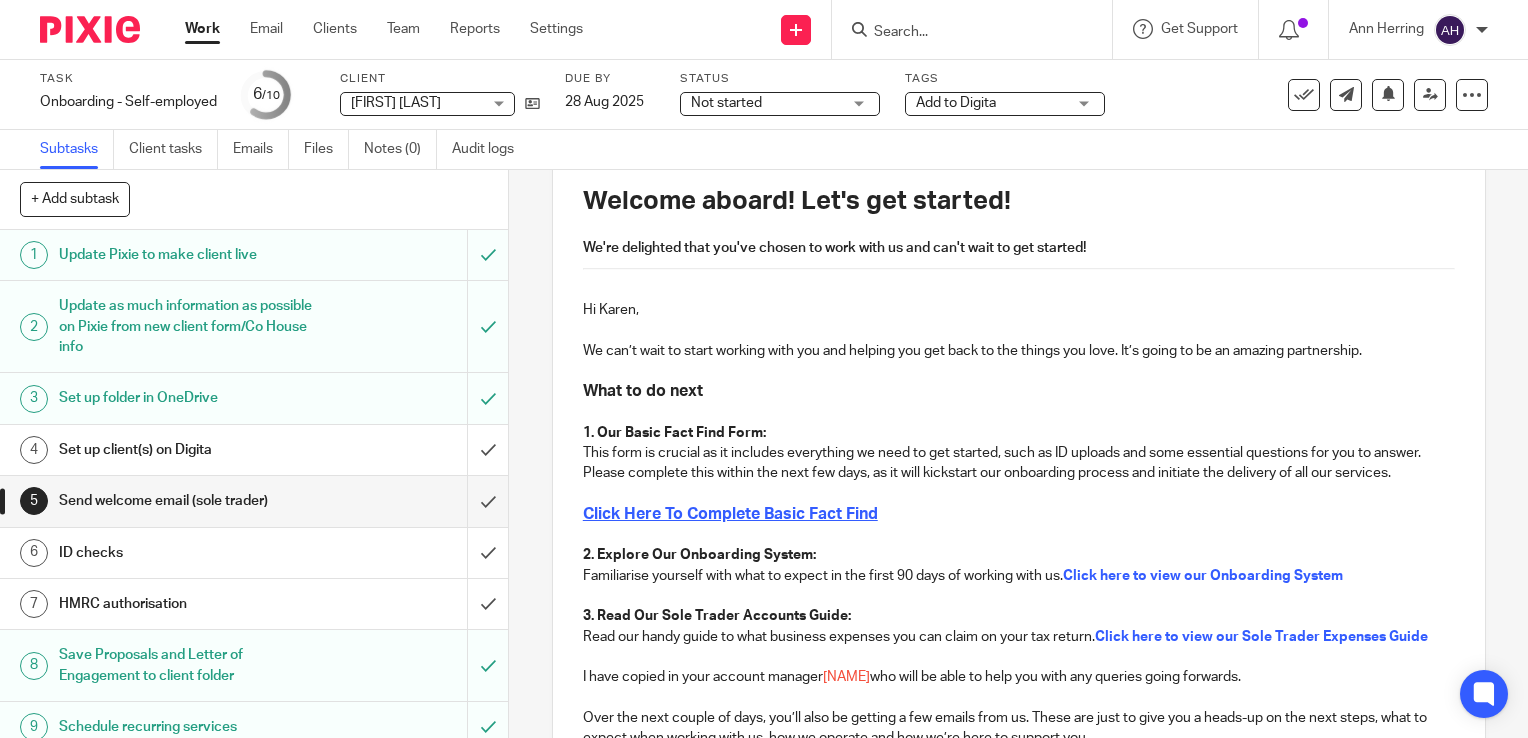 click on "This form is crucial as it includes everything we need to get started, such as ID uploads and some essential questions for you to answer. Please complete this within the next few days, as it will kickstart our onboarding process and initiate the delivery of all our services." at bounding box center (1019, 463) 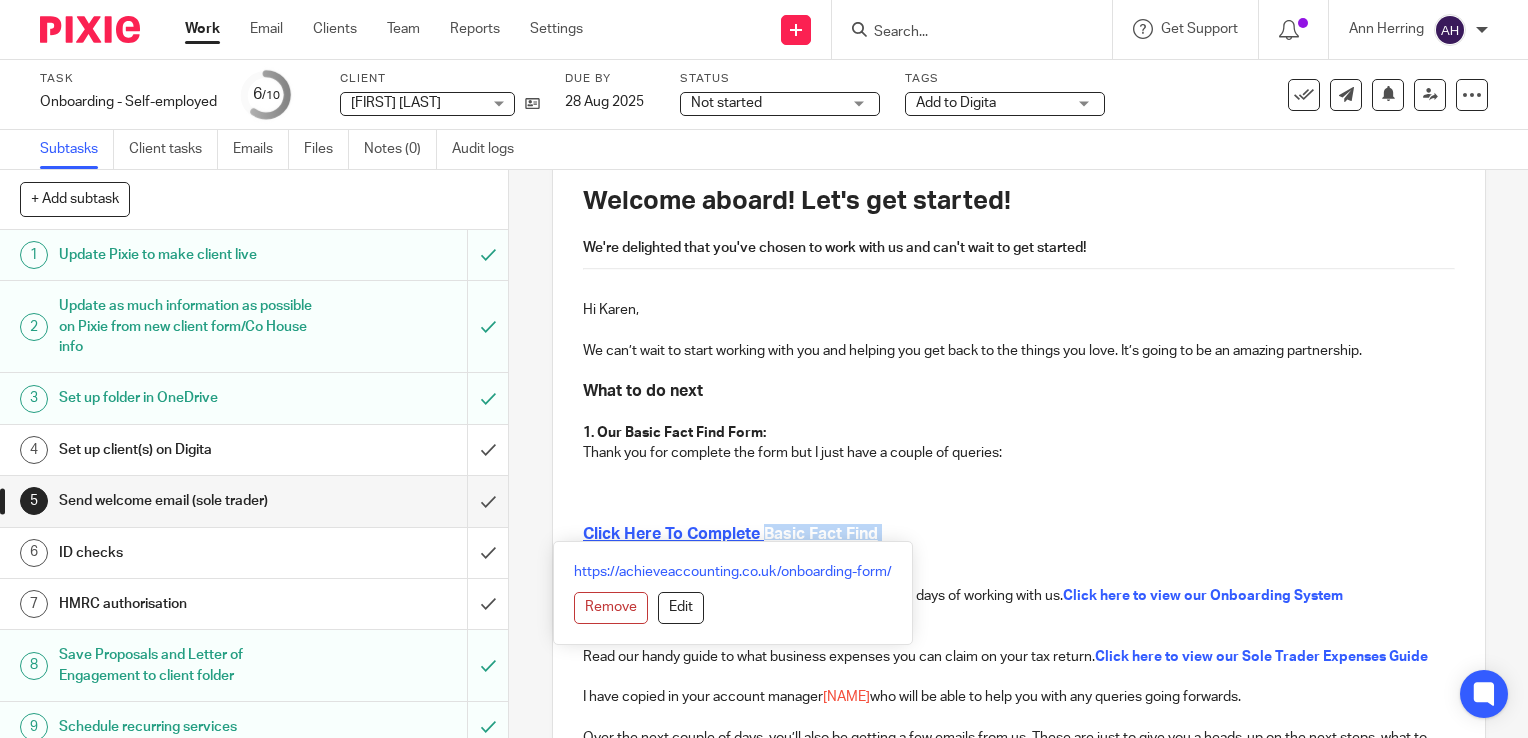 drag, startPoint x: 880, startPoint y: 532, endPoint x: 576, endPoint y: 542, distance: 304.16443 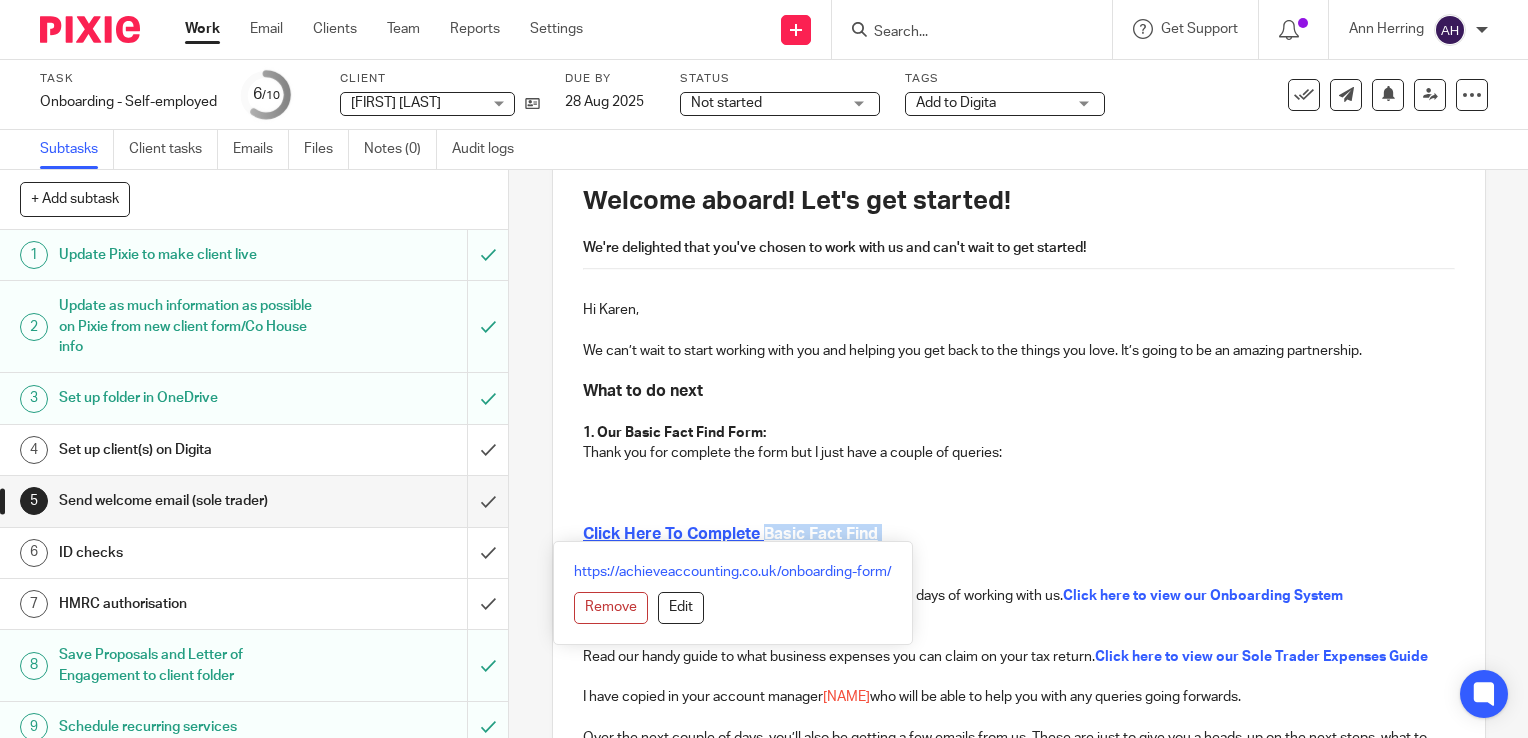 click on "Click Here To Complete Basic Fact Find" at bounding box center (1019, 534) 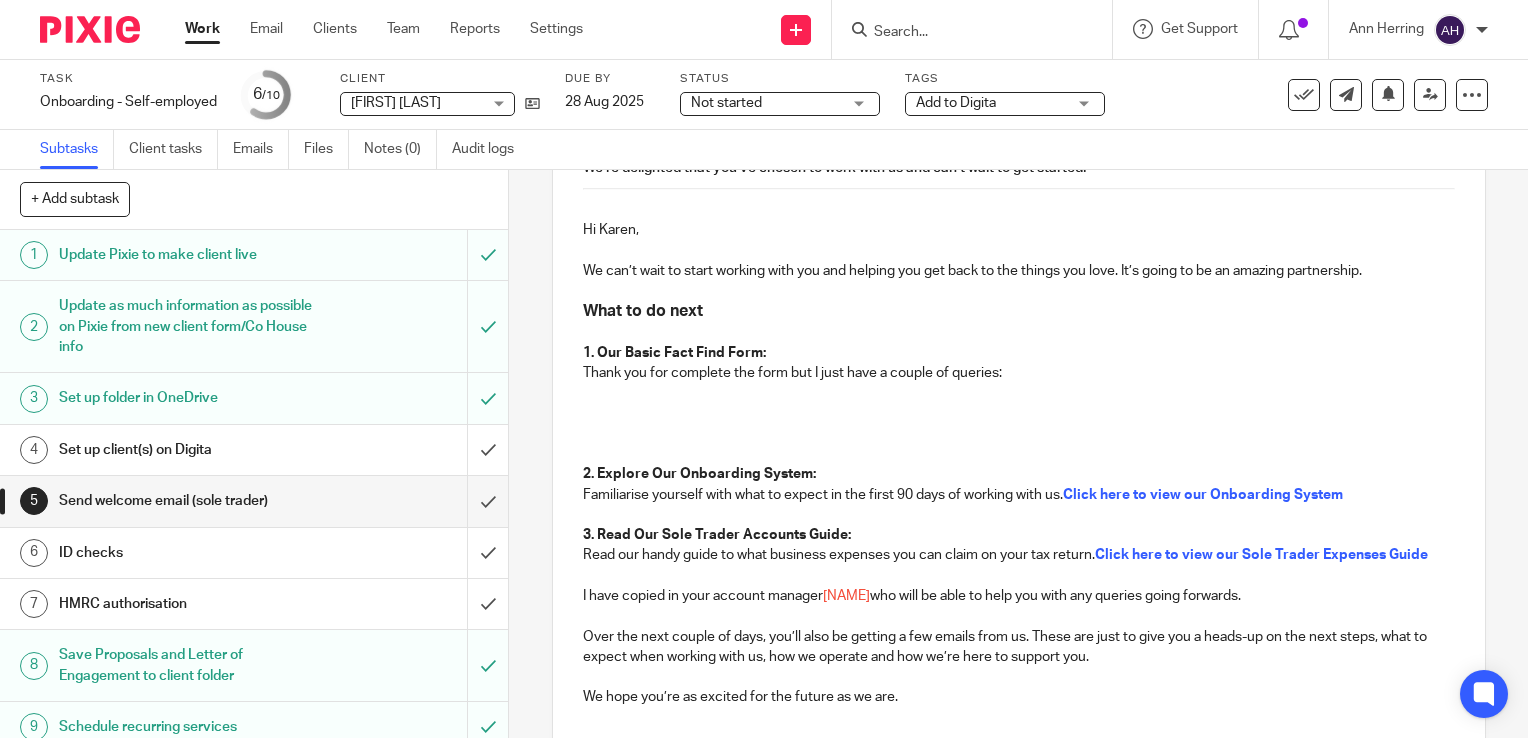 scroll, scrollTop: 500, scrollLeft: 0, axis: vertical 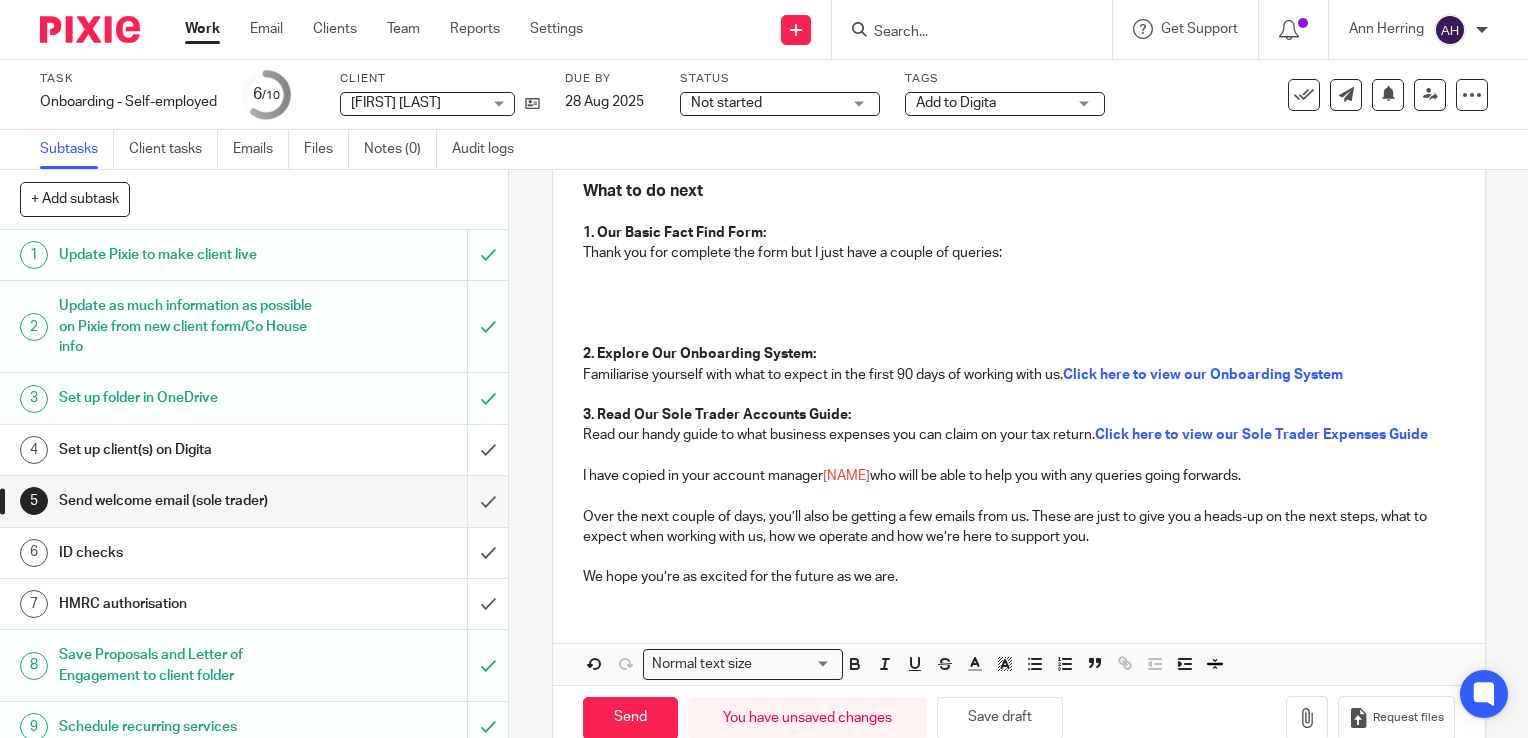 click on "I have copied in your account manager  Liz/Anousheh  who will be able to help you with any queries going forwards." at bounding box center (1019, 476) 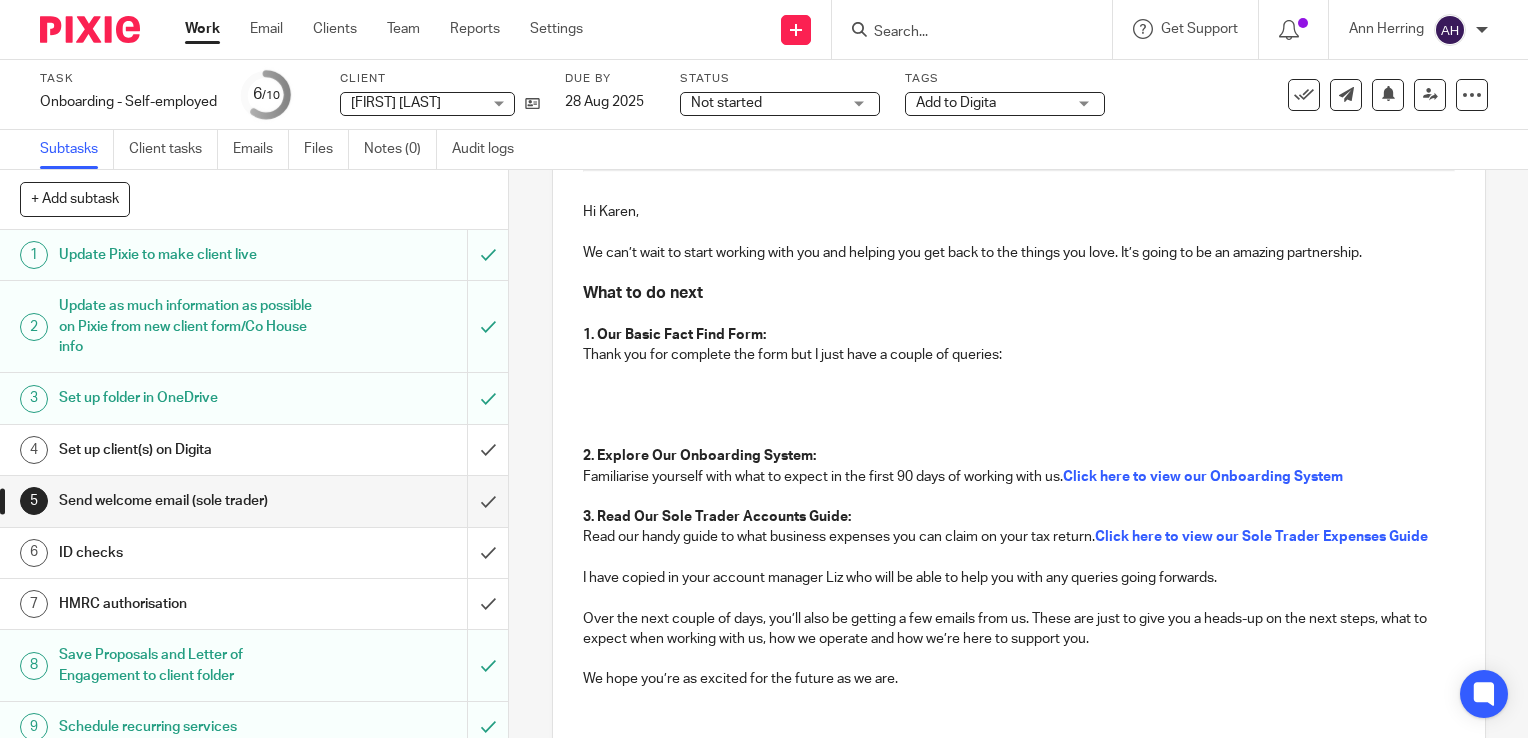 scroll, scrollTop: 400, scrollLeft: 0, axis: vertical 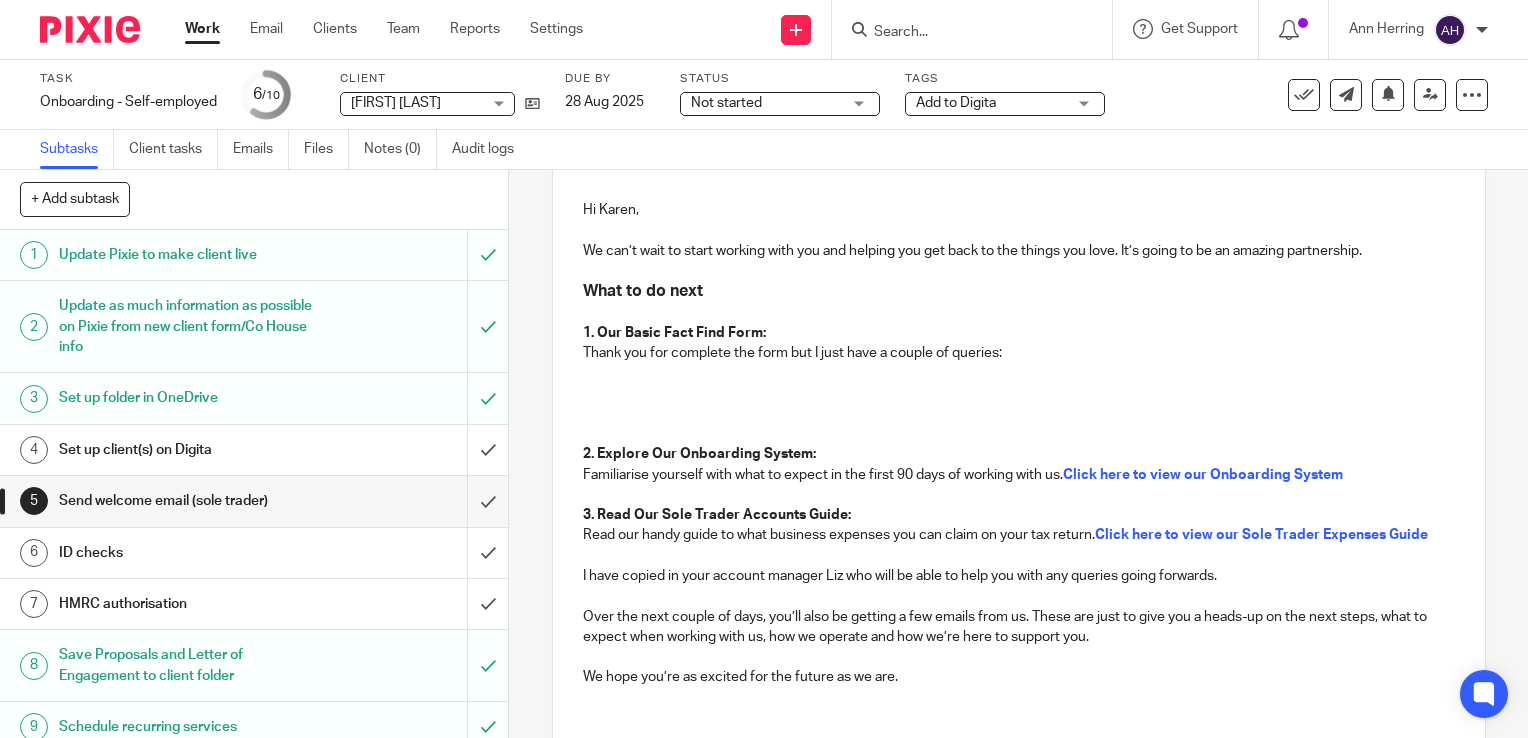click at bounding box center [1019, 373] 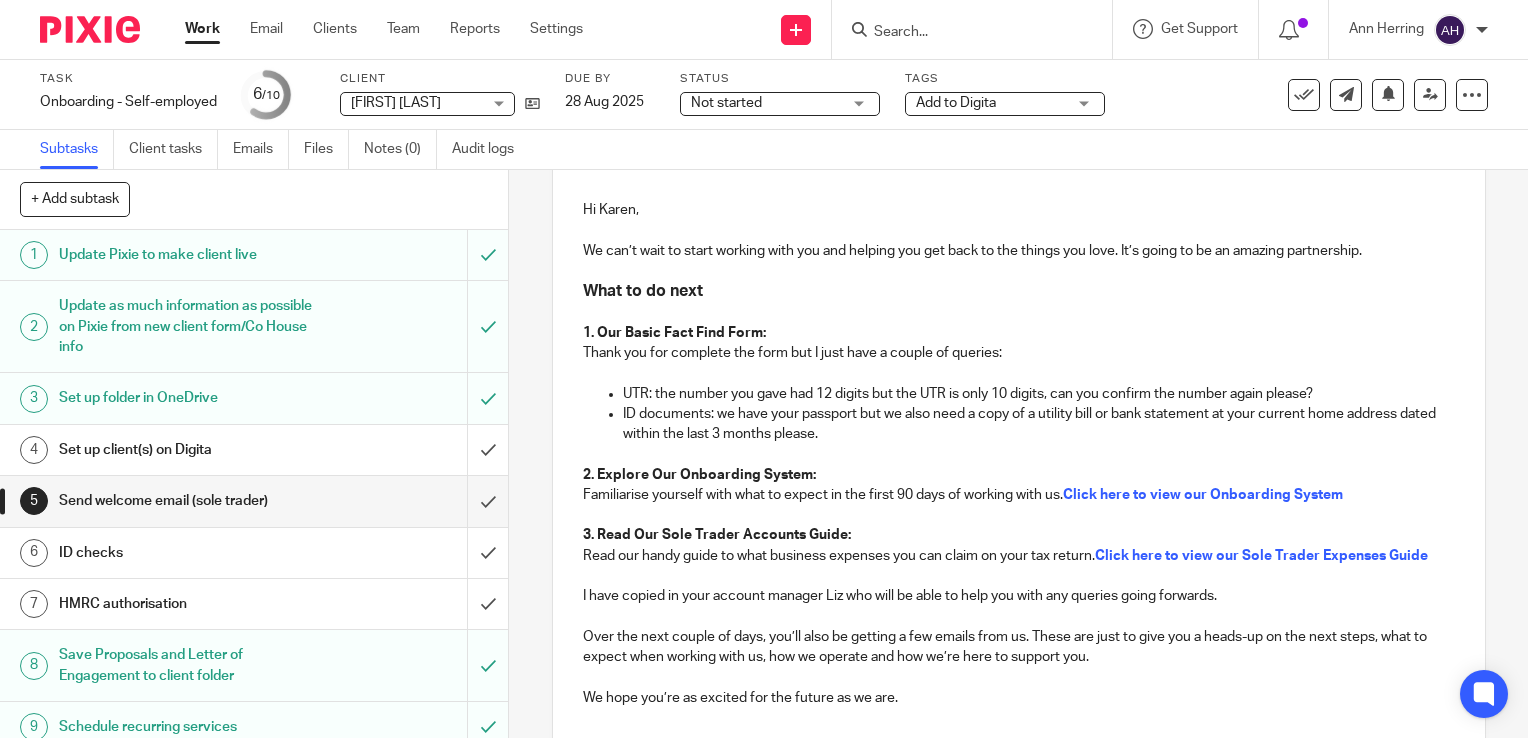 click on "UTR:  the number you gave had 12 digits but the UTR is only 10 digits, can you confirm the number again please?" at bounding box center (1039, 394) 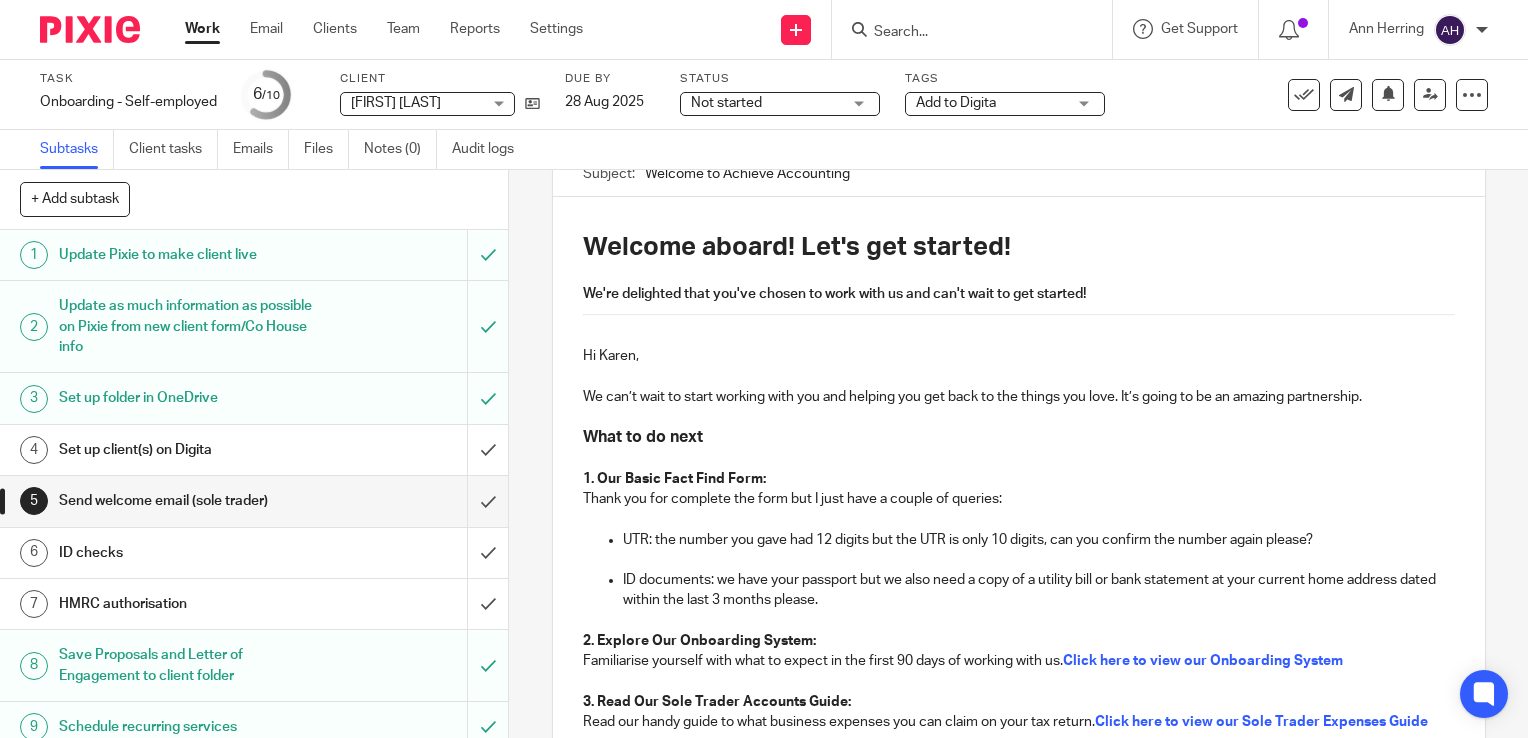 scroll, scrollTop: 300, scrollLeft: 0, axis: vertical 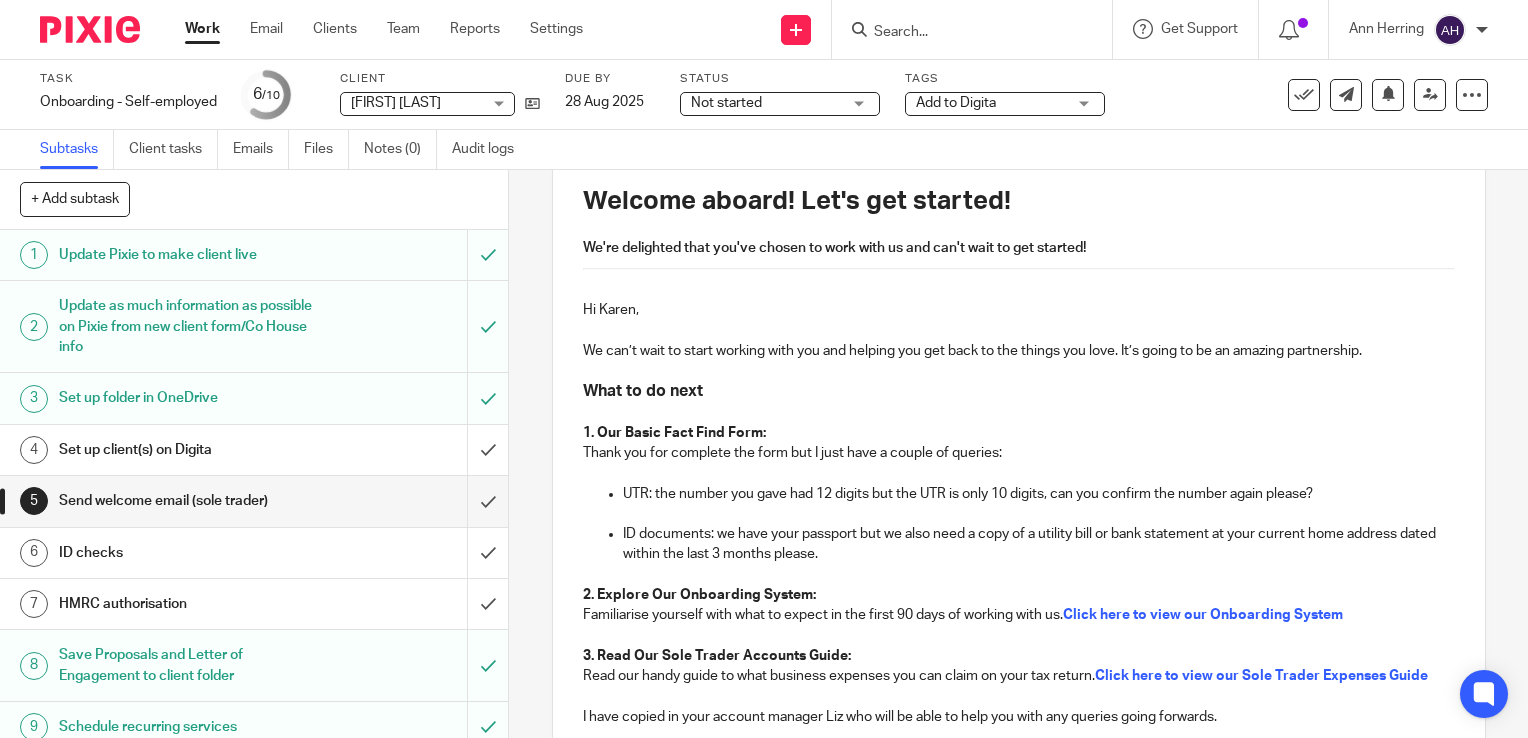 click on "UTR:  the number you gave had 12 digits but the UTR is only 10 digits, can you confirm the number again please?" at bounding box center (1039, 494) 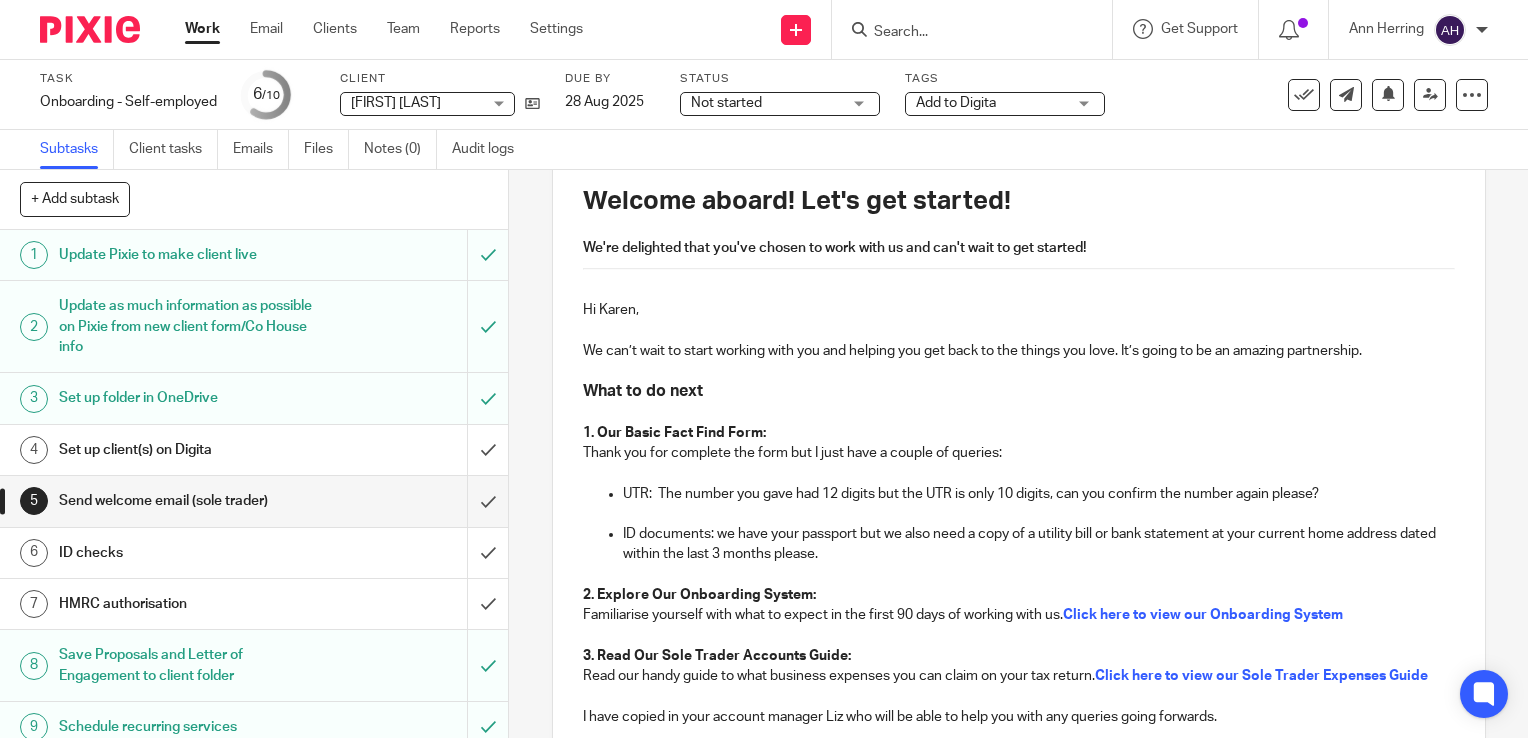 click on "ID documents:  we have your passport but we also need a copy of a utility bill or bank statement at your current home address dated within the last 3 months please." at bounding box center [1039, 544] 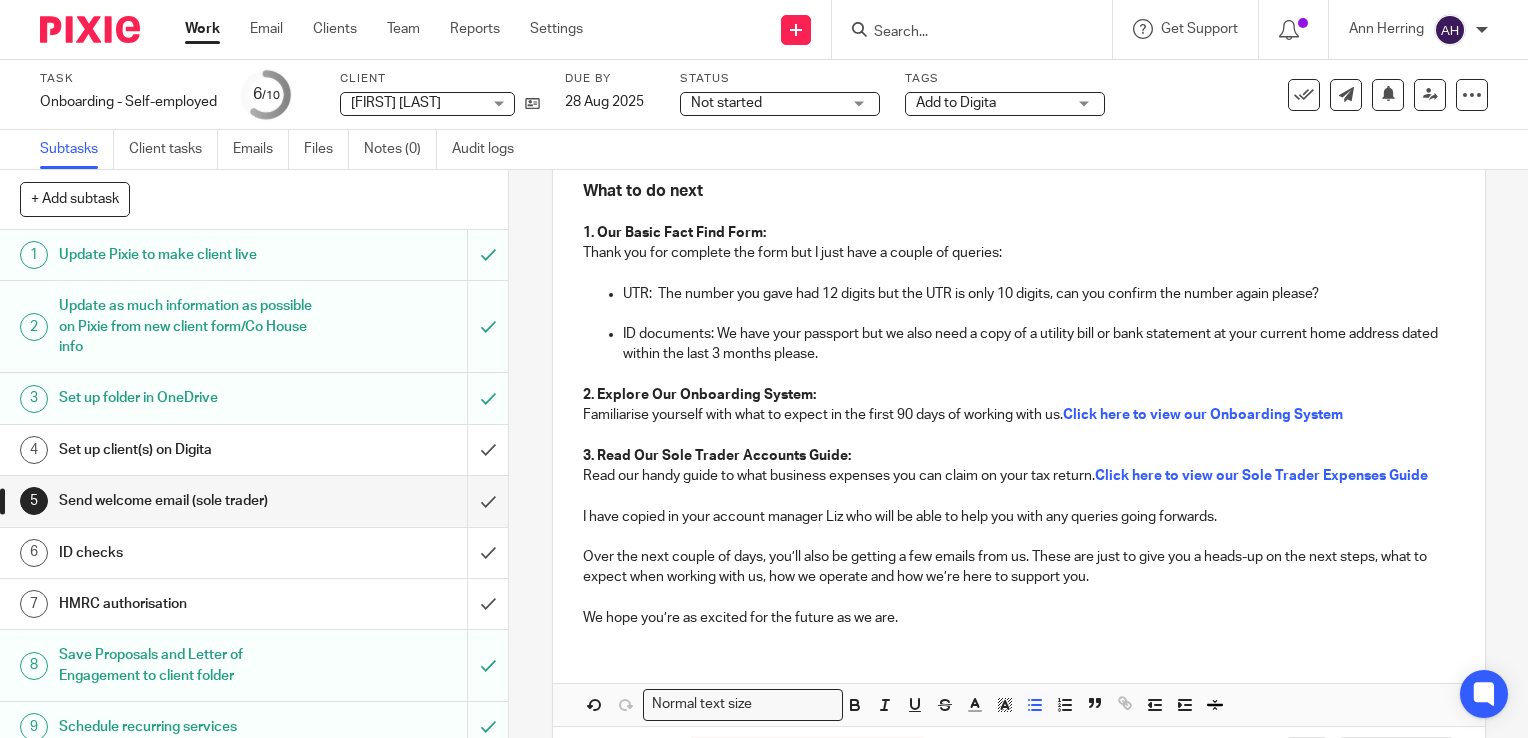 scroll, scrollTop: 580, scrollLeft: 0, axis: vertical 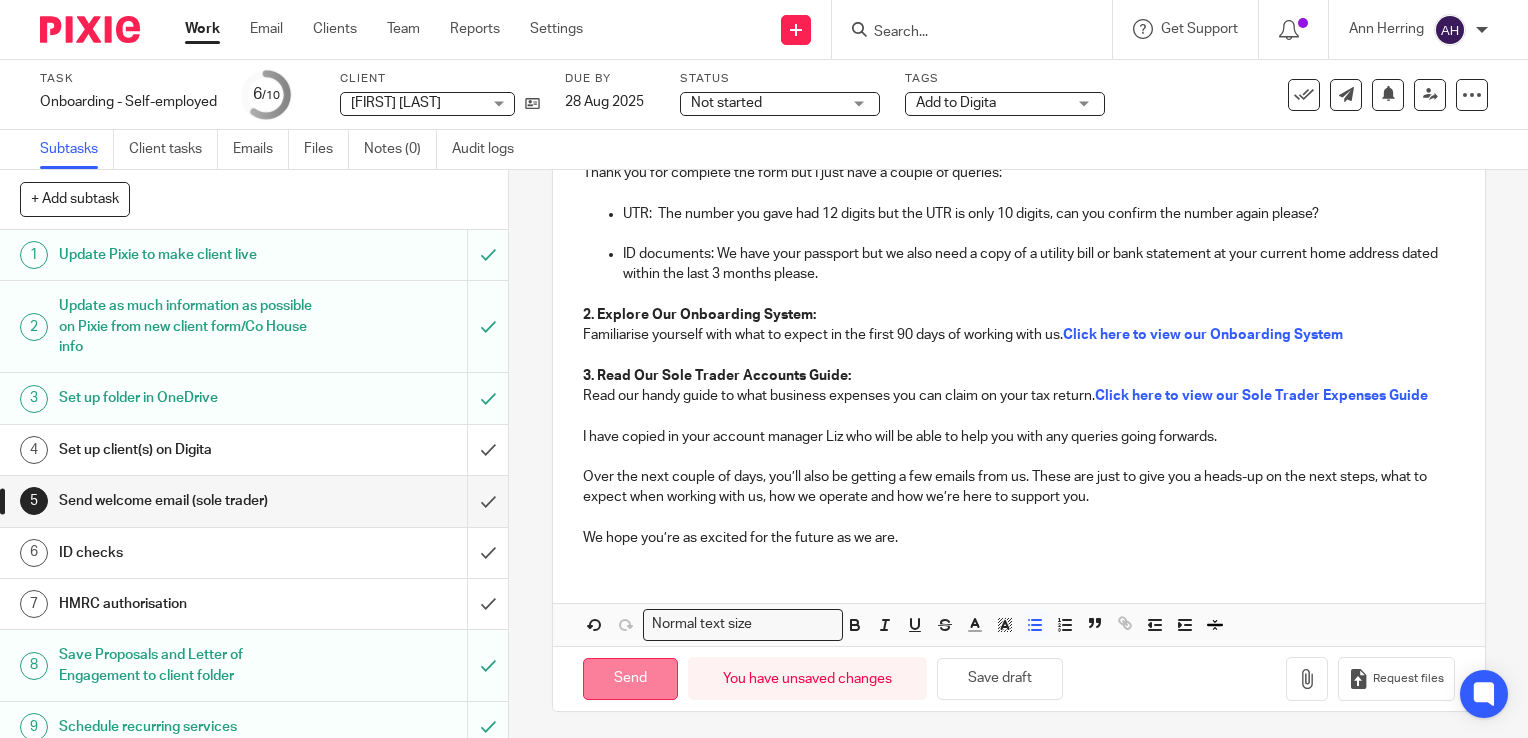 click on "Send" at bounding box center [630, 679] 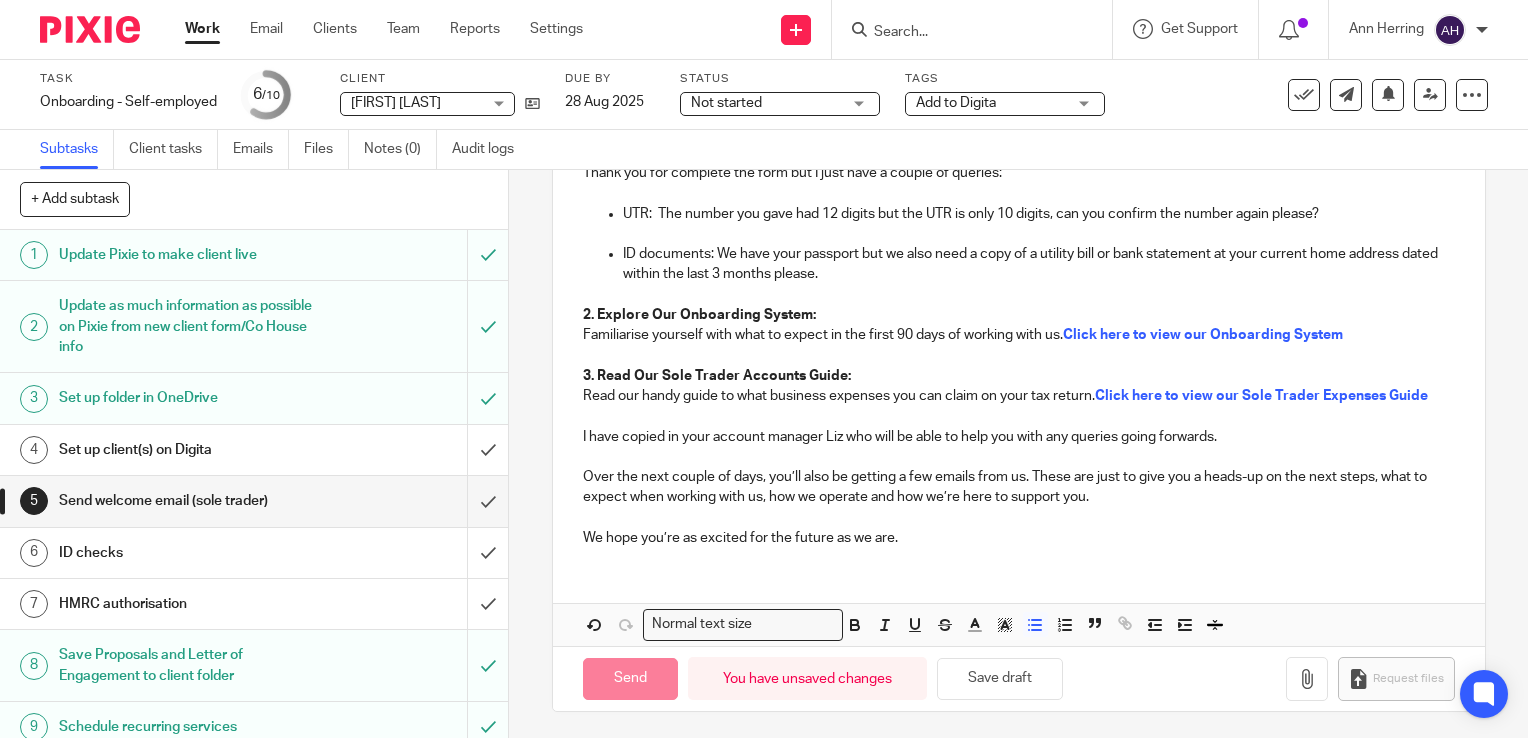 type on "Sent" 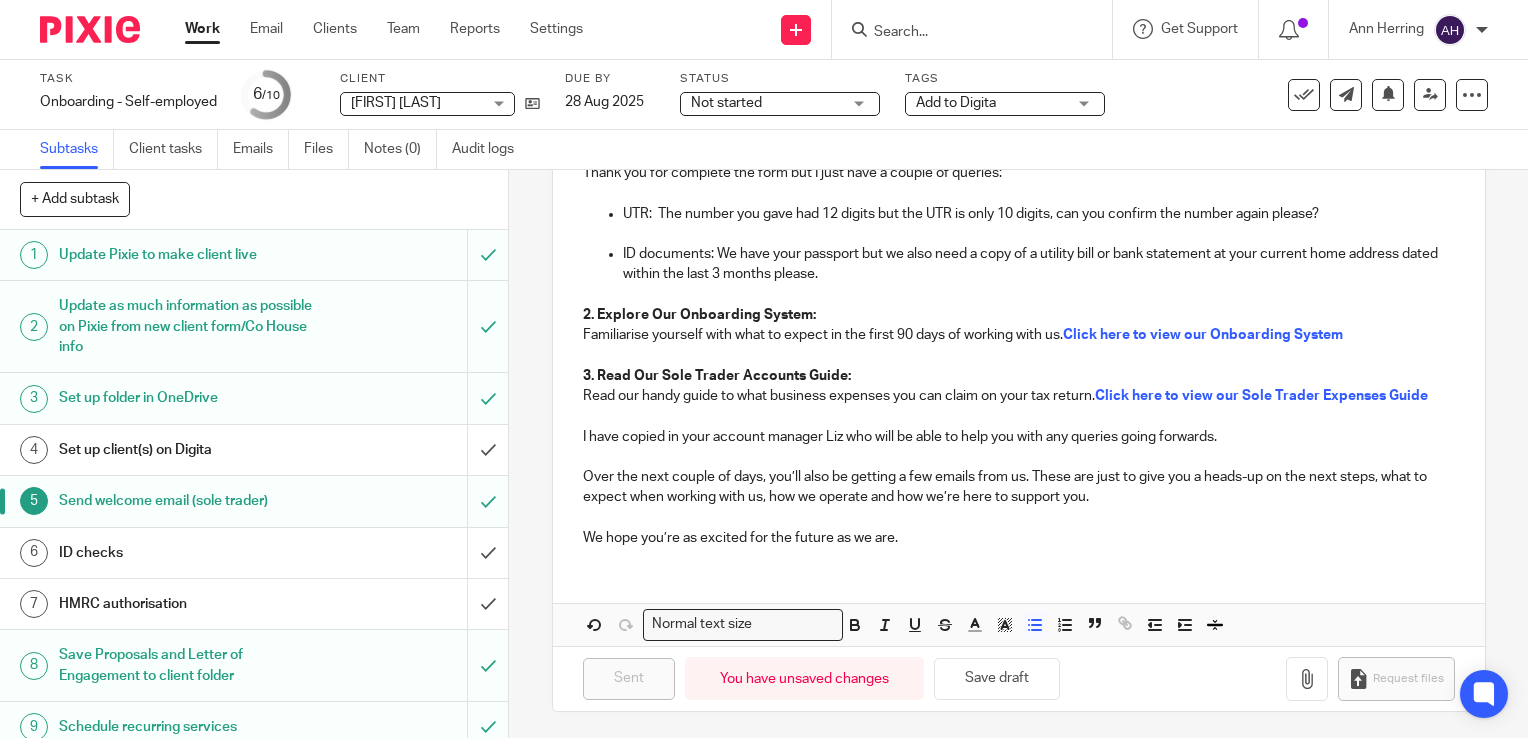 click on "Add to Digita" at bounding box center [1005, 104] 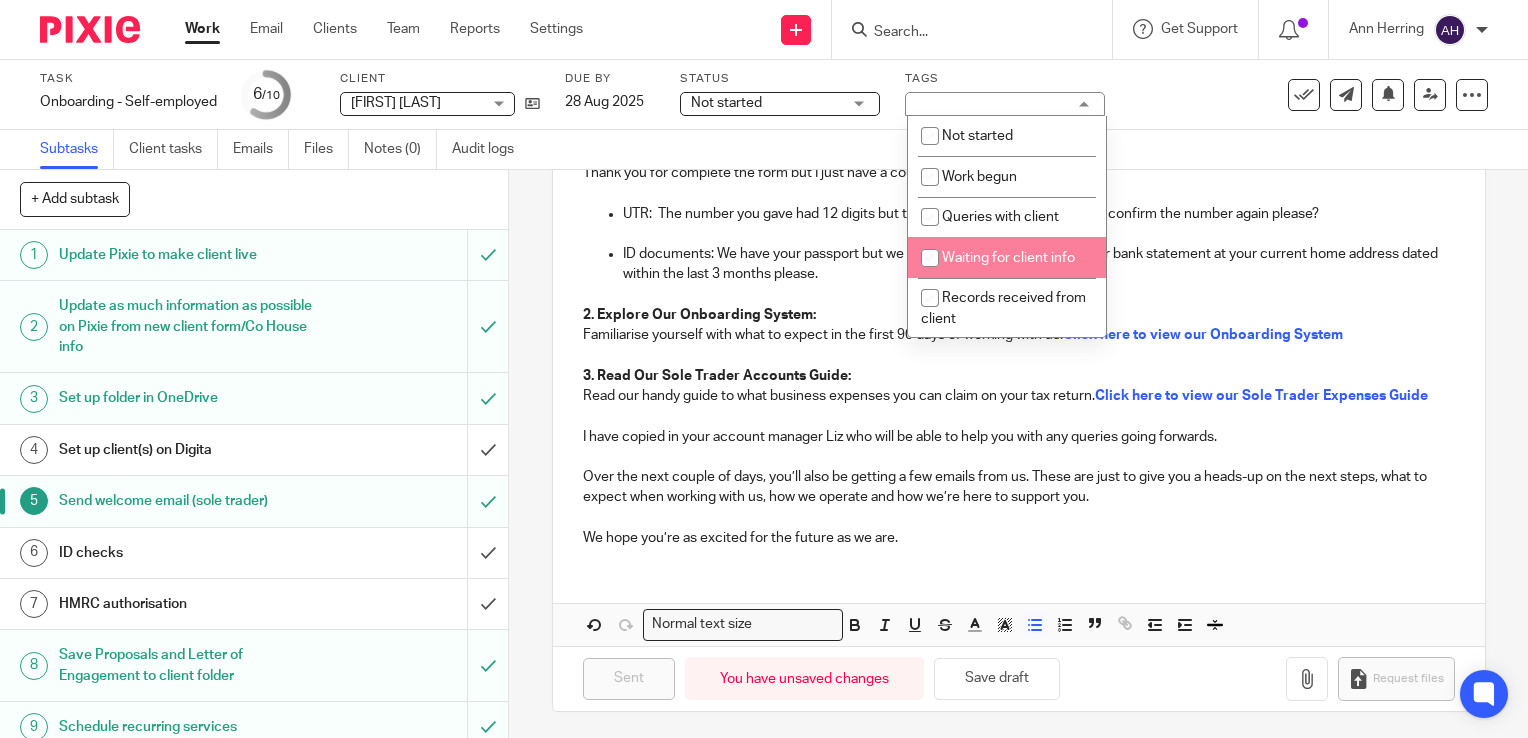 click at bounding box center (930, 258) 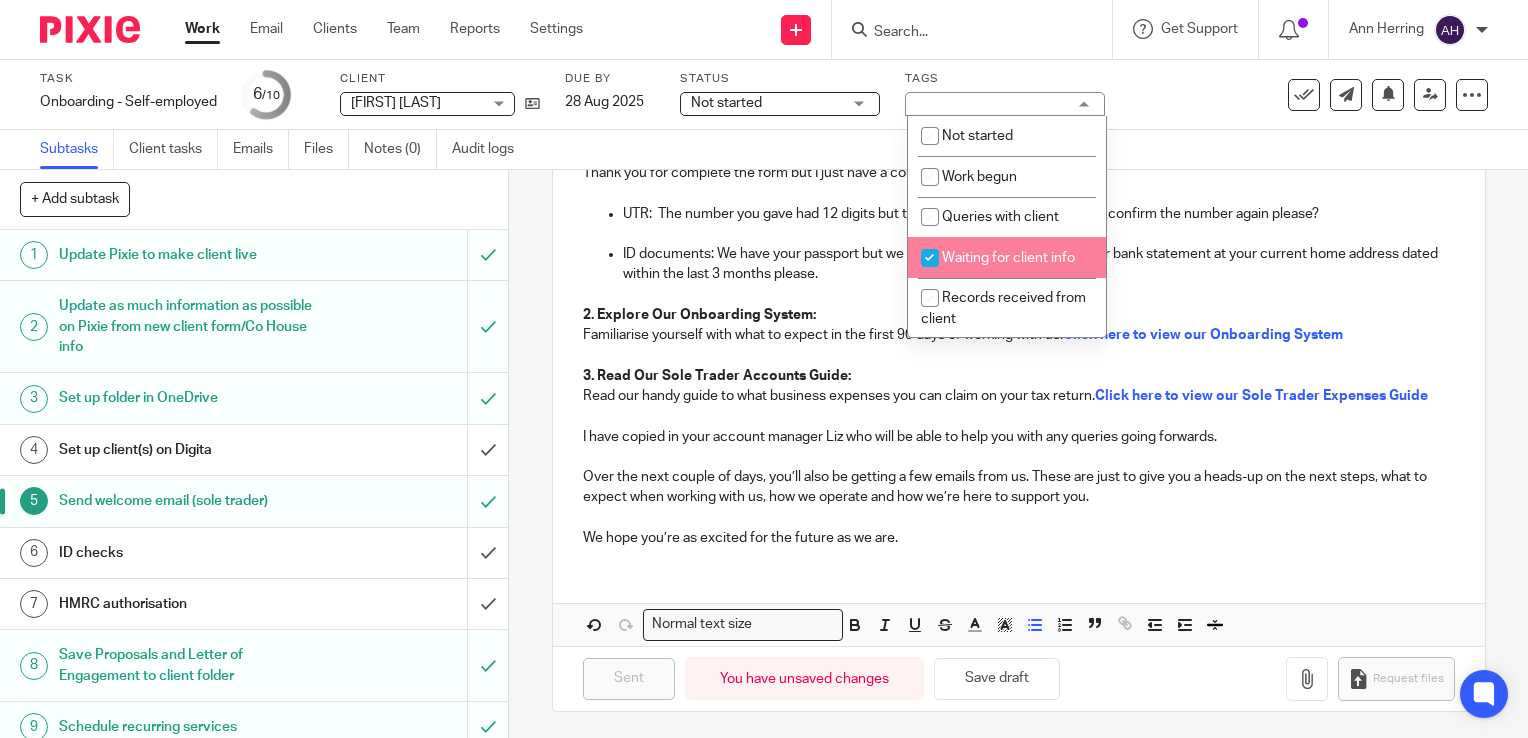 checkbox on "true" 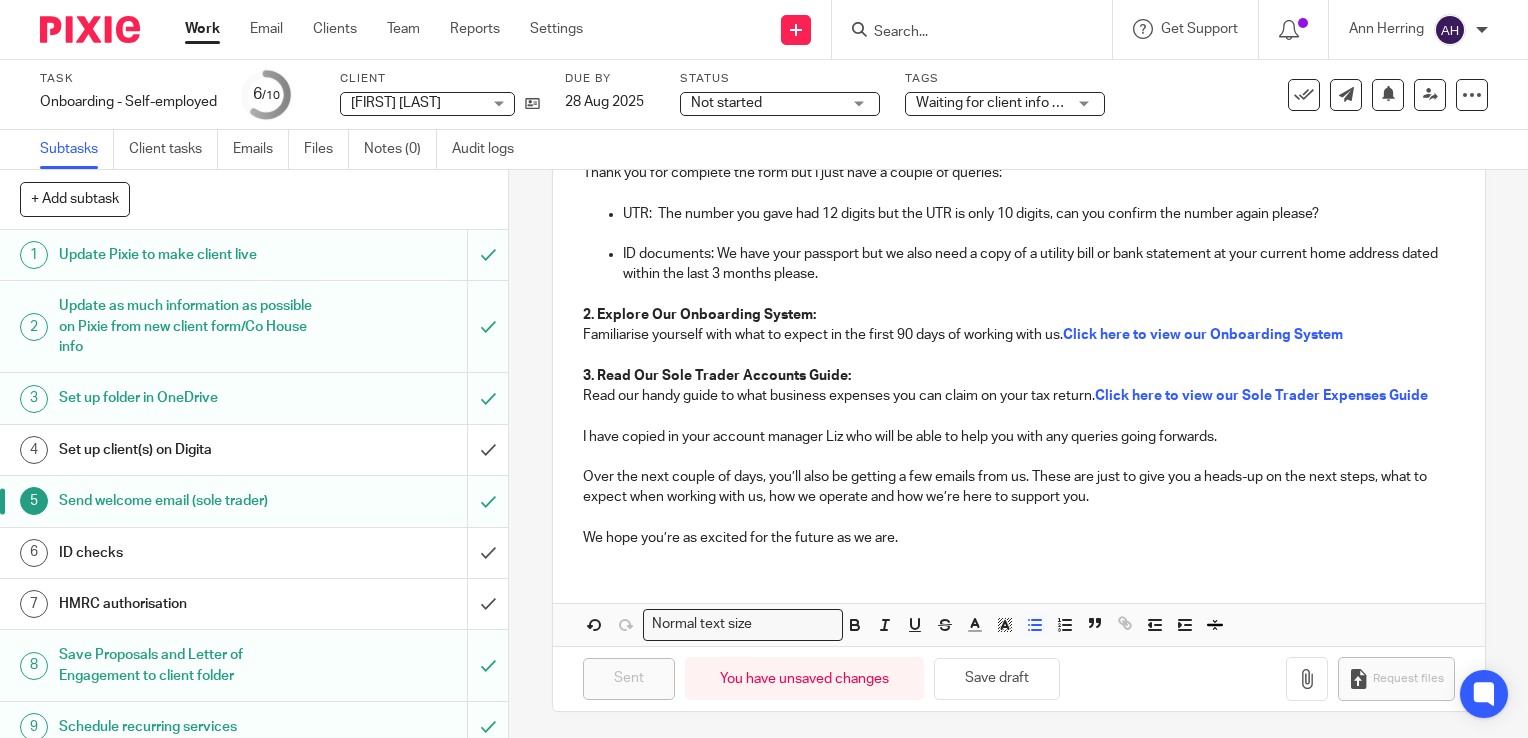 click on "5
Send welcome email (sole trader)
Manual email
Secure the attachments in this message. Files exceeding the size limit (10MB) will be secured automatically.
Switch off     On     To:
Karen Lingard
Karen Lingard             Cc:
Ann Herring
liz@achieveaccounting.co.uk
Ann Herring   liz@achieveaccounting.co.uk         Subject:     Welcome to Achieve Accounting     Welcome aboard! Let's get started! We're delighted that you've chosen to work with us and can't wait to get started! Hi Karen, We can’t wait to start working with you and helping you get back to the things you love. It’s going to be an amazing partnership. What to do next 1.   Our Basic Fact Find Form: Thank you for complete the form but I just have a couple of queries: 2. Explore Our Onboarding System:" at bounding box center [1018, 454] 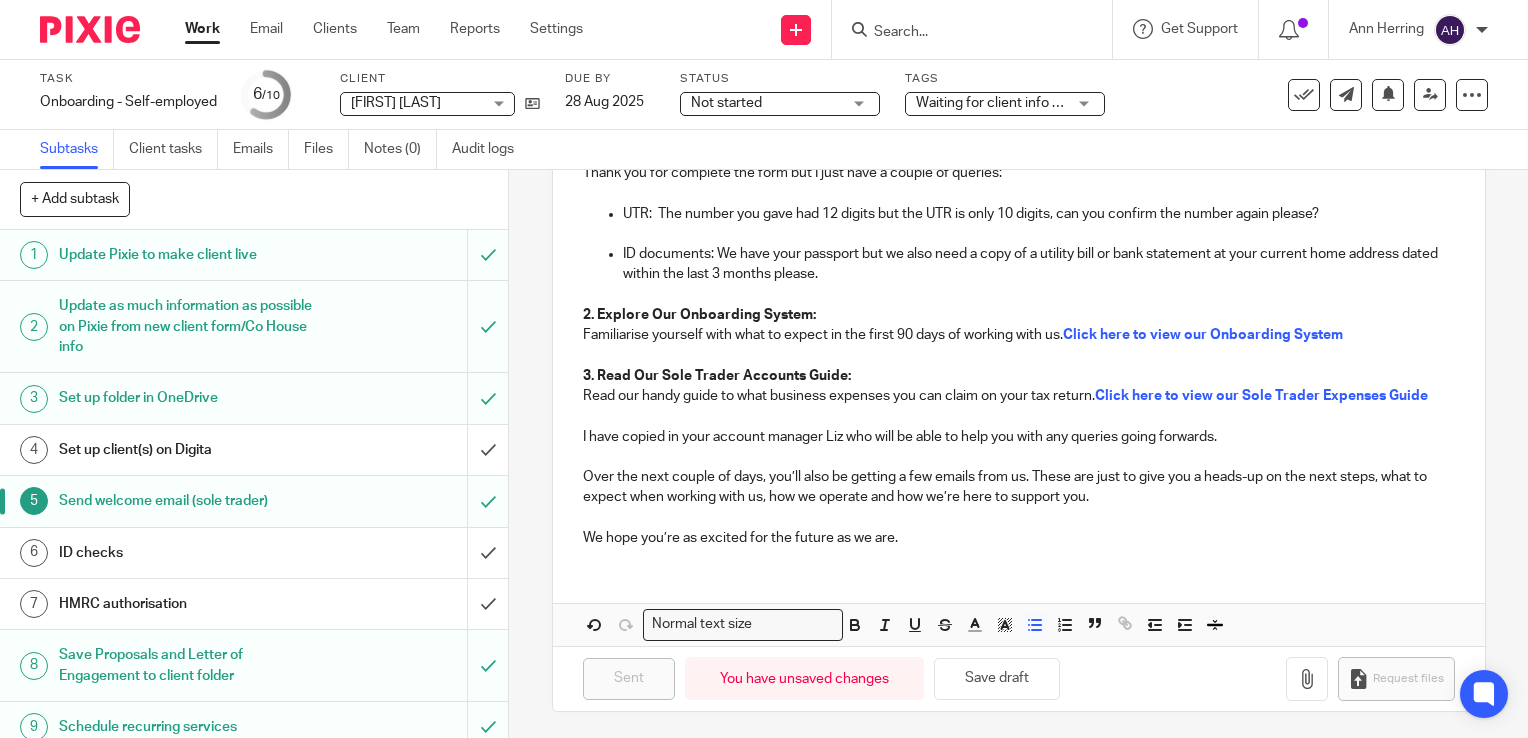 scroll, scrollTop: 64, scrollLeft: 0, axis: vertical 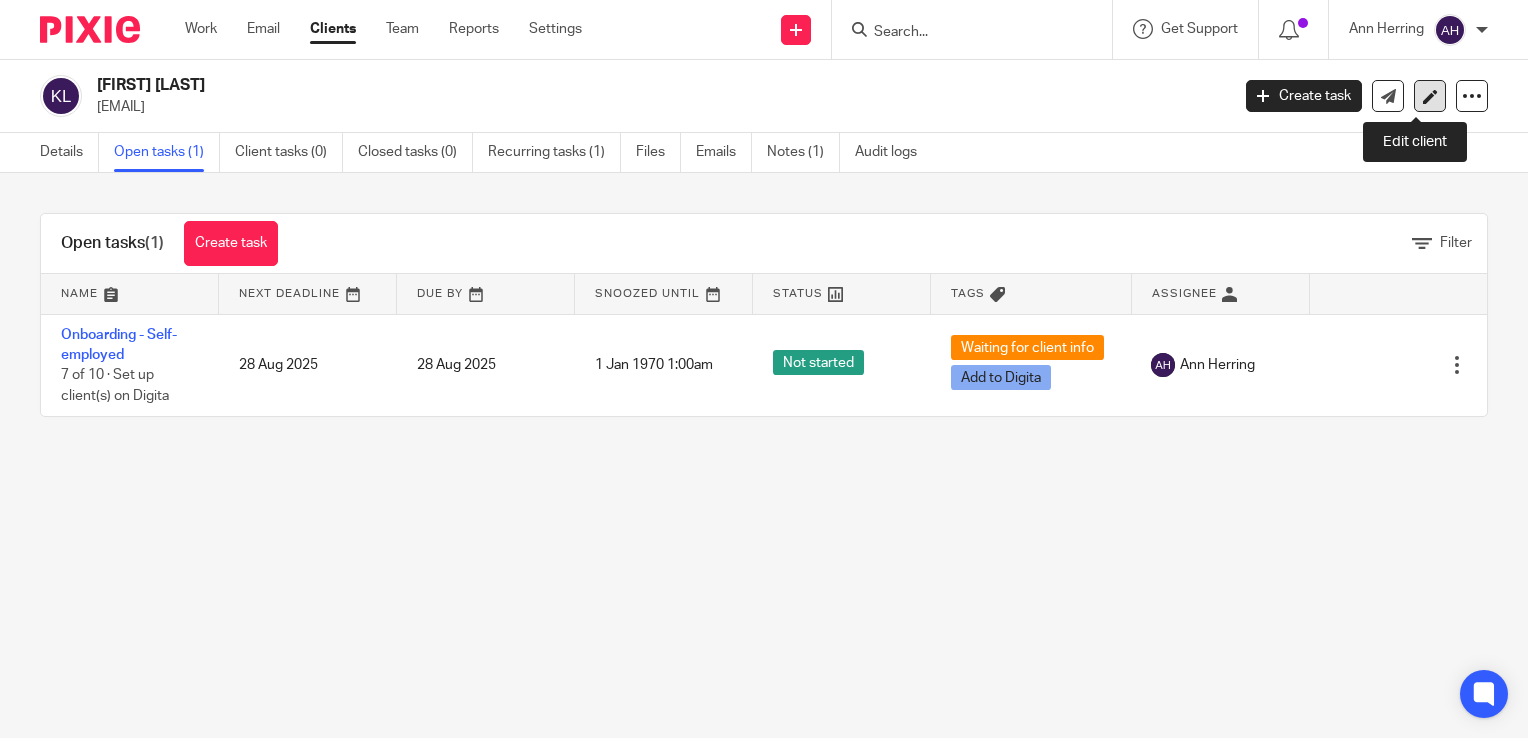click at bounding box center [1430, 96] 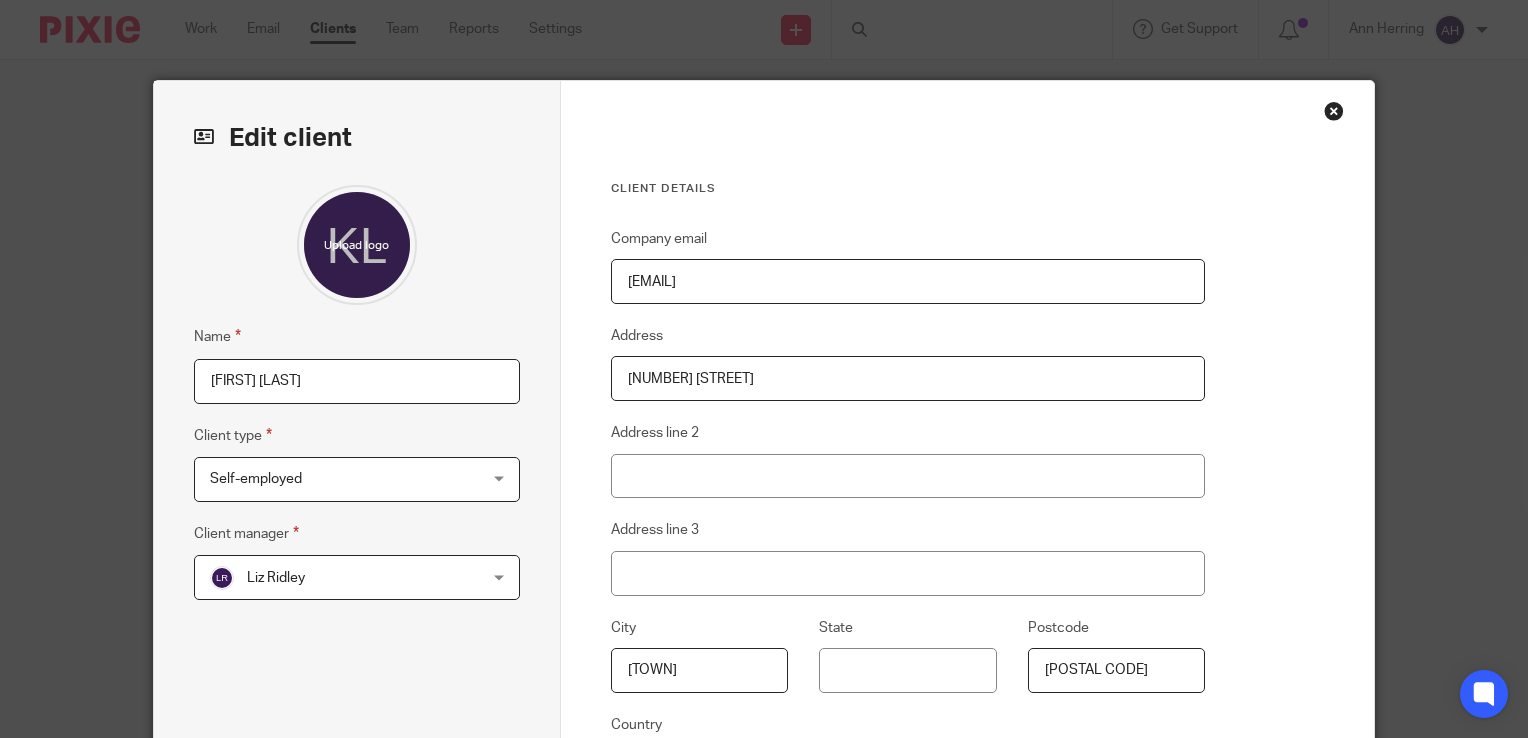 scroll, scrollTop: 0, scrollLeft: 0, axis: both 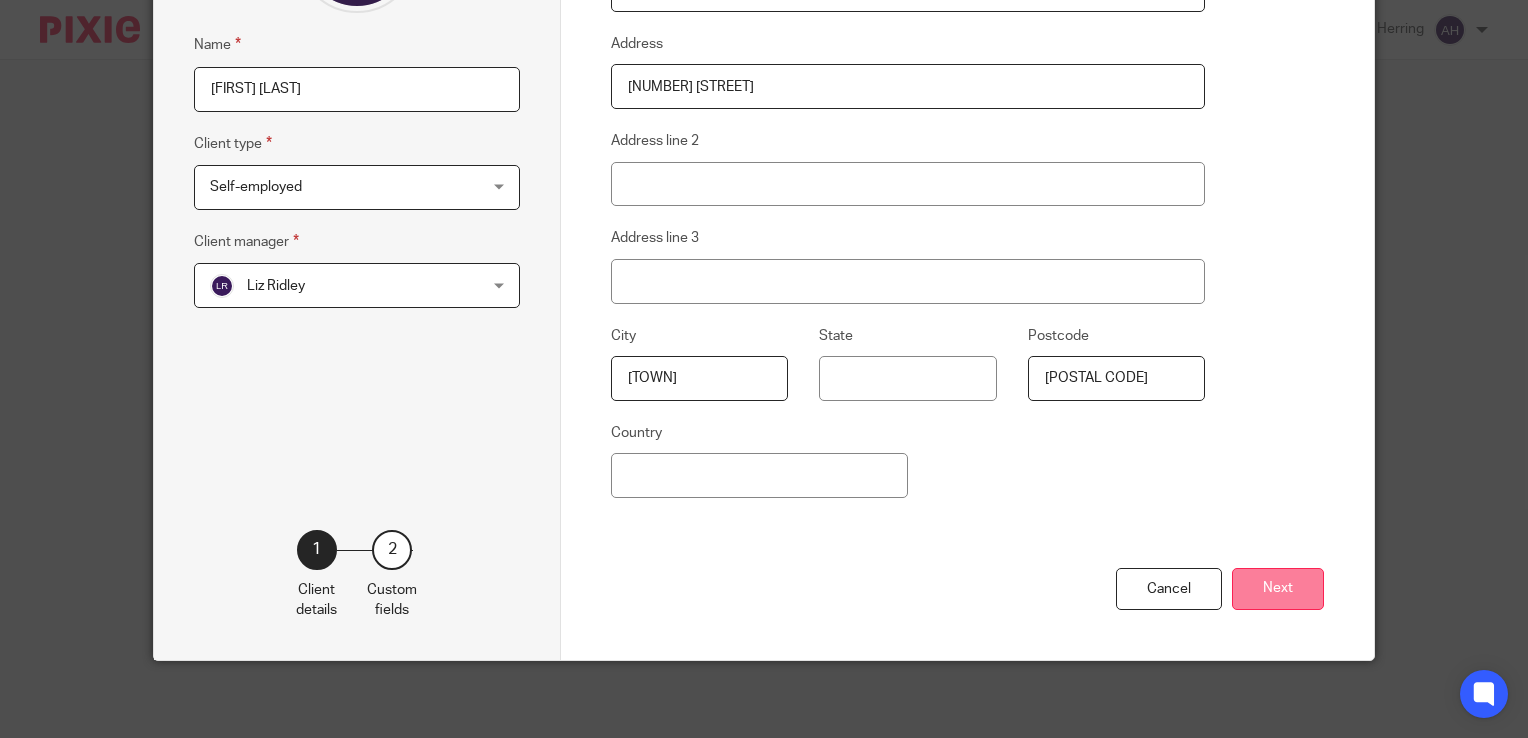 type on "[EMAIL]" 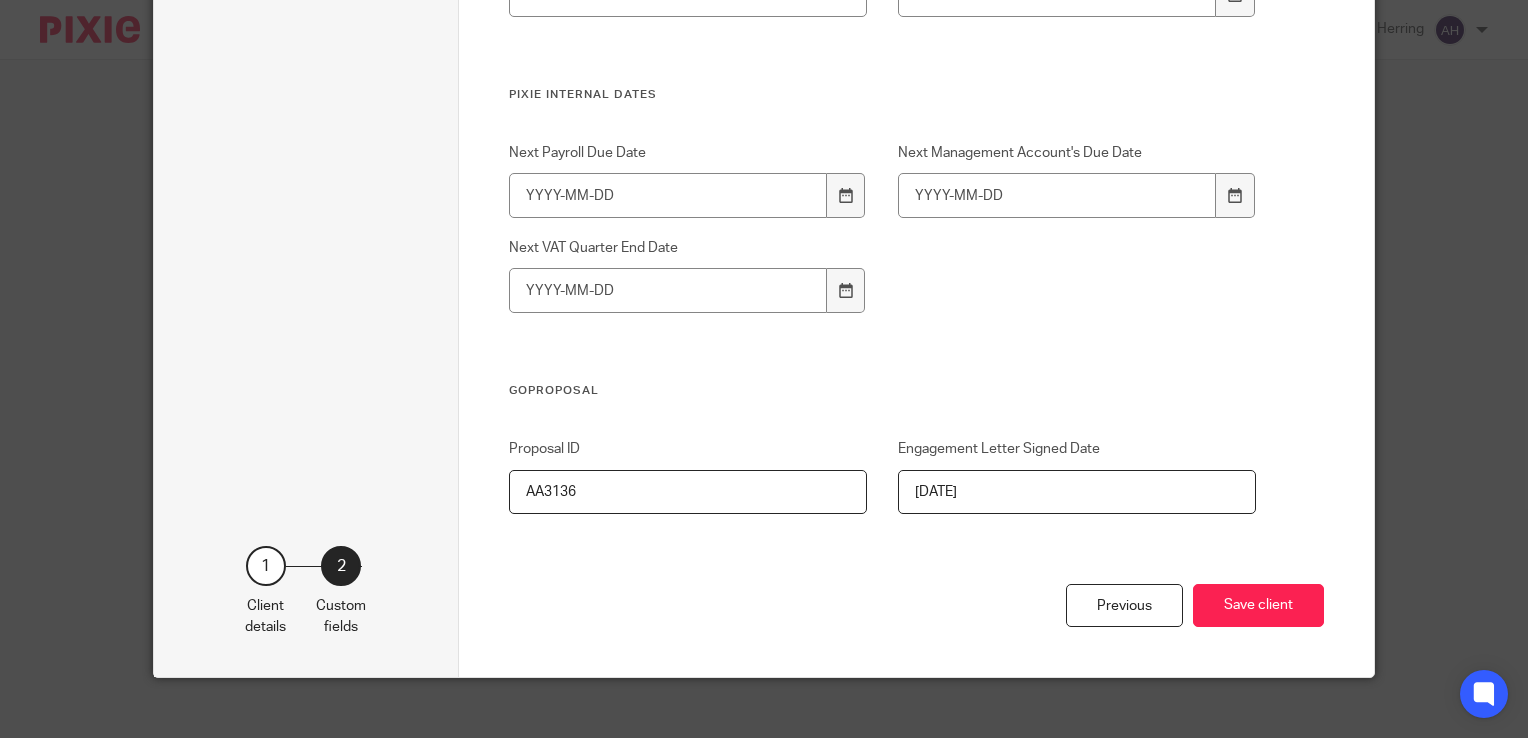 scroll, scrollTop: 2254, scrollLeft: 0, axis: vertical 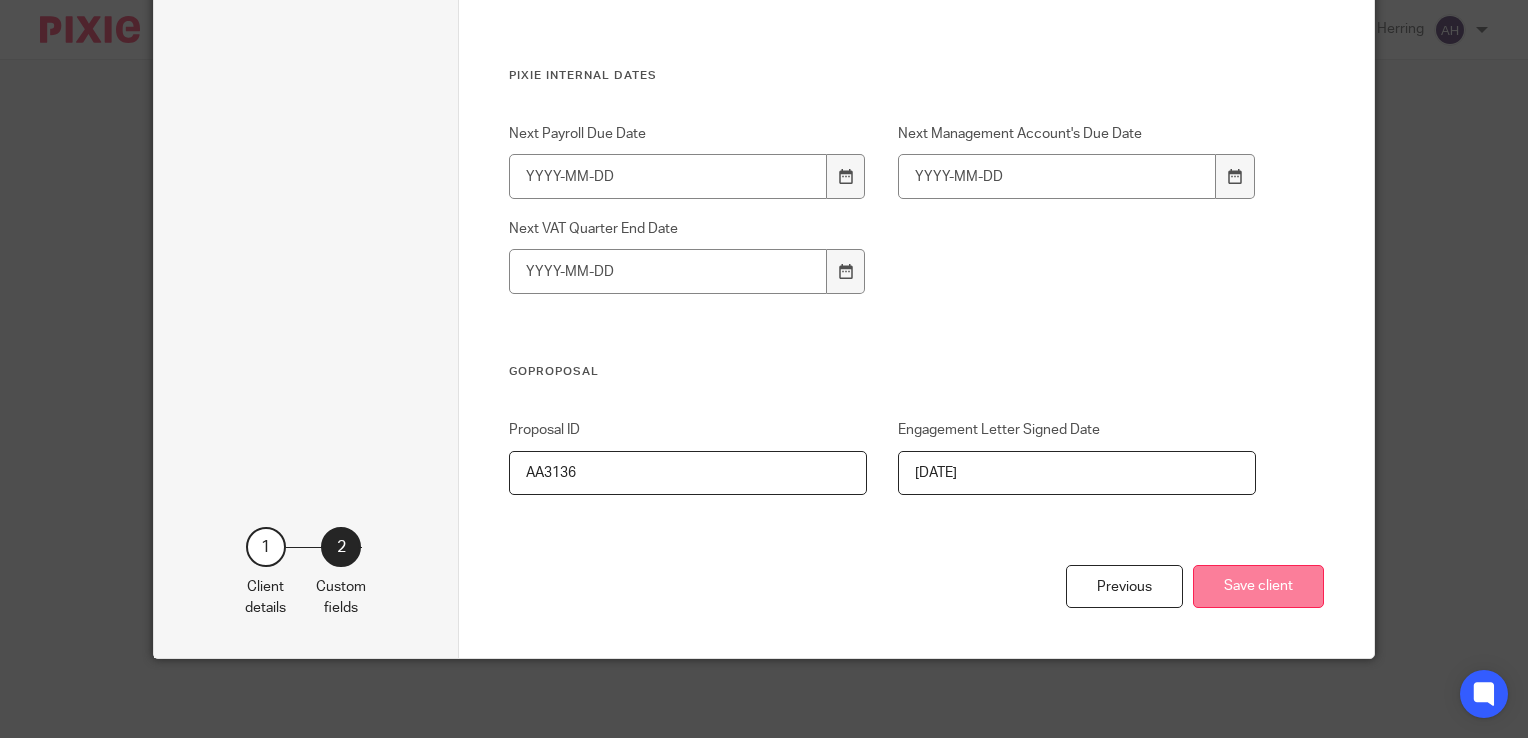 click on "Save client" at bounding box center (1258, 586) 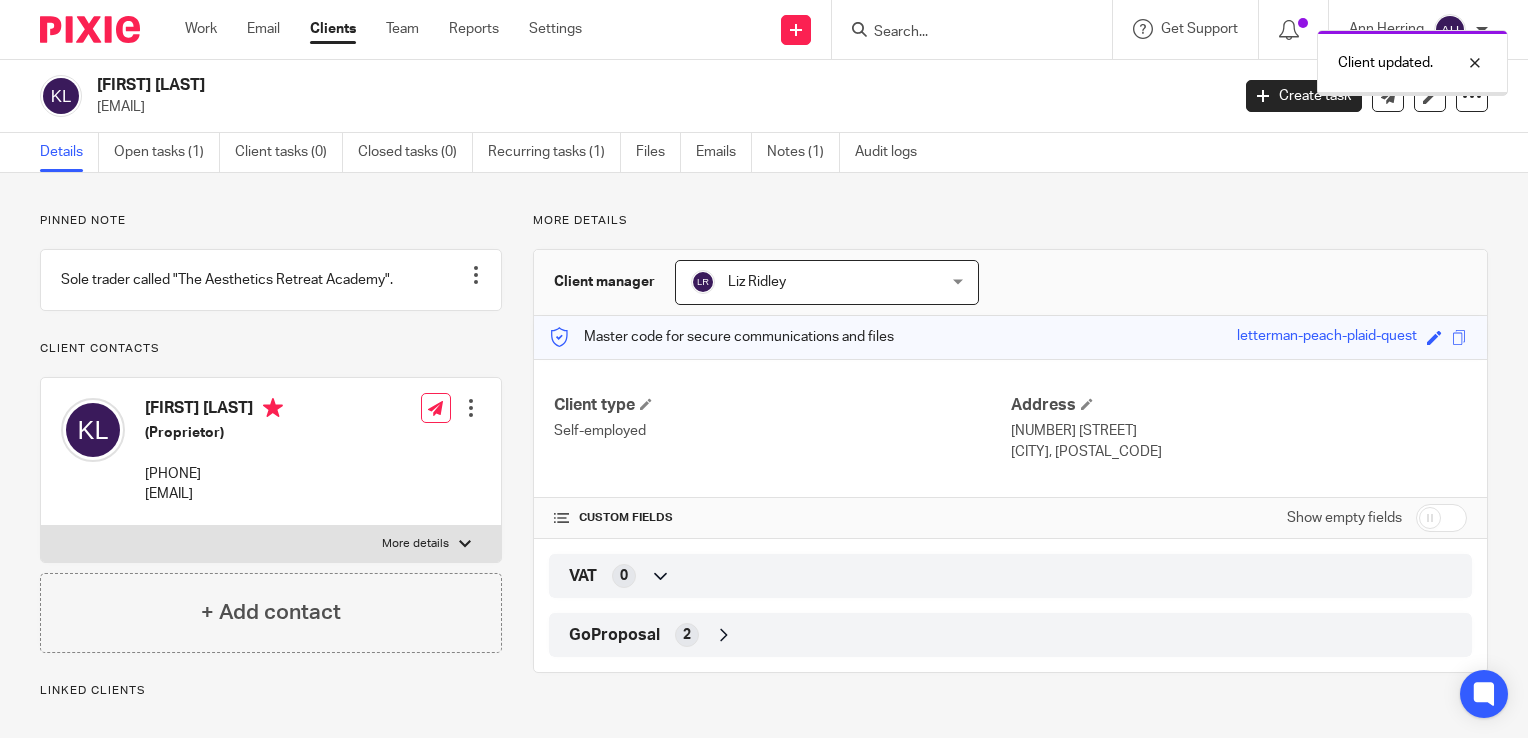 scroll, scrollTop: 0, scrollLeft: 0, axis: both 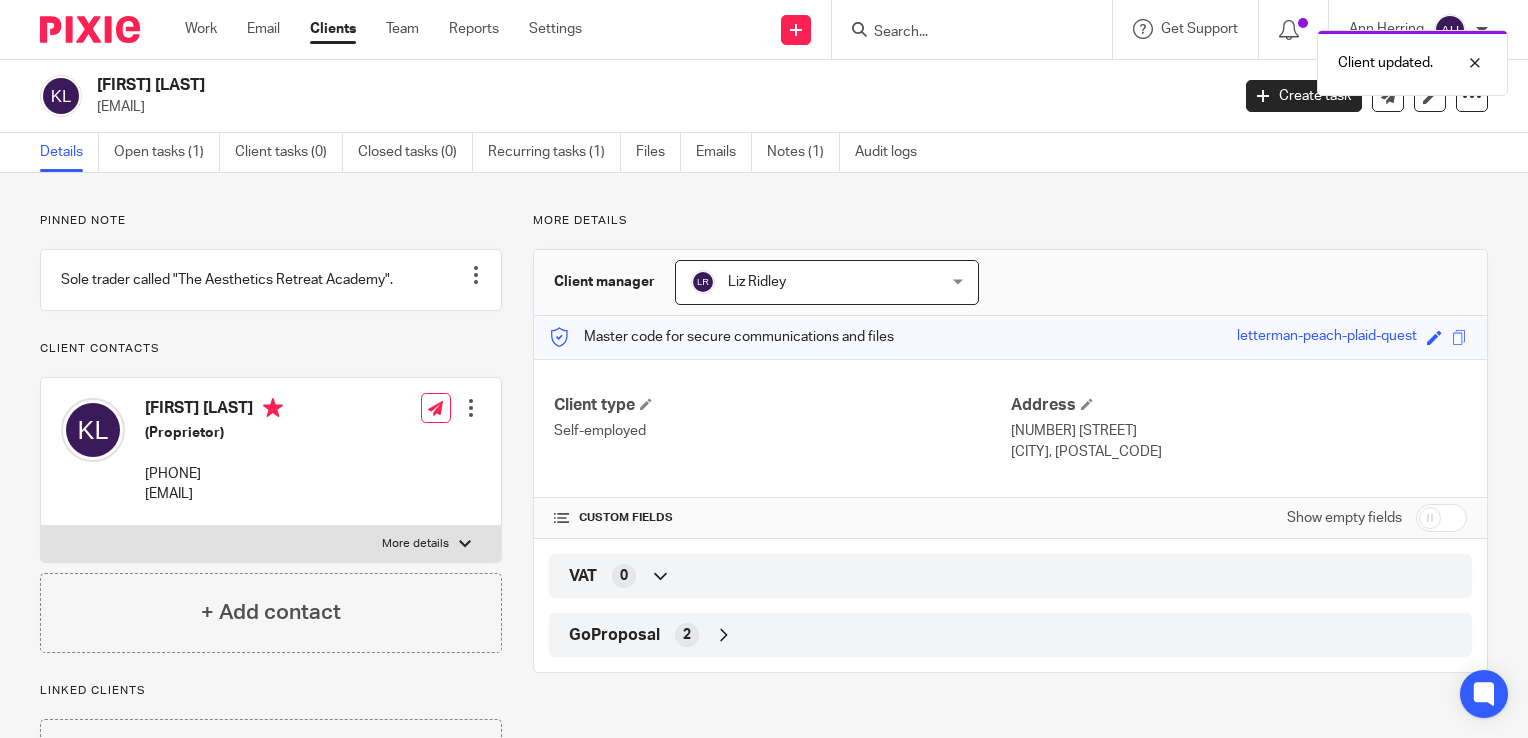 click at bounding box center [471, 408] 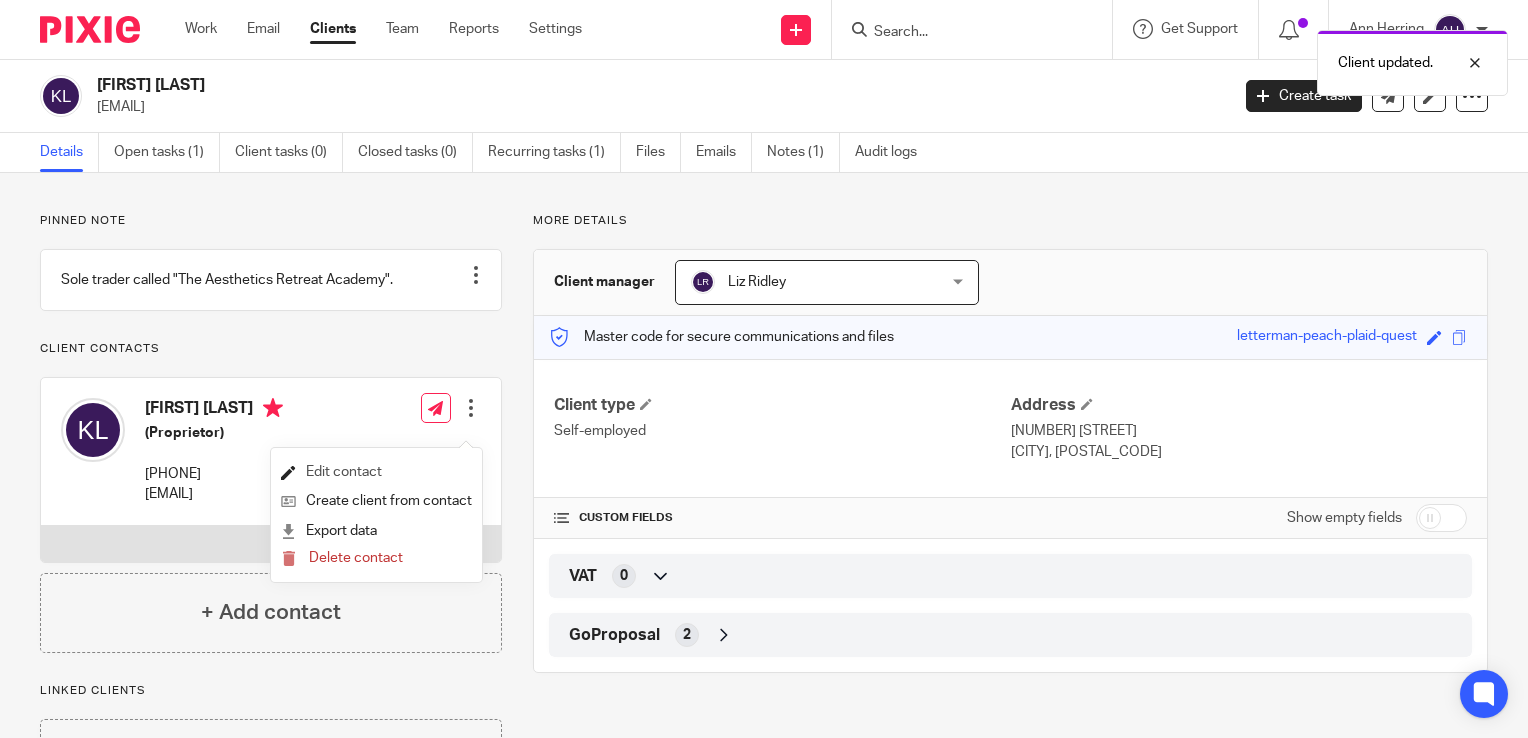 click on "Edit contact" at bounding box center [376, 472] 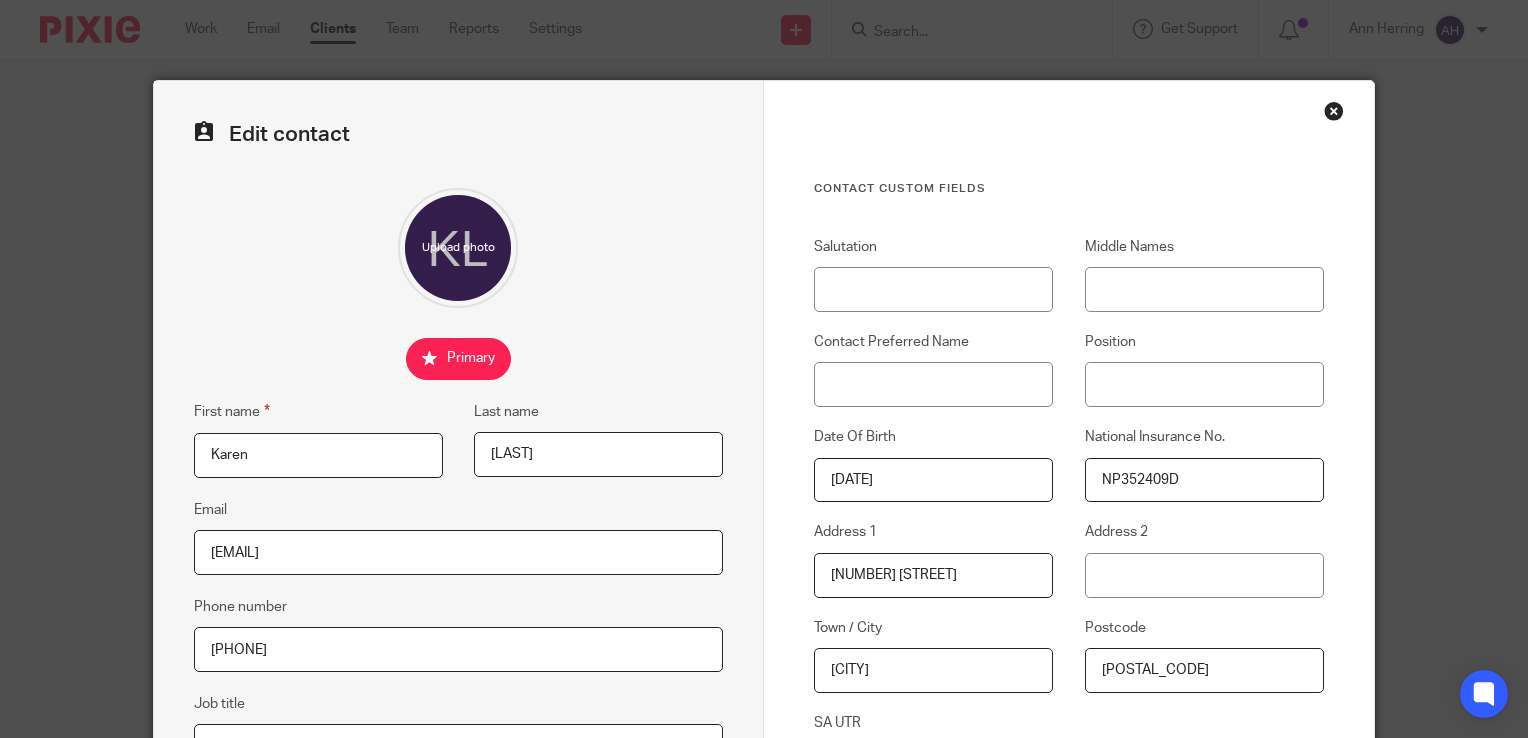 scroll, scrollTop: 0, scrollLeft: 0, axis: both 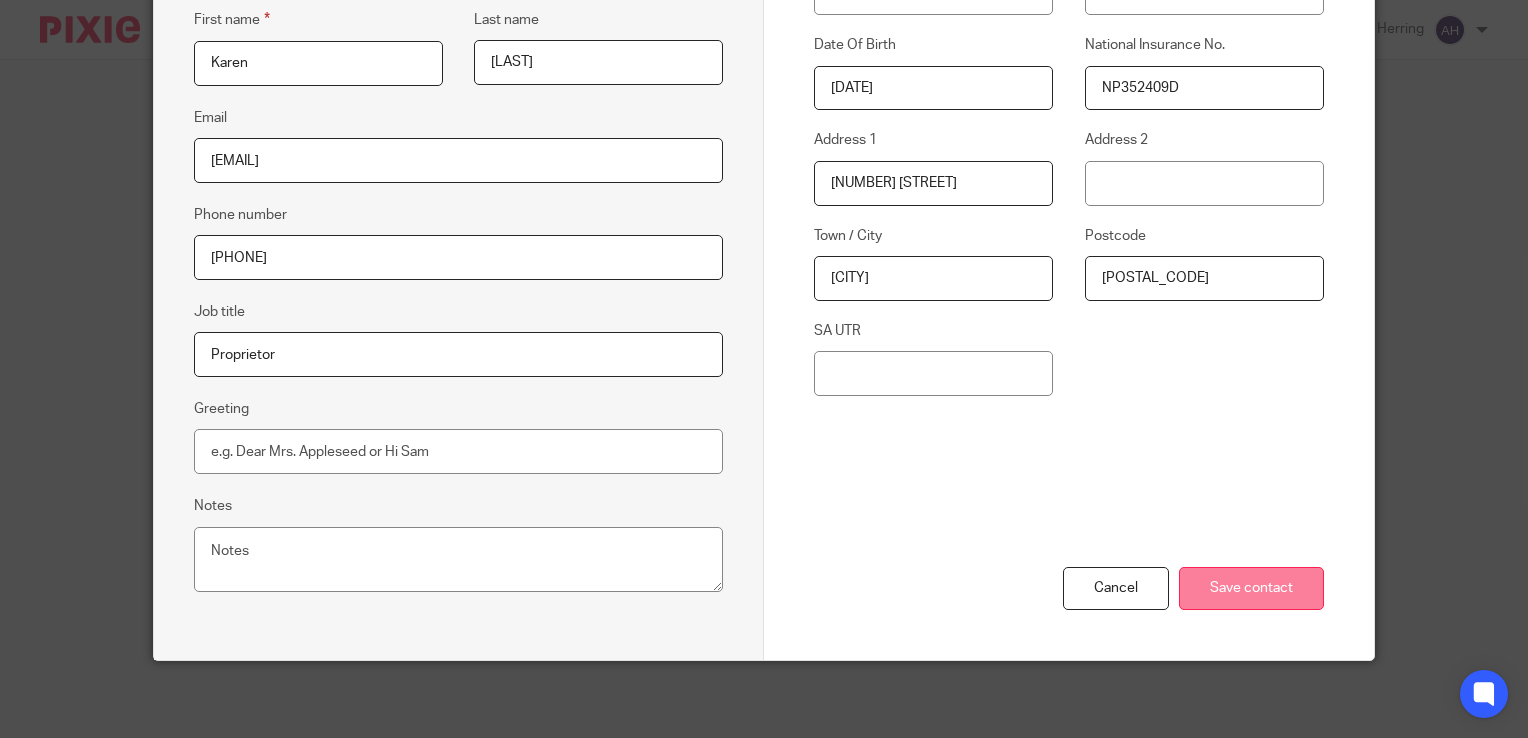 type on "[EMAIL]" 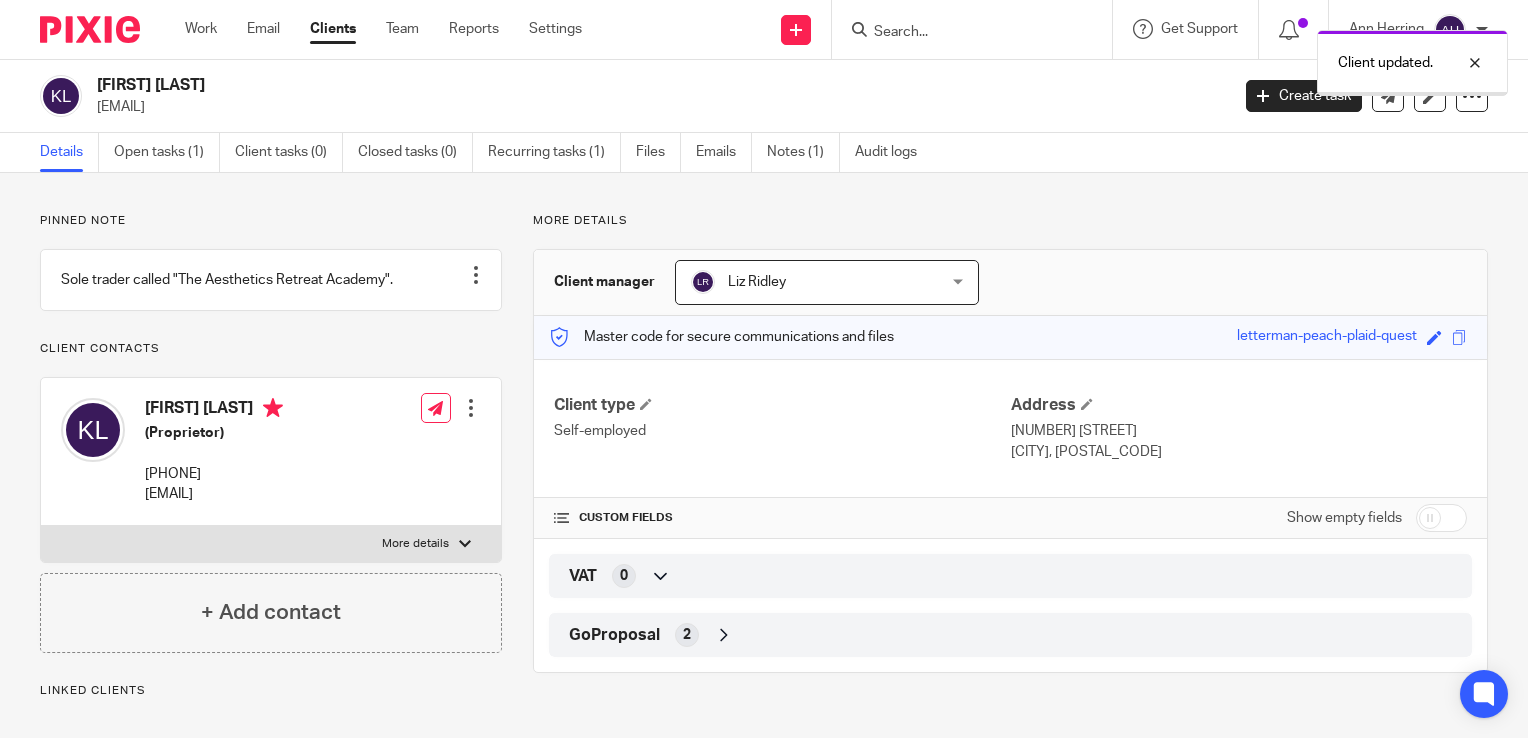 scroll, scrollTop: 0, scrollLeft: 0, axis: both 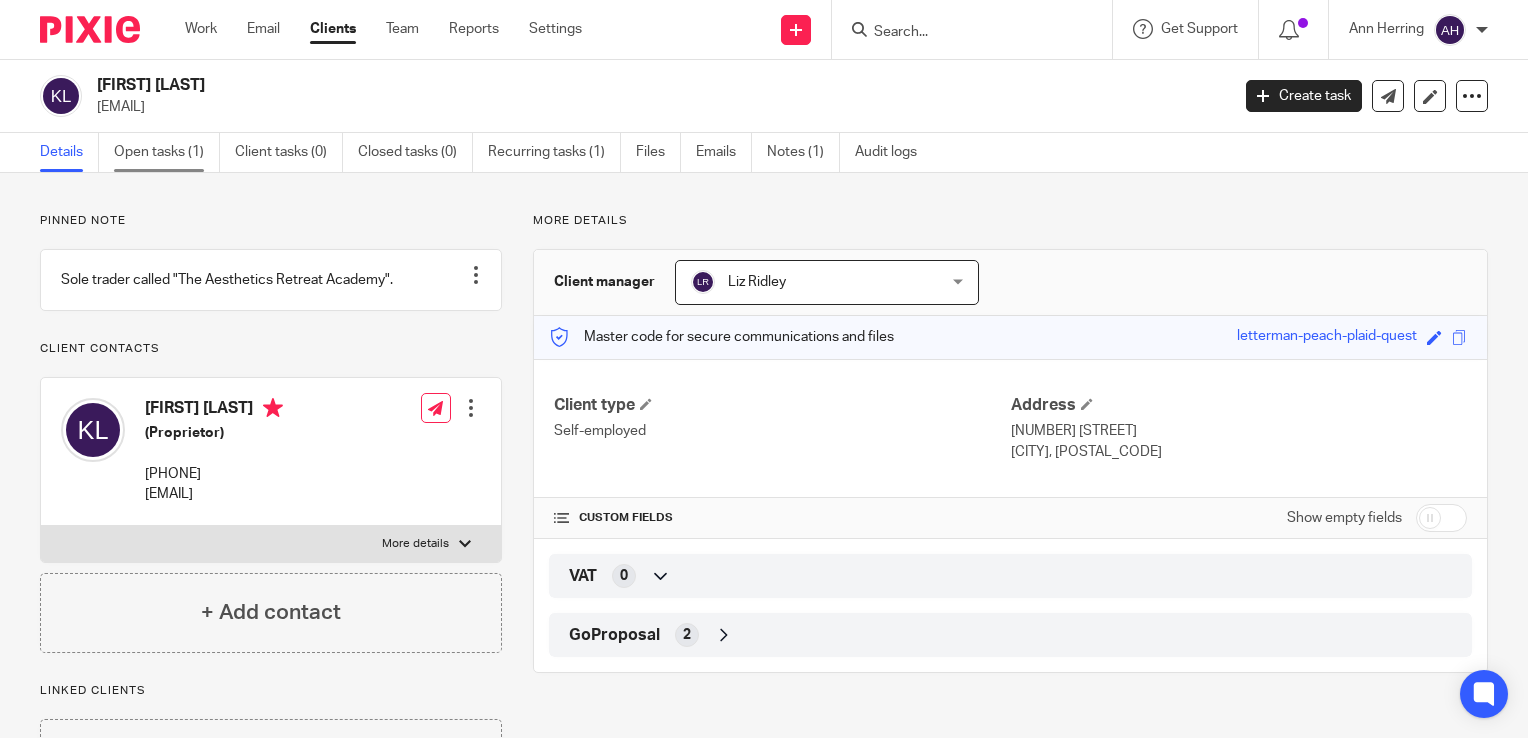 click on "Open tasks (1)" at bounding box center (167, 152) 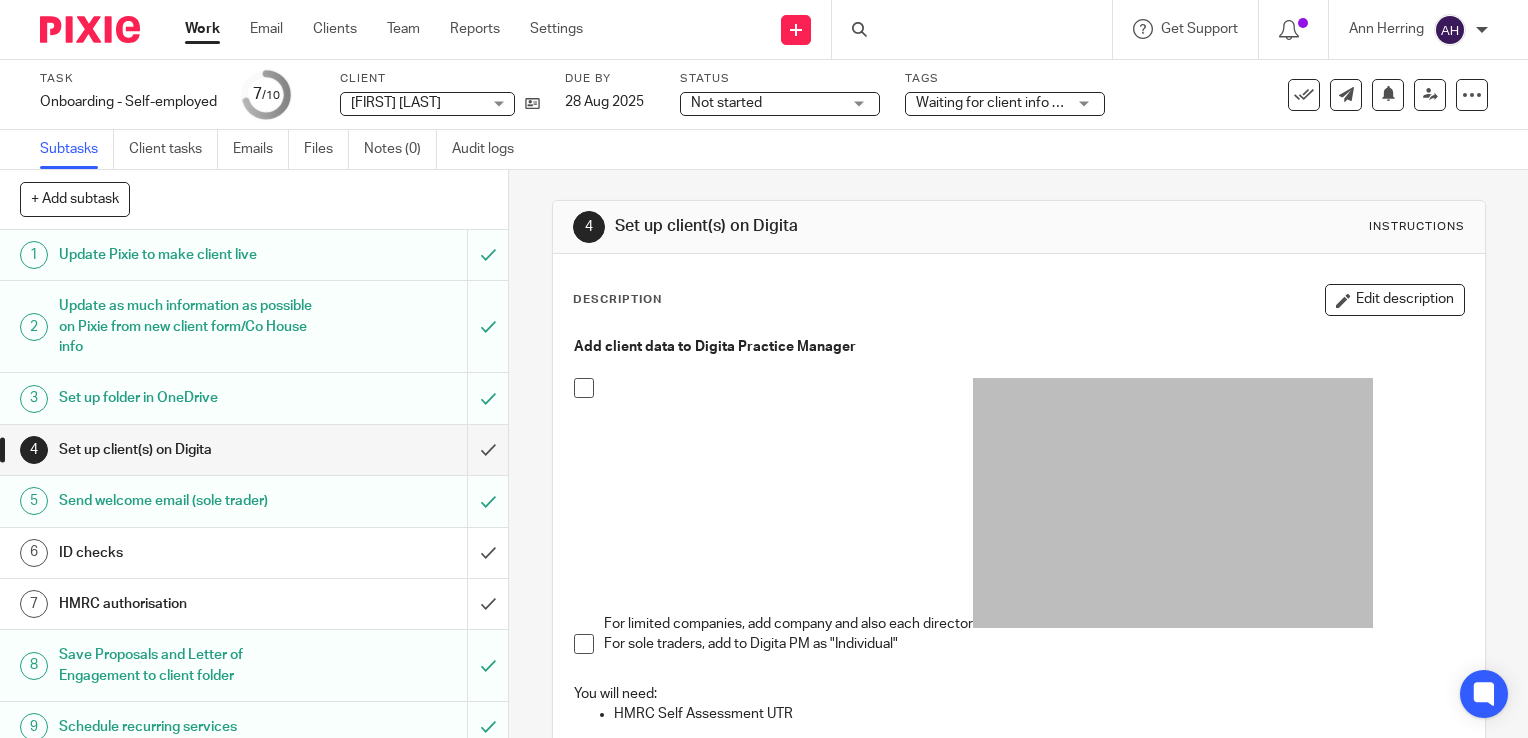 scroll, scrollTop: 0, scrollLeft: 0, axis: both 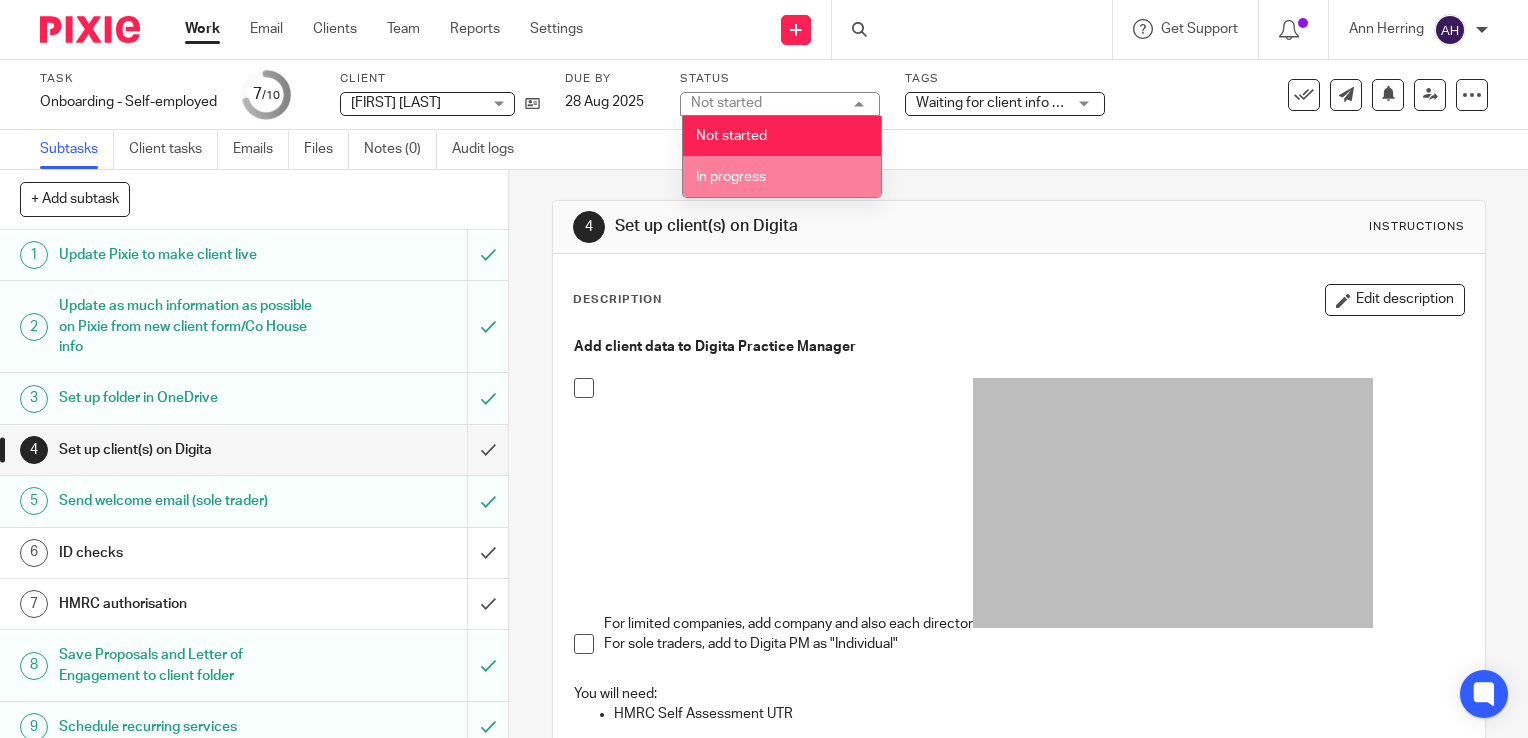 click on "In progress" at bounding box center [731, 177] 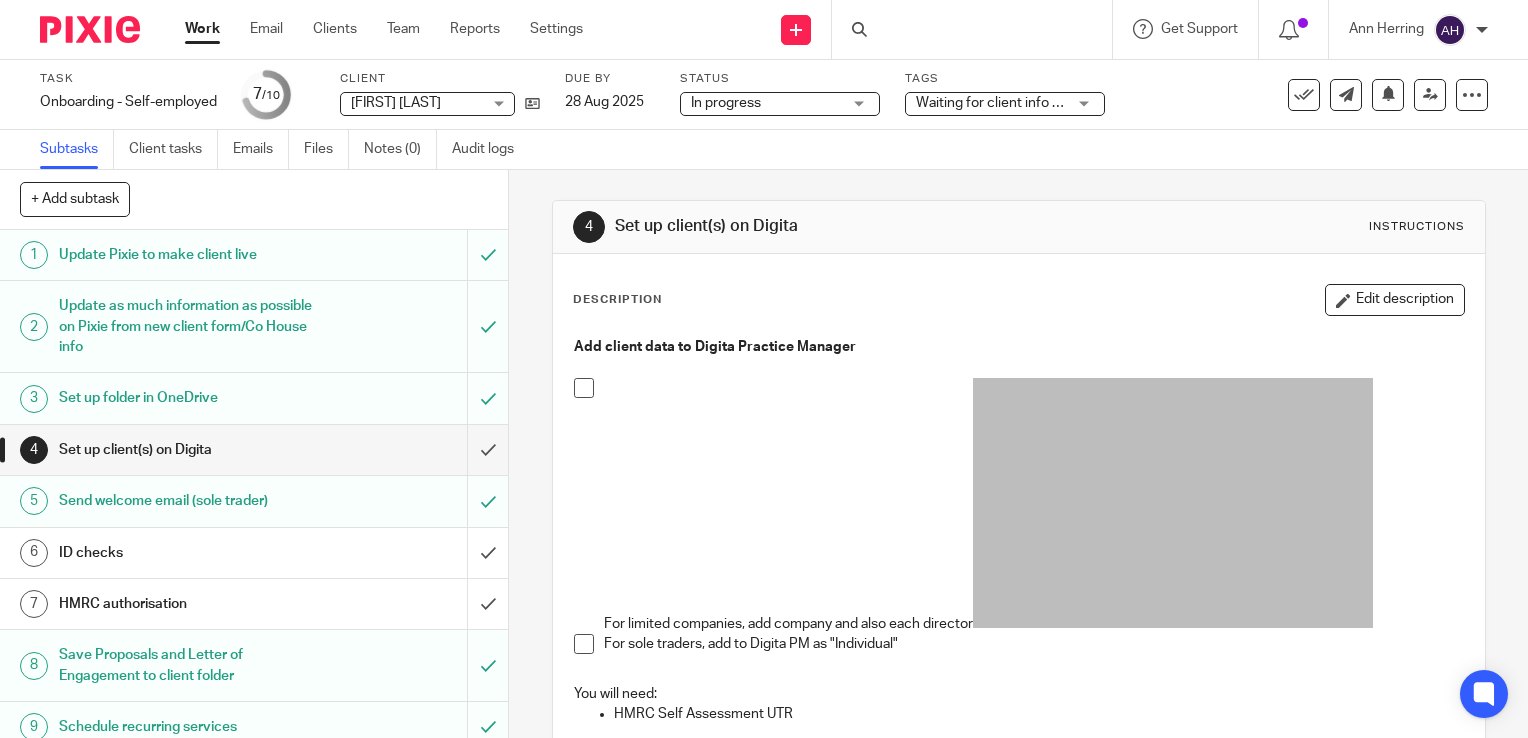 click on "4
Set up client(s) on Digita
Instructions
Description
Edit description
Add client data to Digita Practice Manager   For limited companies, add company and also each director    For sole traders, add to Digita PM as "Individual" You will need: HMRC Self Assessment UTR            Attachments     There are no files attached to this task.   Attach new file" at bounding box center [1018, 454] 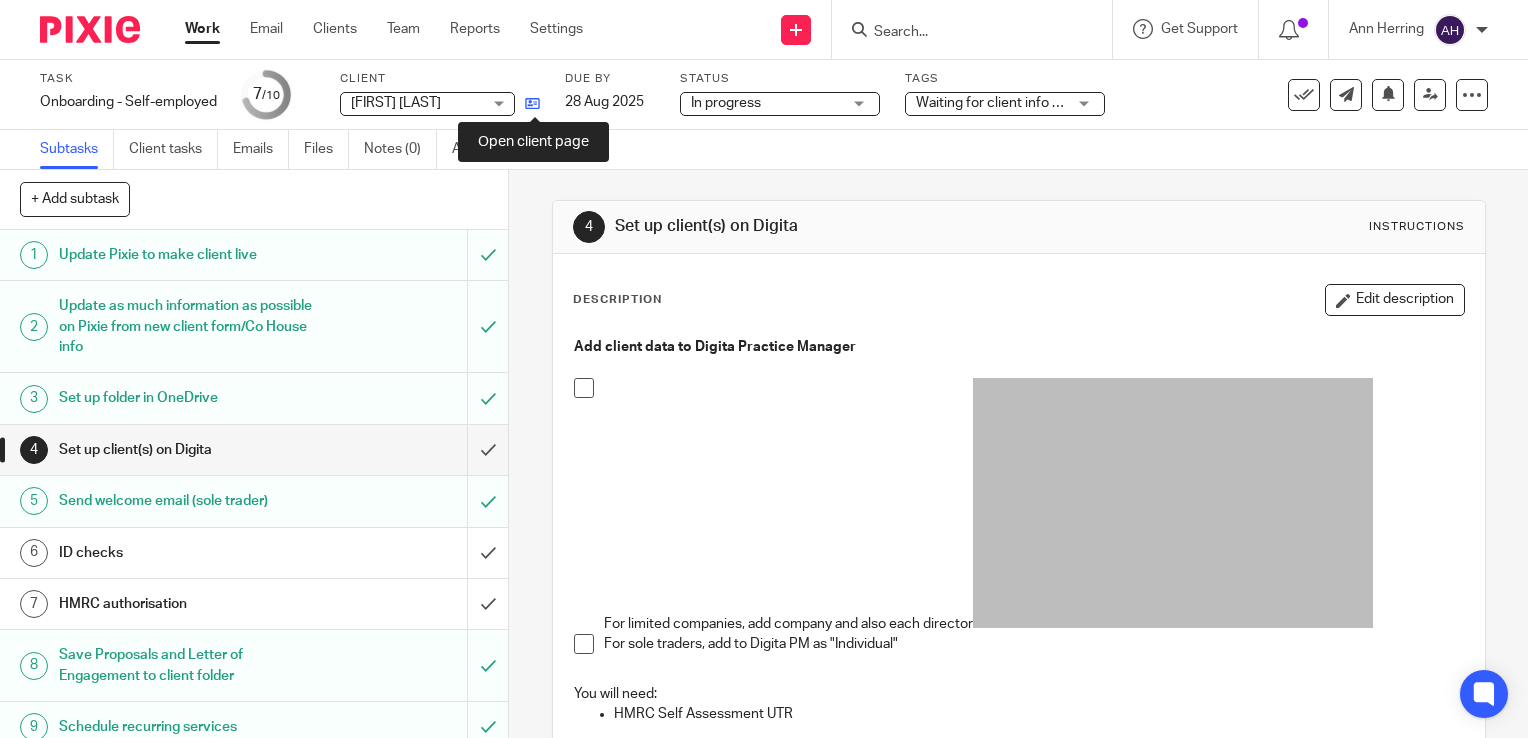 click at bounding box center (532, 103) 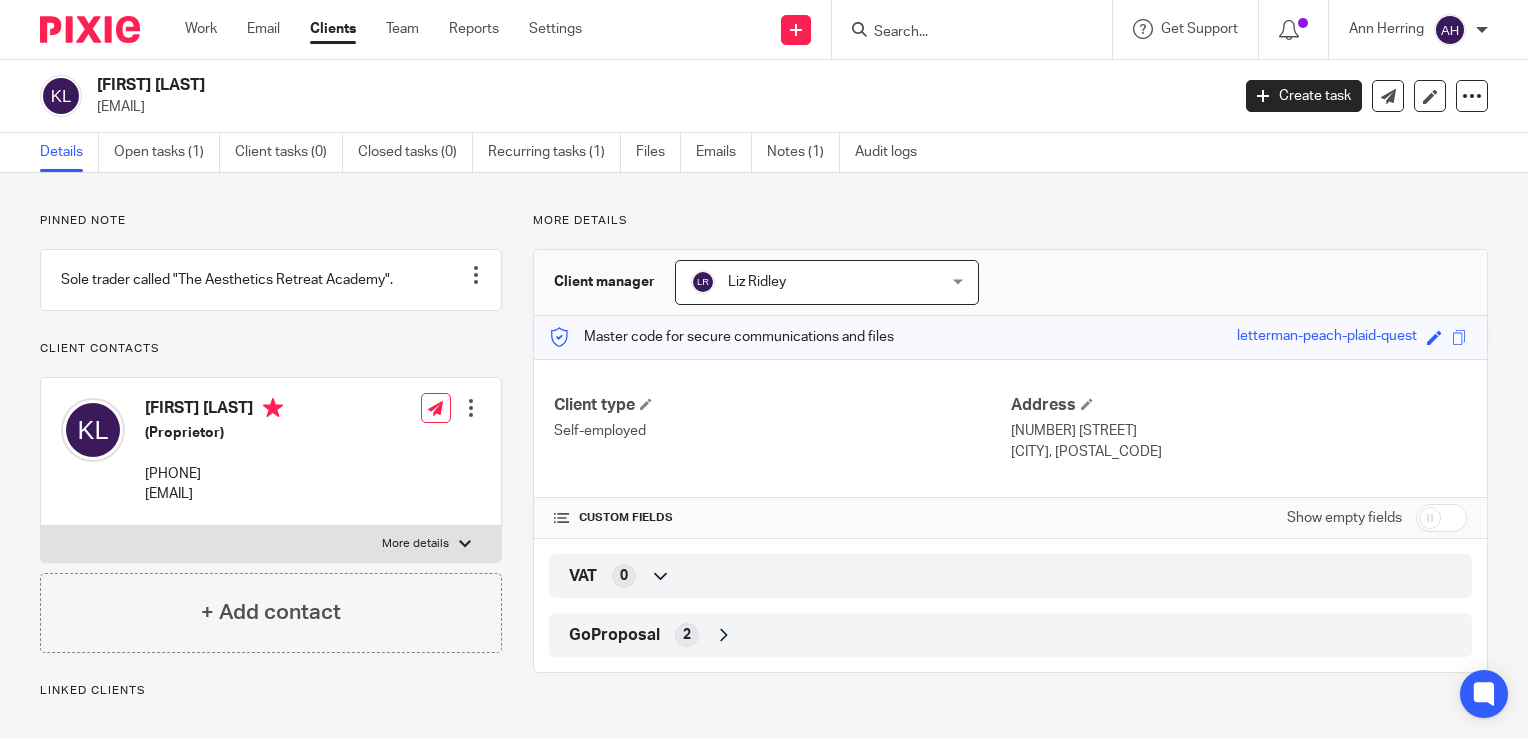 scroll, scrollTop: 0, scrollLeft: 0, axis: both 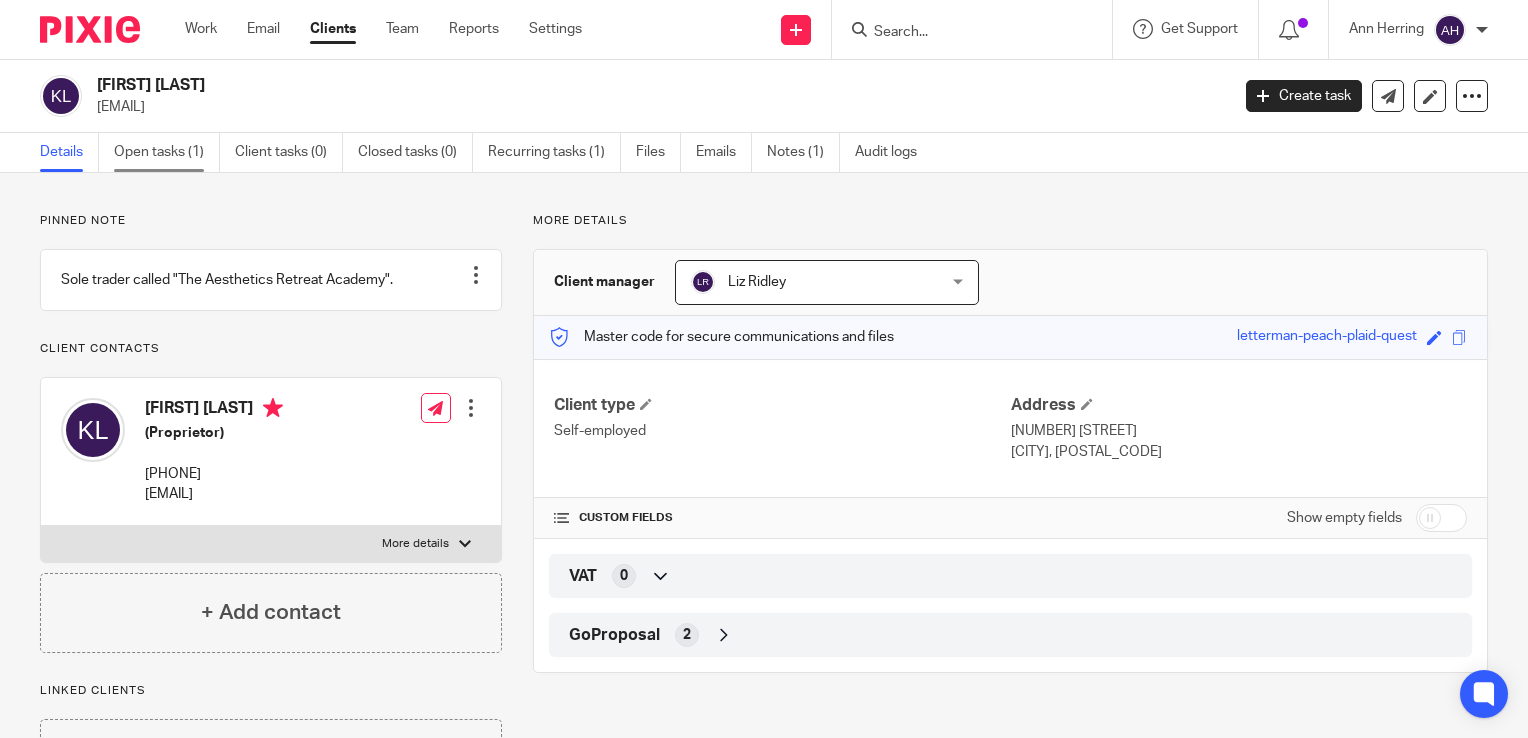 click on "Open tasks (1)" at bounding box center [167, 152] 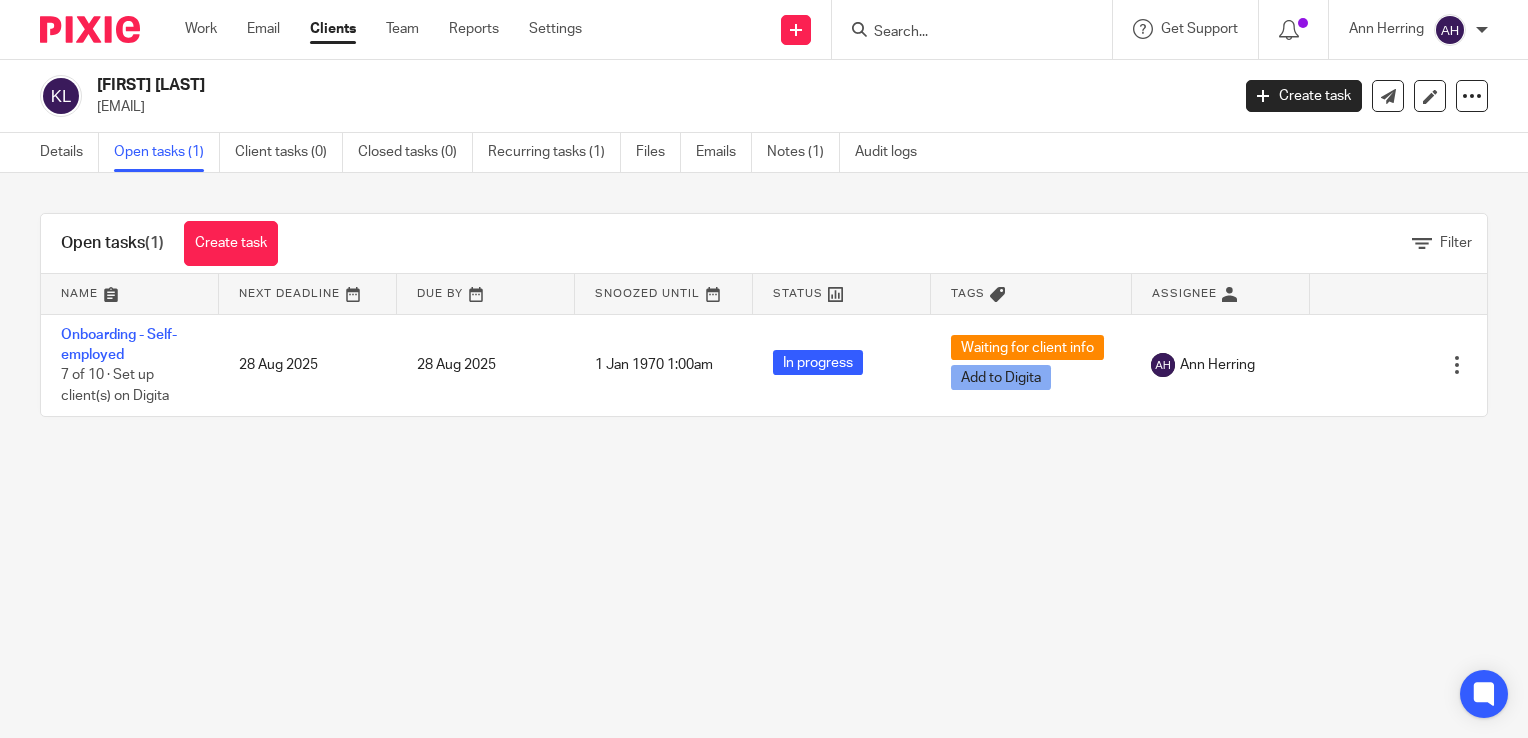 scroll, scrollTop: 0, scrollLeft: 0, axis: both 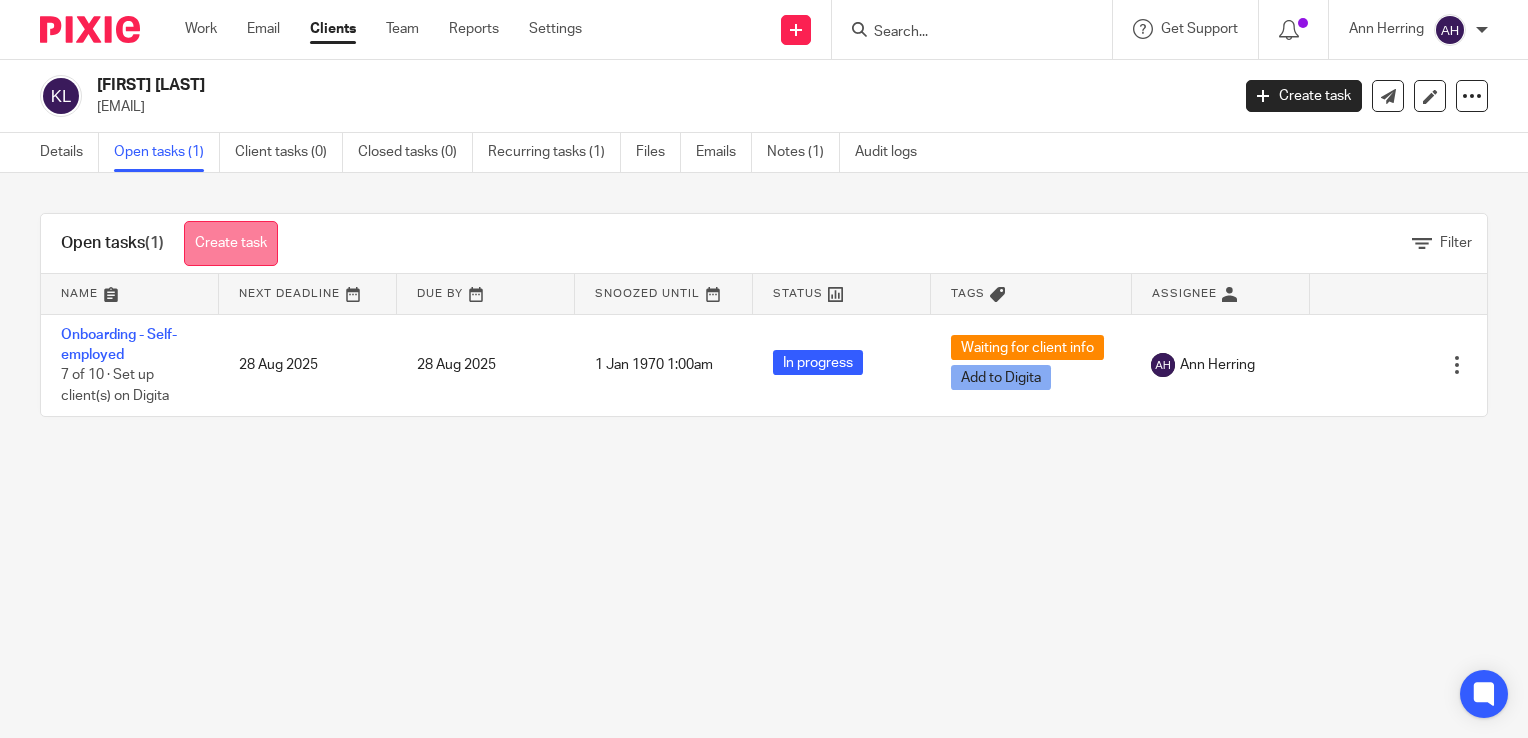 click on "Create task" at bounding box center [231, 243] 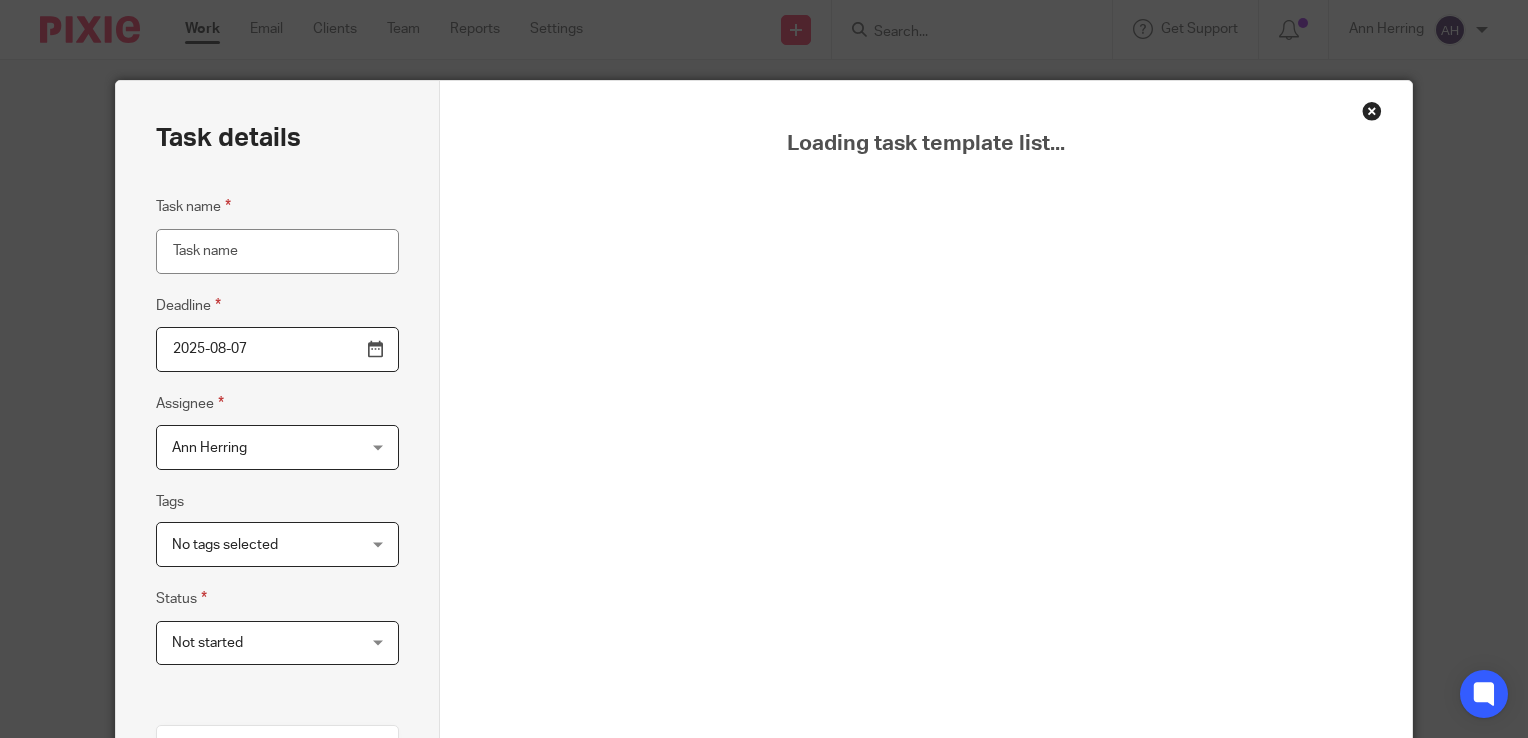 scroll, scrollTop: 0, scrollLeft: 0, axis: both 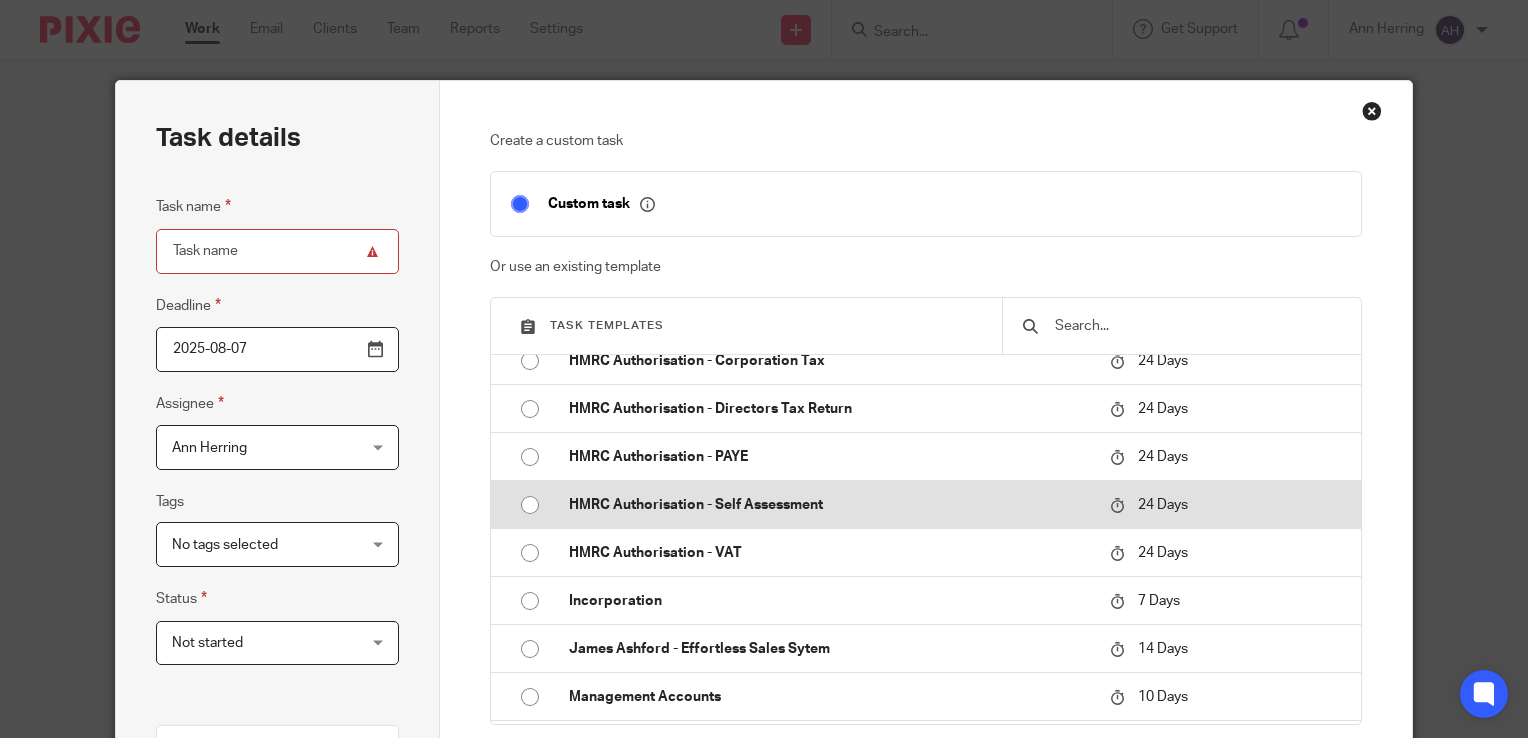 click on "HMRC Authorisation - Self Assessment" at bounding box center (829, 505) 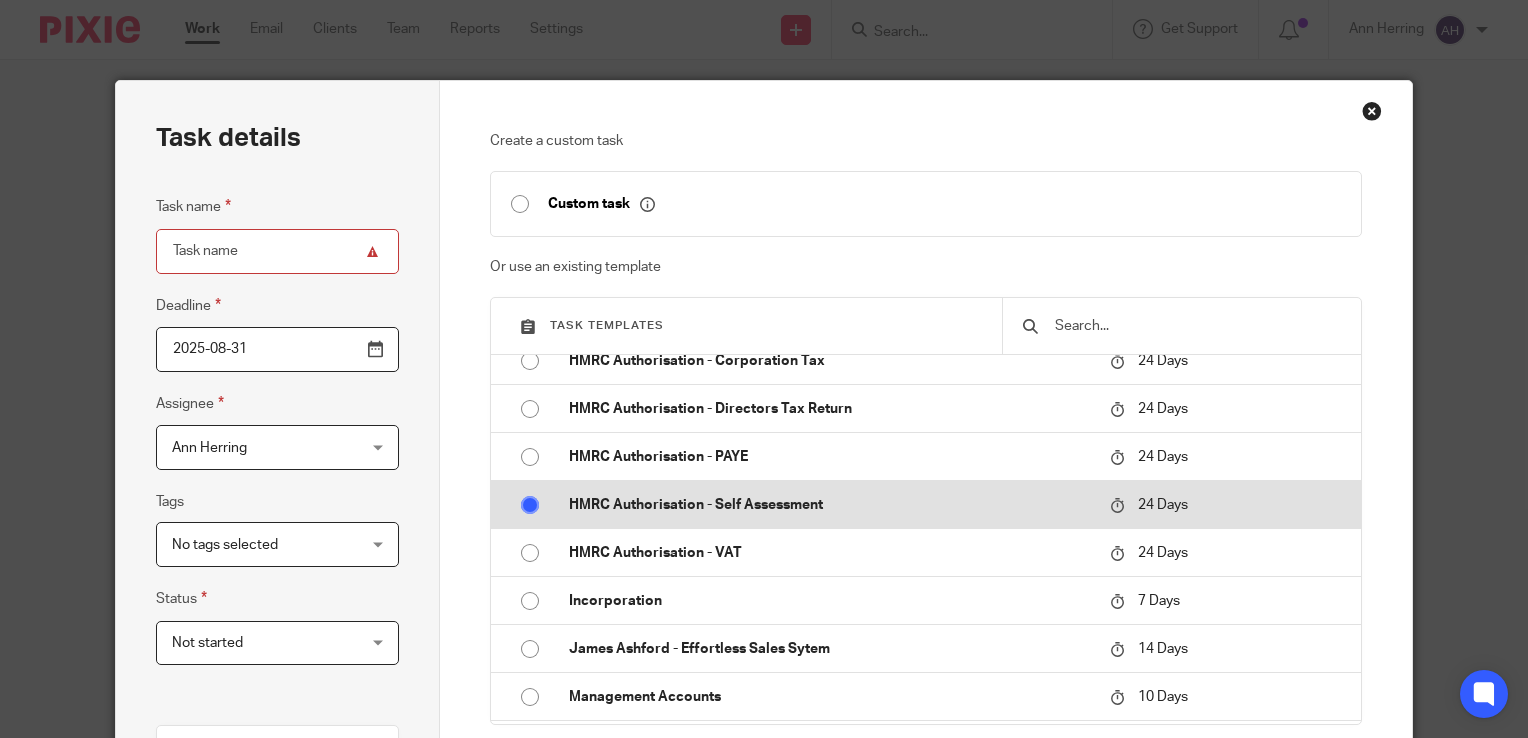 type on "HMRC Authorisation - Self Assessment" 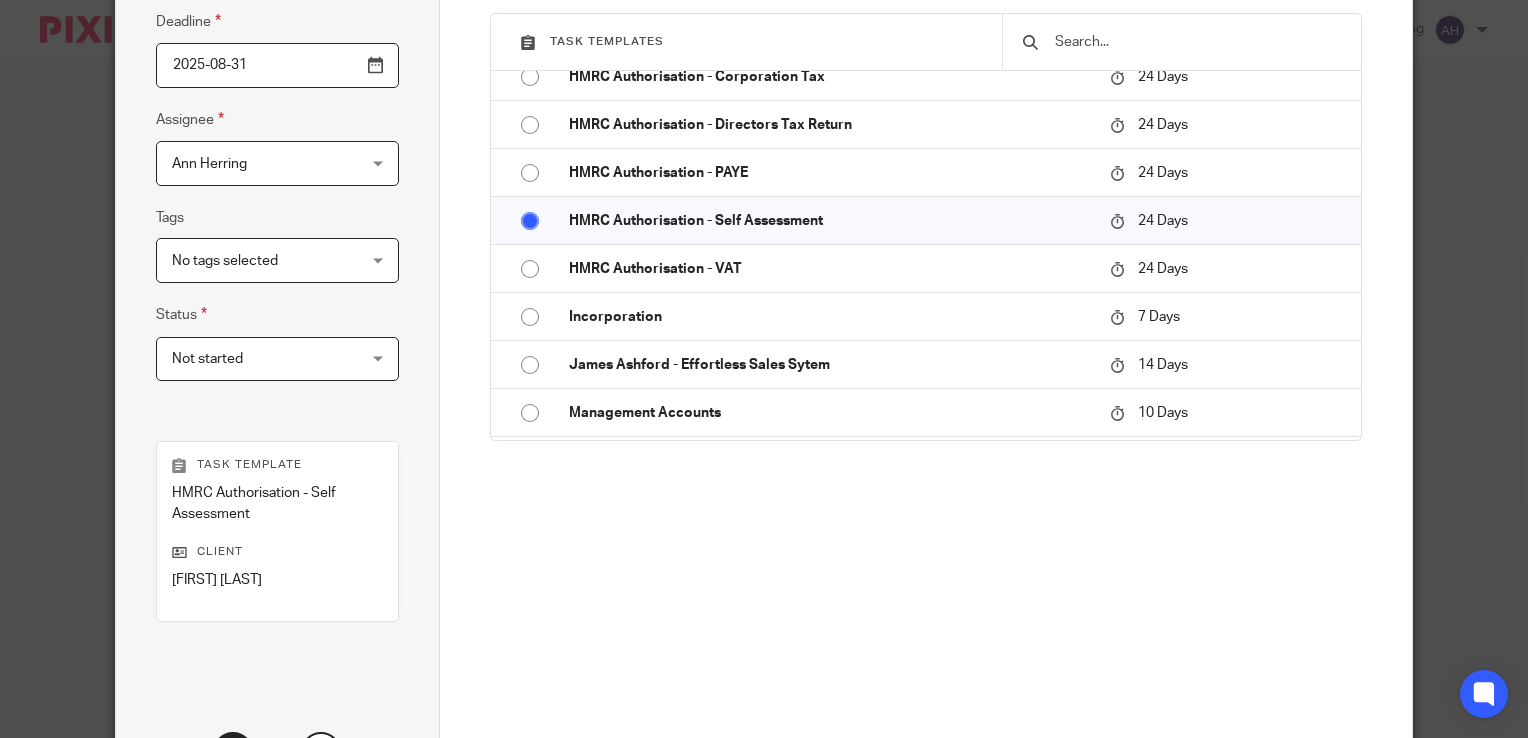scroll, scrollTop: 462, scrollLeft: 0, axis: vertical 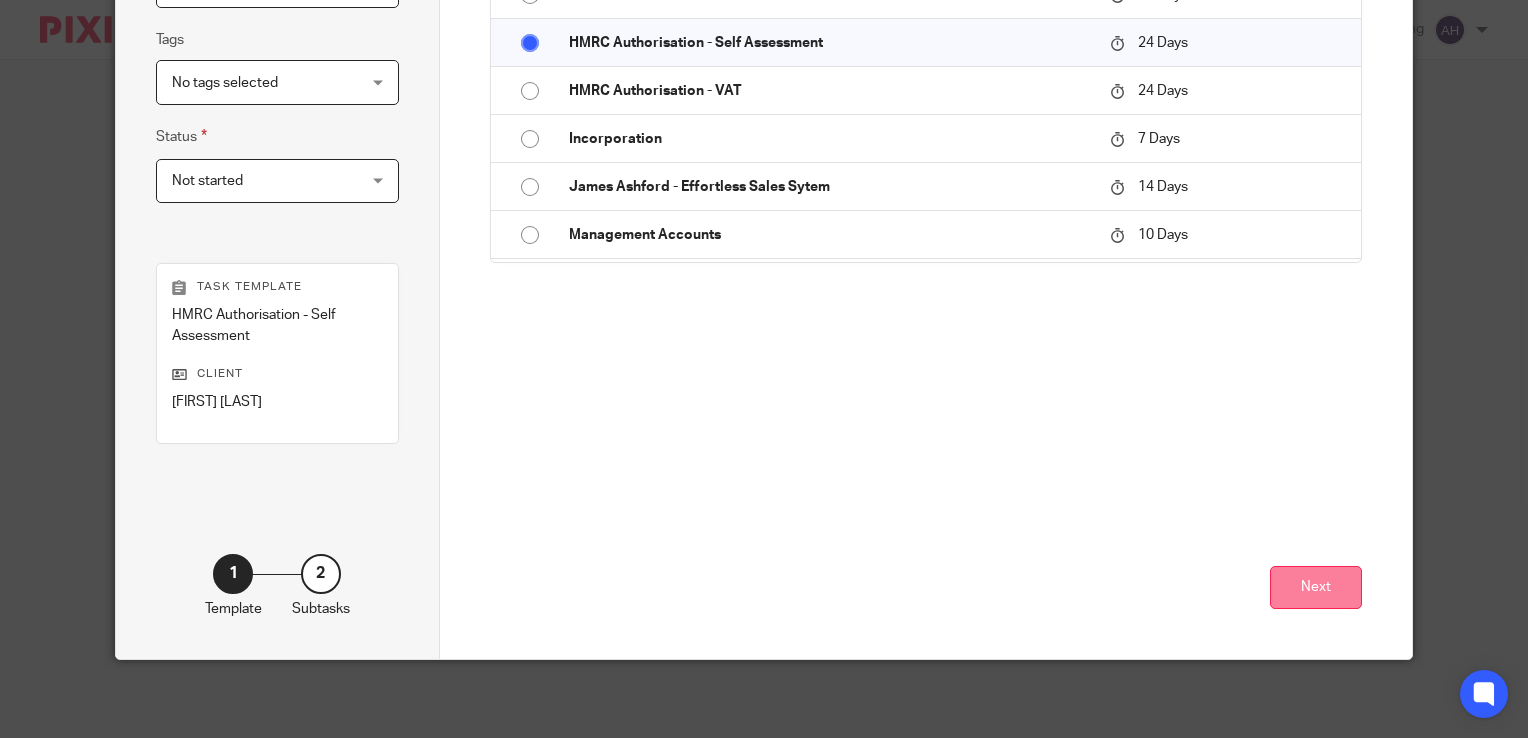 click on "Next" at bounding box center [1316, 587] 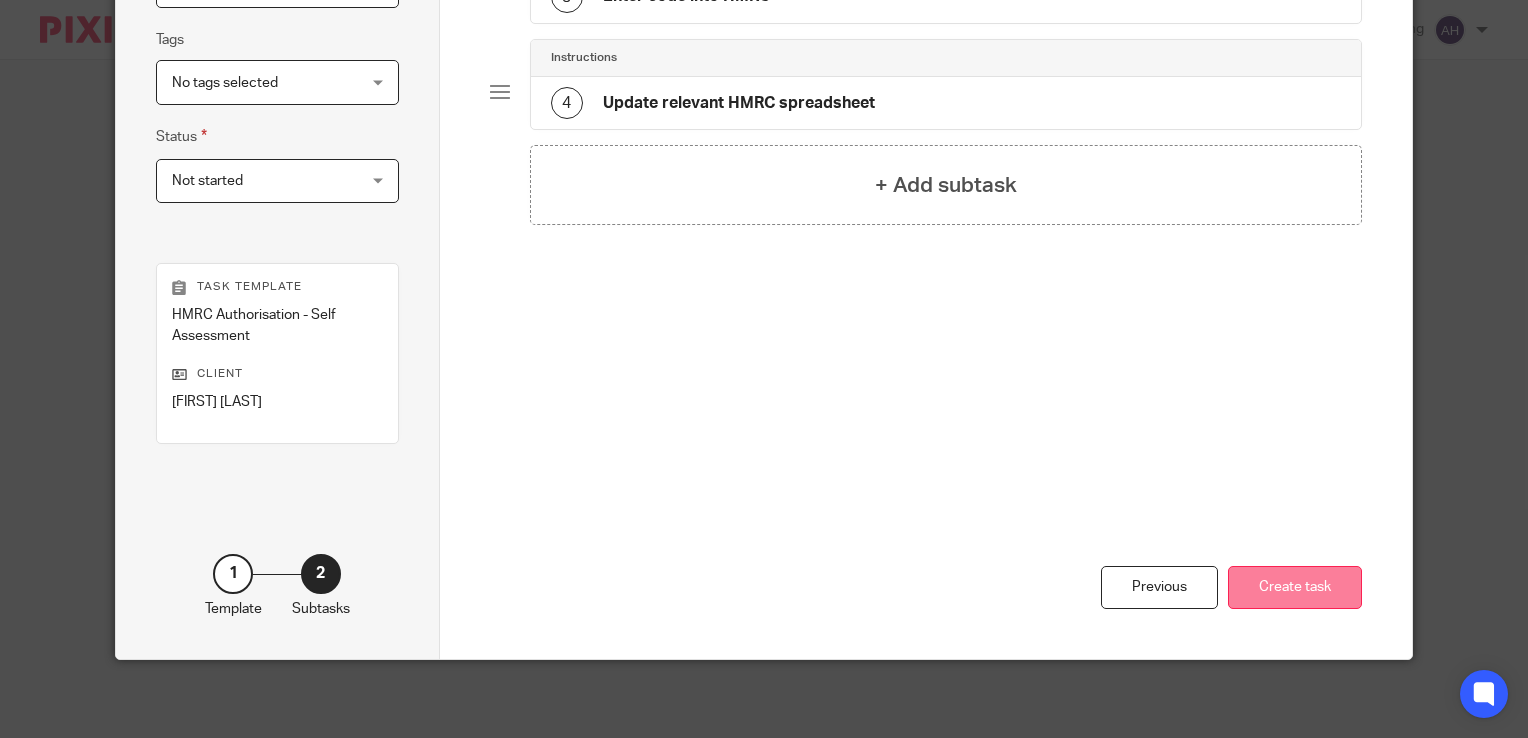 click on "Create task" at bounding box center (1295, 587) 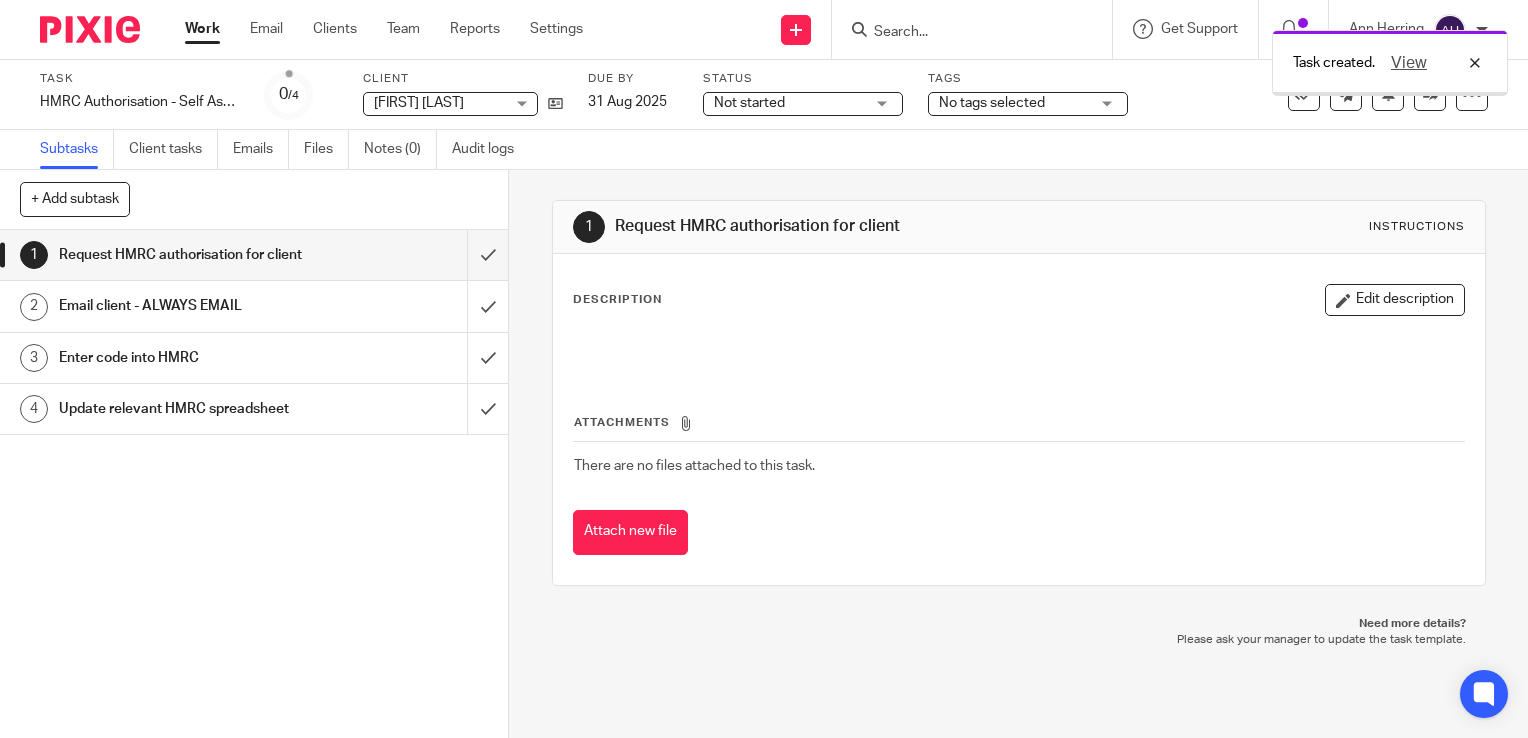 scroll, scrollTop: 0, scrollLeft: 0, axis: both 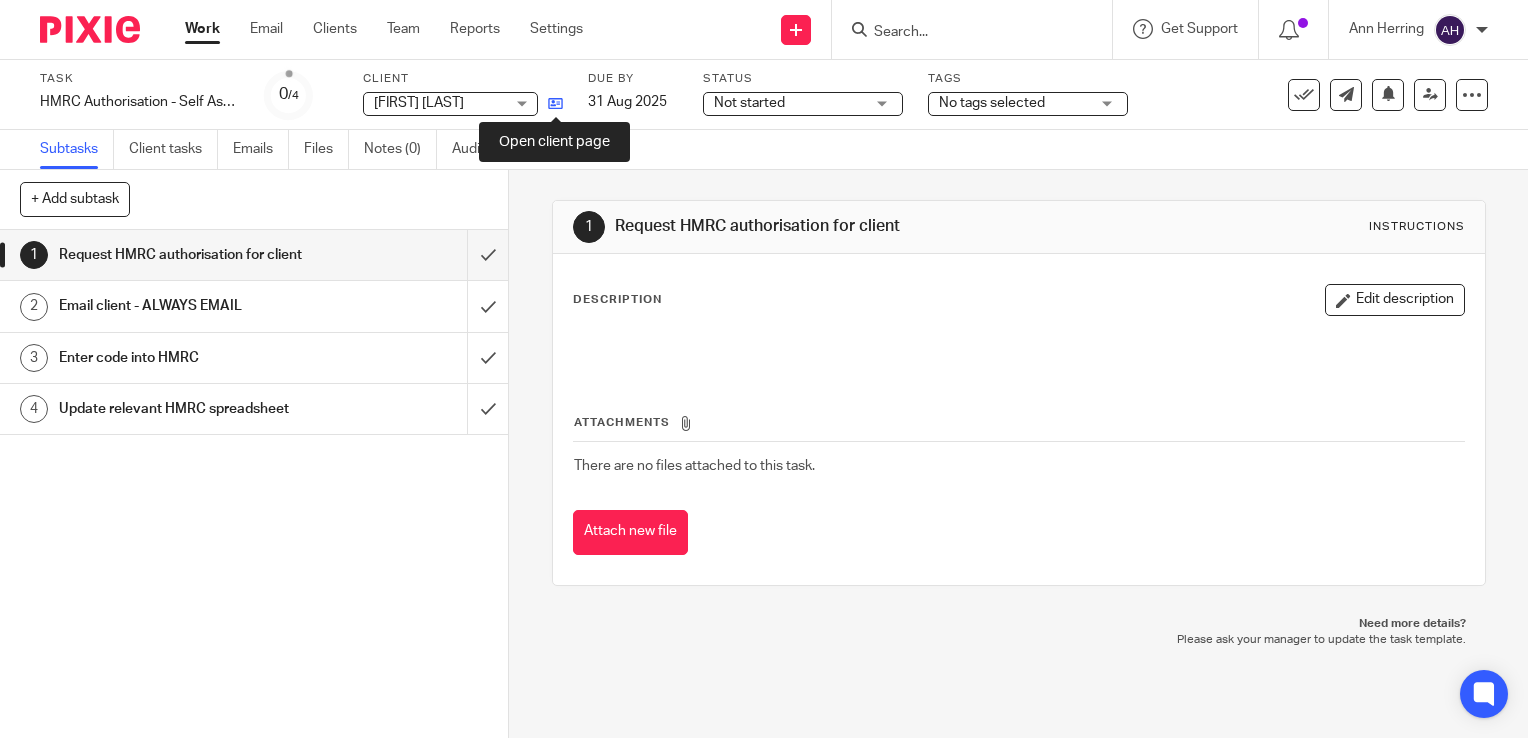 click at bounding box center (555, 103) 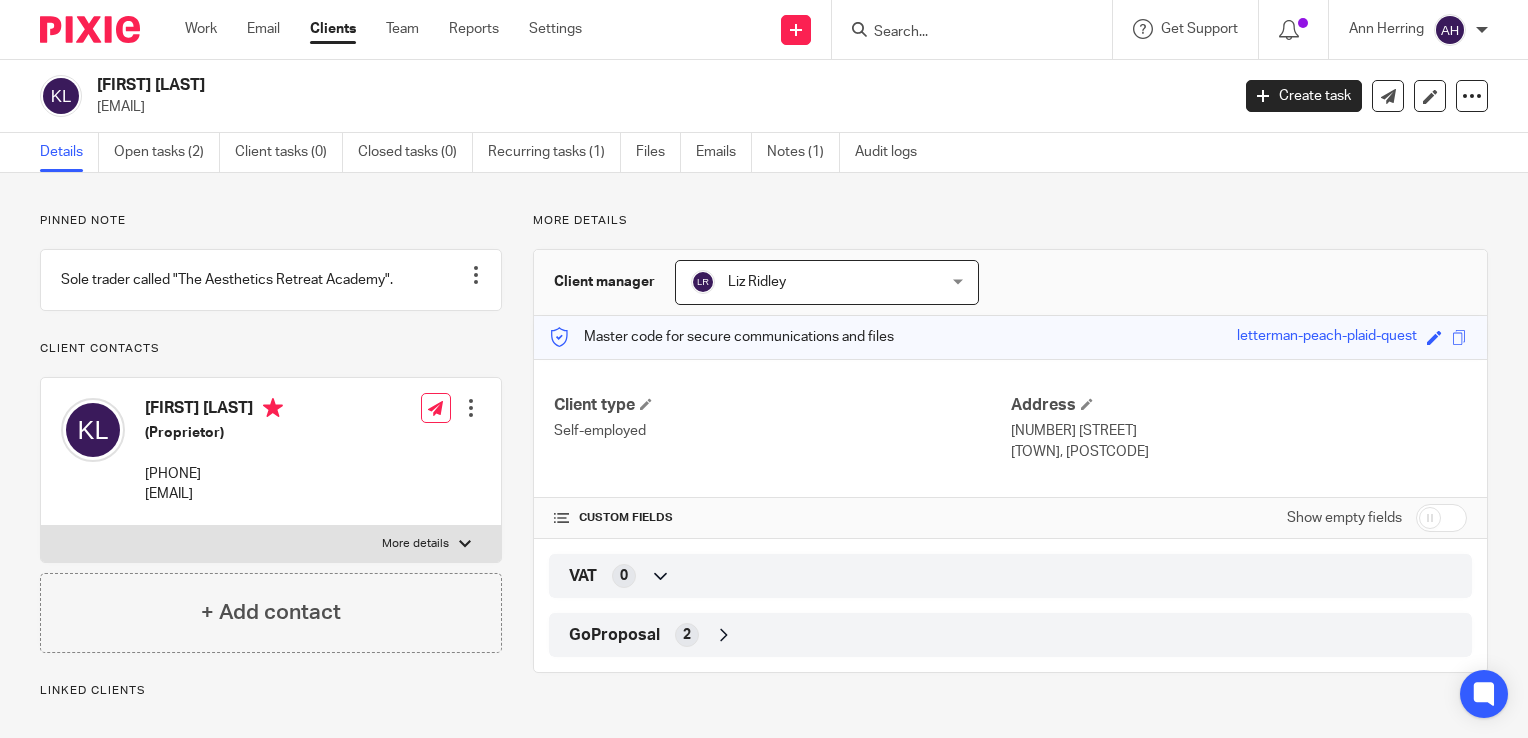 scroll, scrollTop: 0, scrollLeft: 0, axis: both 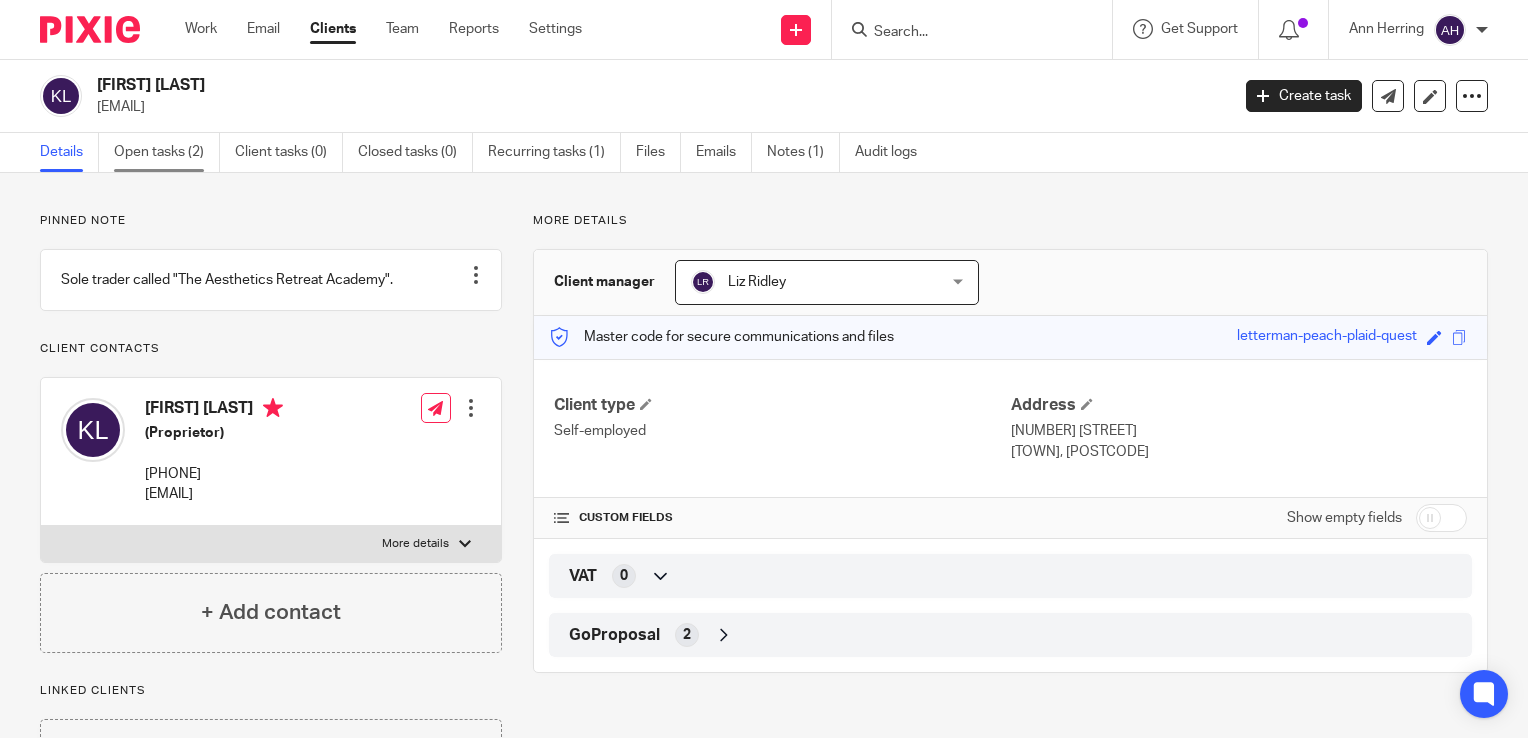 click on "Open tasks (2)" at bounding box center [167, 152] 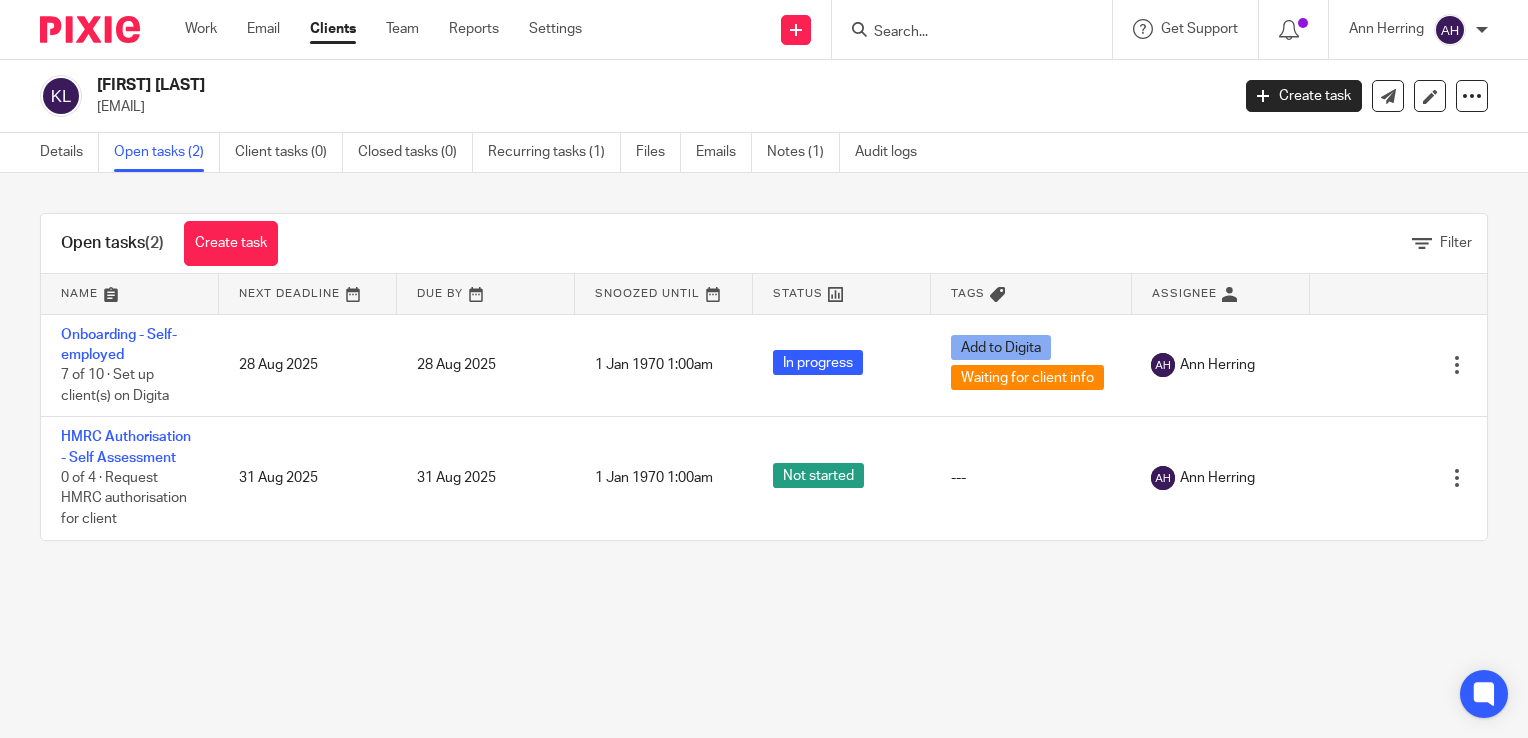 scroll, scrollTop: 0, scrollLeft: 0, axis: both 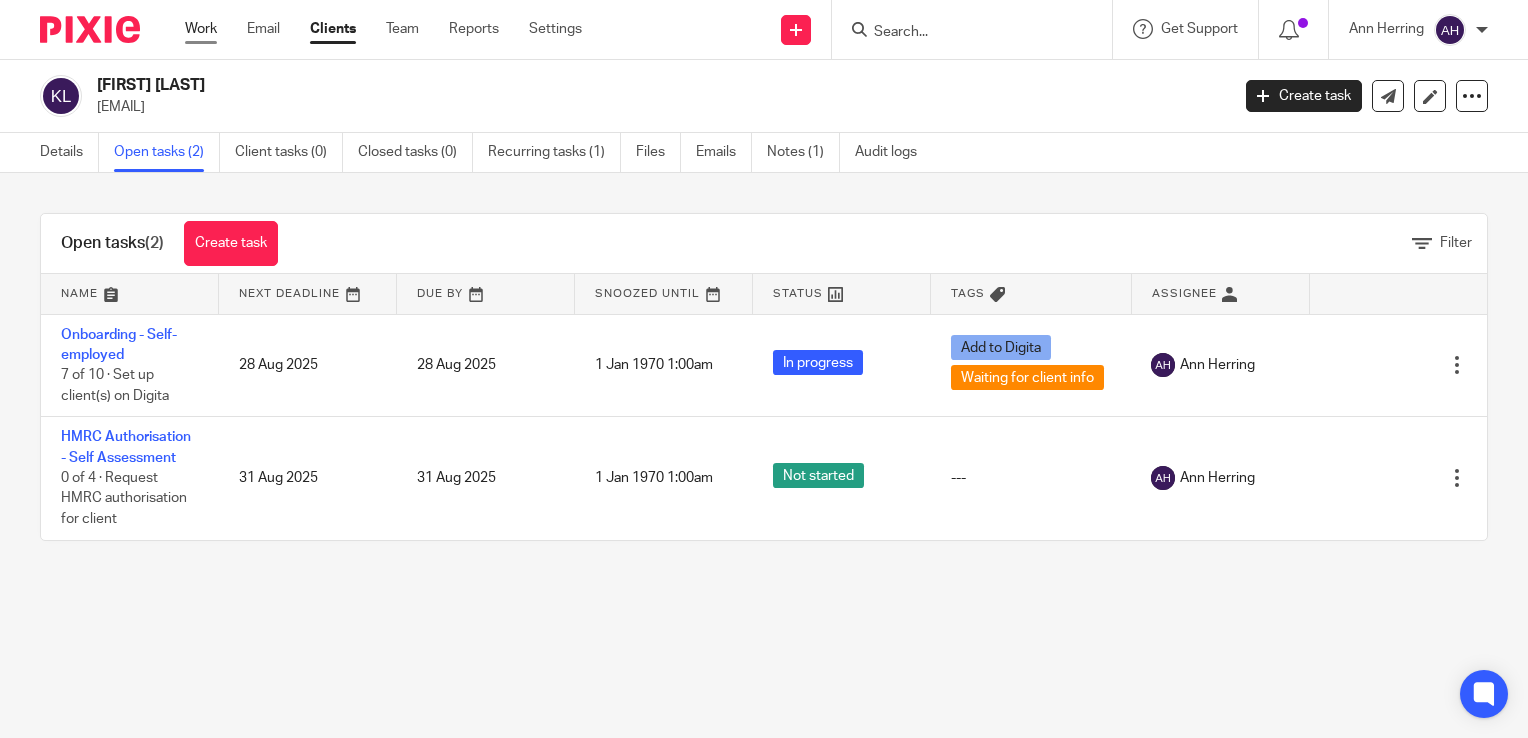 click on "Work" at bounding box center [201, 29] 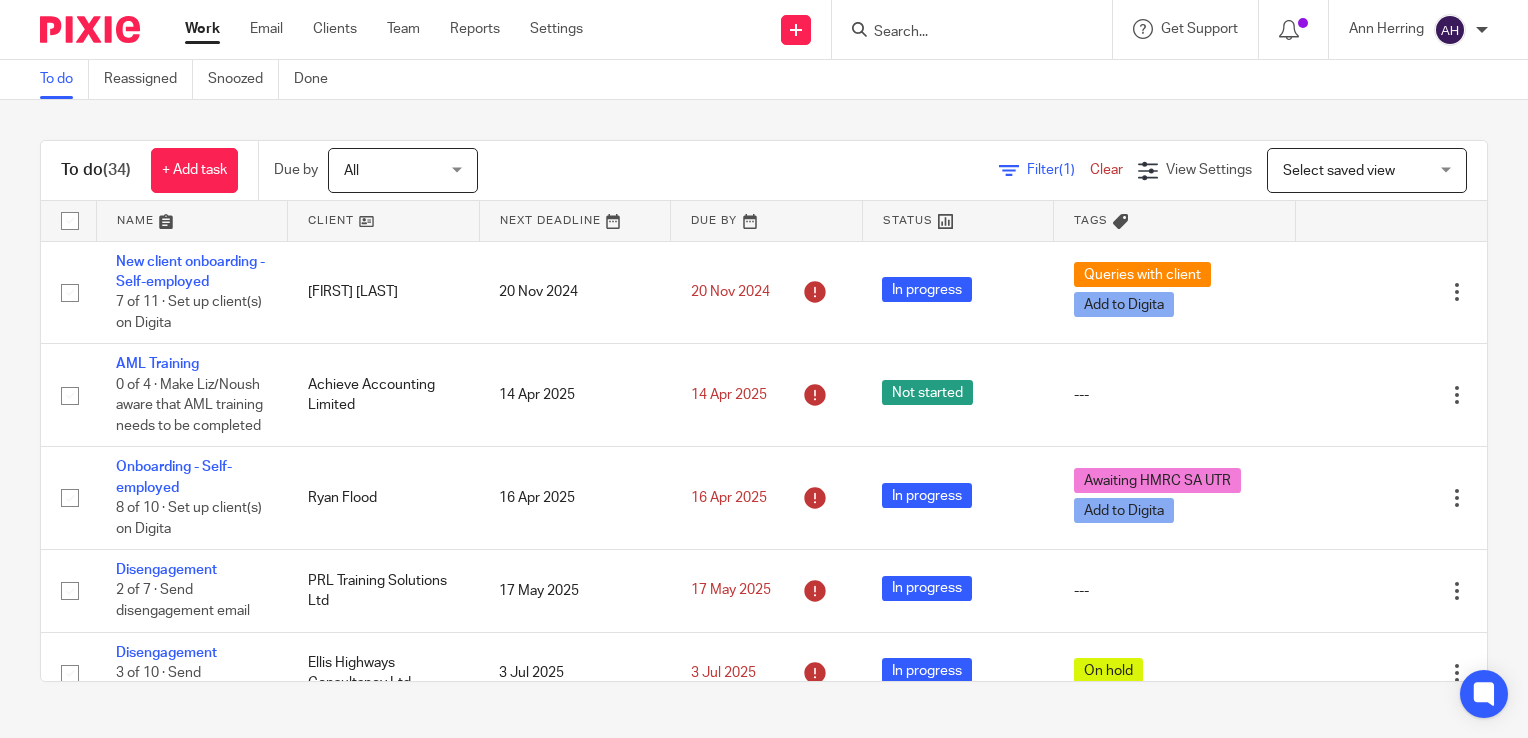 scroll, scrollTop: 0, scrollLeft: 0, axis: both 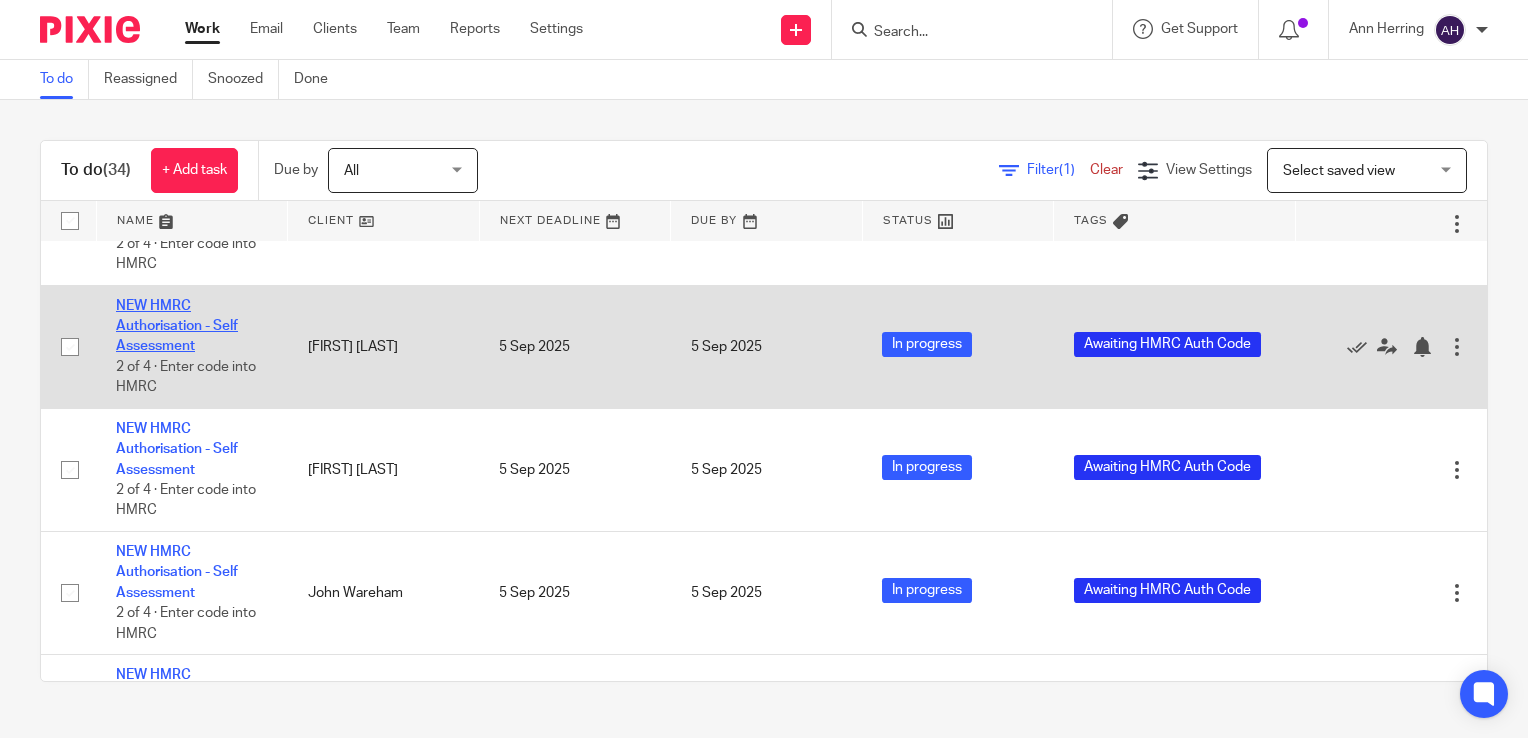 click on "NEW HMRC Authorisation - Self Assessment" at bounding box center [177, 326] 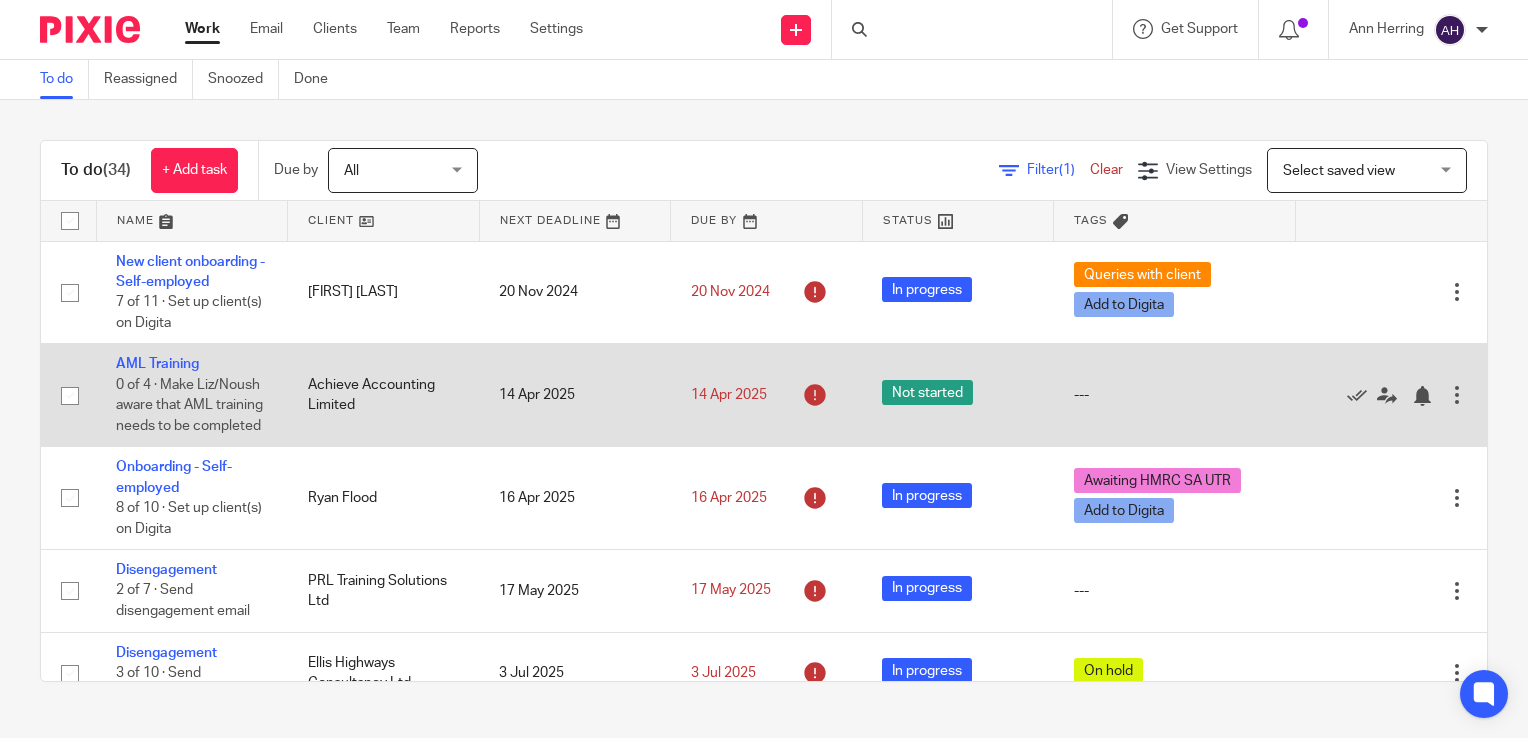 scroll, scrollTop: 0, scrollLeft: 0, axis: both 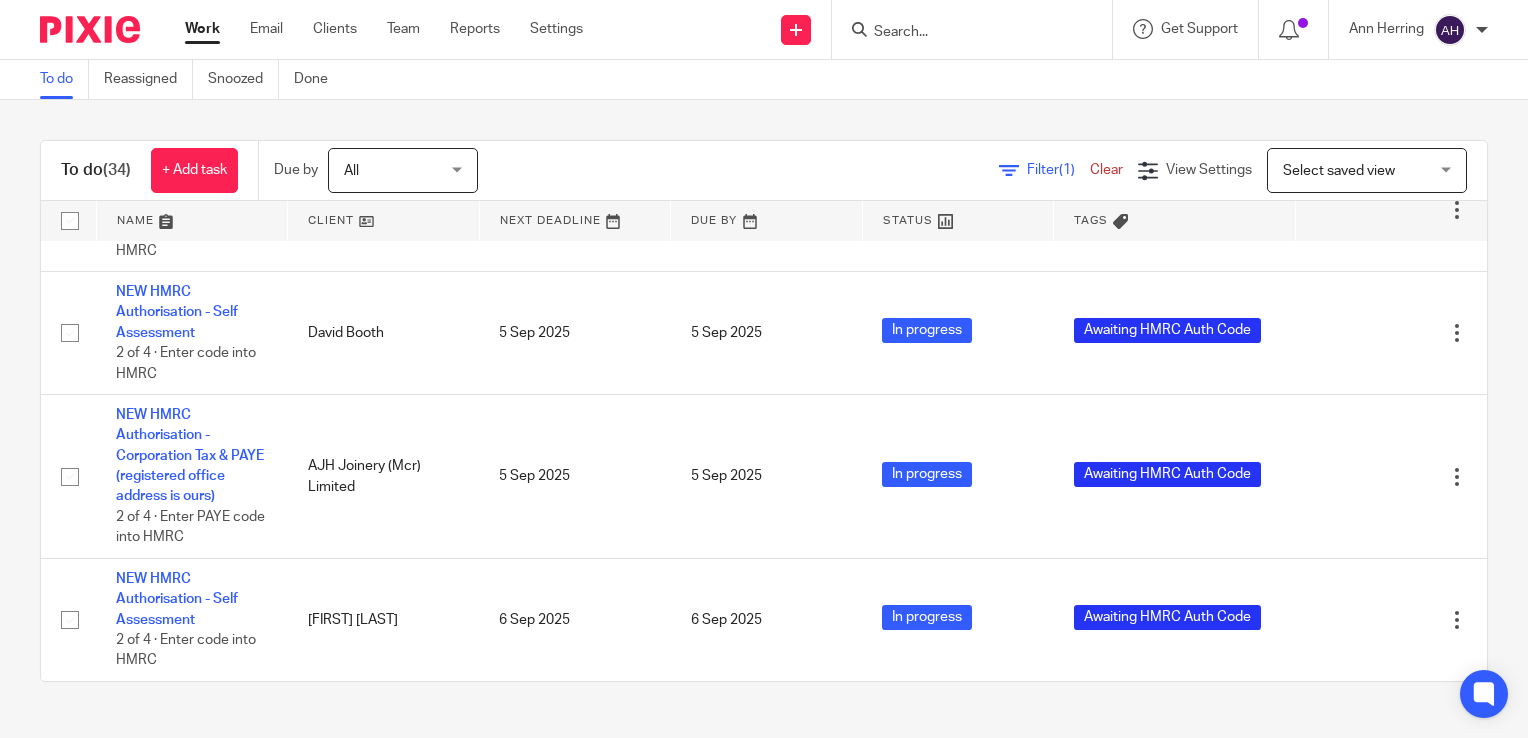 click at bounding box center [962, 33] 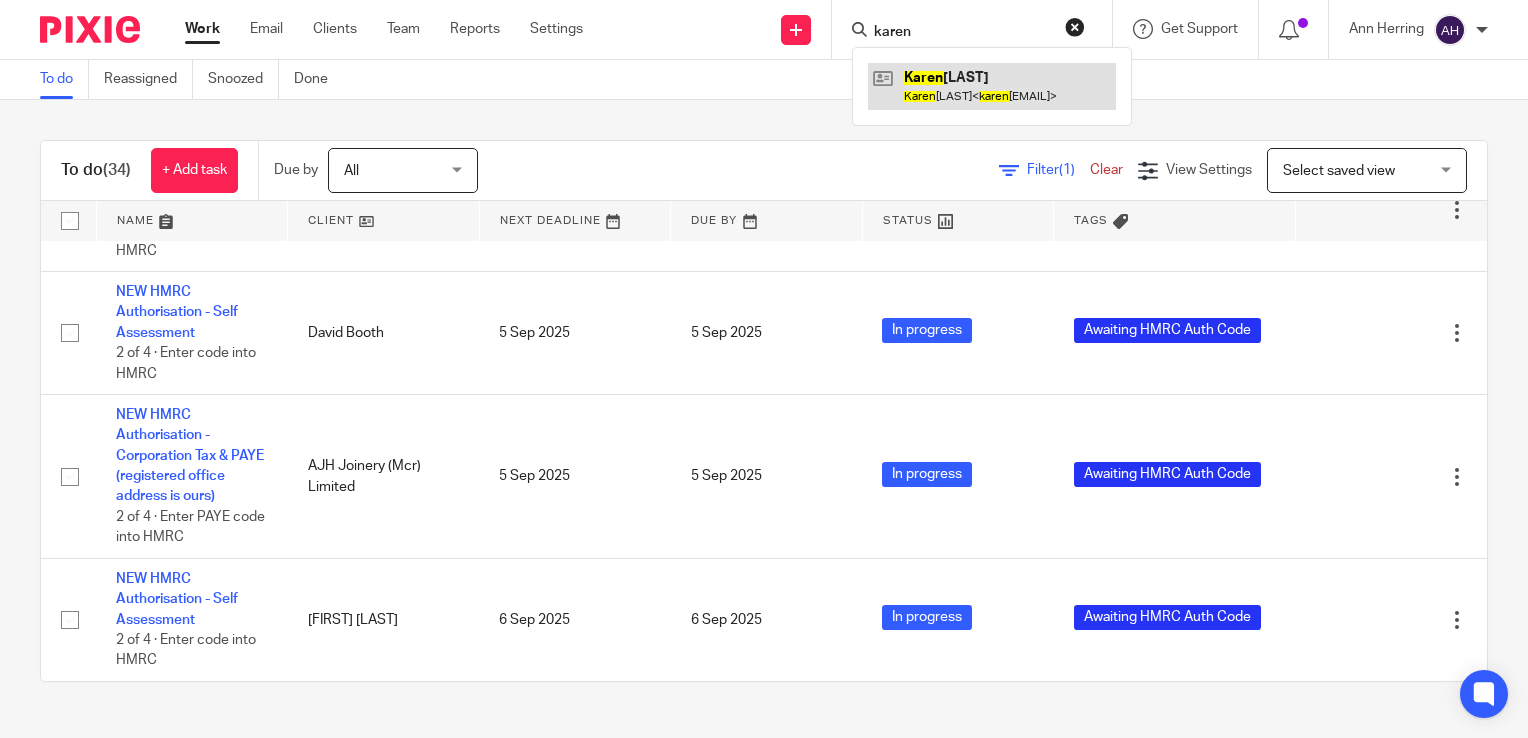 type on "karen" 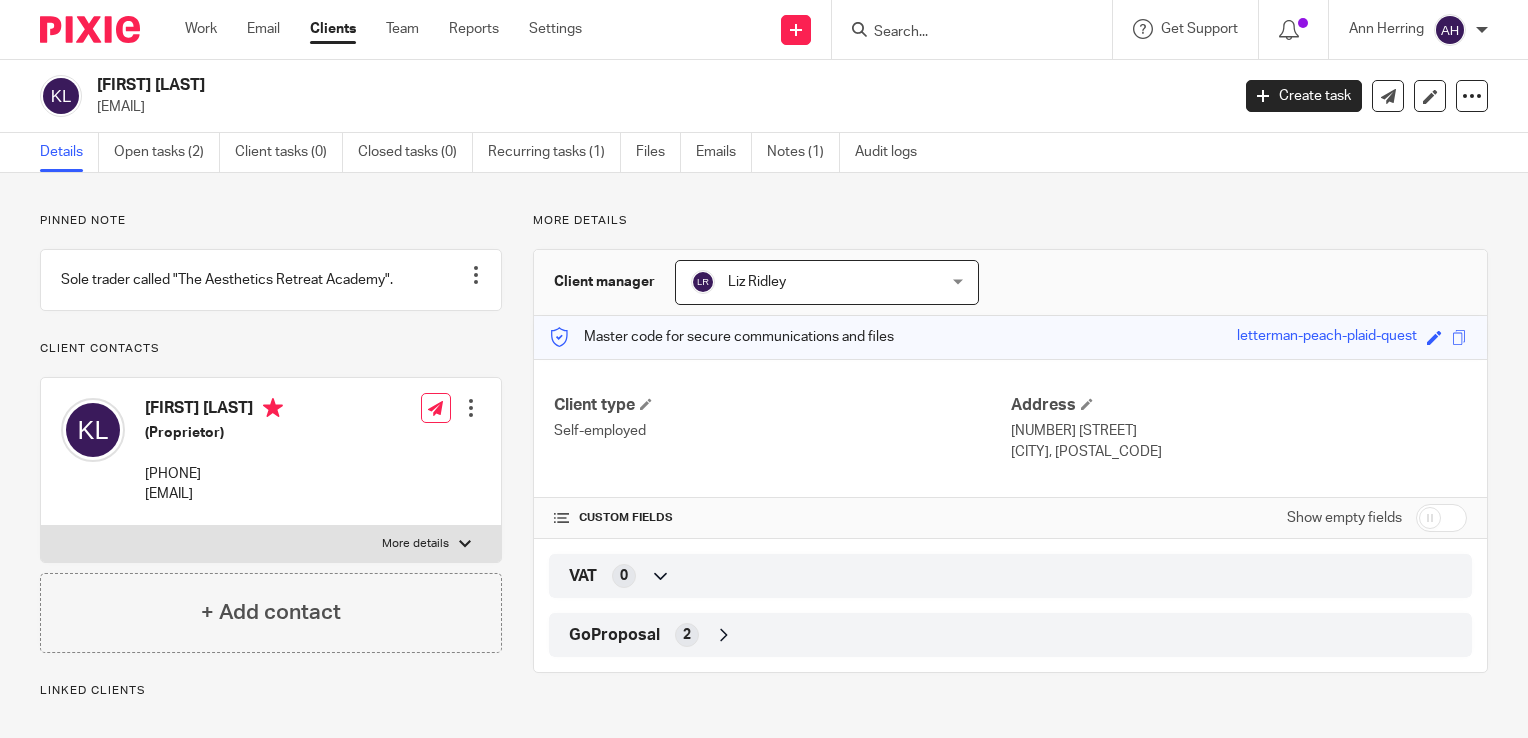 scroll, scrollTop: 0, scrollLeft: 0, axis: both 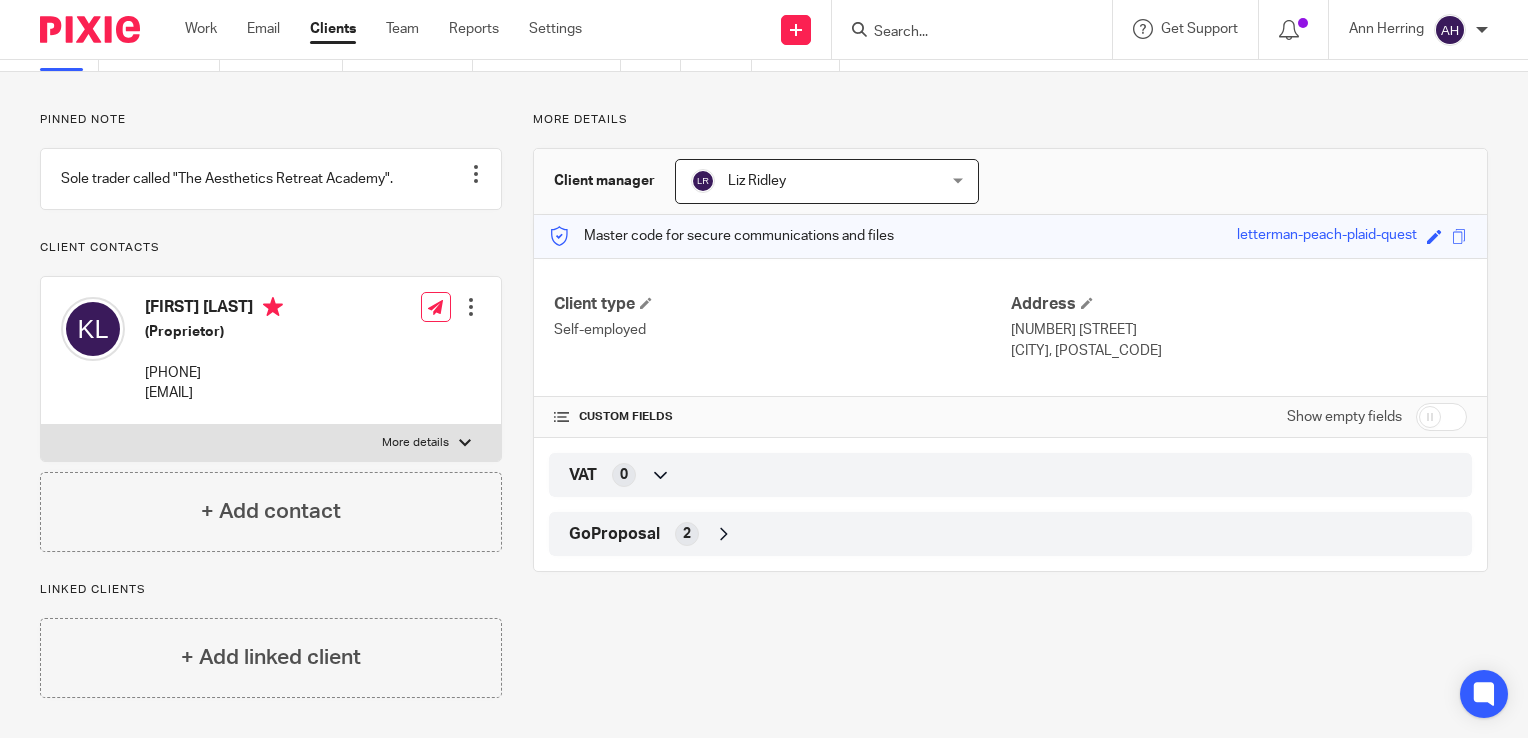 click at bounding box center (471, 307) 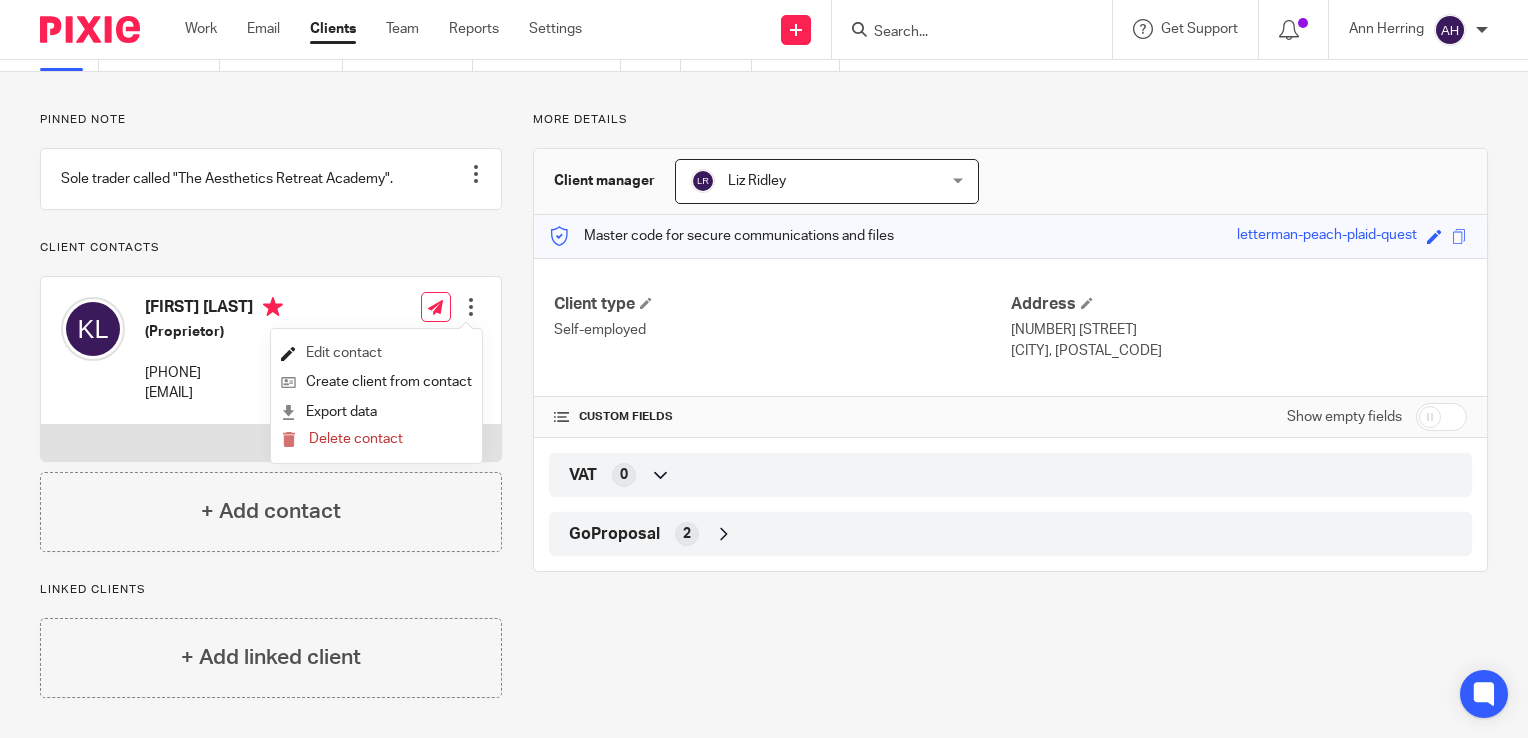 click on "Edit contact" at bounding box center [376, 353] 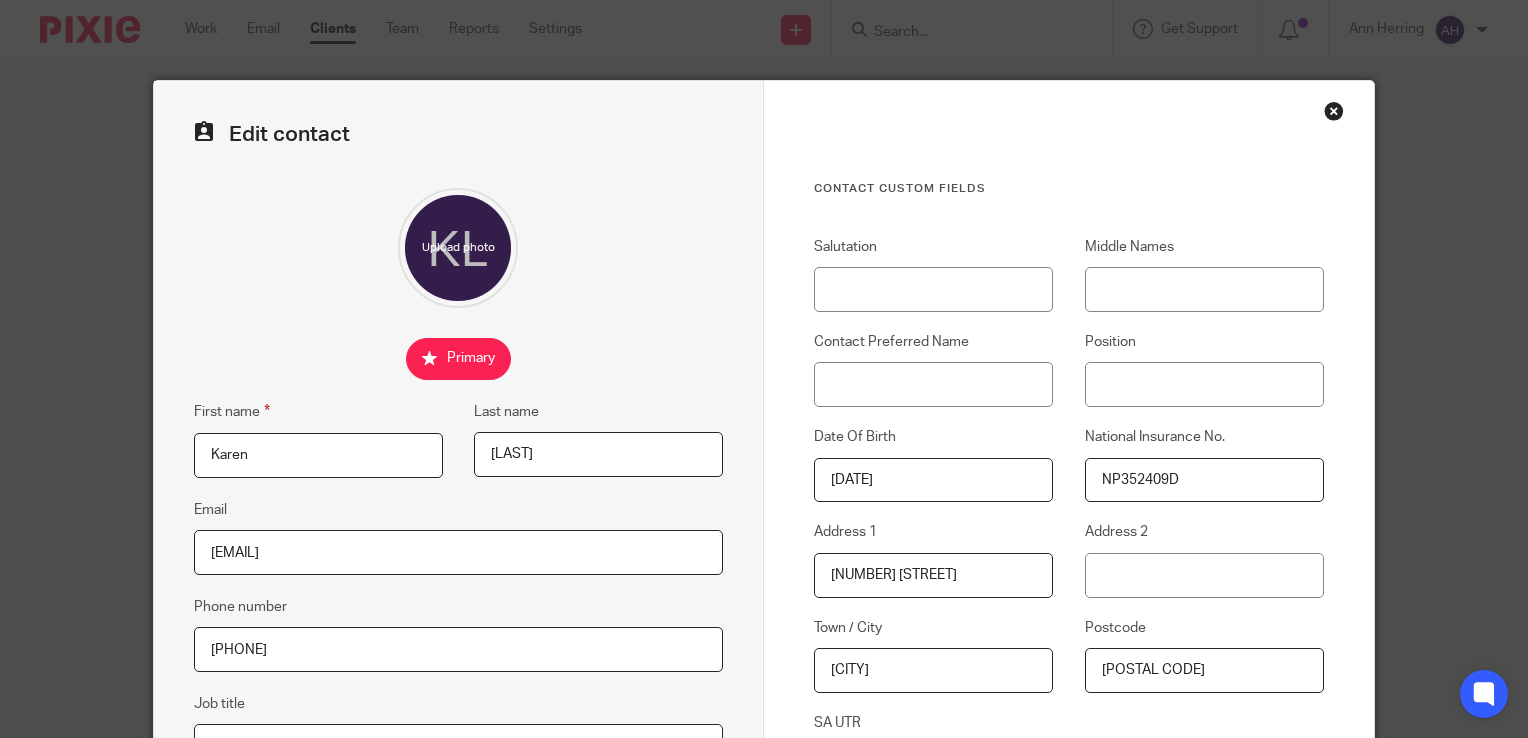 scroll, scrollTop: 0, scrollLeft: 0, axis: both 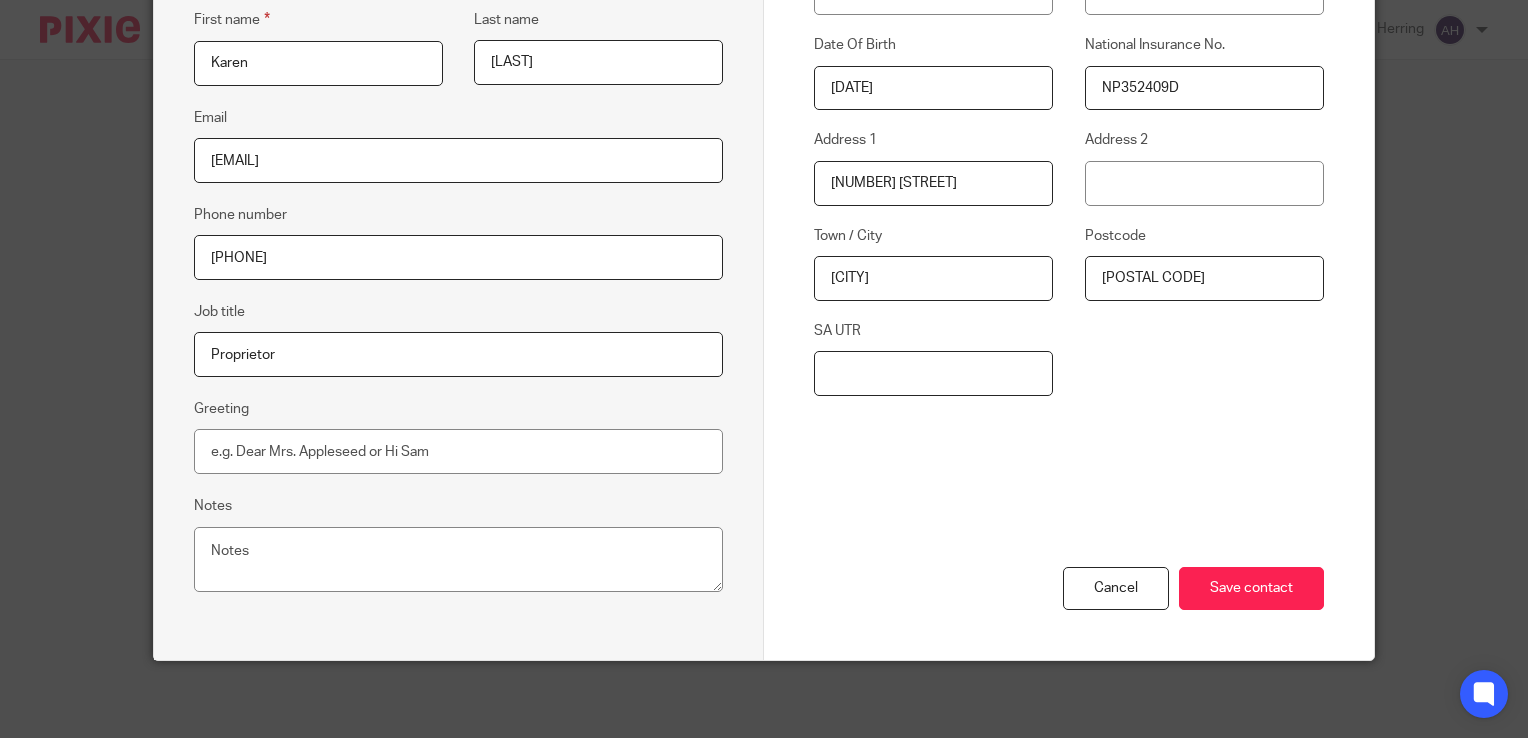 click on "SA UTR" at bounding box center [933, 373] 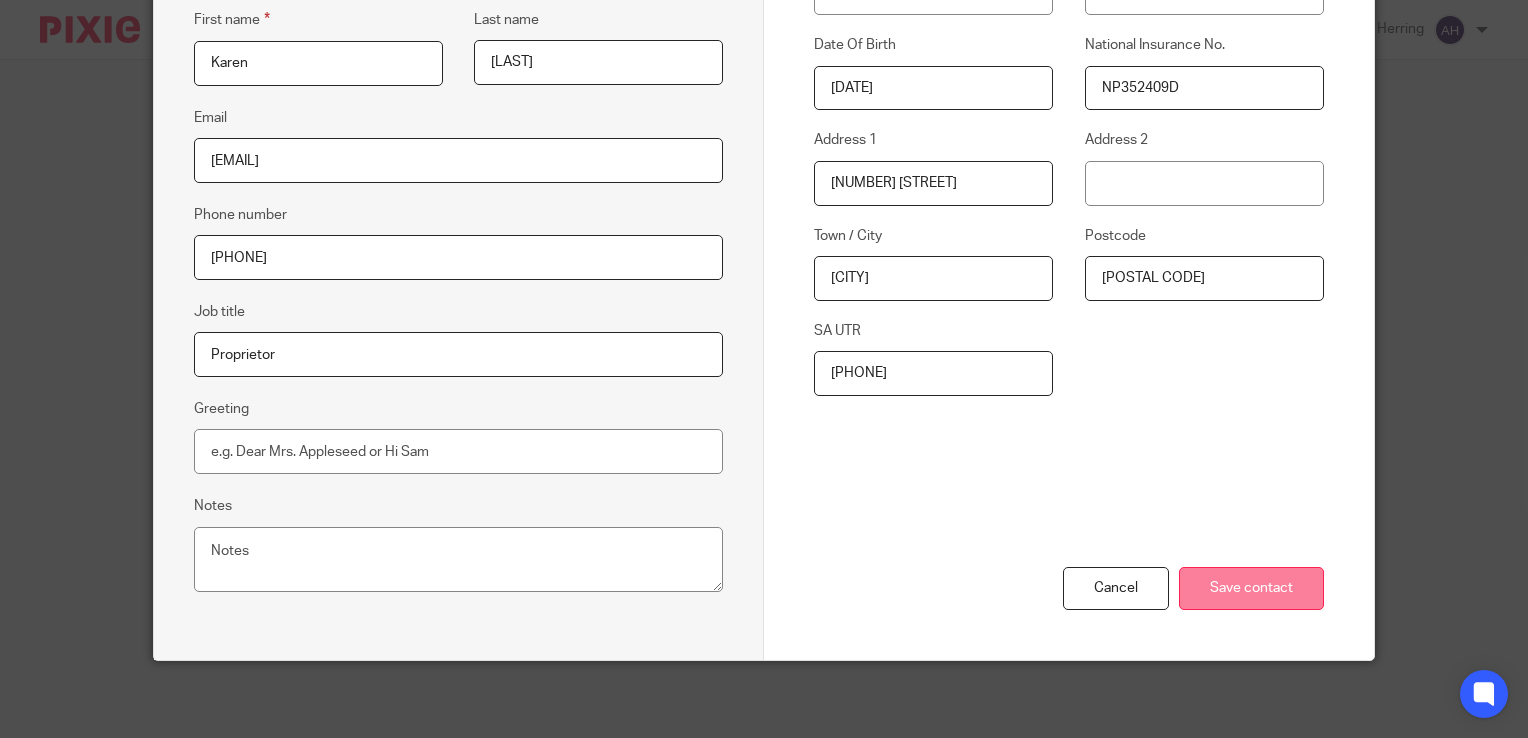 type on "[PHONE]" 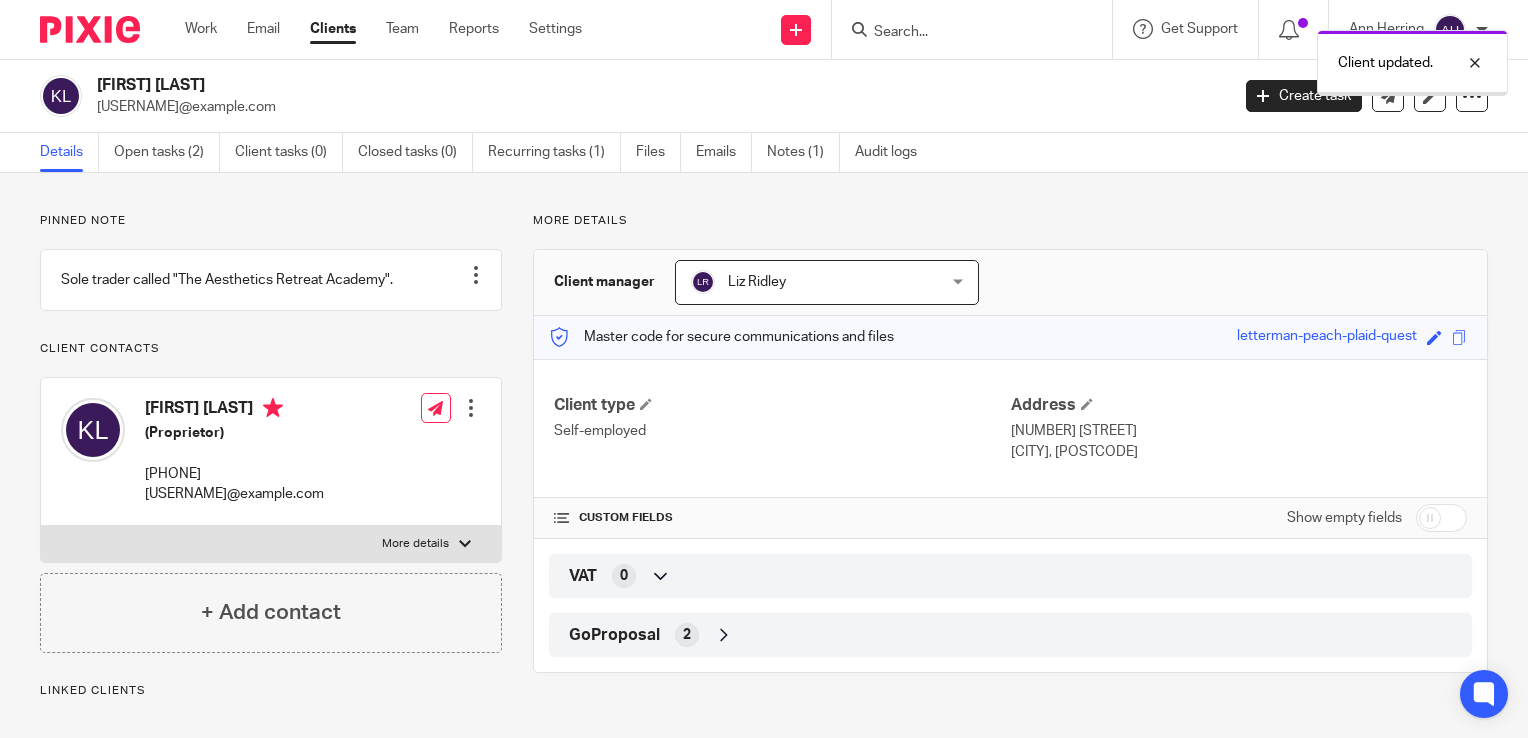 scroll, scrollTop: 0, scrollLeft: 0, axis: both 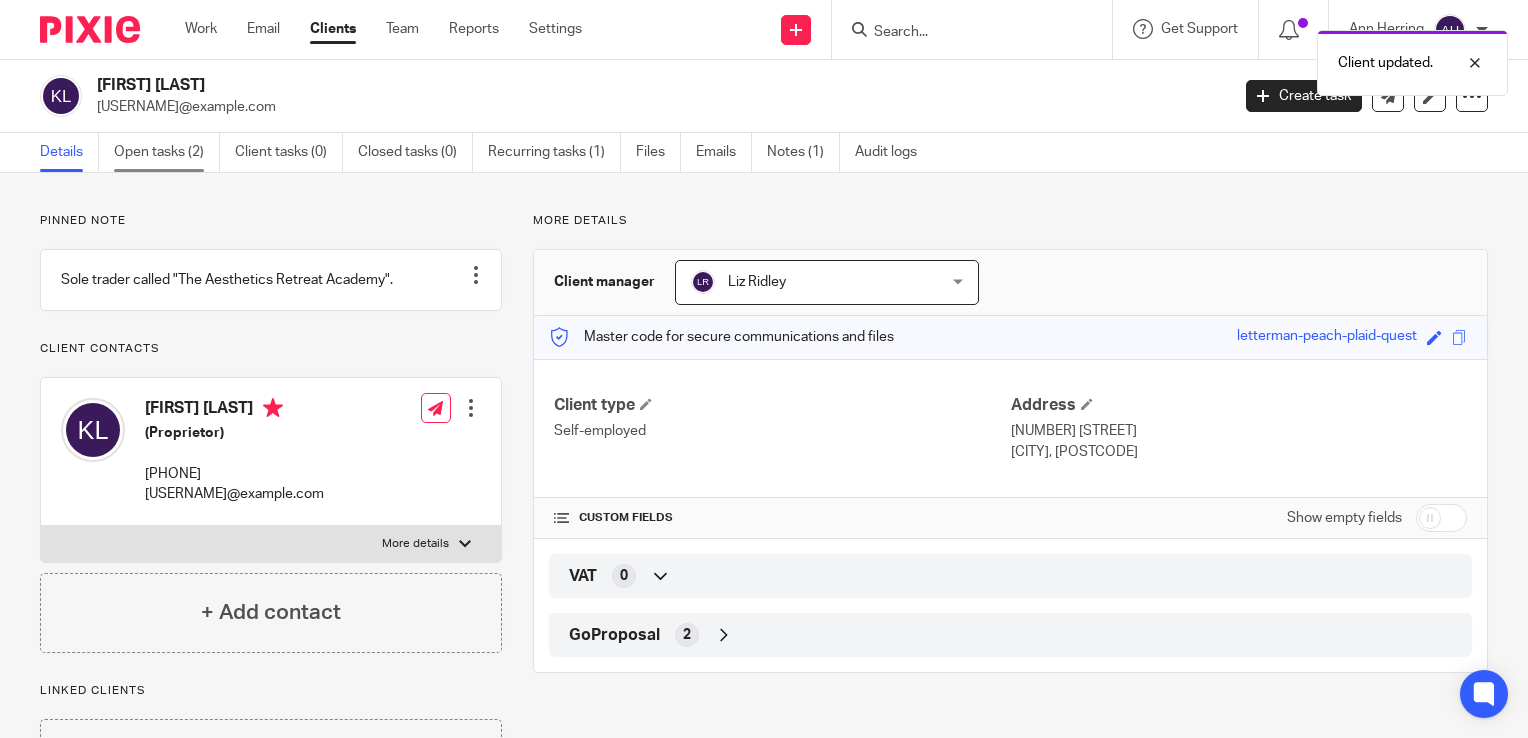 click on "Open tasks (2)" at bounding box center [167, 152] 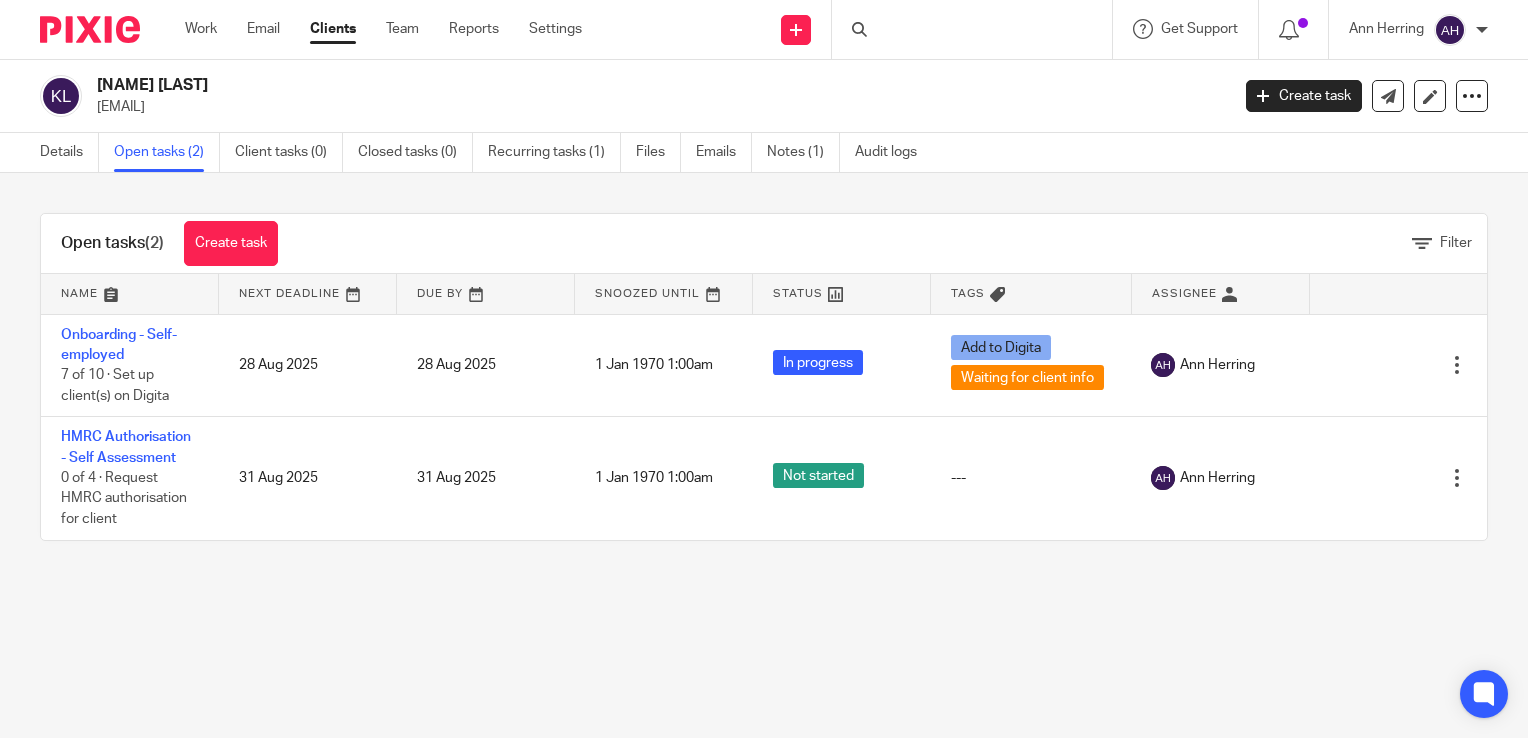 scroll, scrollTop: 0, scrollLeft: 0, axis: both 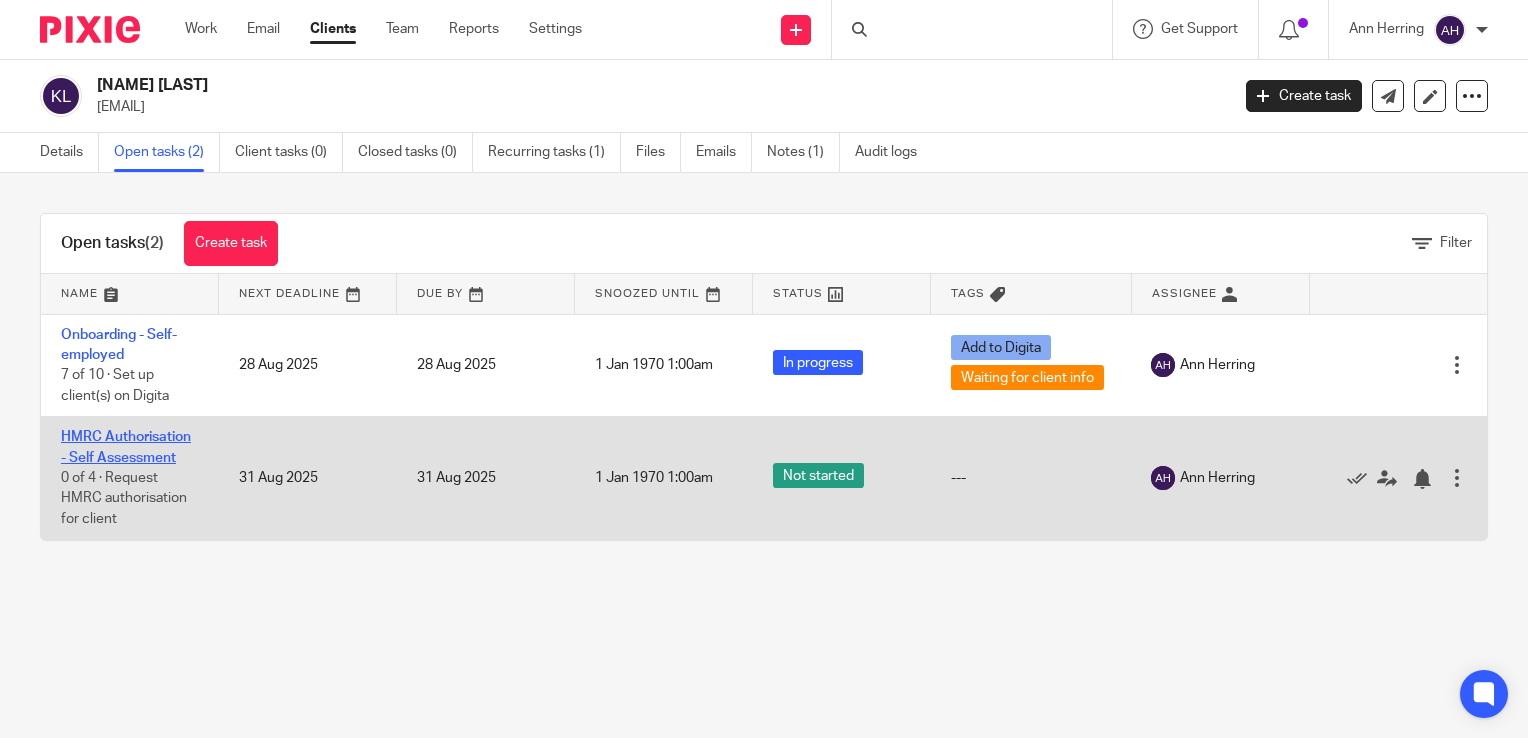 click on "HMRC Authorisation - Self Assessment" at bounding box center (126, 447) 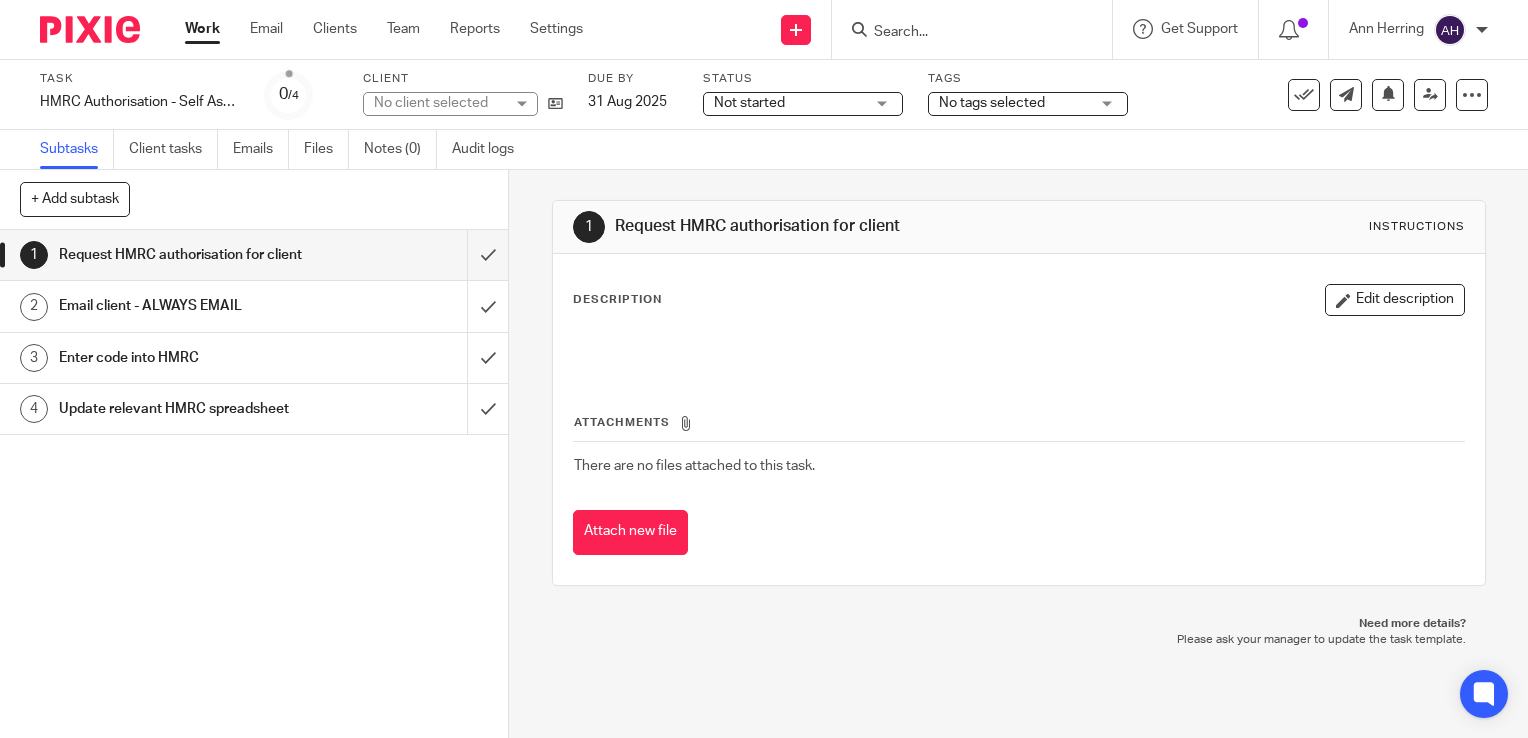 scroll, scrollTop: 0, scrollLeft: 0, axis: both 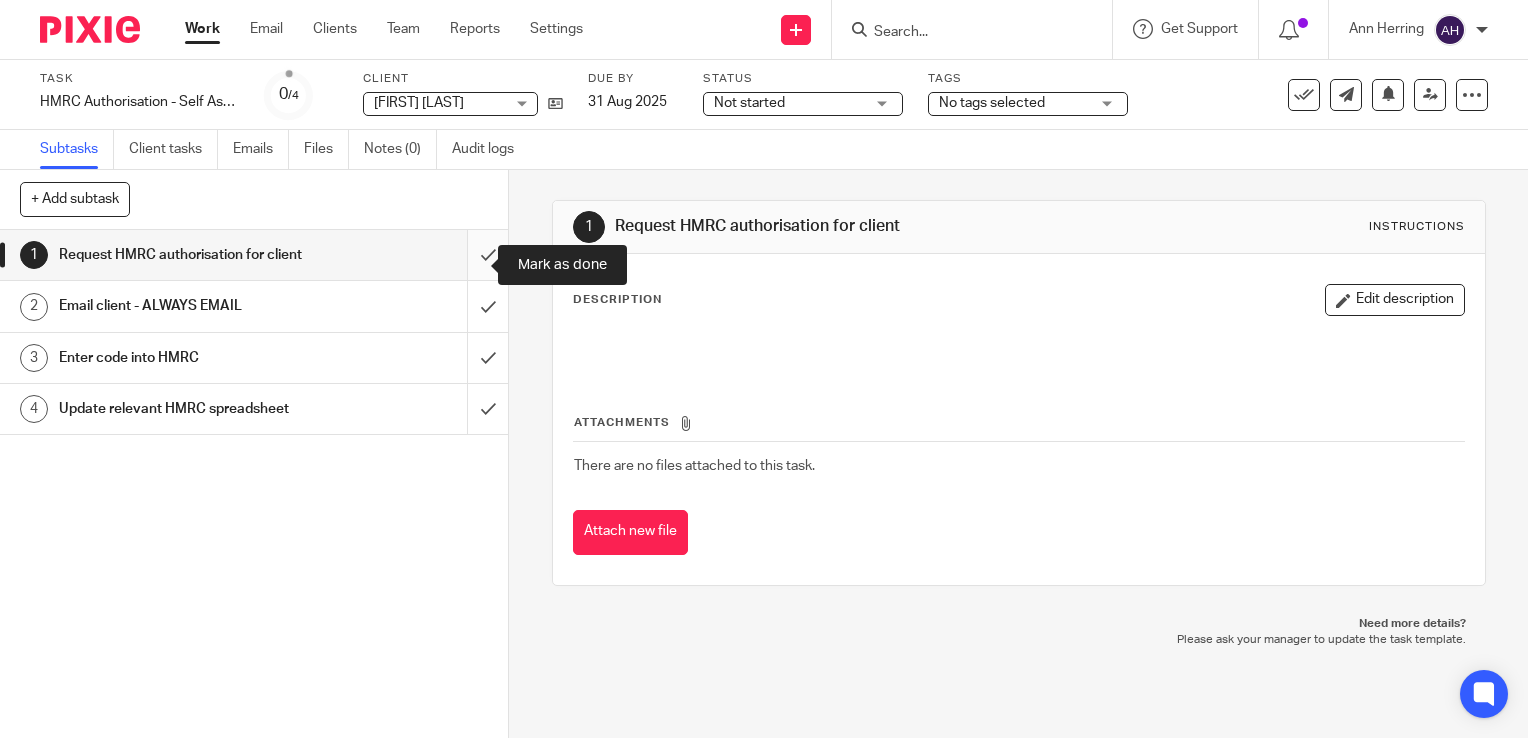 click at bounding box center (254, 255) 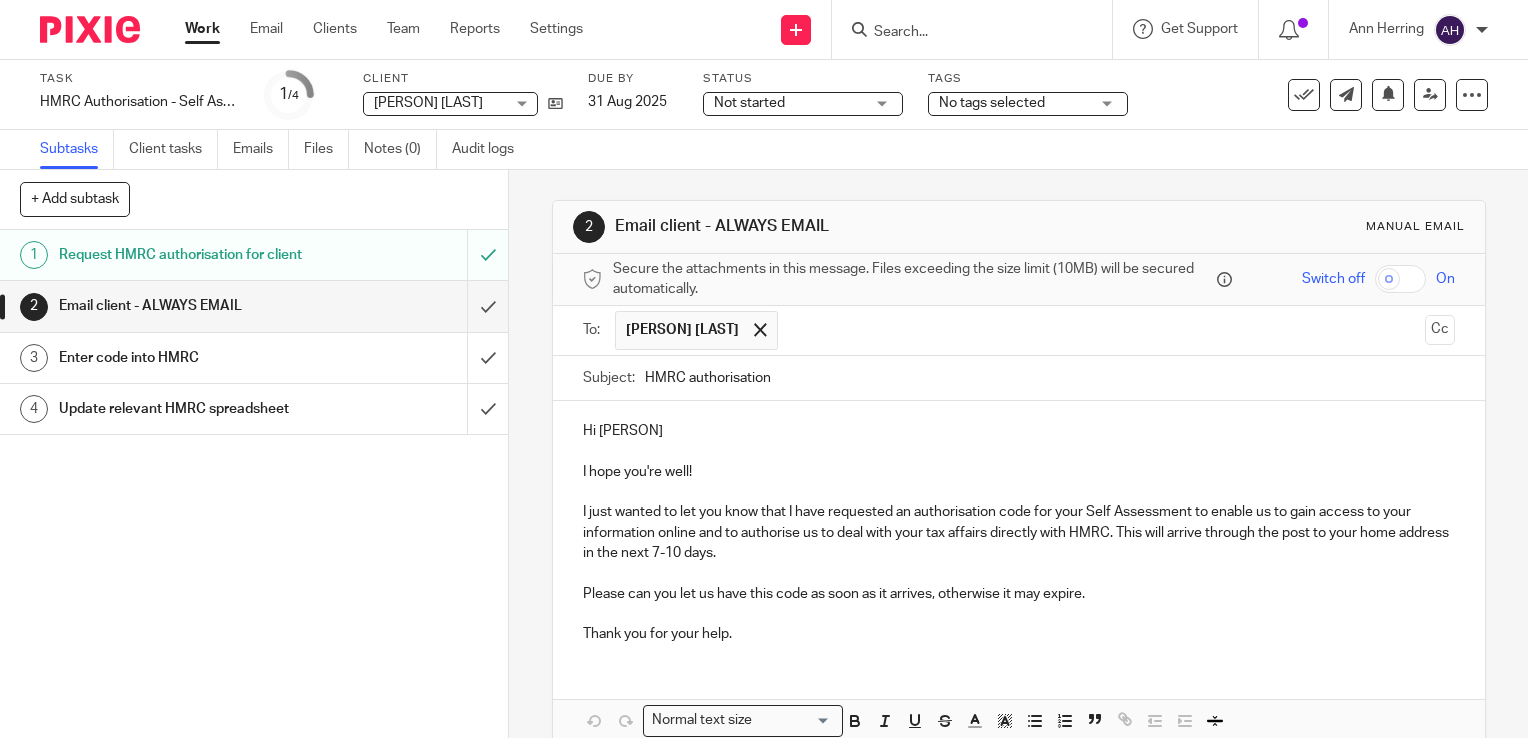scroll, scrollTop: 0, scrollLeft: 0, axis: both 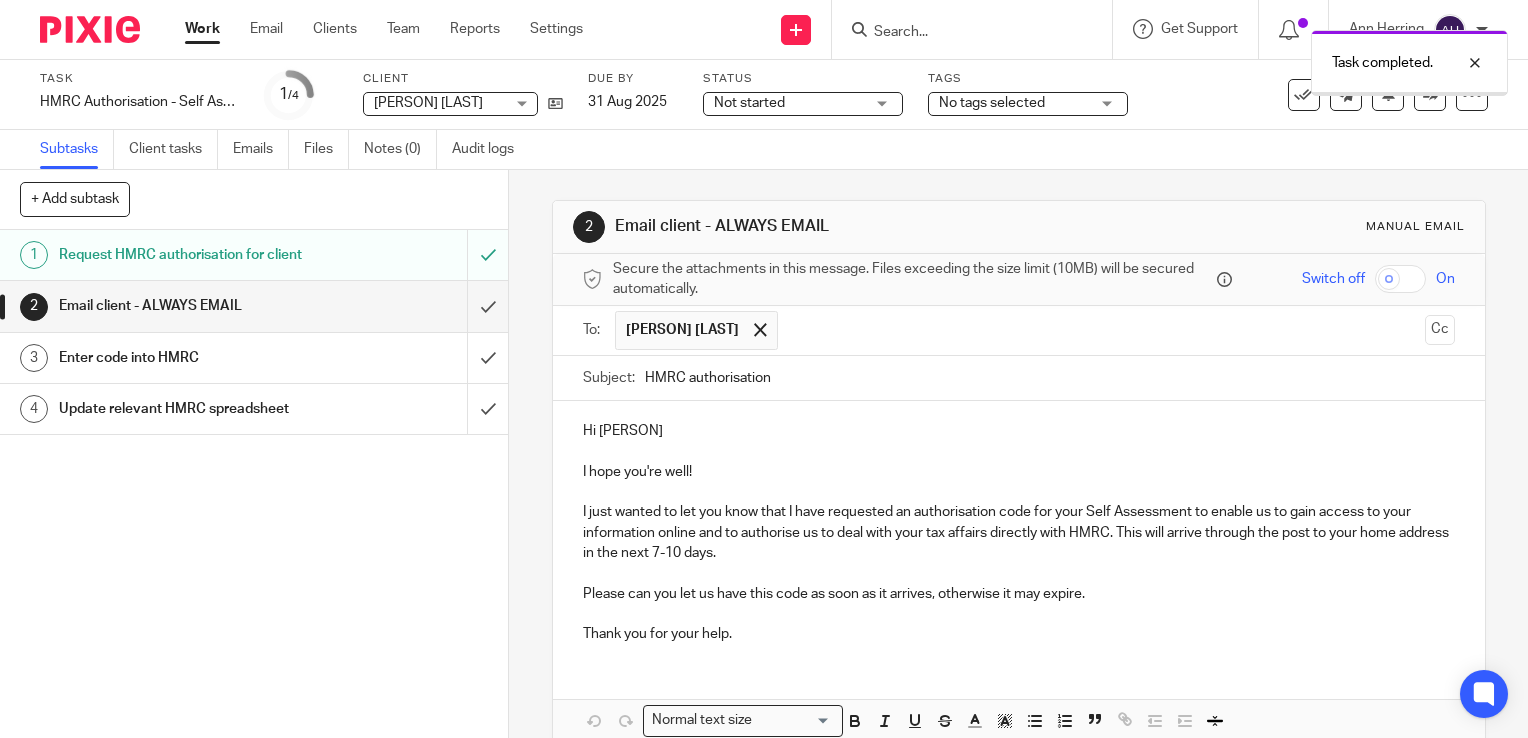 click on "I hope you're well!" at bounding box center (1019, 472) 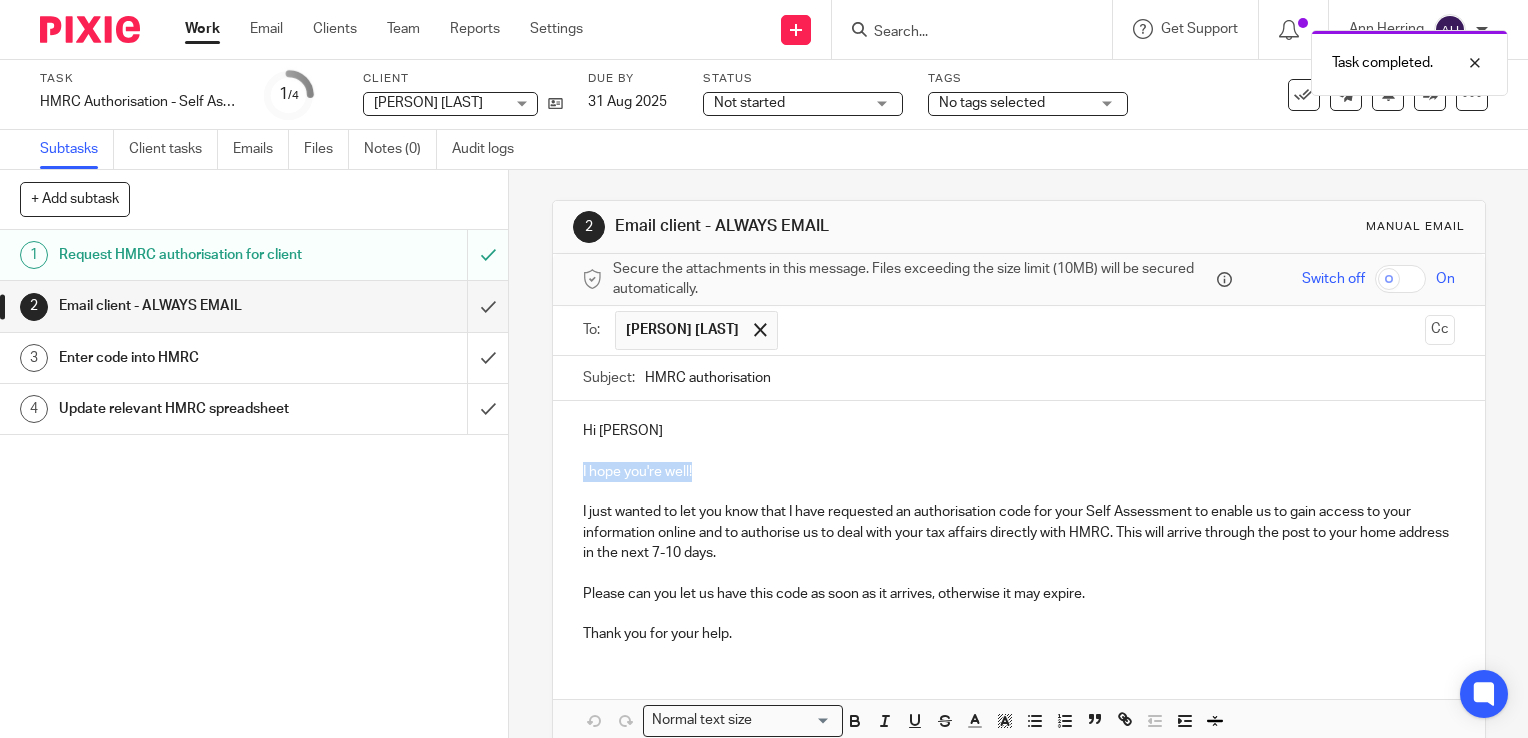 drag, startPoint x: 705, startPoint y: 466, endPoint x: 572, endPoint y: 470, distance: 133.06013 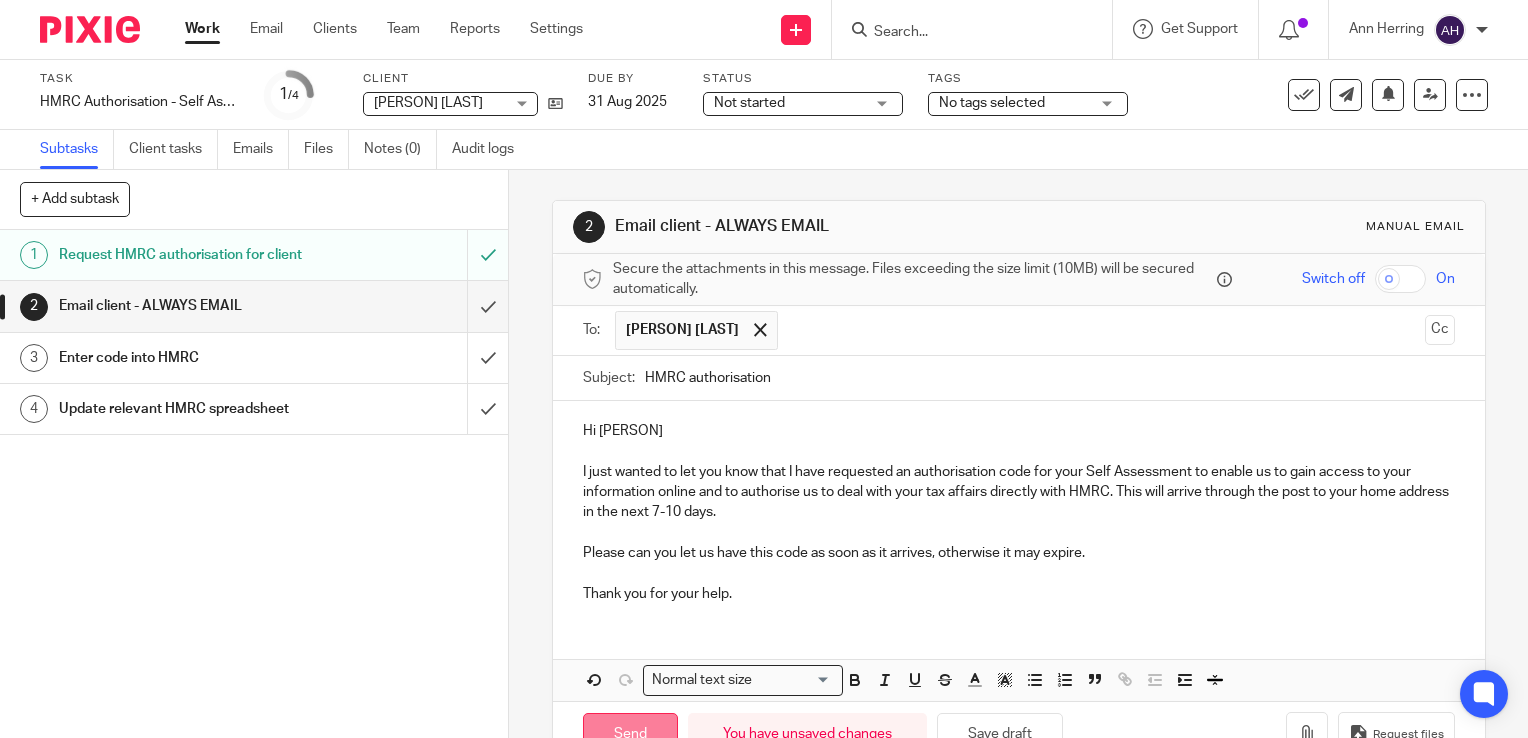 click on "Send" at bounding box center [630, 734] 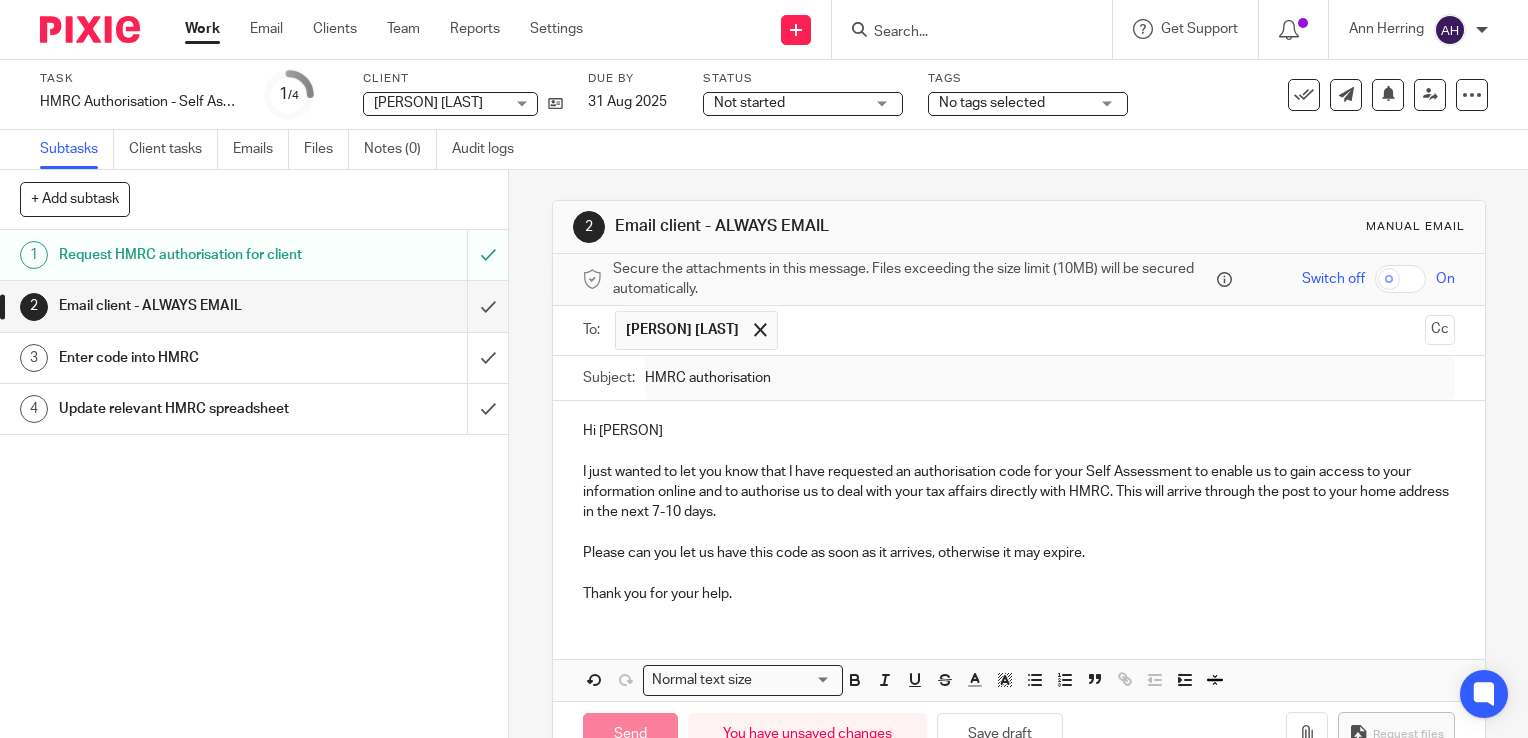 type on "Sent" 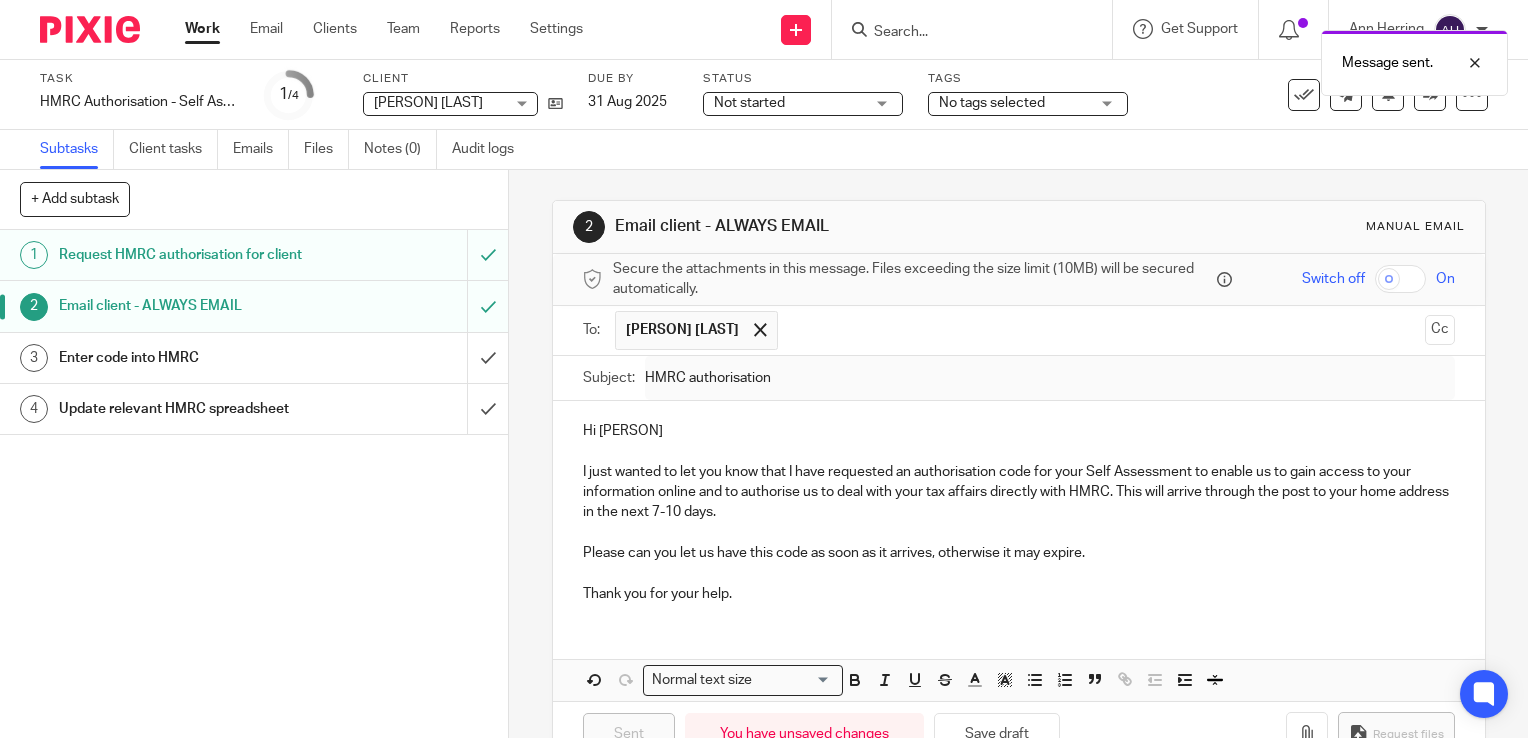 click on "No tags selected" at bounding box center (1028, 104) 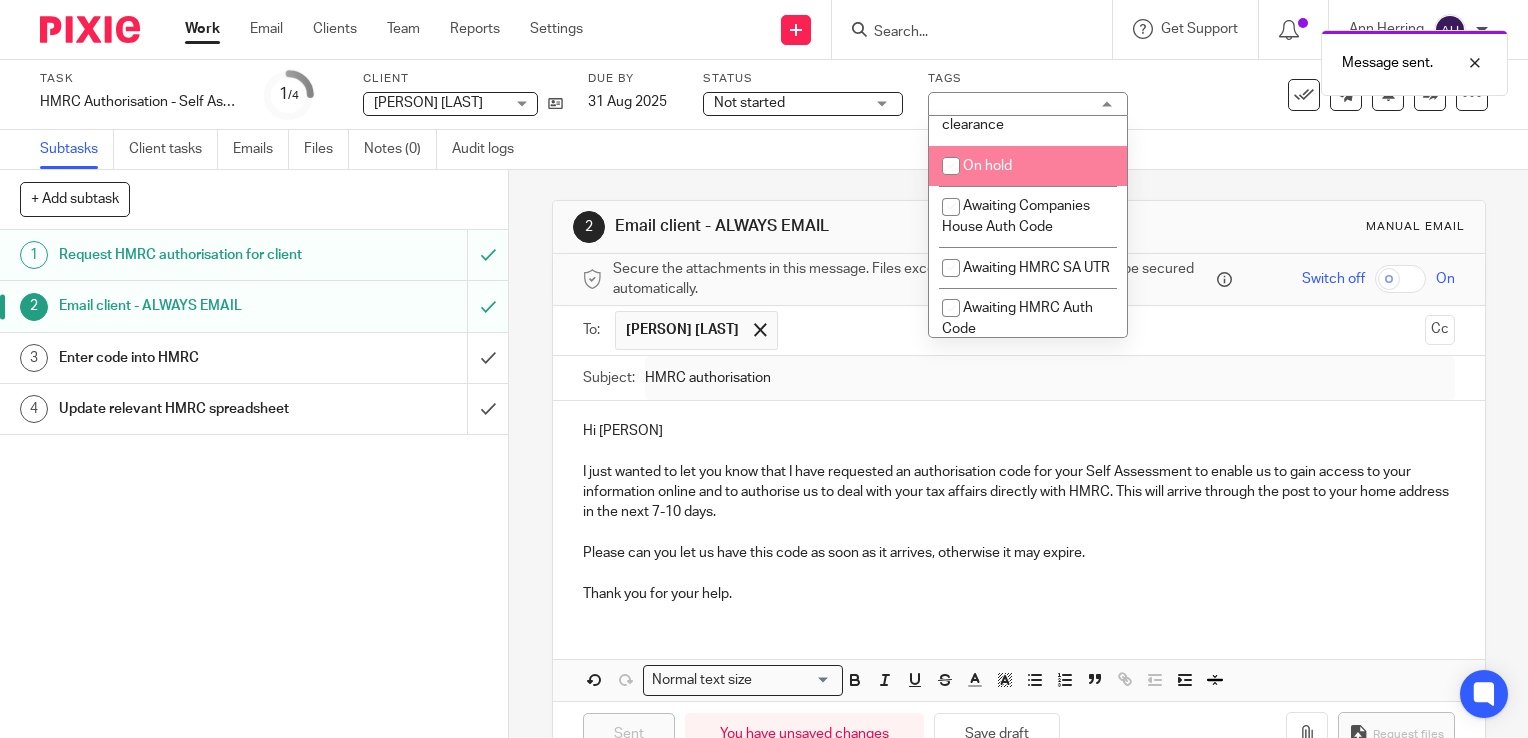 scroll, scrollTop: 700, scrollLeft: 0, axis: vertical 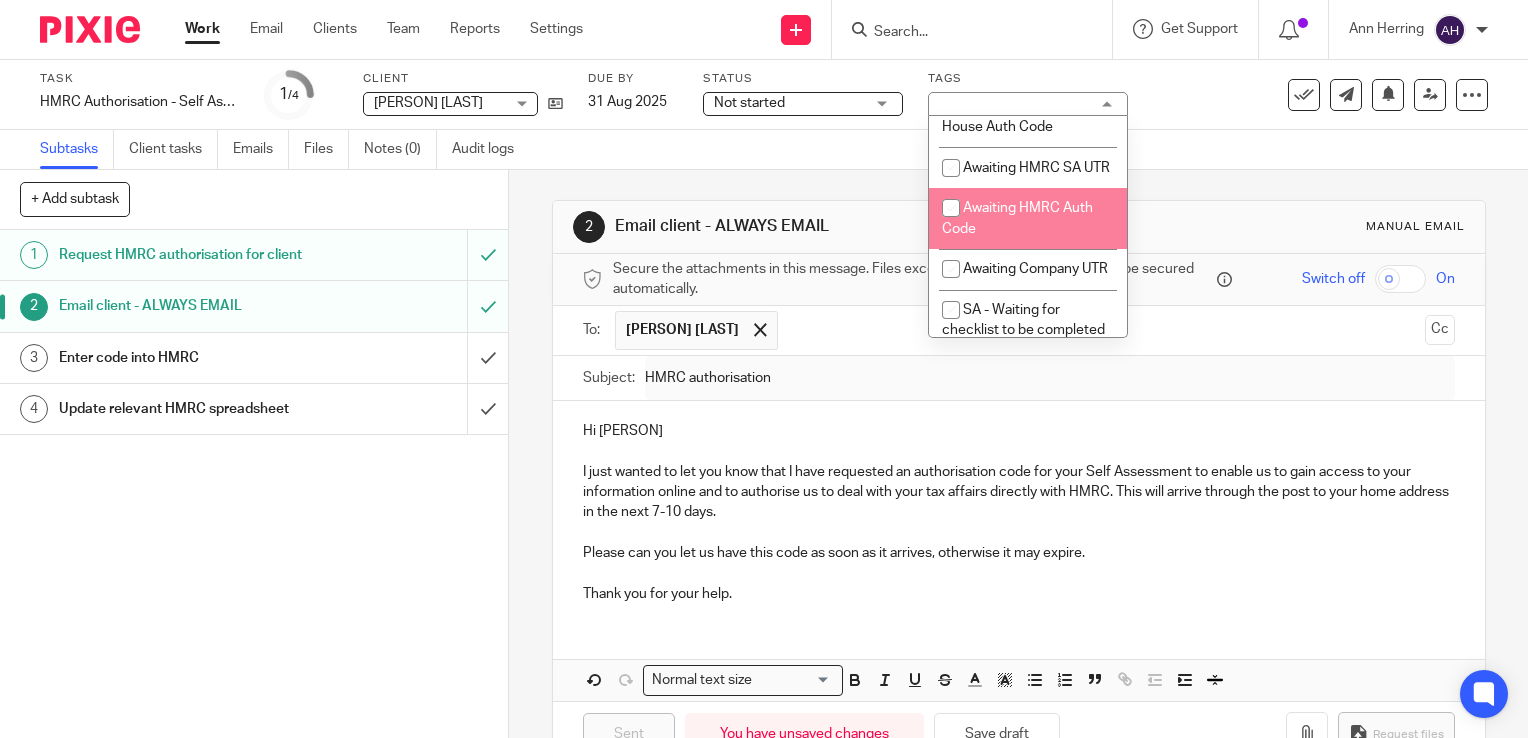 click at bounding box center [951, 208] 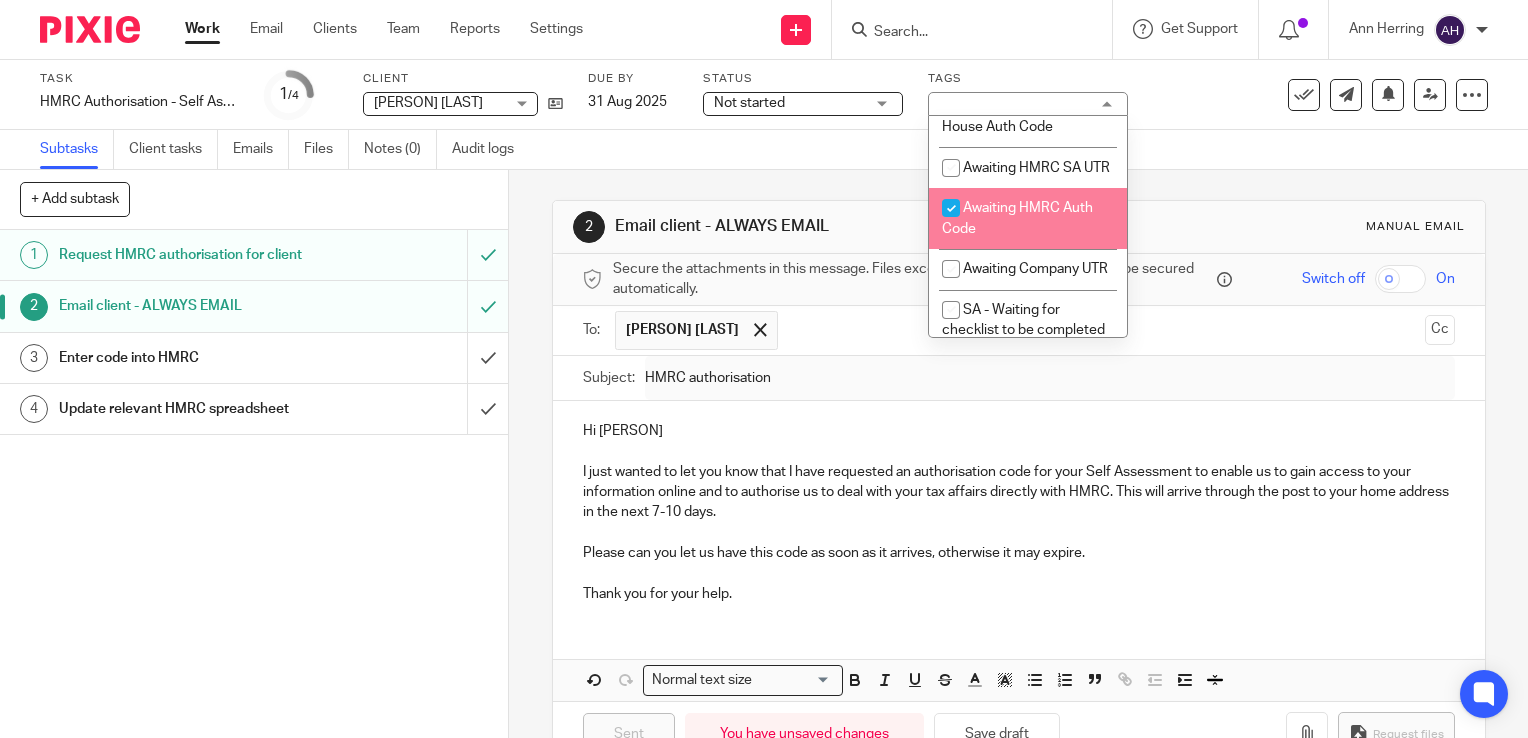 checkbox on "true" 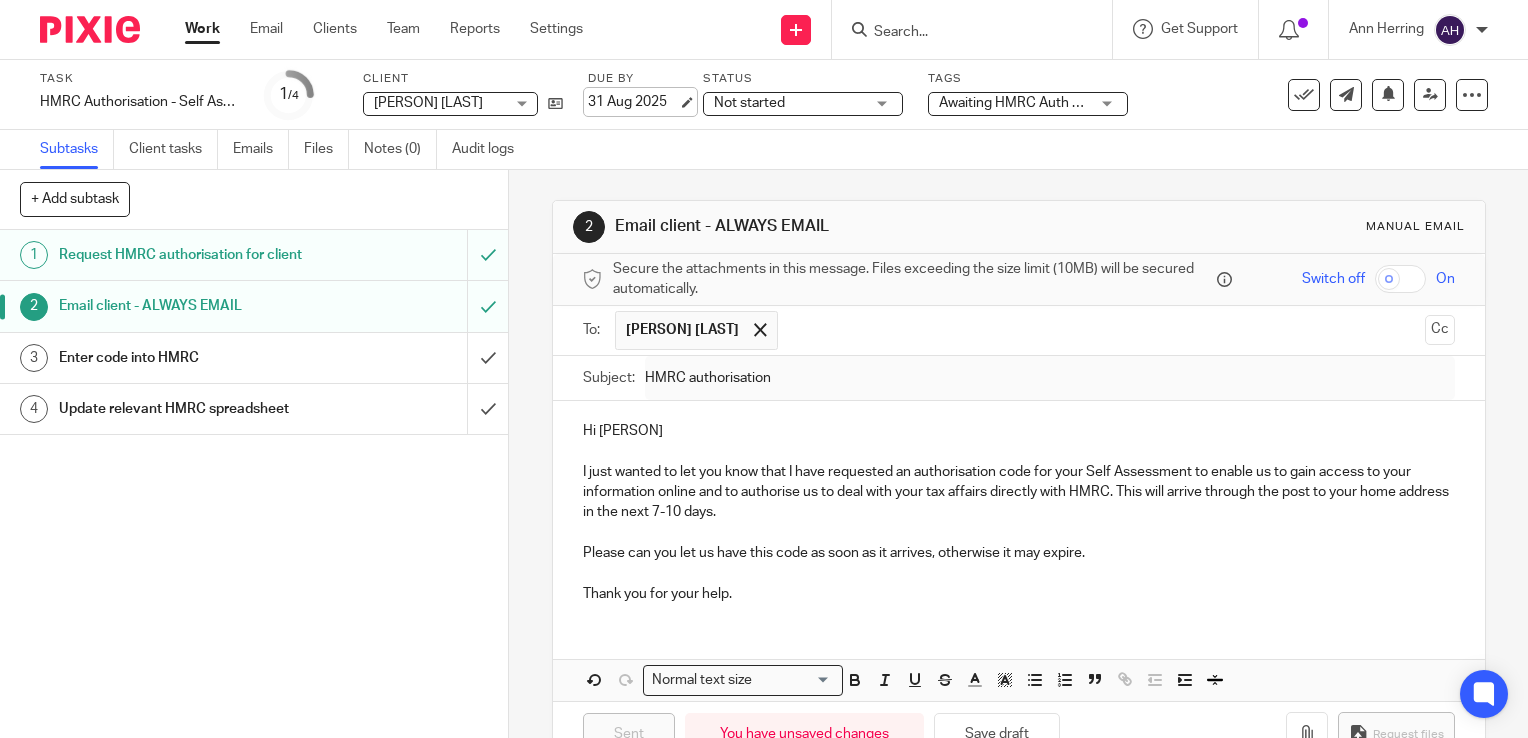 click on "31 Aug 2025" at bounding box center [633, 102] 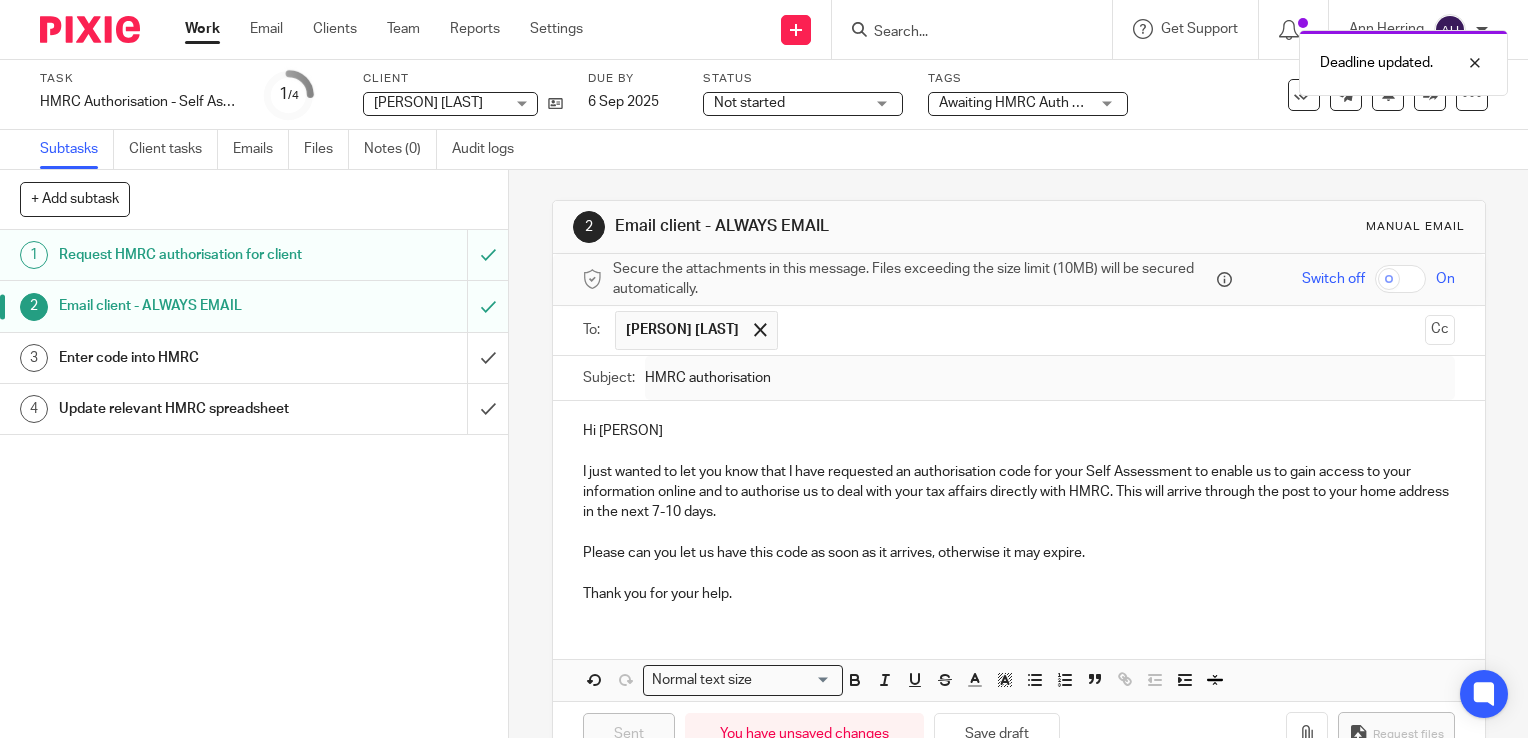 click on "Not started
Not started" at bounding box center (803, 104) 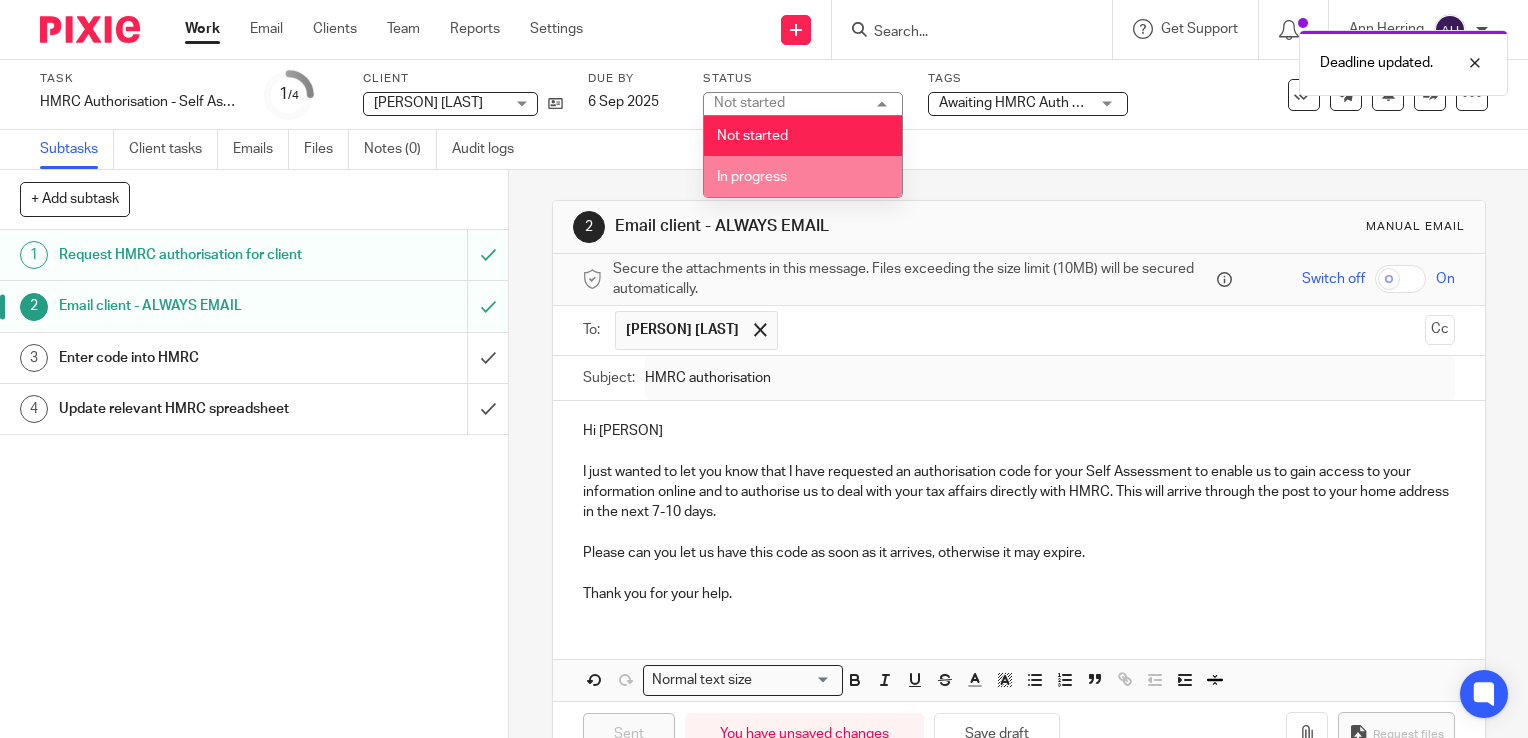 click on "In progress" at bounding box center (752, 177) 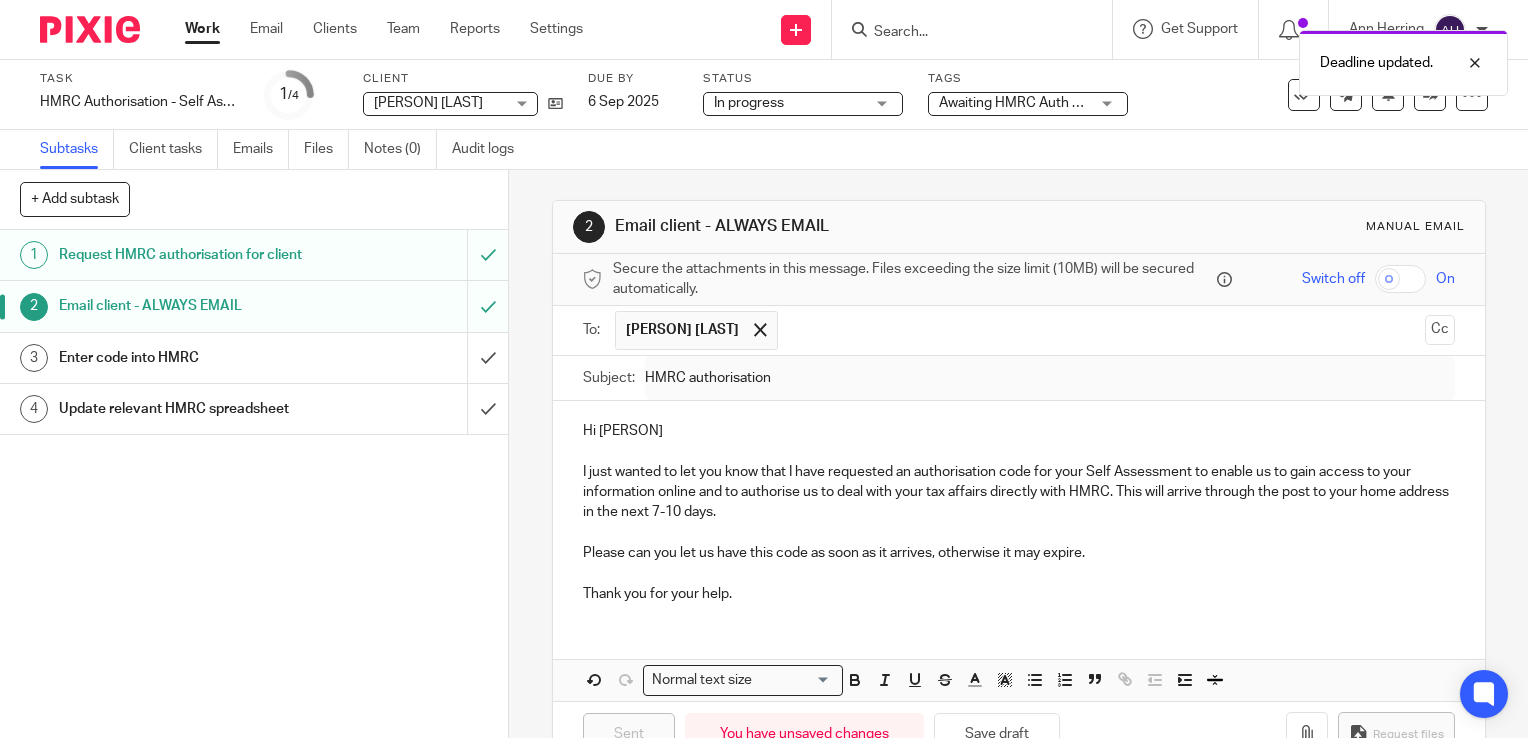 click on "2
Email client - ALWAYS EMAIL
Manual email
Secure the attachments in this message. Files exceeding the size limit (10MB) will be secured automatically.
Switch off     On     To:
Karen Lingard
Karen Lingard
Cc
Subject:     HMRC authorisation   <p>Hi Karen</p><p><br></p><p>I just wanted to let you know that I have requested an authorisation code for your Self Assessment to enable us to gain access to your information online and to authorise us to deal with your tax affairs directly with HMRC. This will arrive through the post to your home address in the next 7-10 days.</p><p><br></p><p>Please can you let us have this code as soon as it arrives, otherwise it may expire.</p><p><br></p><p>Thank you for your help.</p>{{{###pxsignature_placeholder###}}}   Hi Karen" at bounding box center (1018, 454) 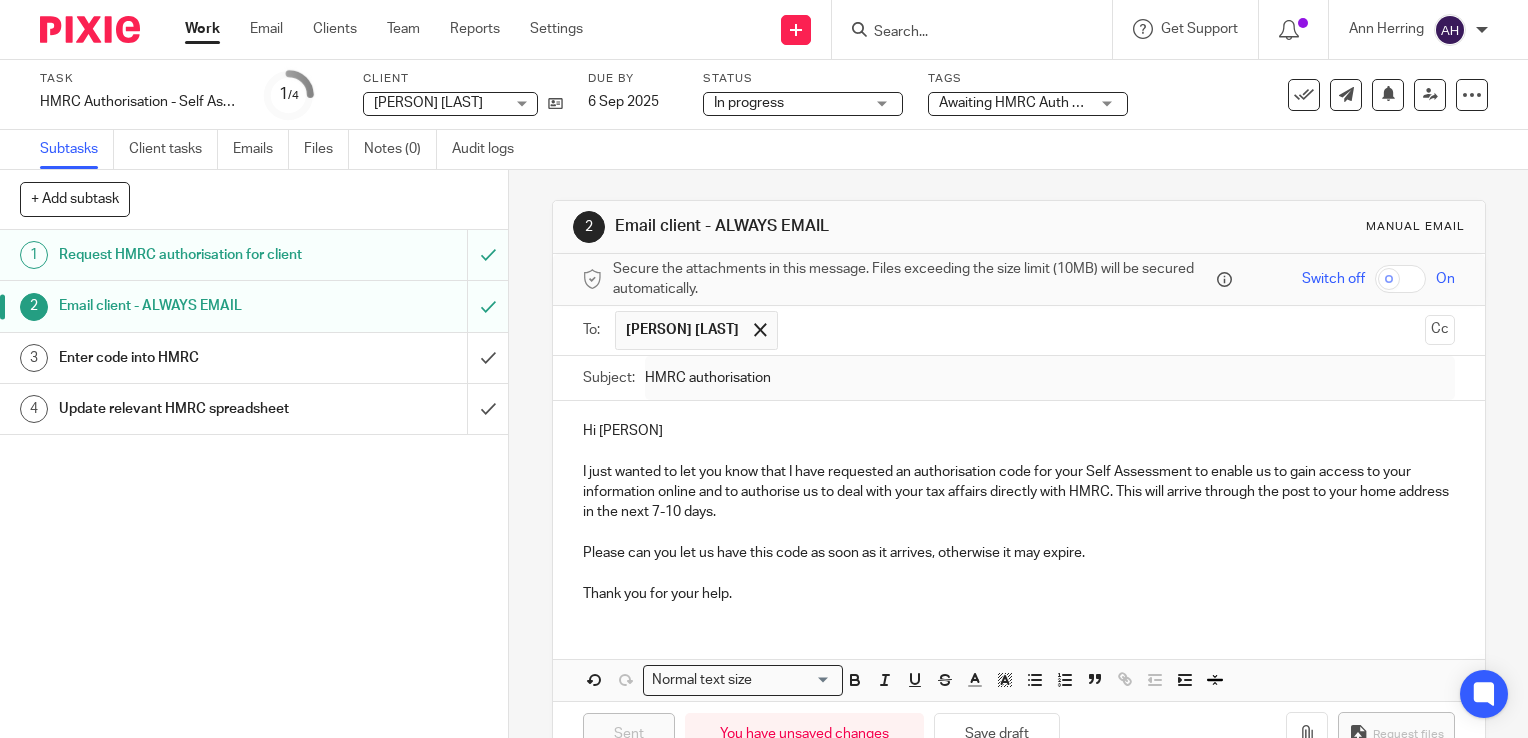 click on "Work" at bounding box center (202, 29) 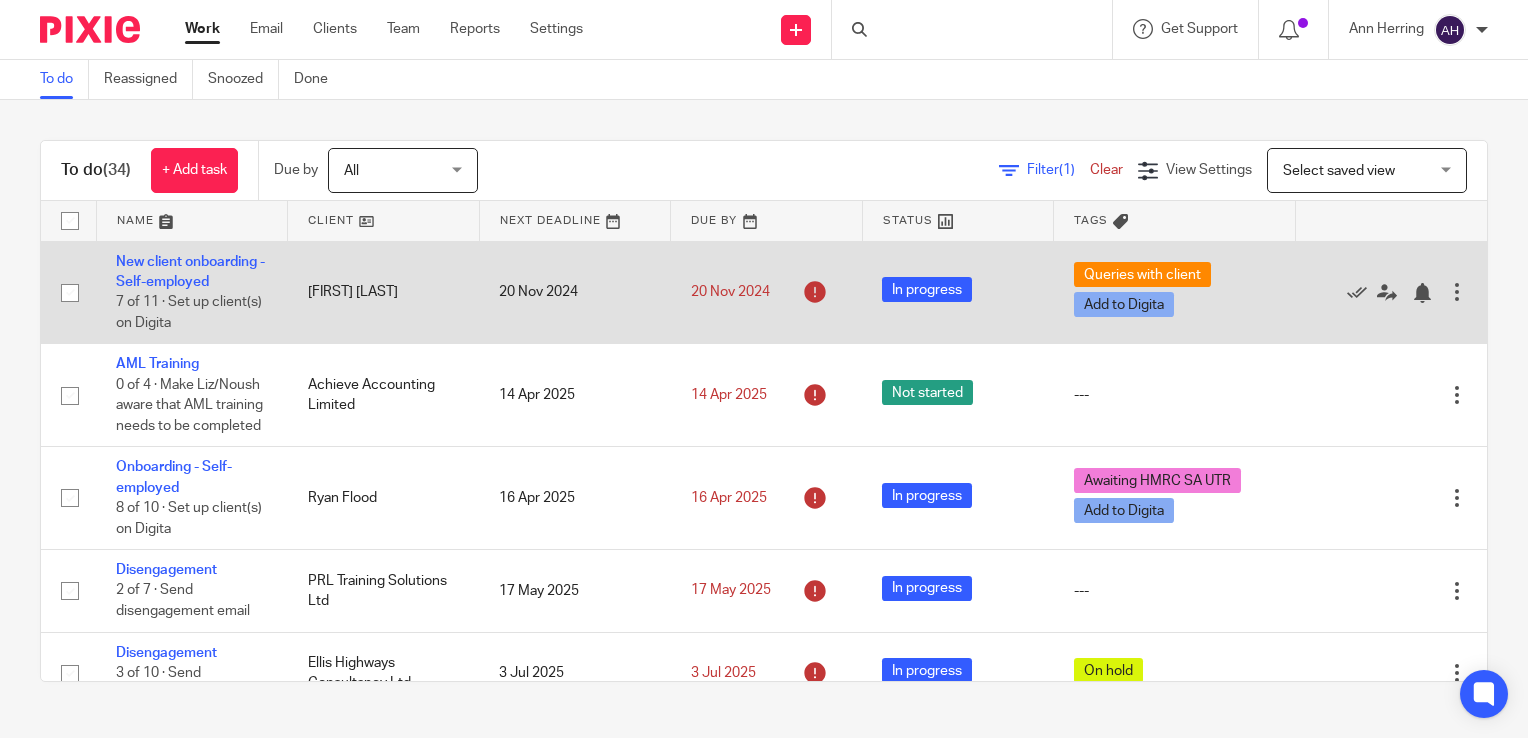 scroll, scrollTop: 0, scrollLeft: 0, axis: both 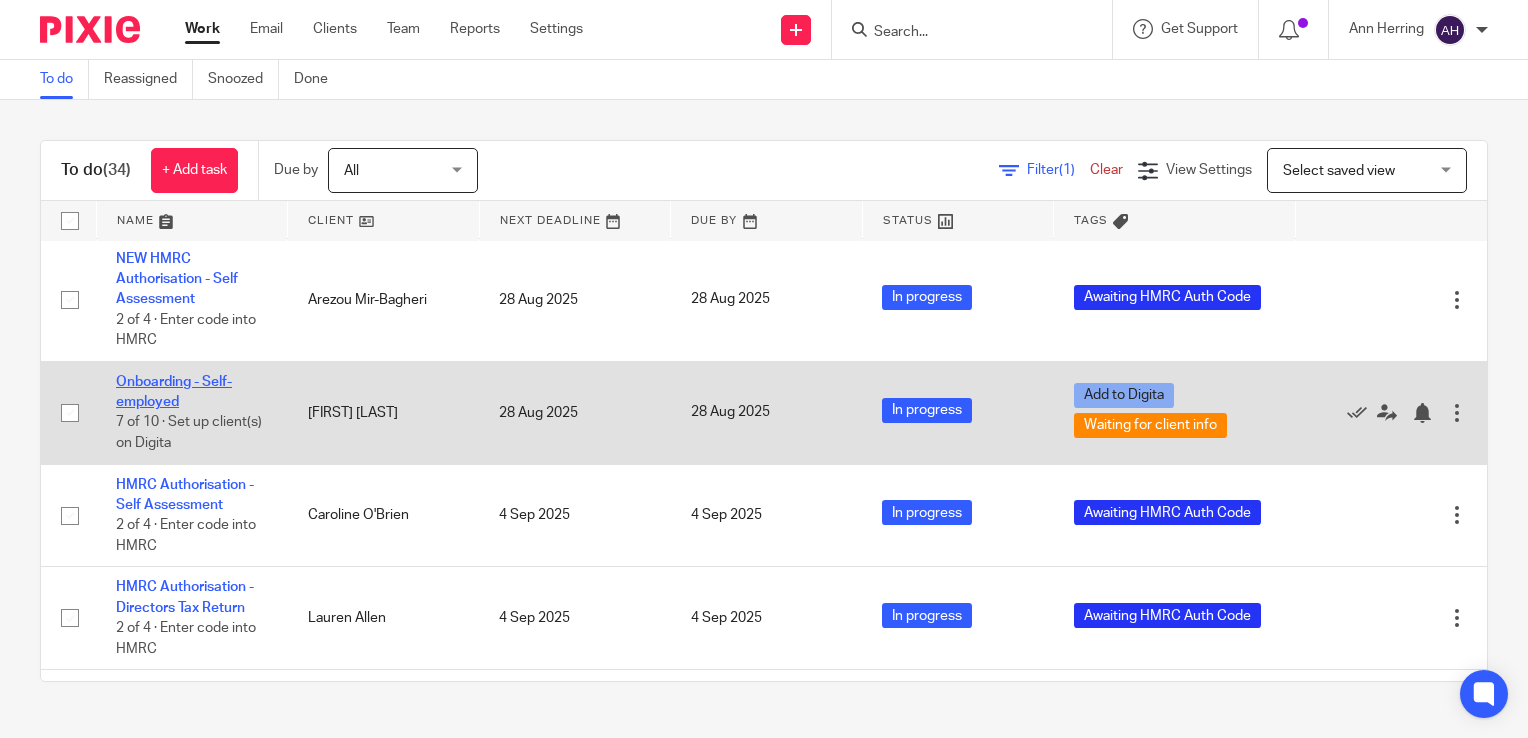 click on "Onboarding - Self-employed" at bounding box center (174, 392) 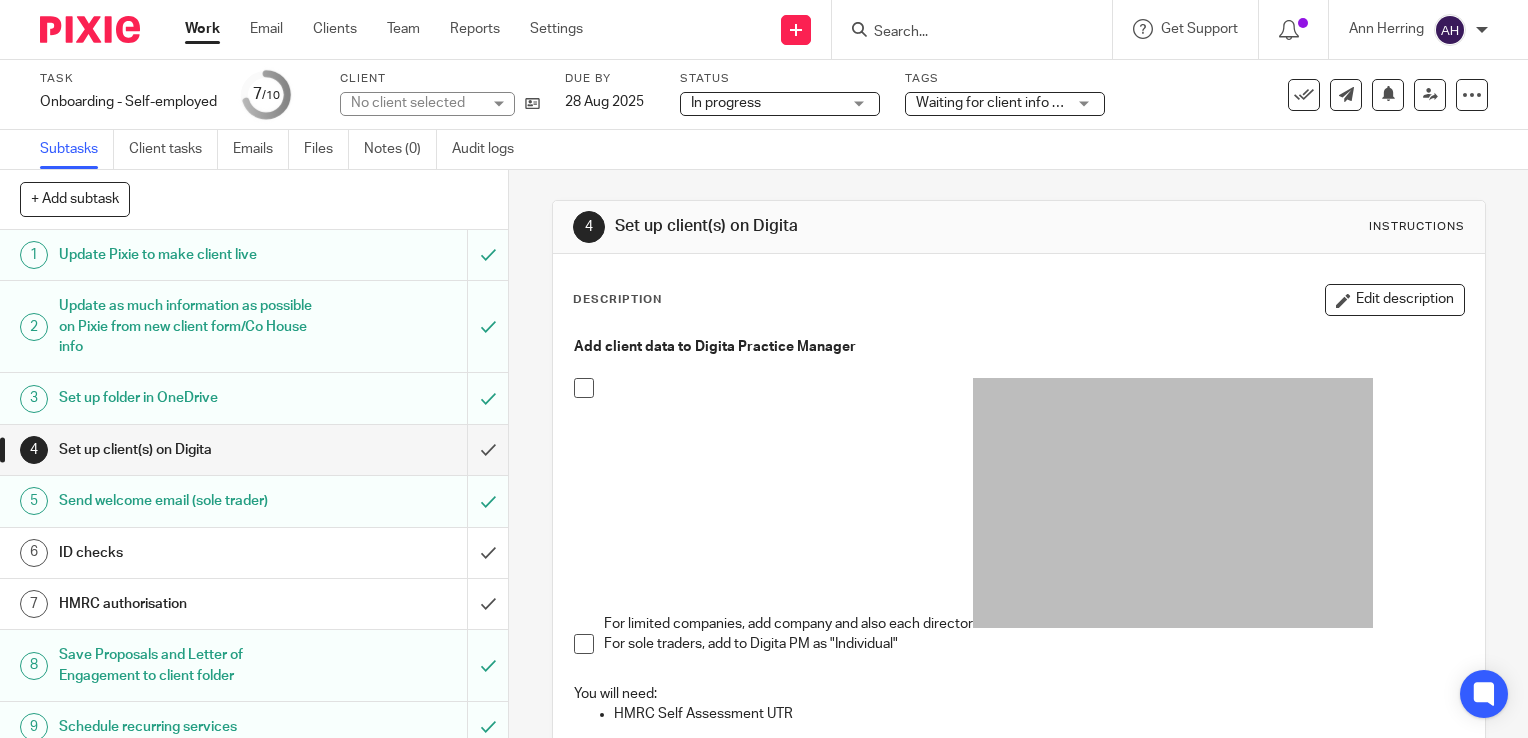 scroll, scrollTop: 0, scrollLeft: 0, axis: both 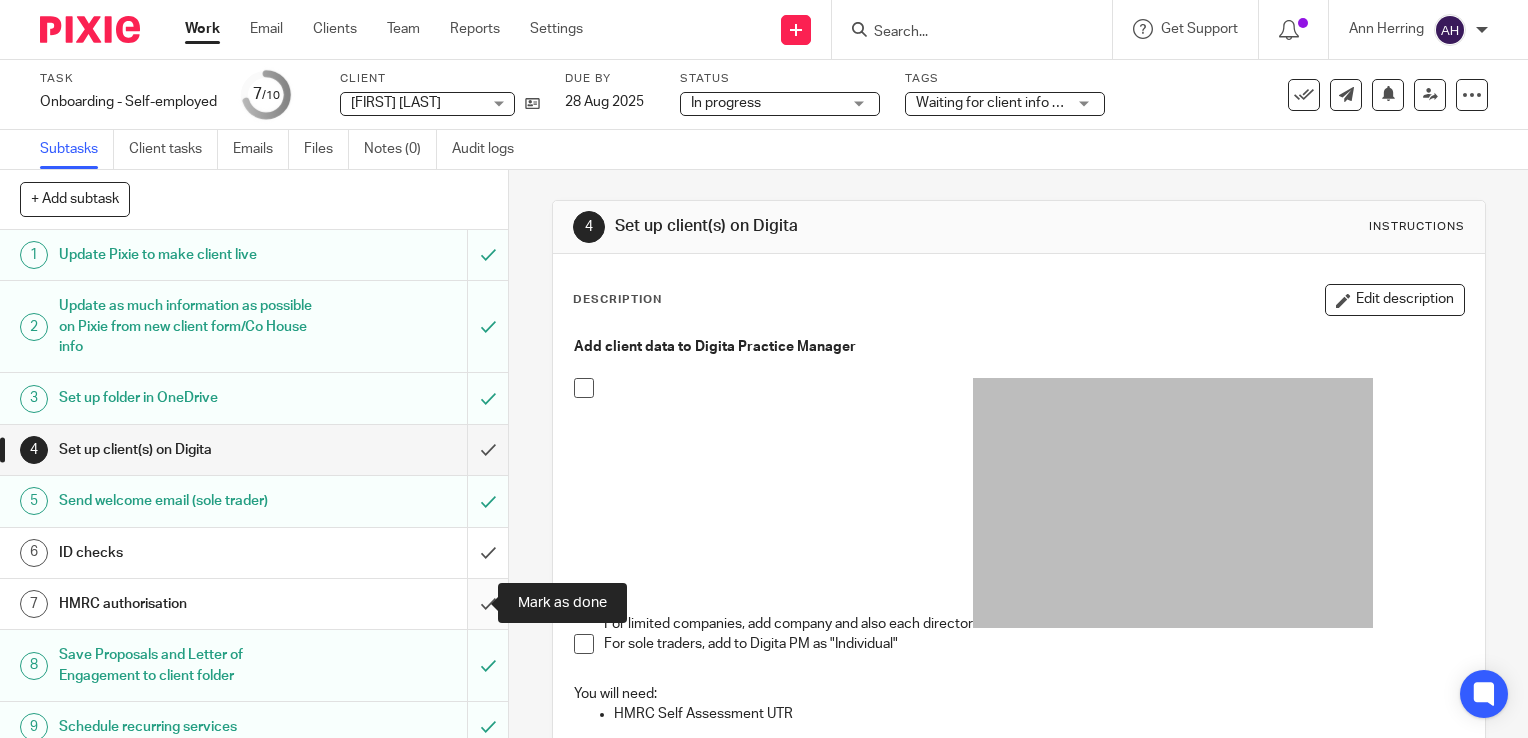 click at bounding box center (254, 604) 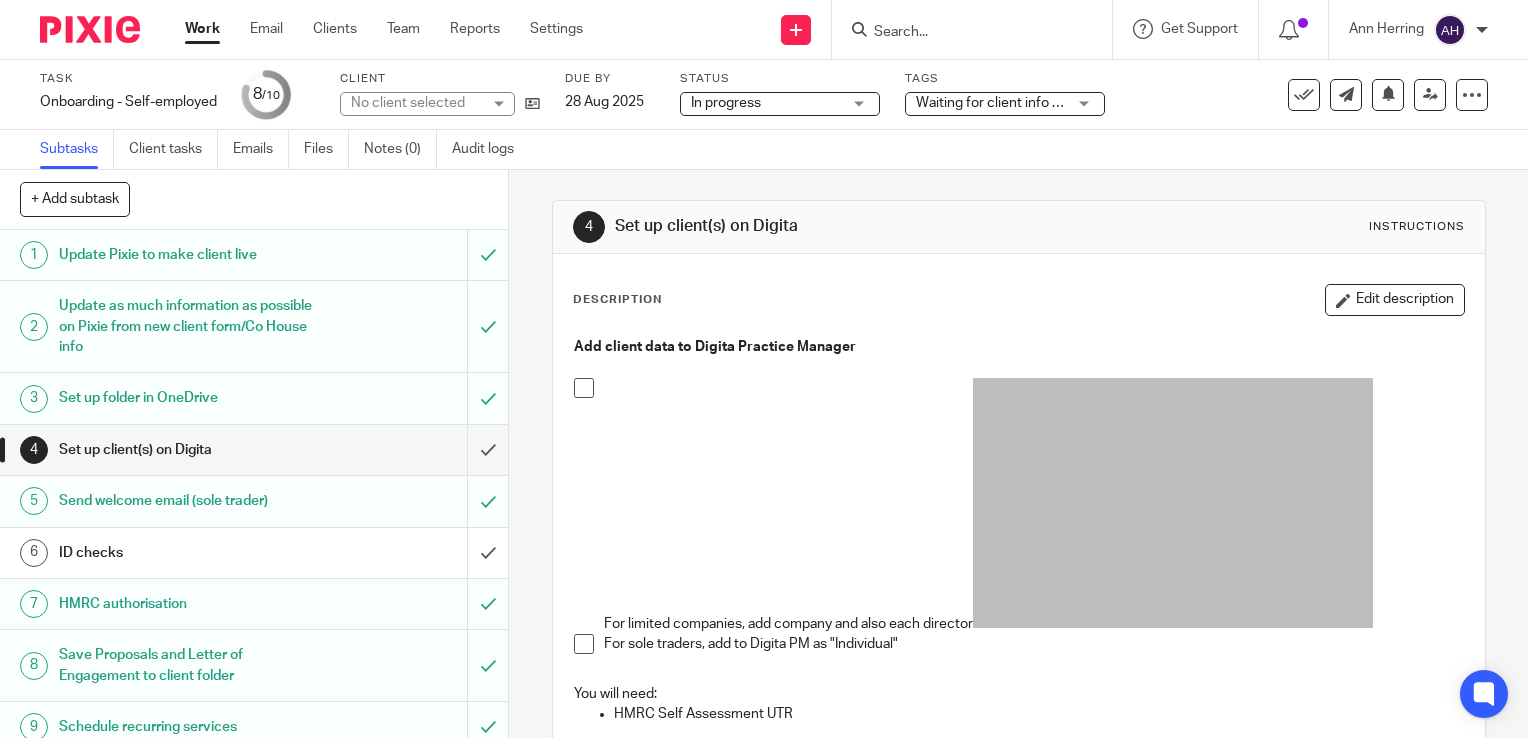 scroll, scrollTop: 0, scrollLeft: 0, axis: both 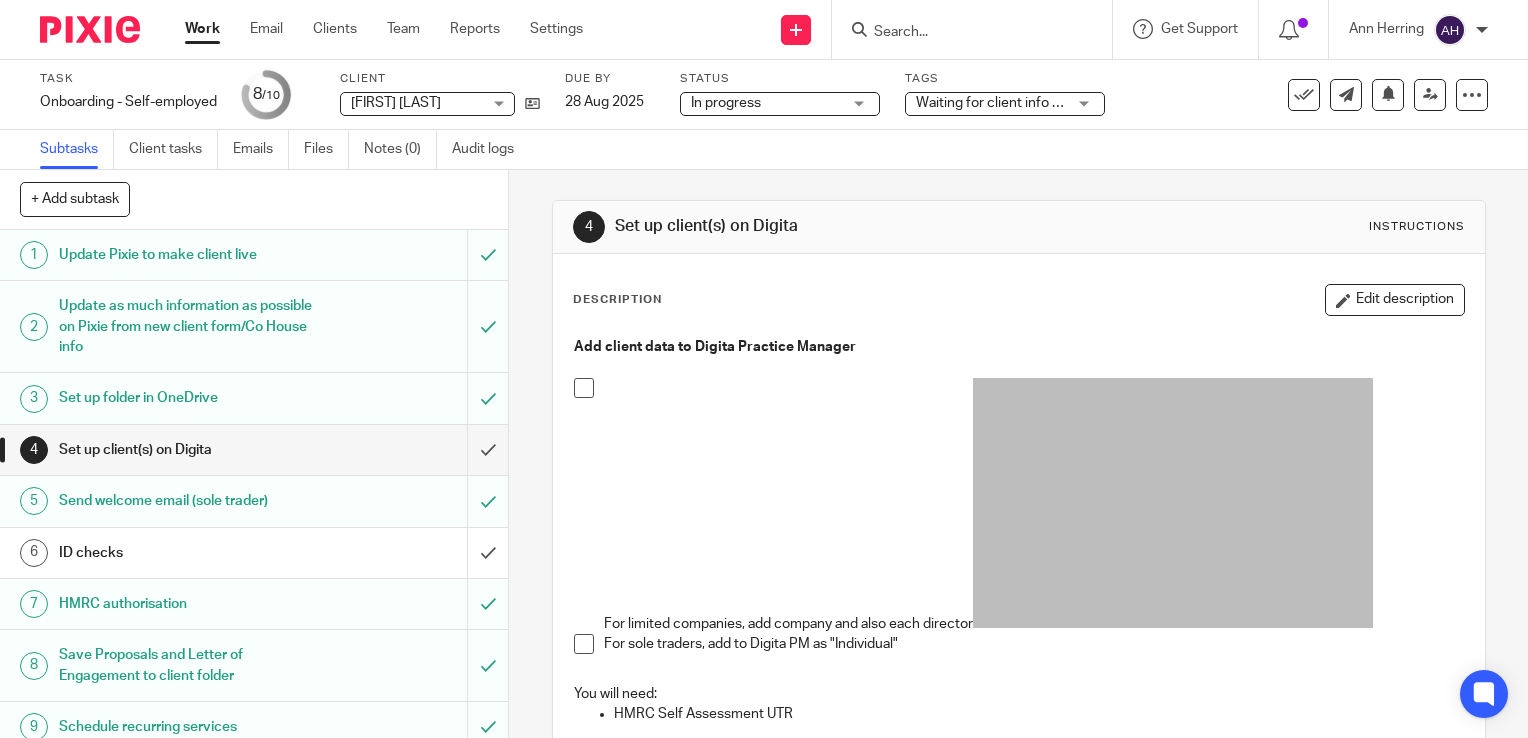 click on "Work" at bounding box center [202, 29] 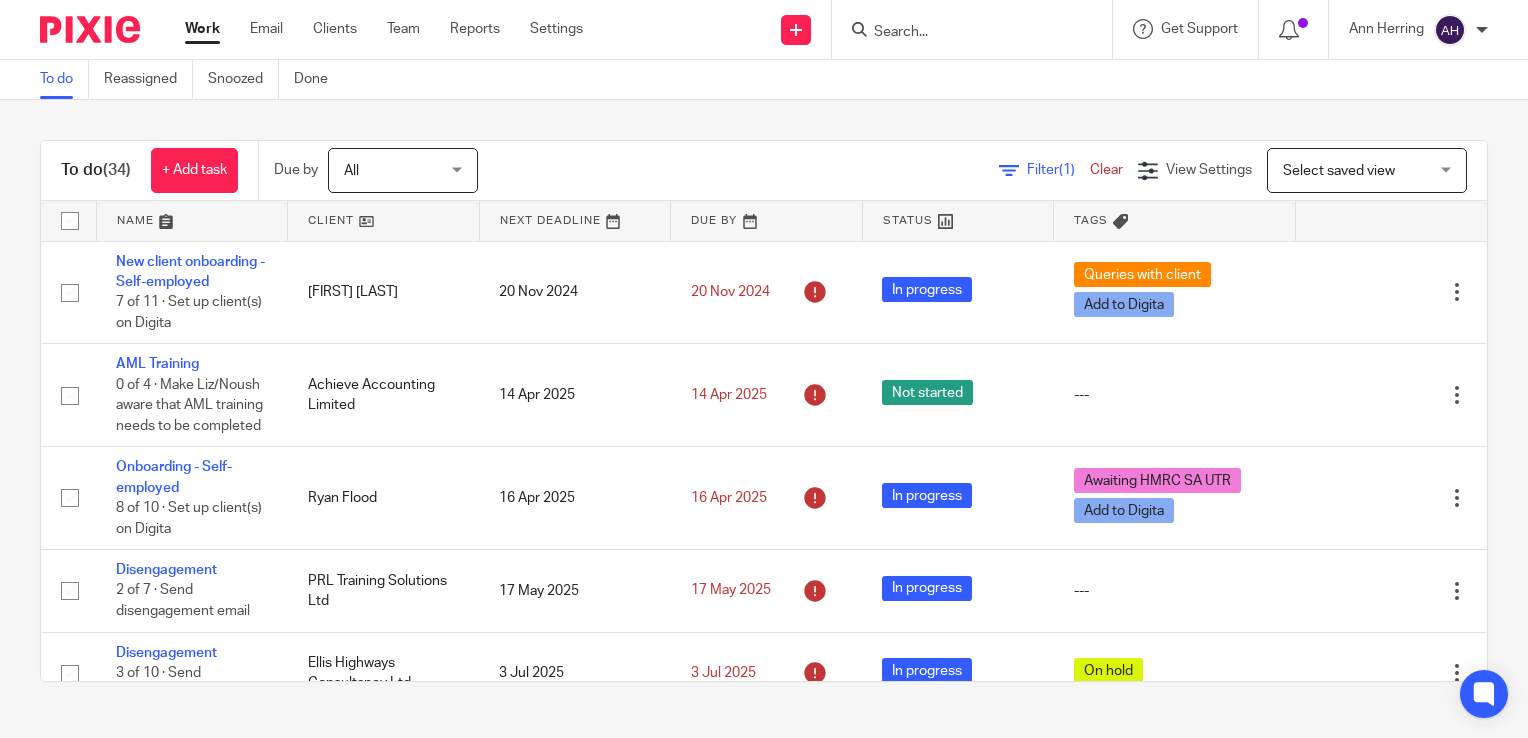 scroll, scrollTop: 0, scrollLeft: 0, axis: both 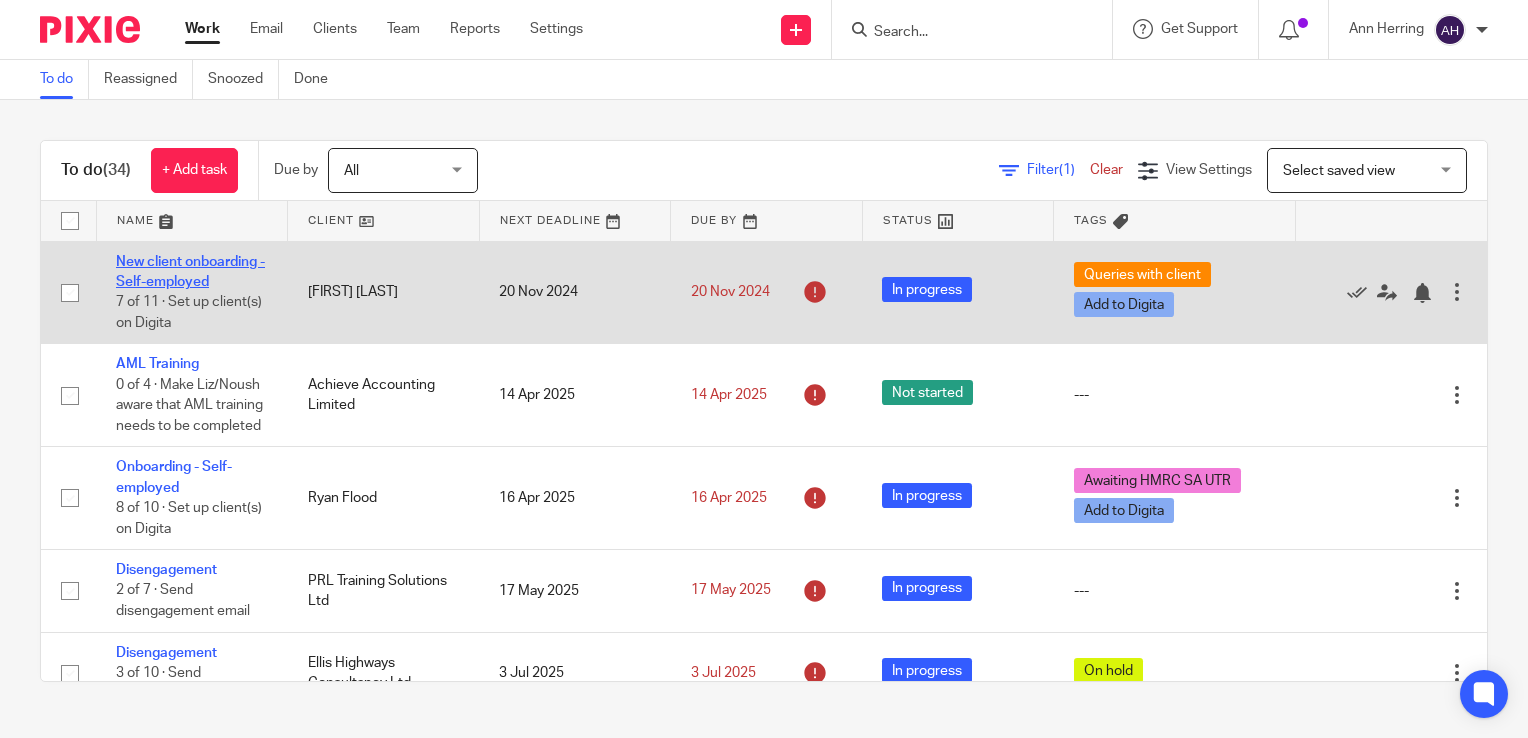 click on "New client onboarding - Self-employed" at bounding box center (190, 272) 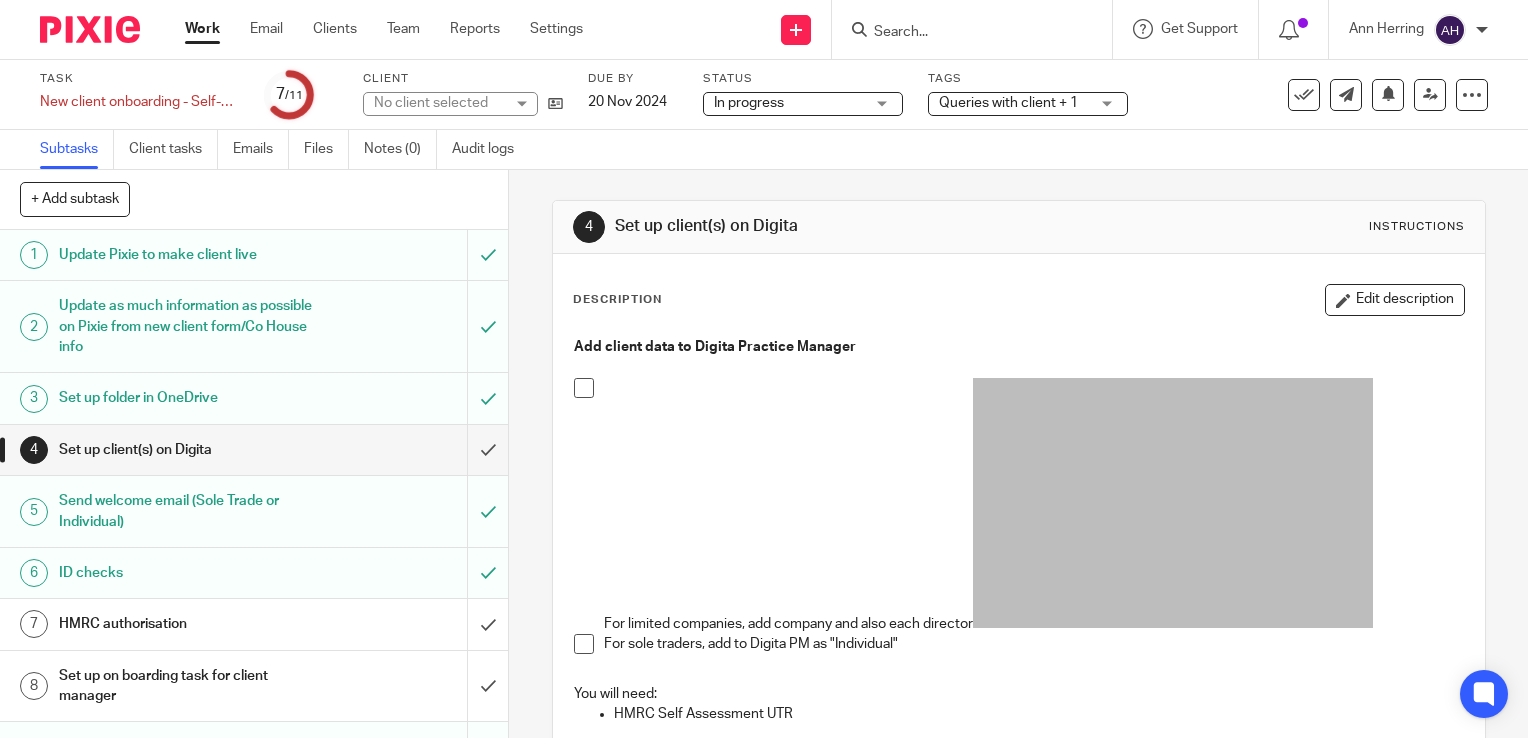 scroll, scrollTop: 0, scrollLeft: 0, axis: both 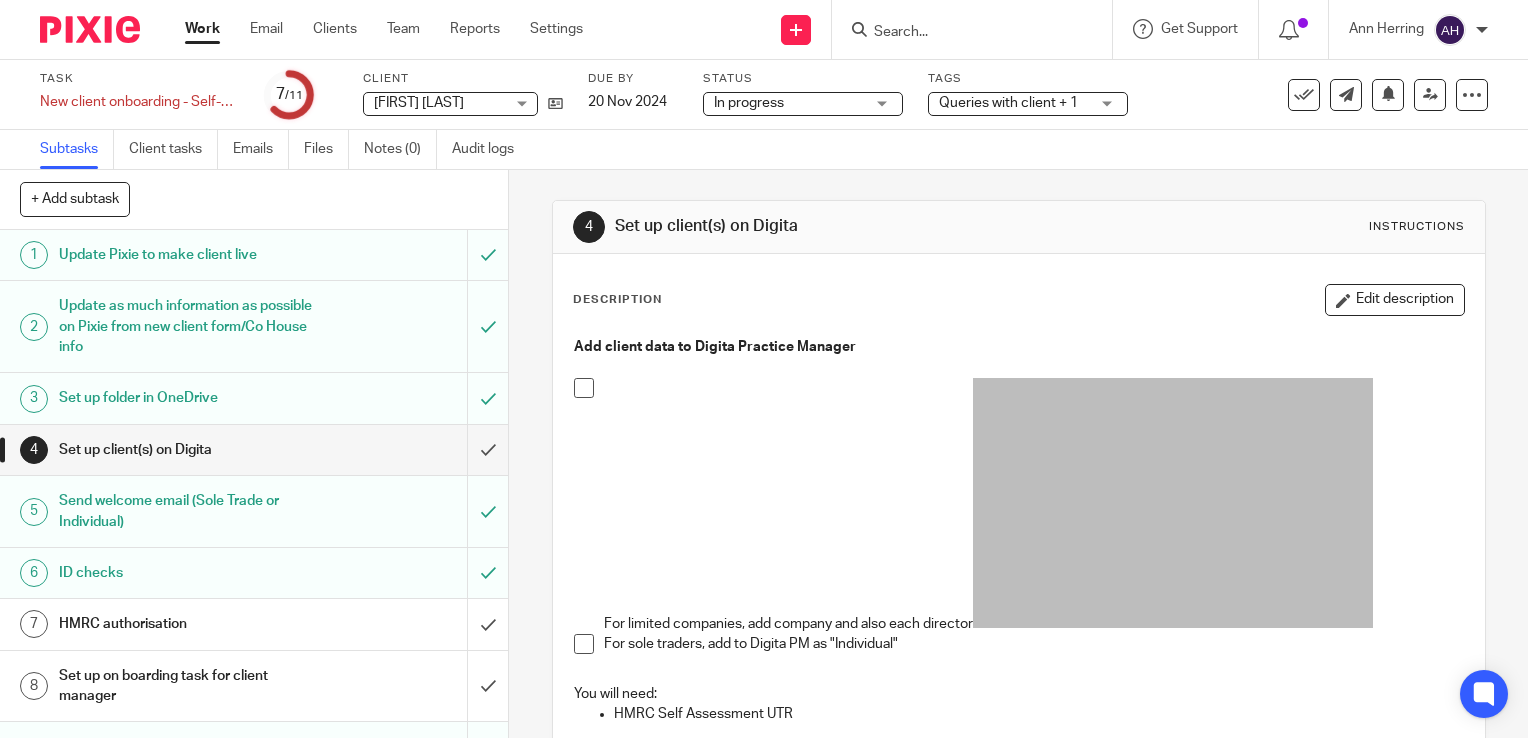click on "Work" at bounding box center (202, 29) 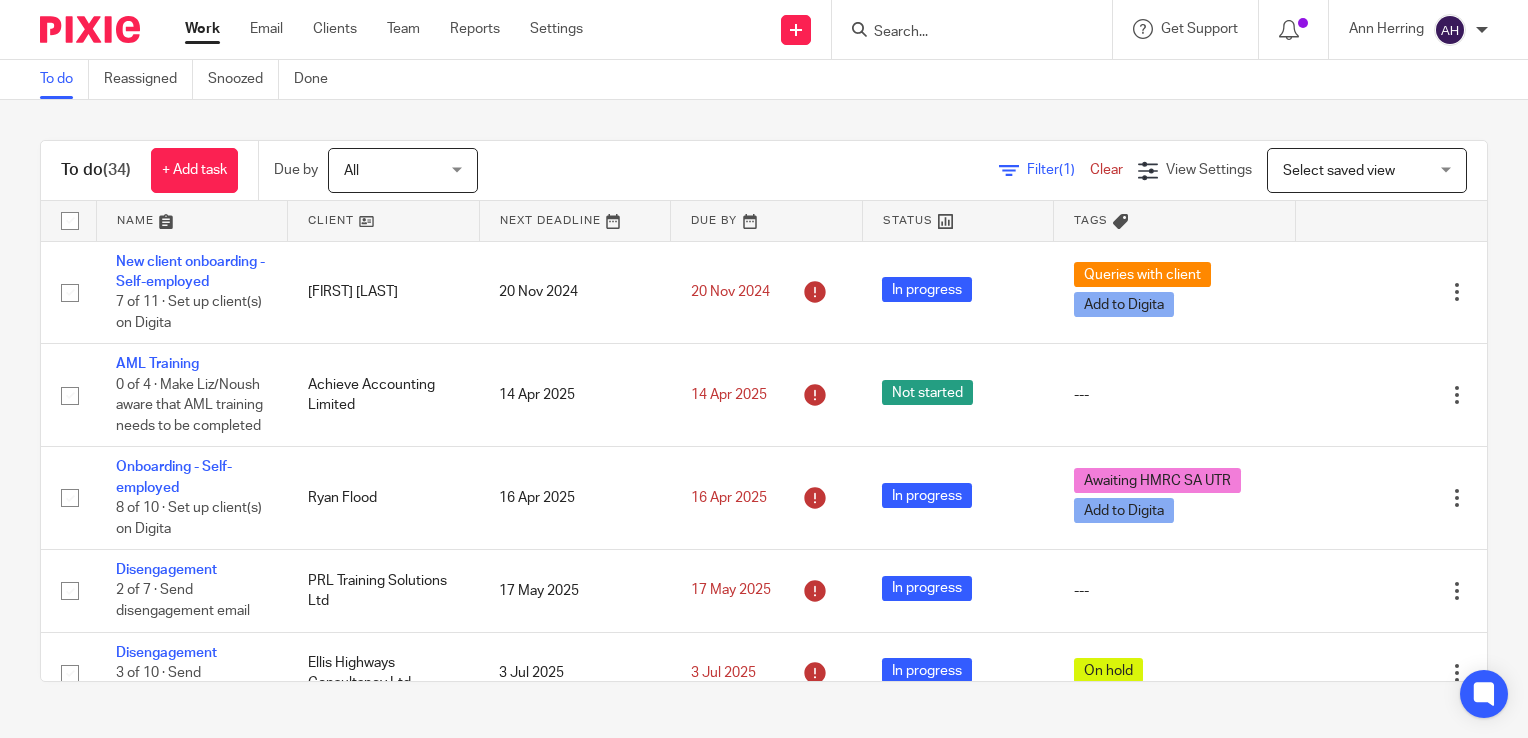 scroll, scrollTop: 0, scrollLeft: 0, axis: both 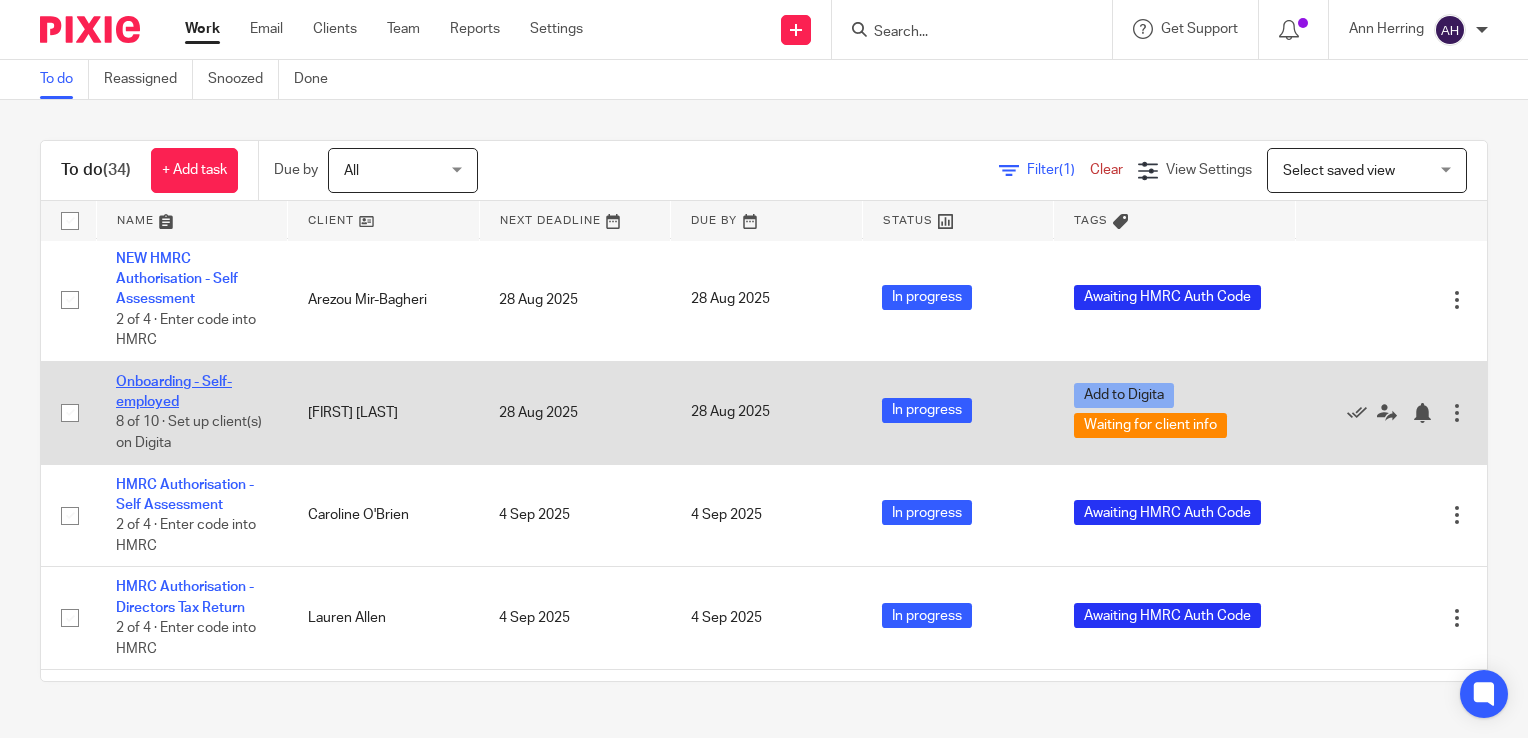 click on "Onboarding - Self-employed" at bounding box center [174, 392] 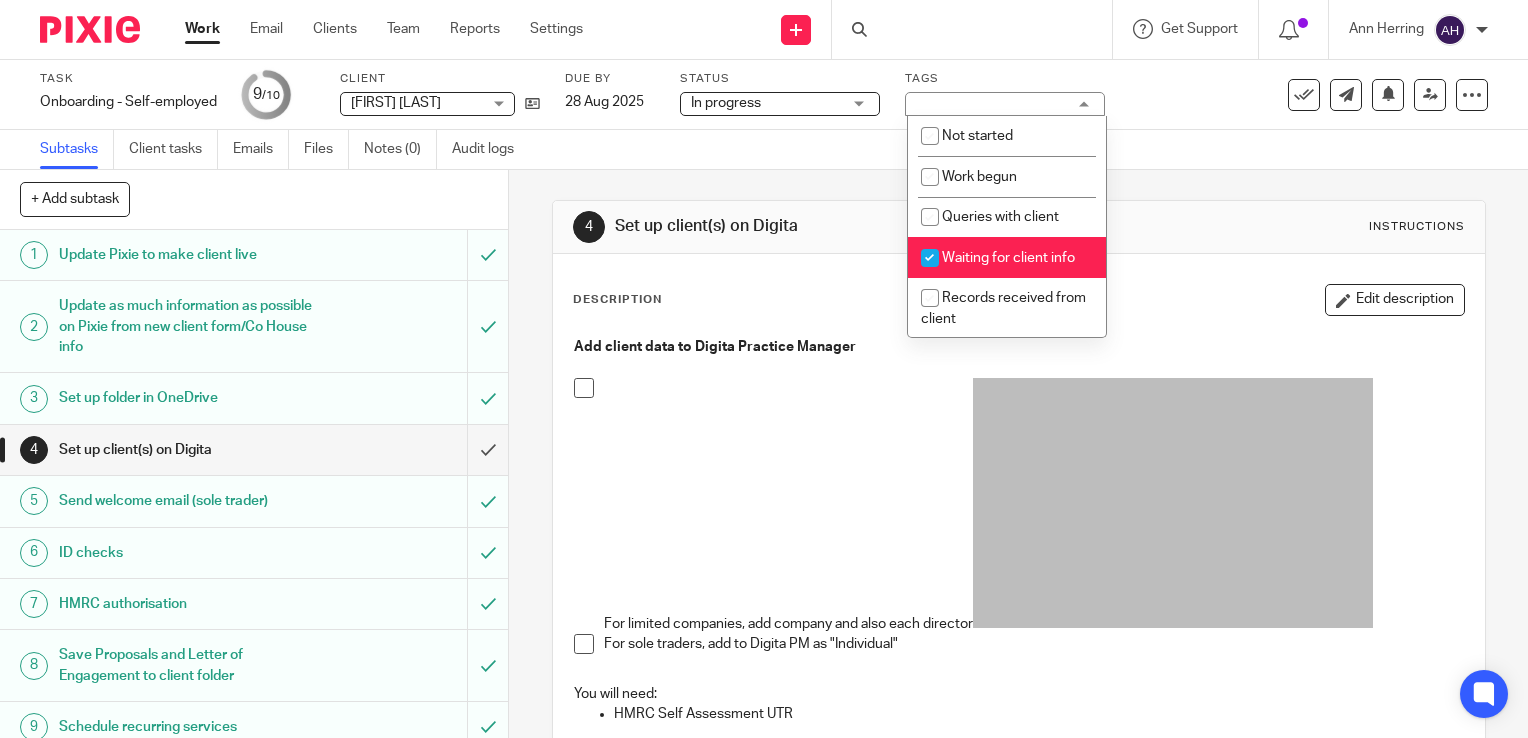 scroll, scrollTop: 0, scrollLeft: 0, axis: both 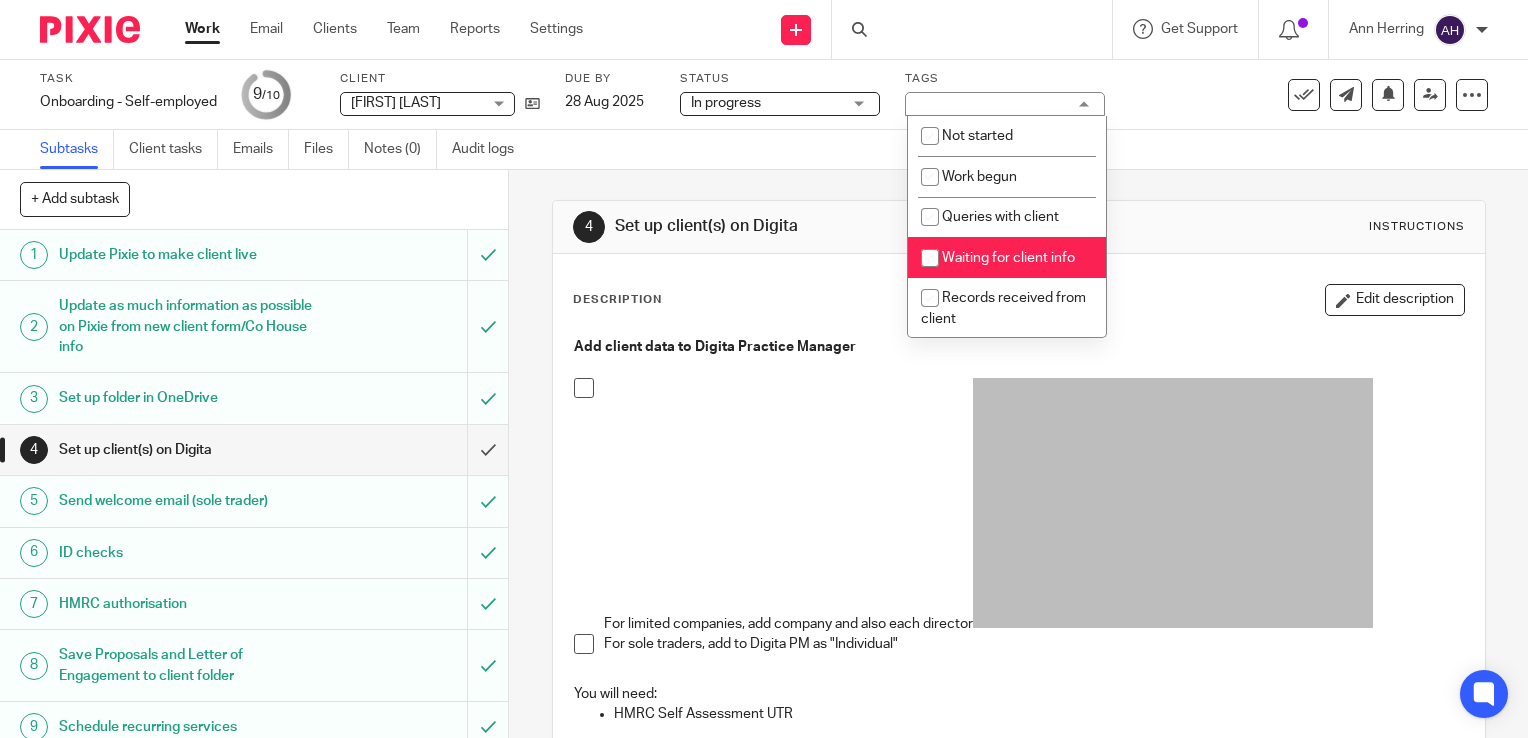 checkbox on "false" 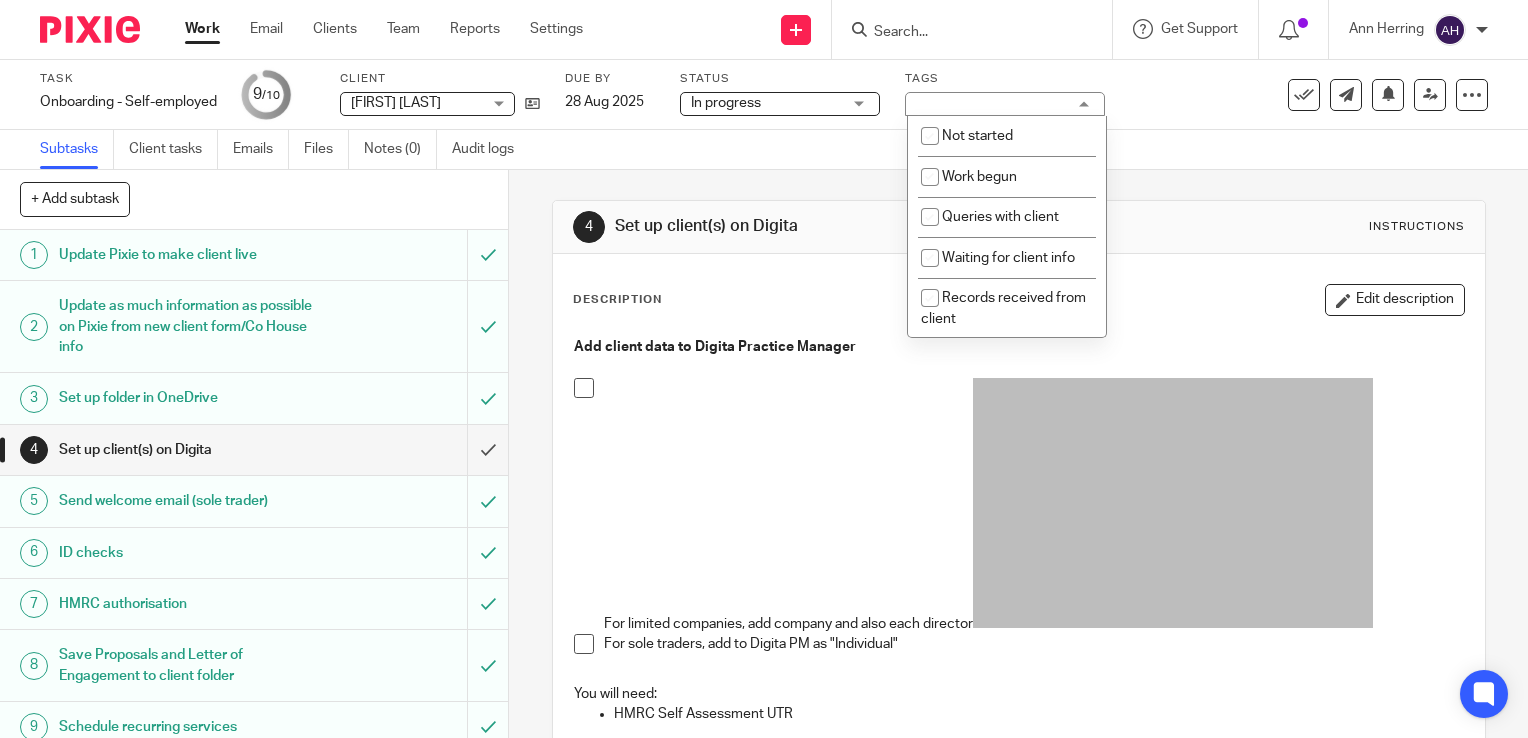 click on "4
Set up client(s) on Digita
Instructions
Description
Edit description
Add client data to Digita Practice Manager   For limited companies, add company and also each director    For sole traders, add to Digita PM as "Individual" You will need: HMRC Self Assessment UTR            Attachments     There are no files attached to this task.   Attach new file" at bounding box center [1018, 454] 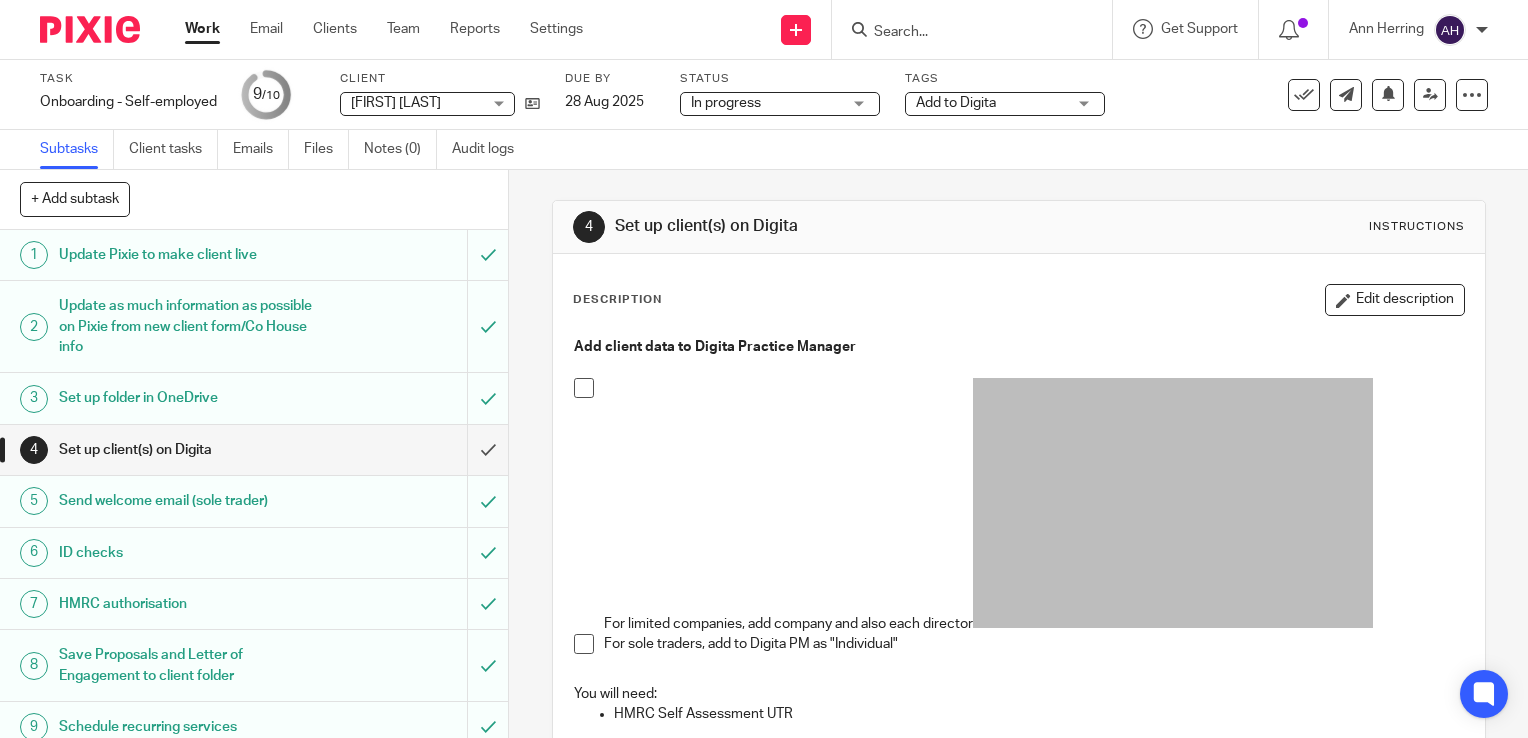 click on "Work" at bounding box center [202, 29] 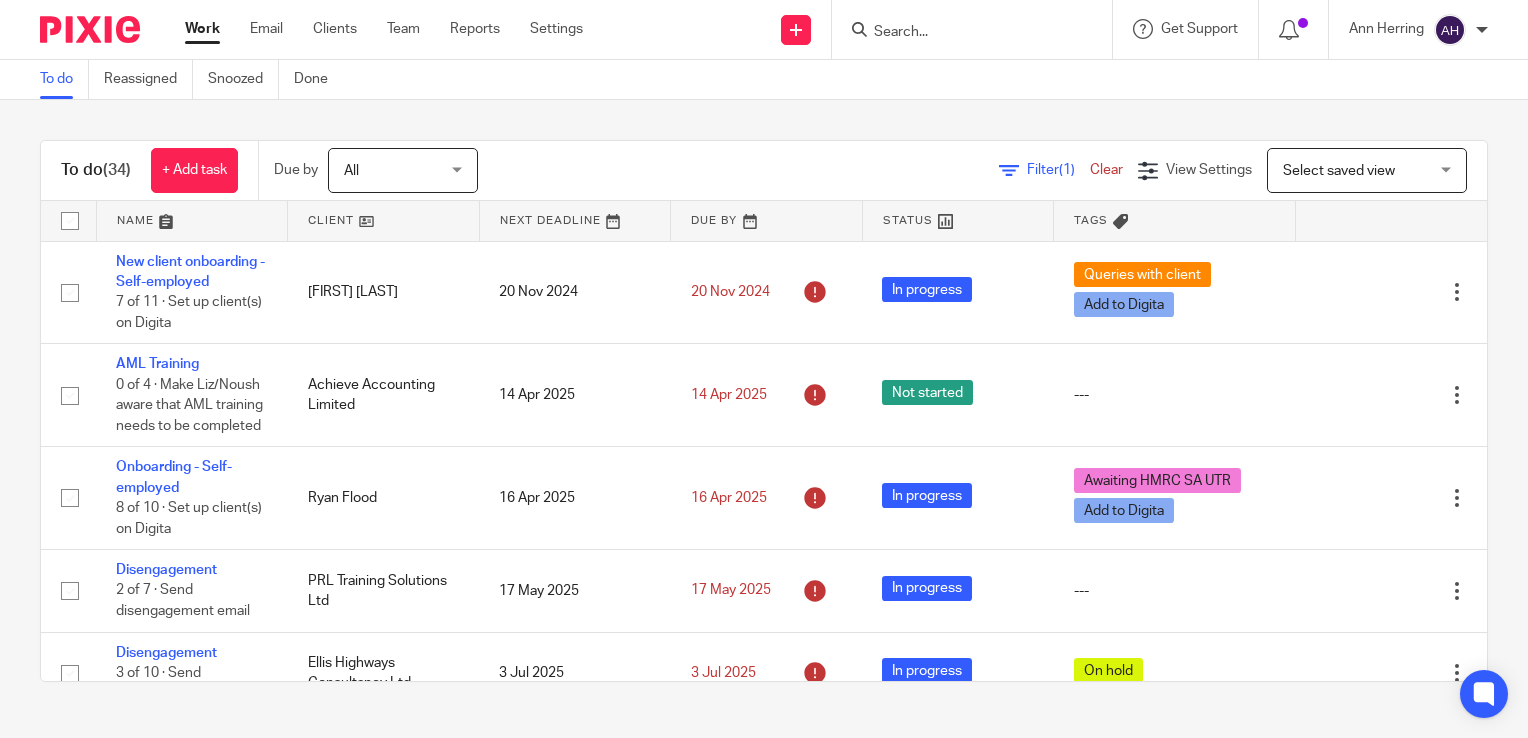 scroll, scrollTop: 0, scrollLeft: 0, axis: both 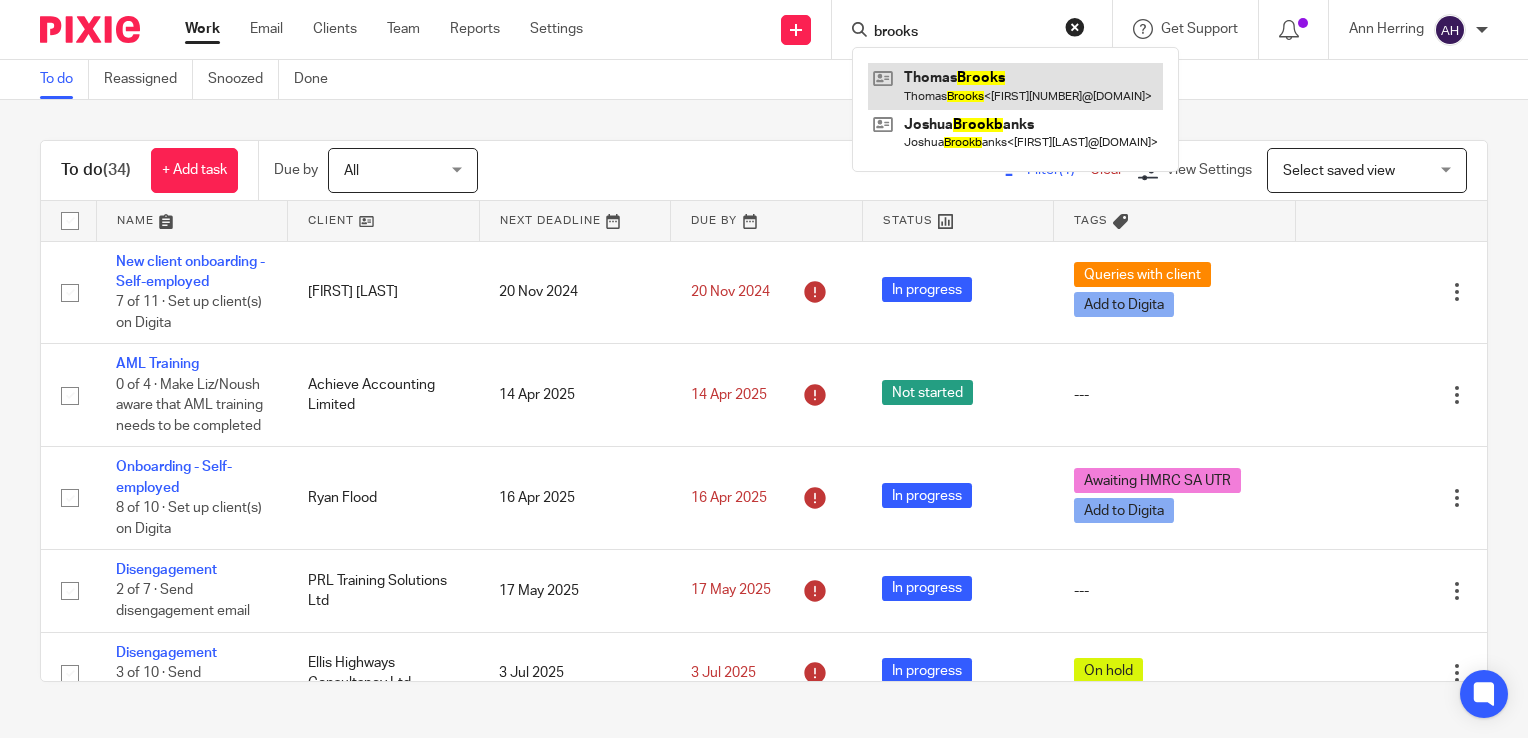 type on "brooks" 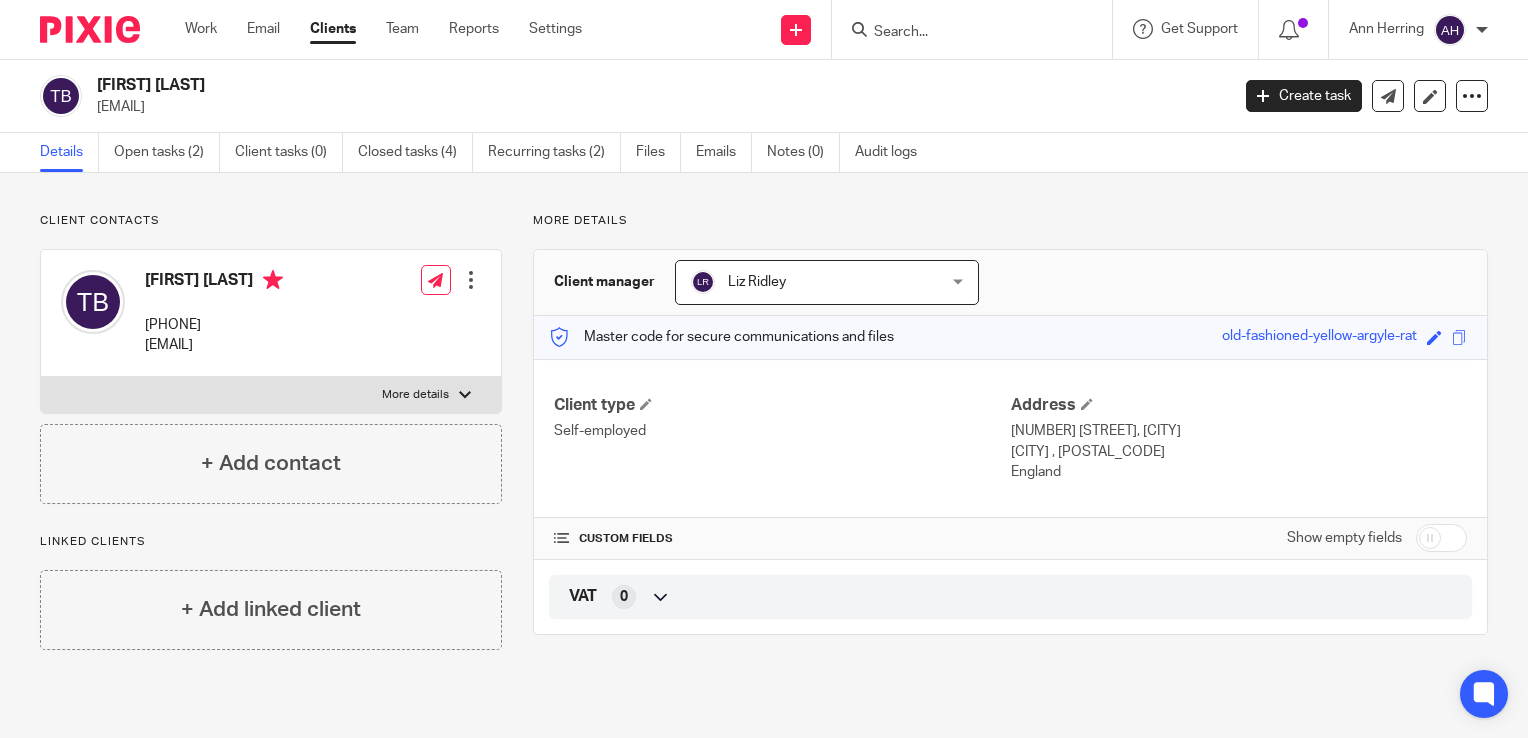 scroll, scrollTop: 0, scrollLeft: 0, axis: both 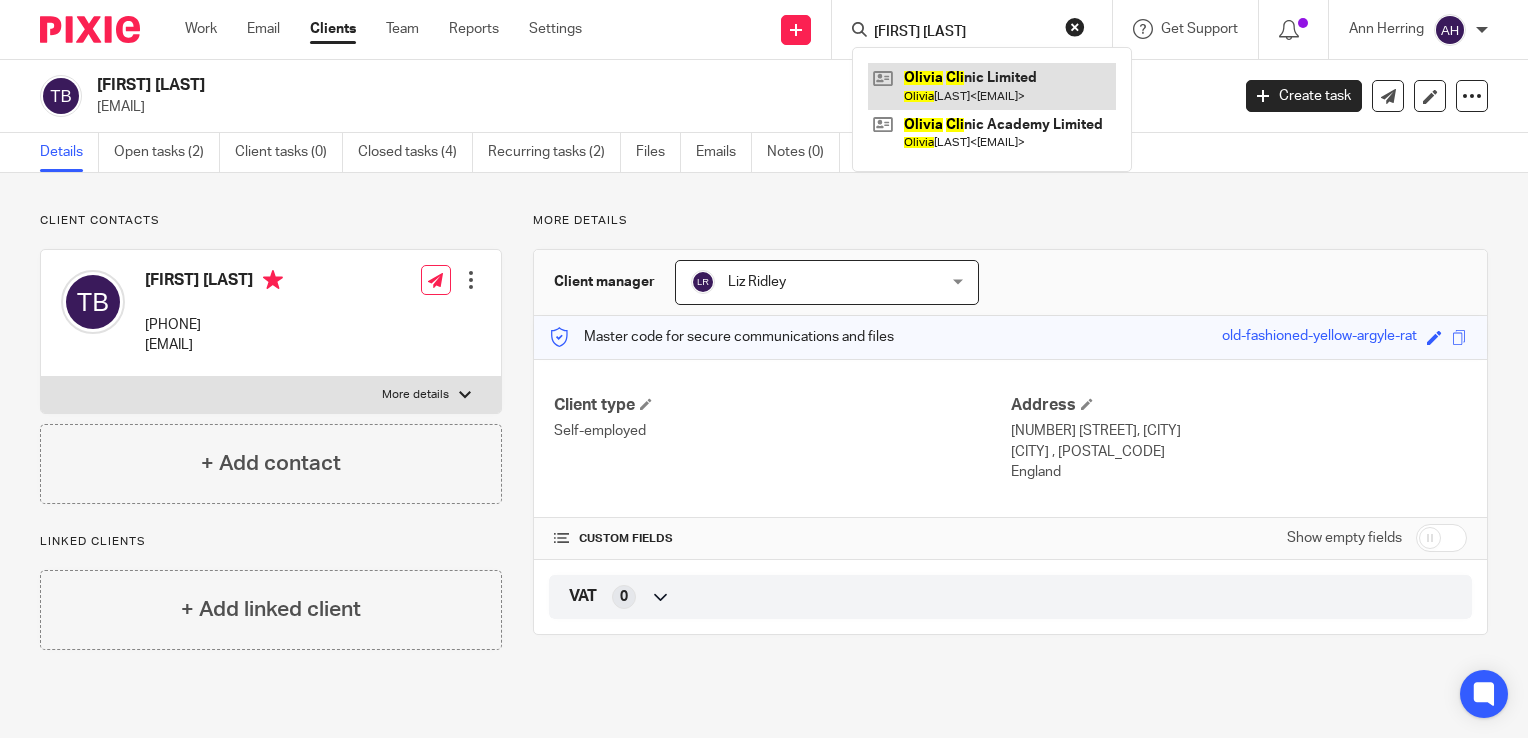 type on "olivia cli" 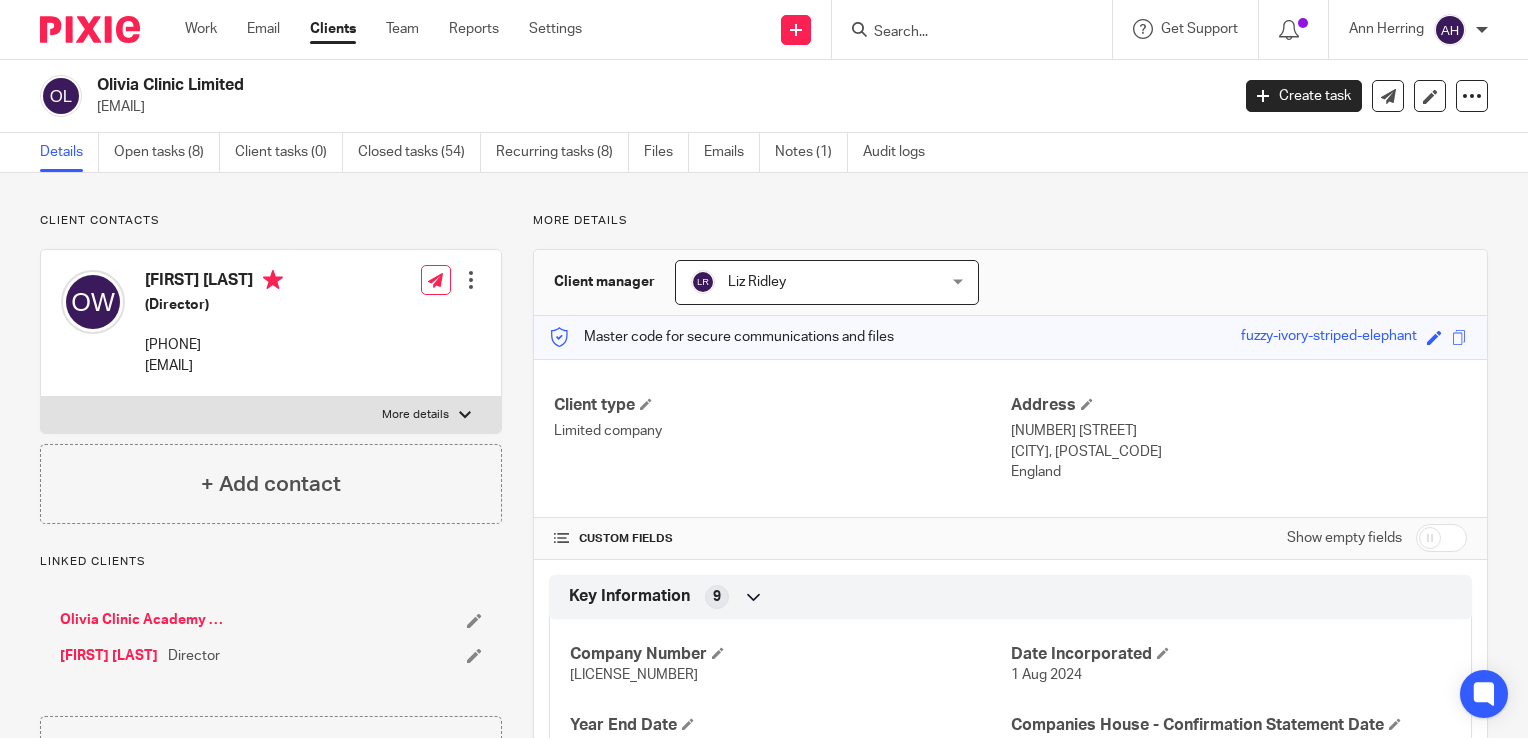 scroll, scrollTop: 0, scrollLeft: 0, axis: both 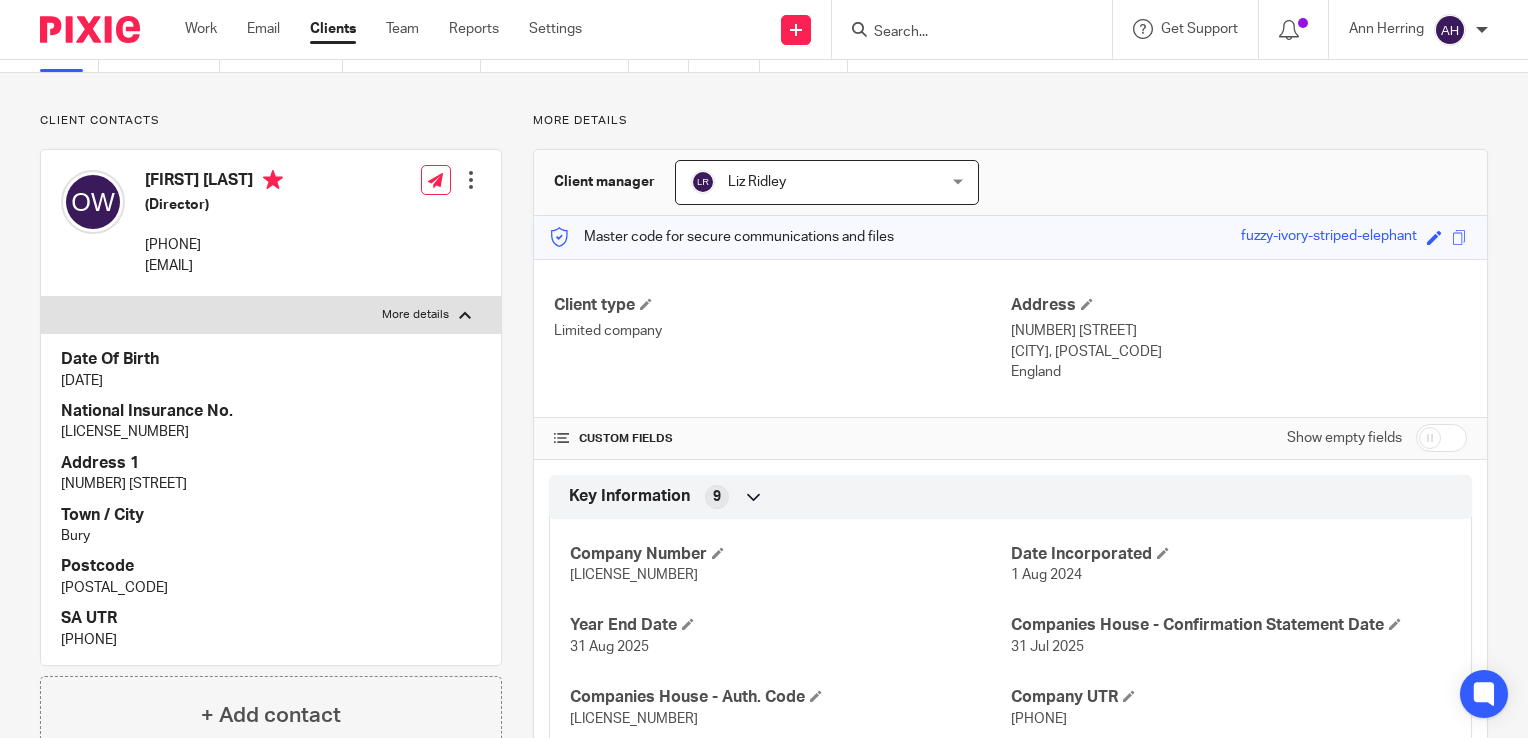 click at bounding box center (465, 315) 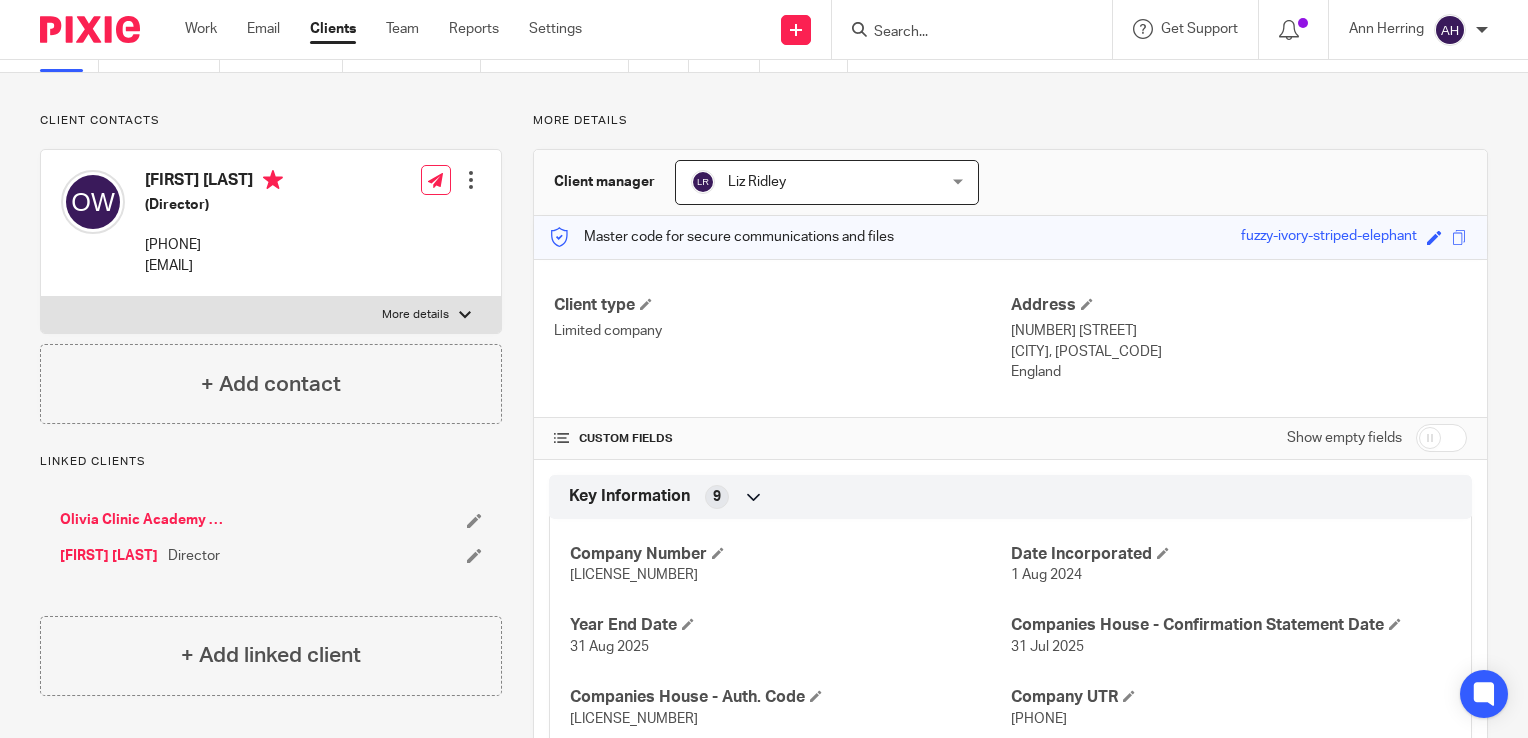 click at bounding box center (962, 33) 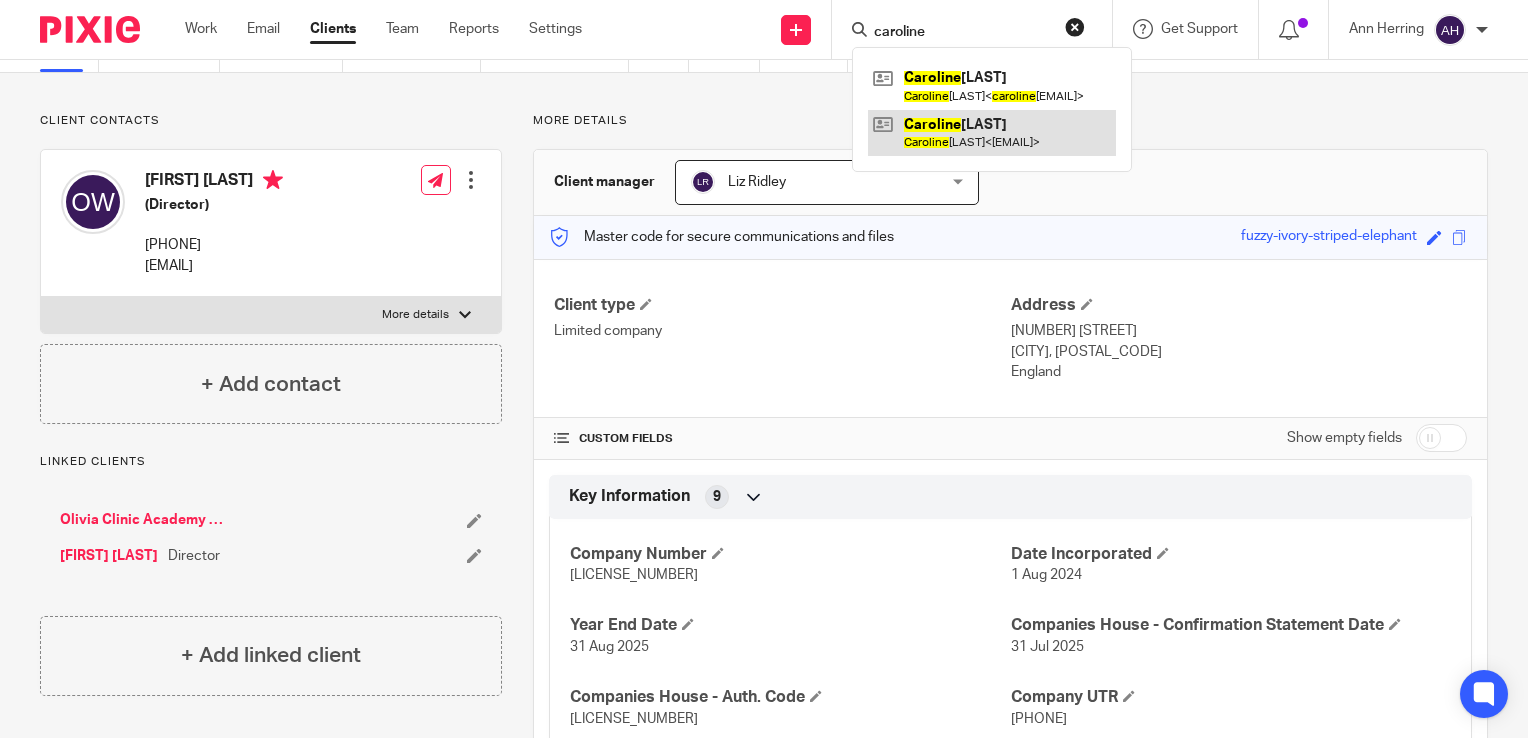 type on "caroline" 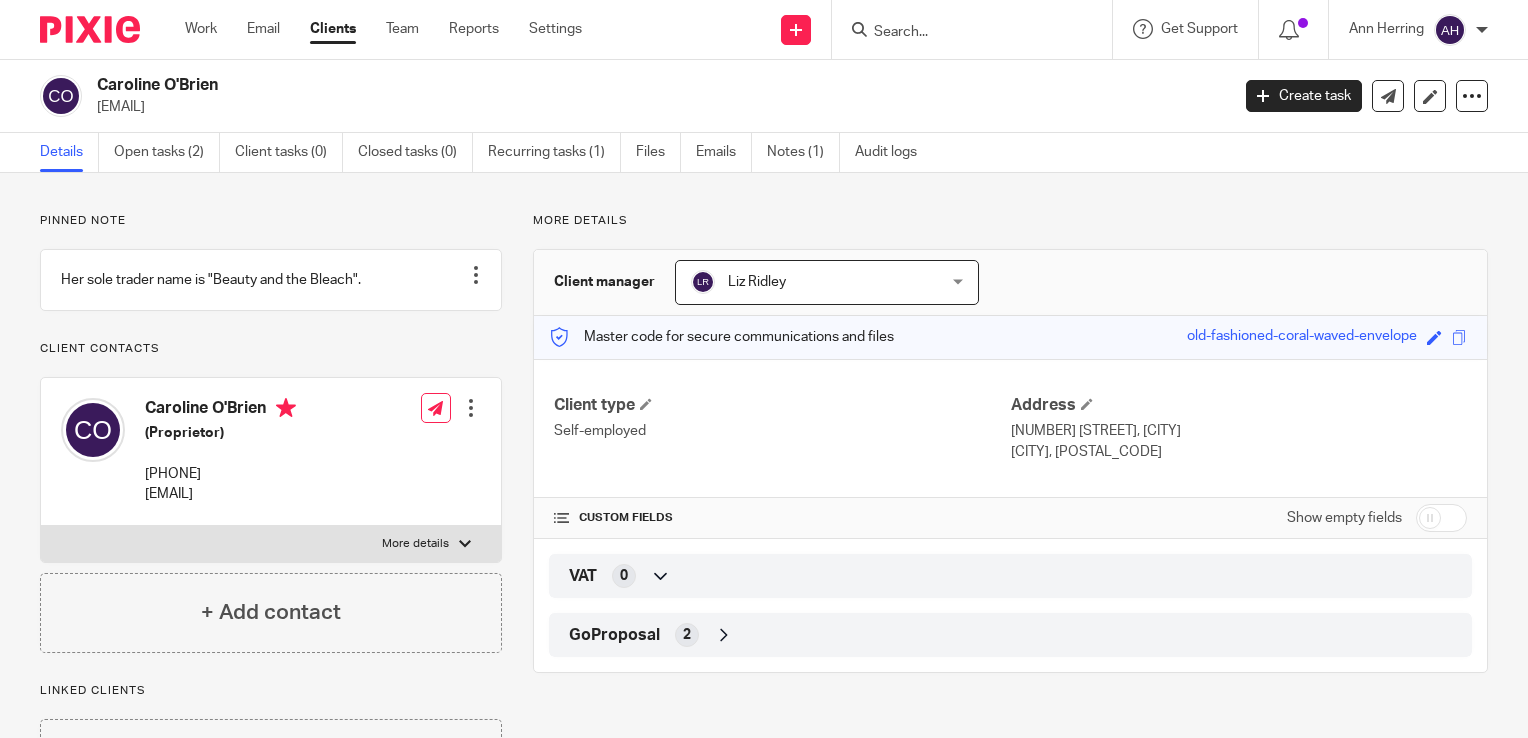 scroll, scrollTop: 0, scrollLeft: 0, axis: both 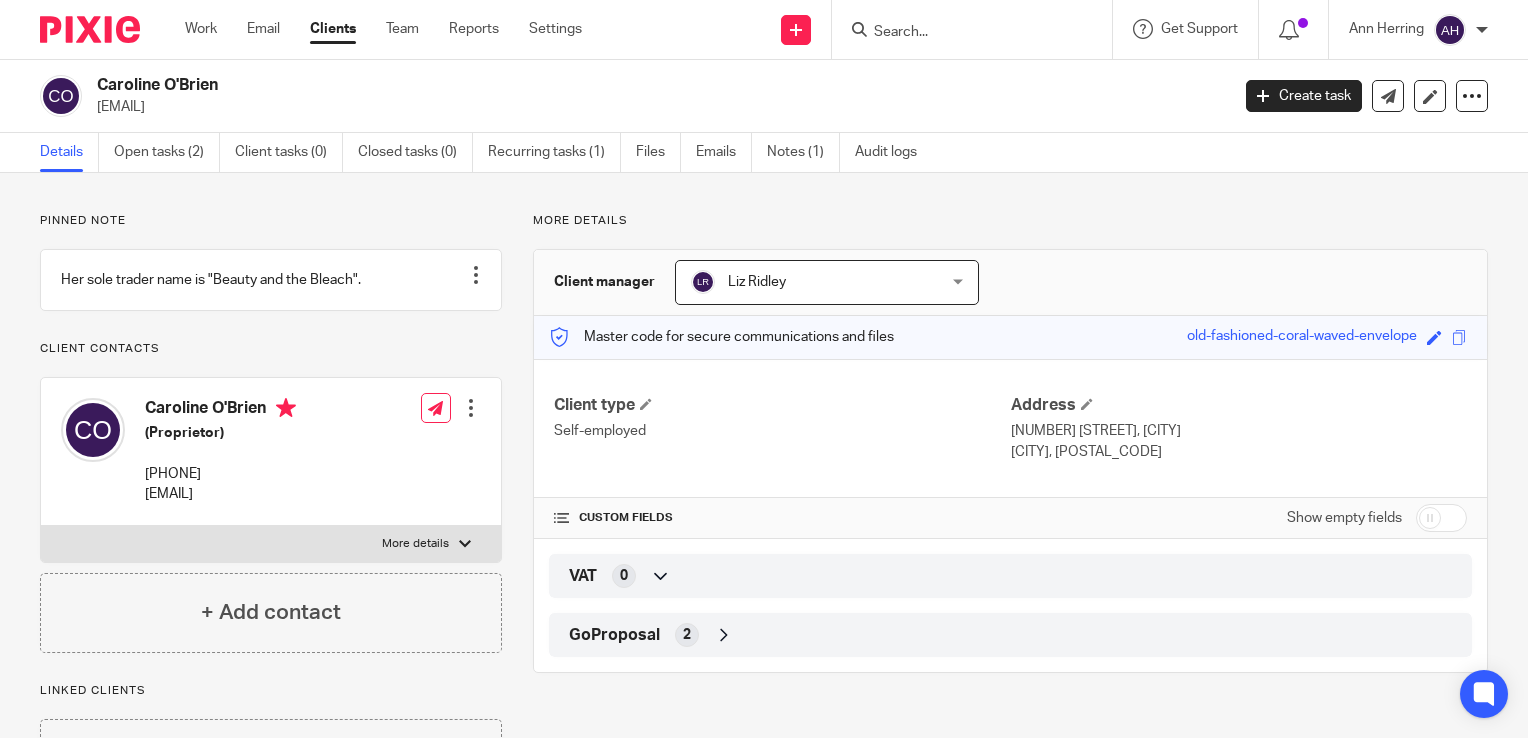 click at bounding box center (465, 544) 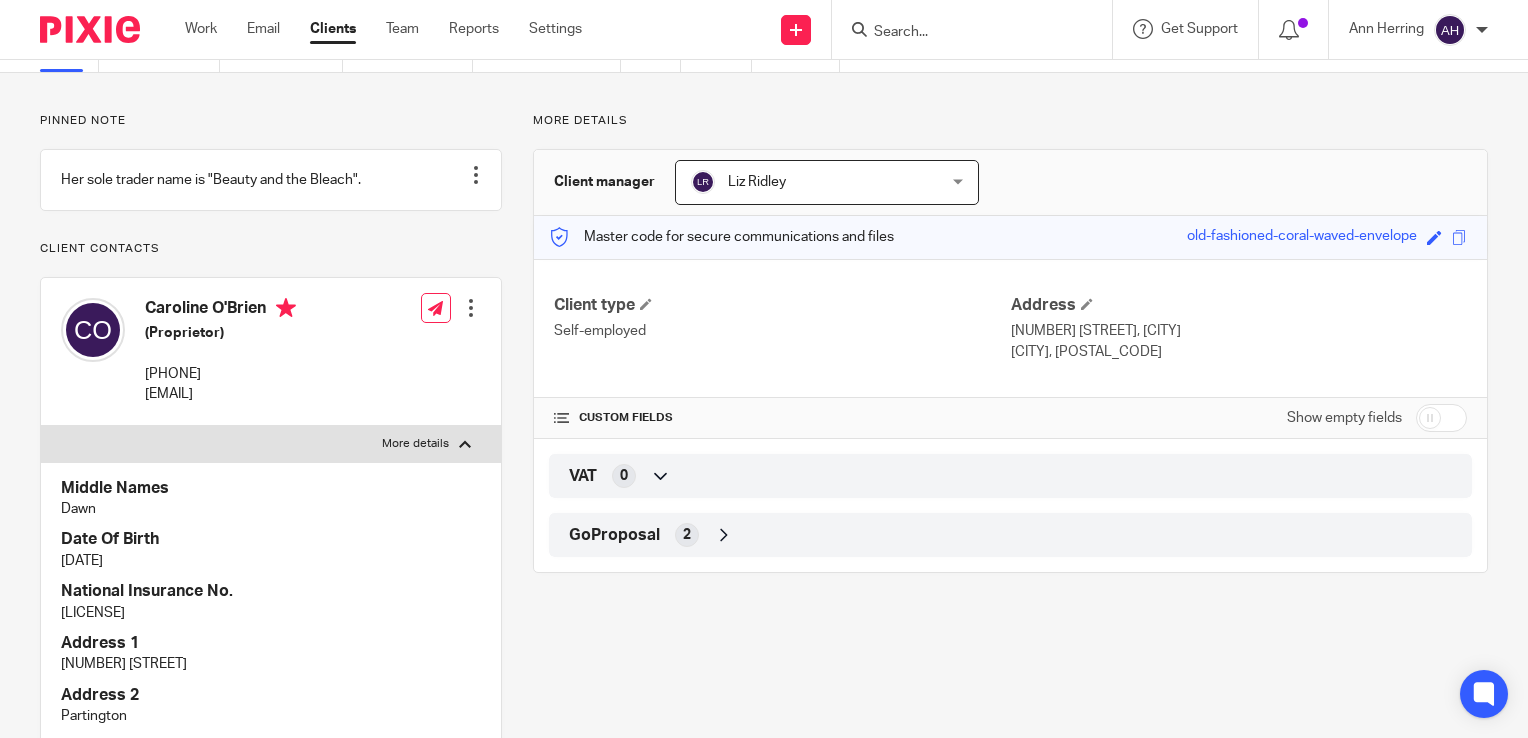 scroll, scrollTop: 200, scrollLeft: 0, axis: vertical 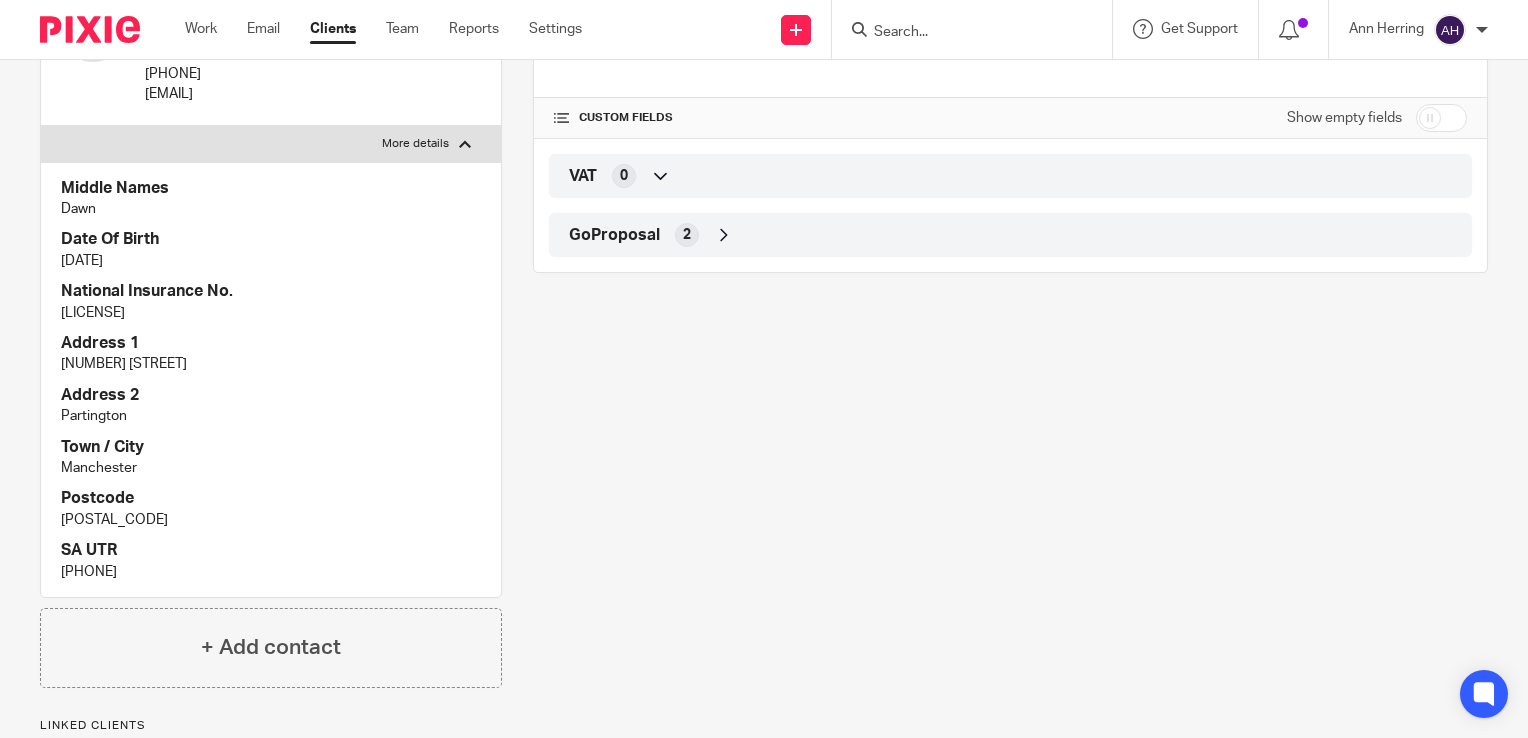 click at bounding box center [962, 33] 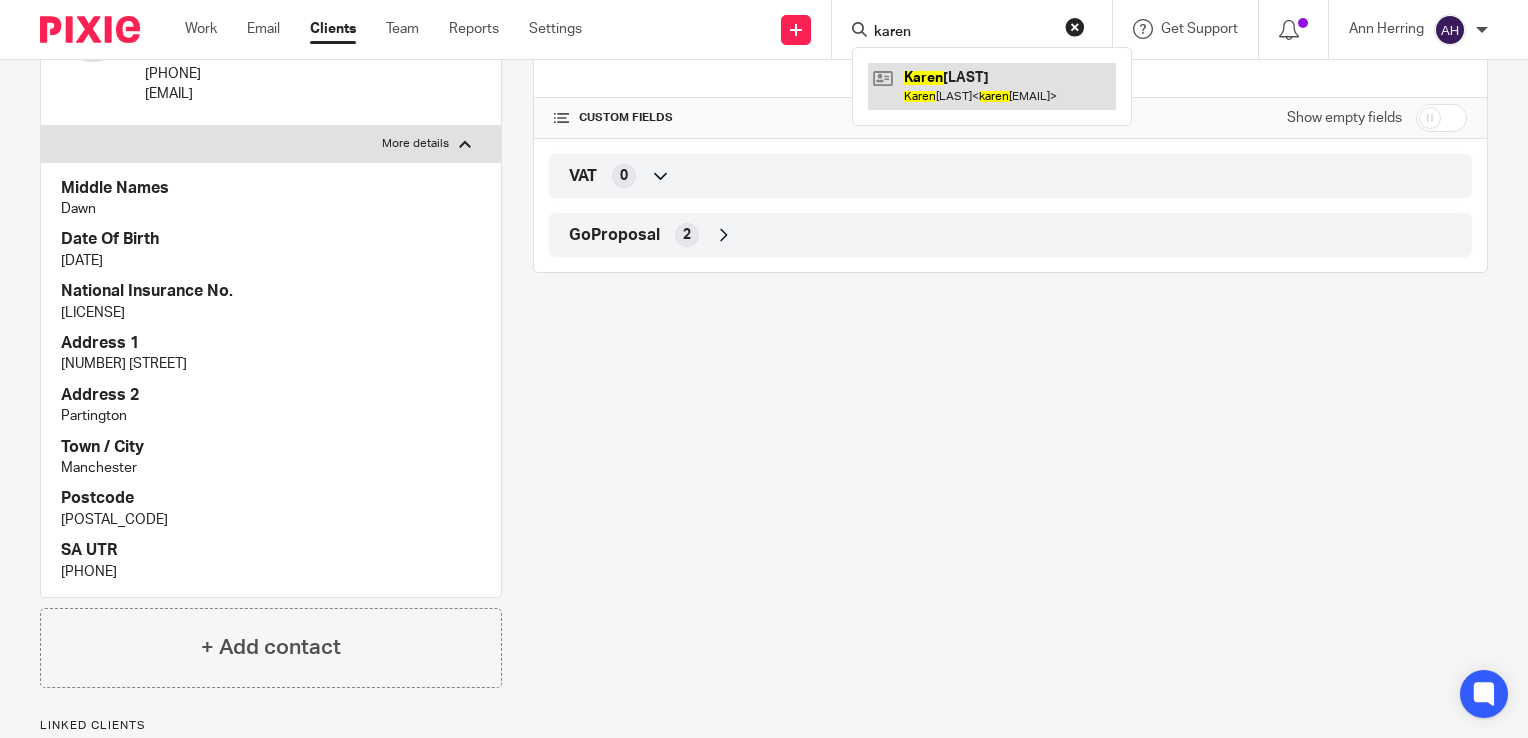 type on "karen" 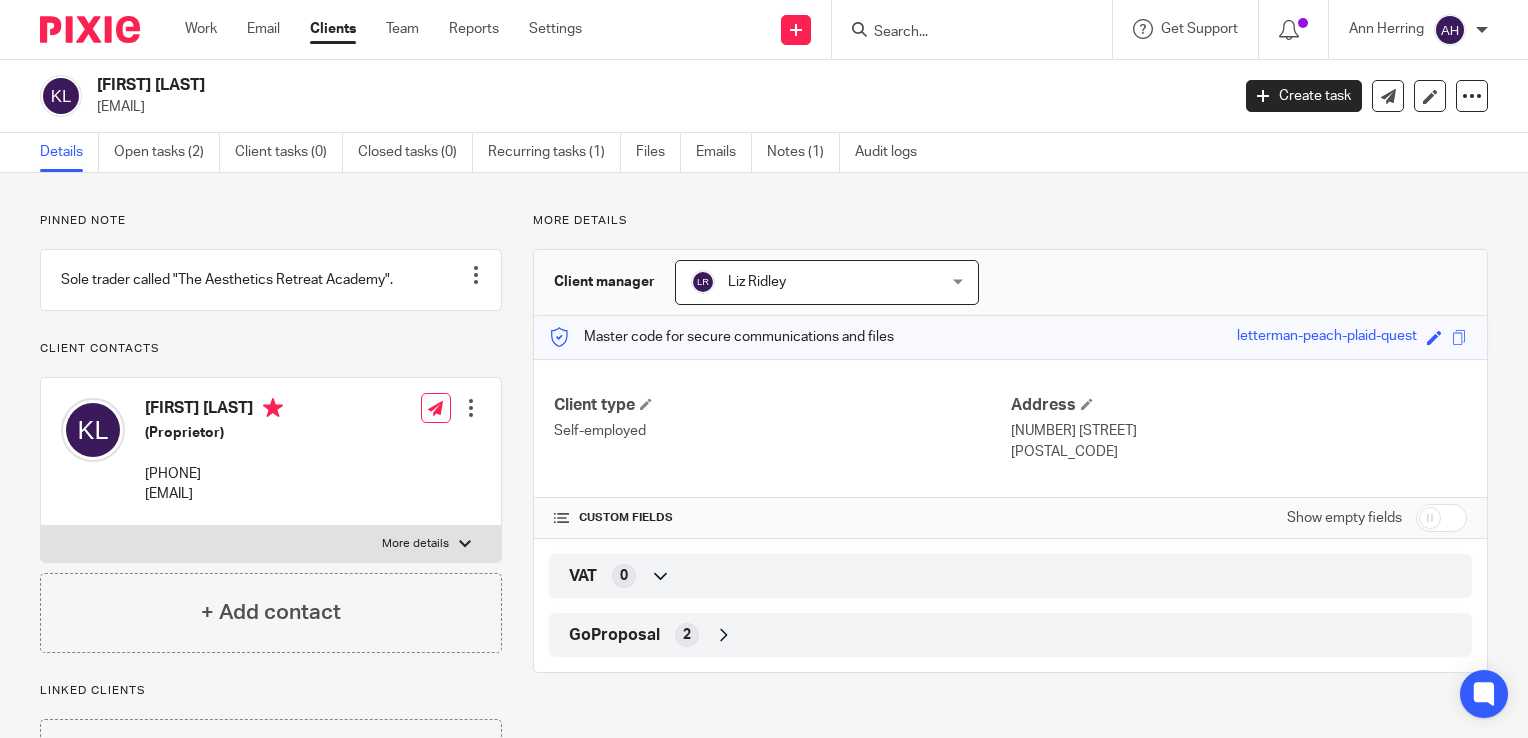 scroll, scrollTop: 0, scrollLeft: 0, axis: both 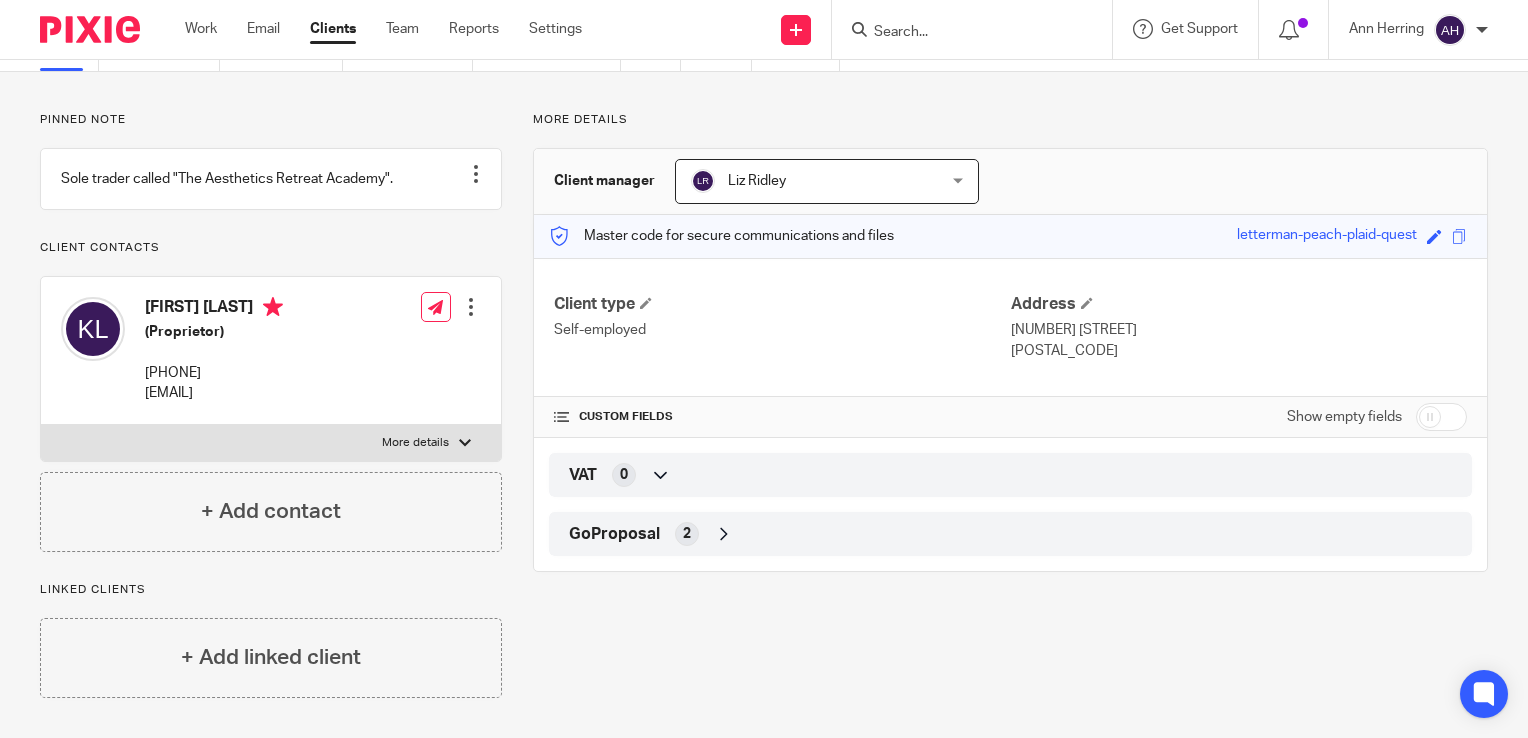 click at bounding box center (465, 443) 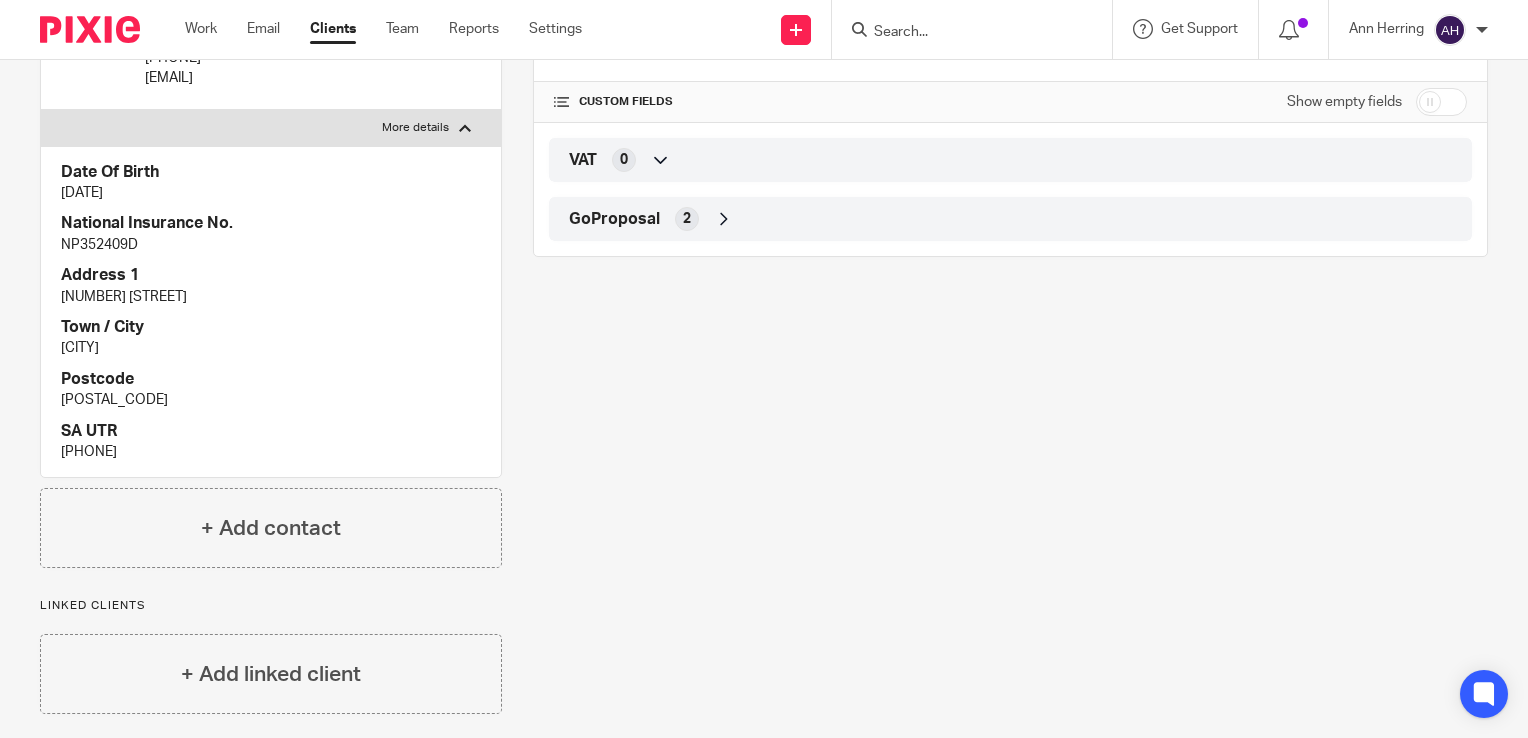 scroll, scrollTop: 419, scrollLeft: 0, axis: vertical 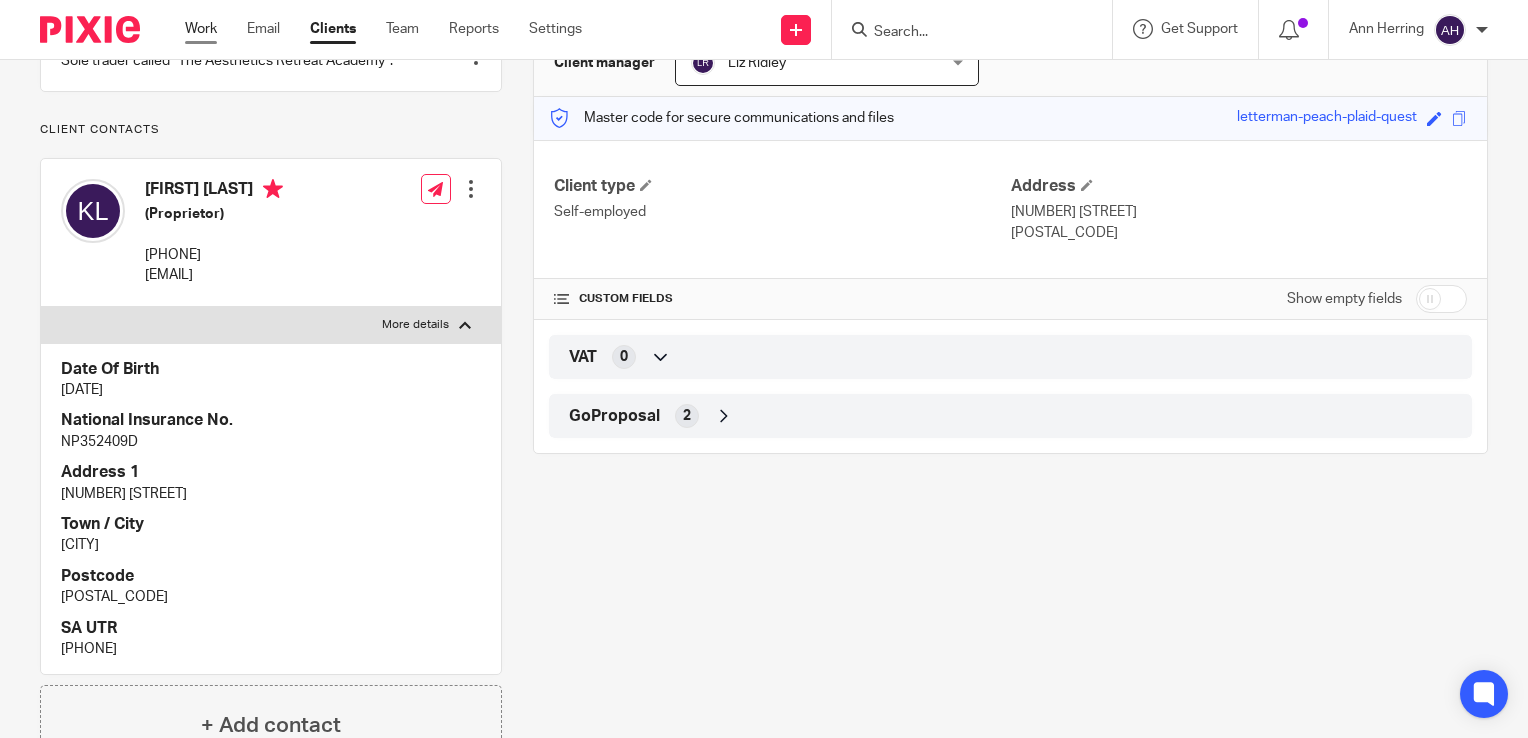 click on "Work" at bounding box center [201, 29] 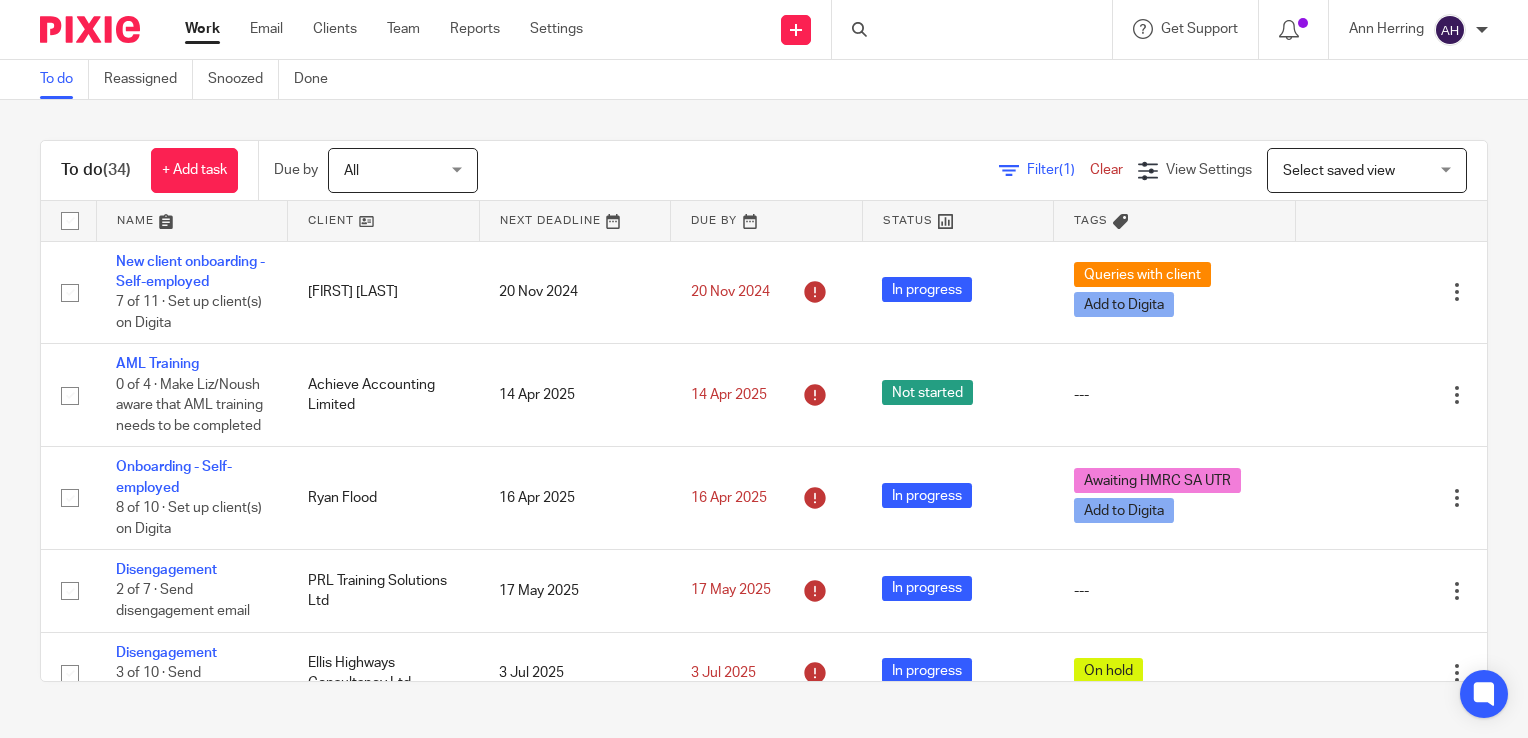 click on "New client onboarding - Self-employed" at bounding box center [190, 272] 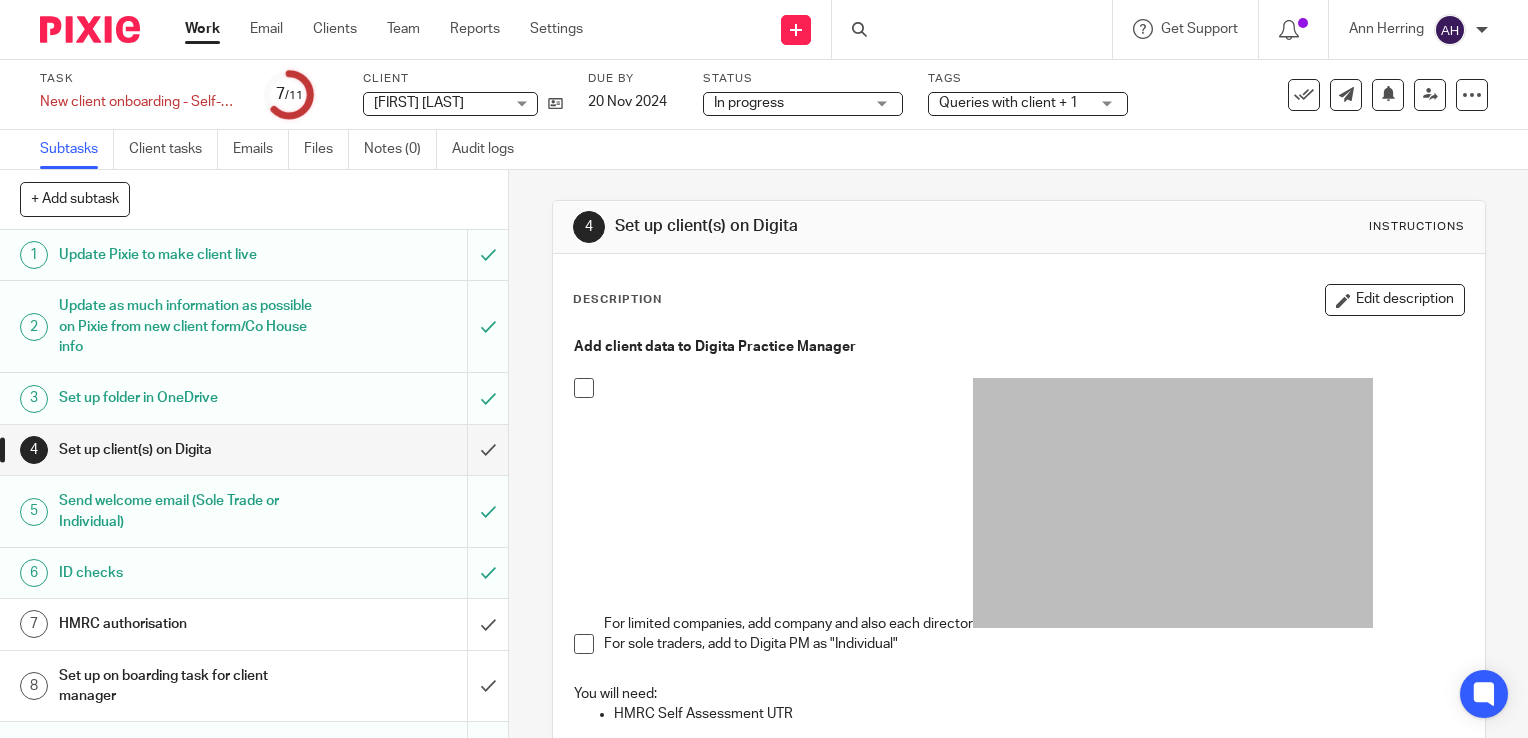 scroll, scrollTop: 0, scrollLeft: 0, axis: both 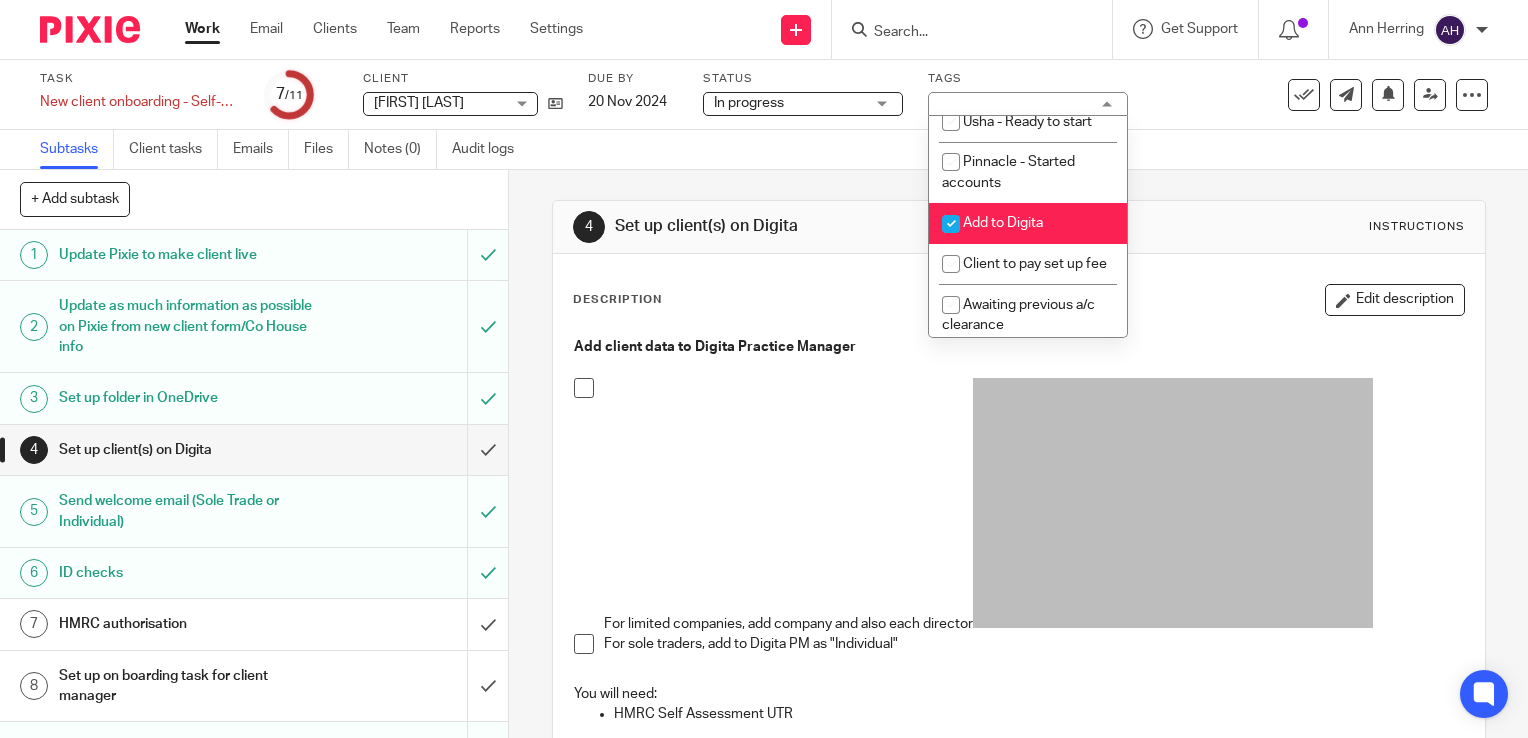 click at bounding box center [951, 224] 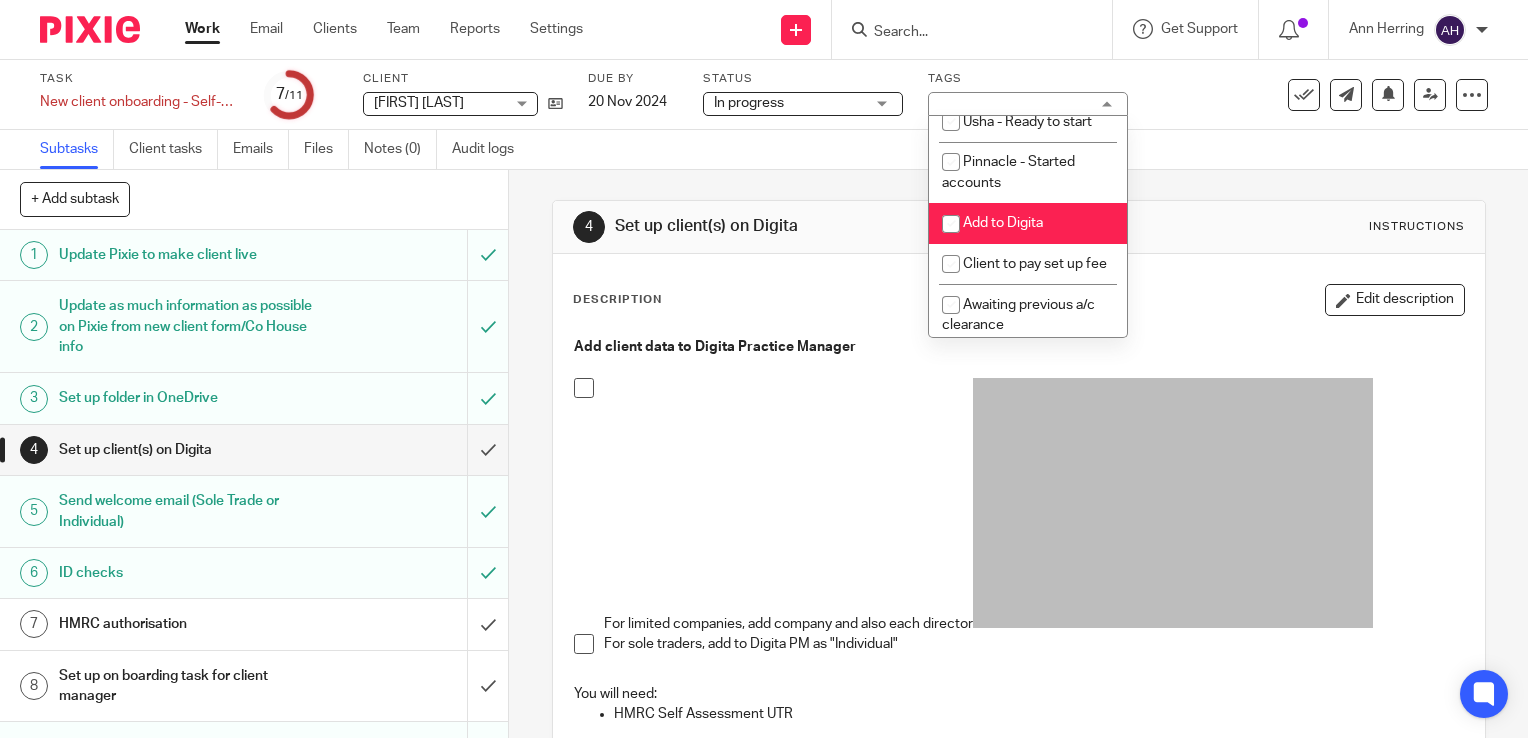 checkbox on "false" 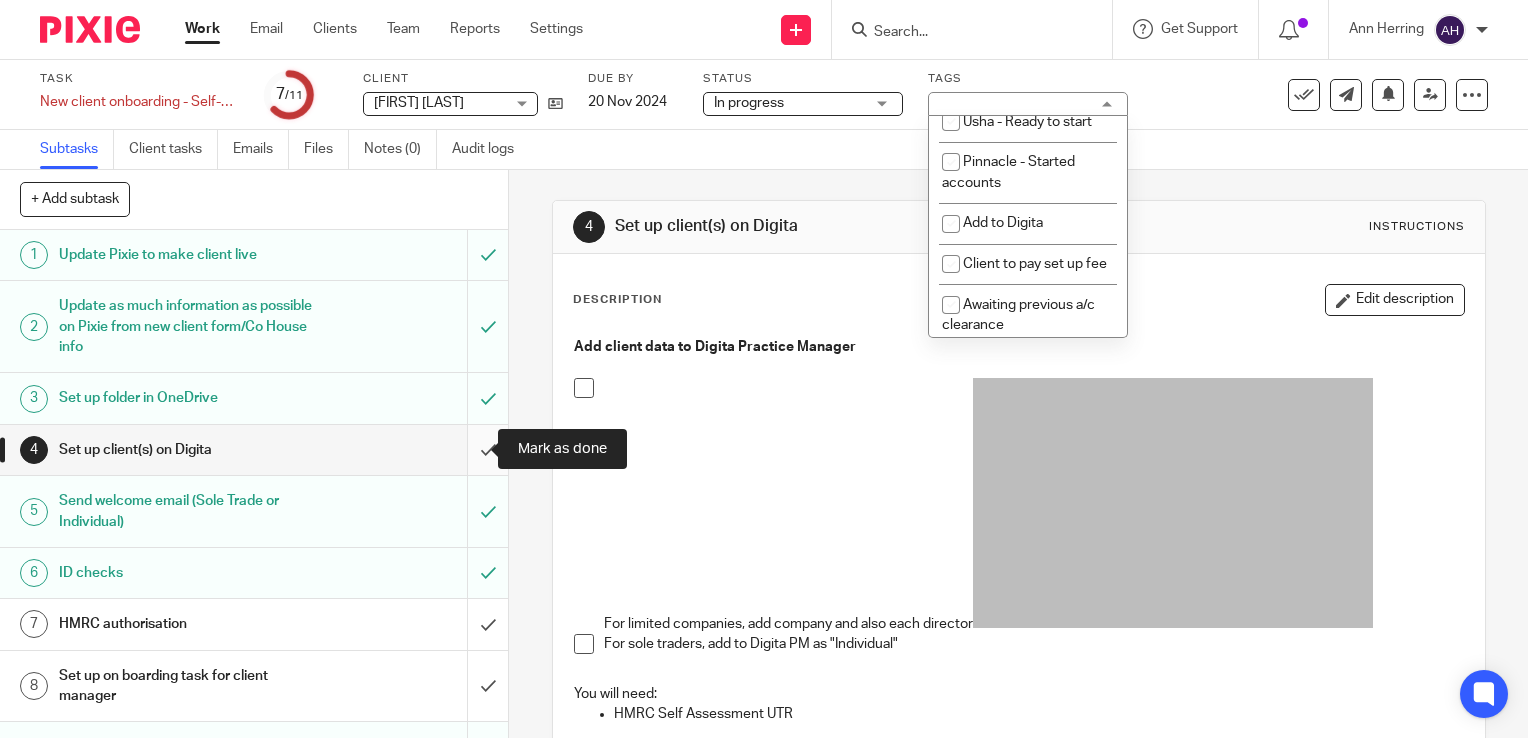 click at bounding box center [254, 450] 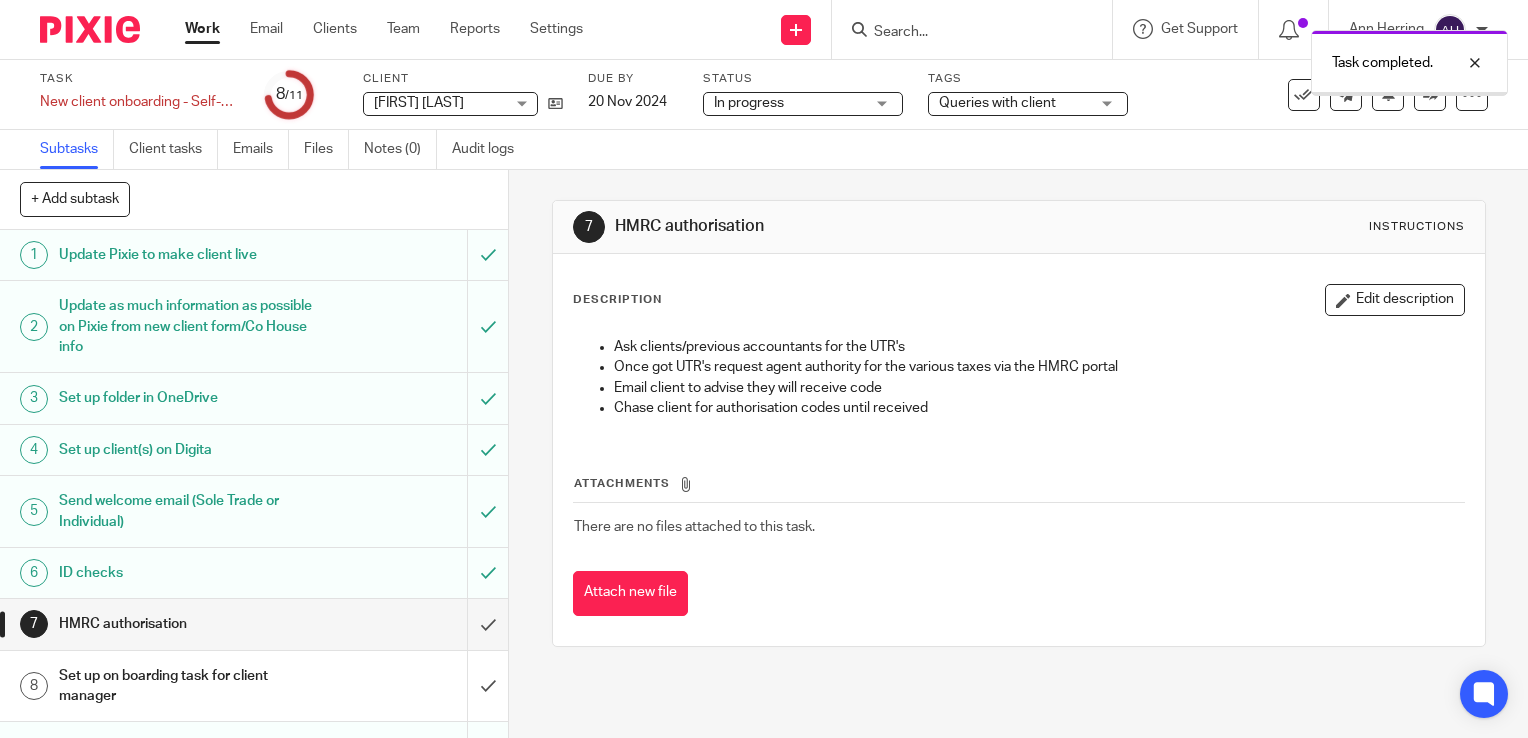 scroll, scrollTop: 0, scrollLeft: 0, axis: both 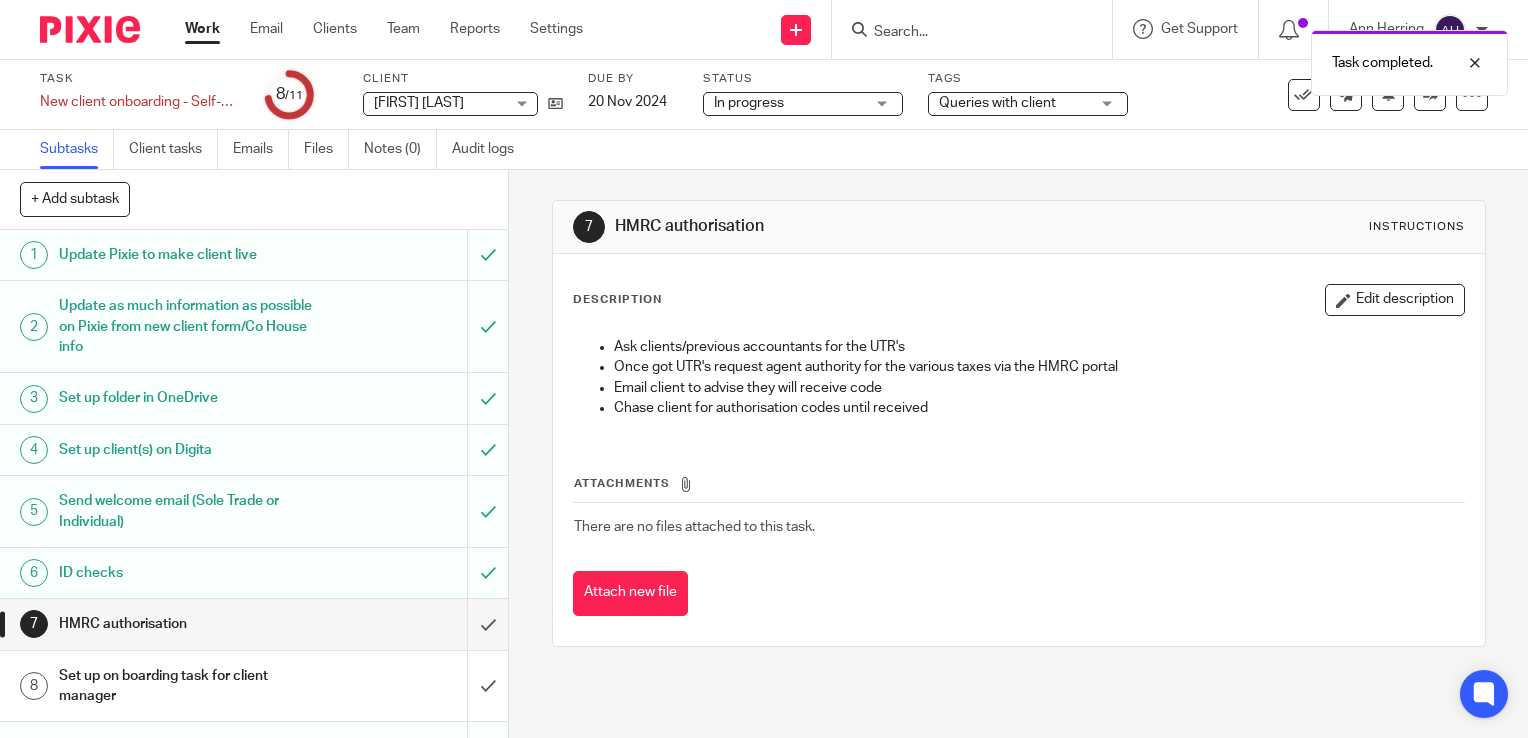 click on "Work" at bounding box center [202, 29] 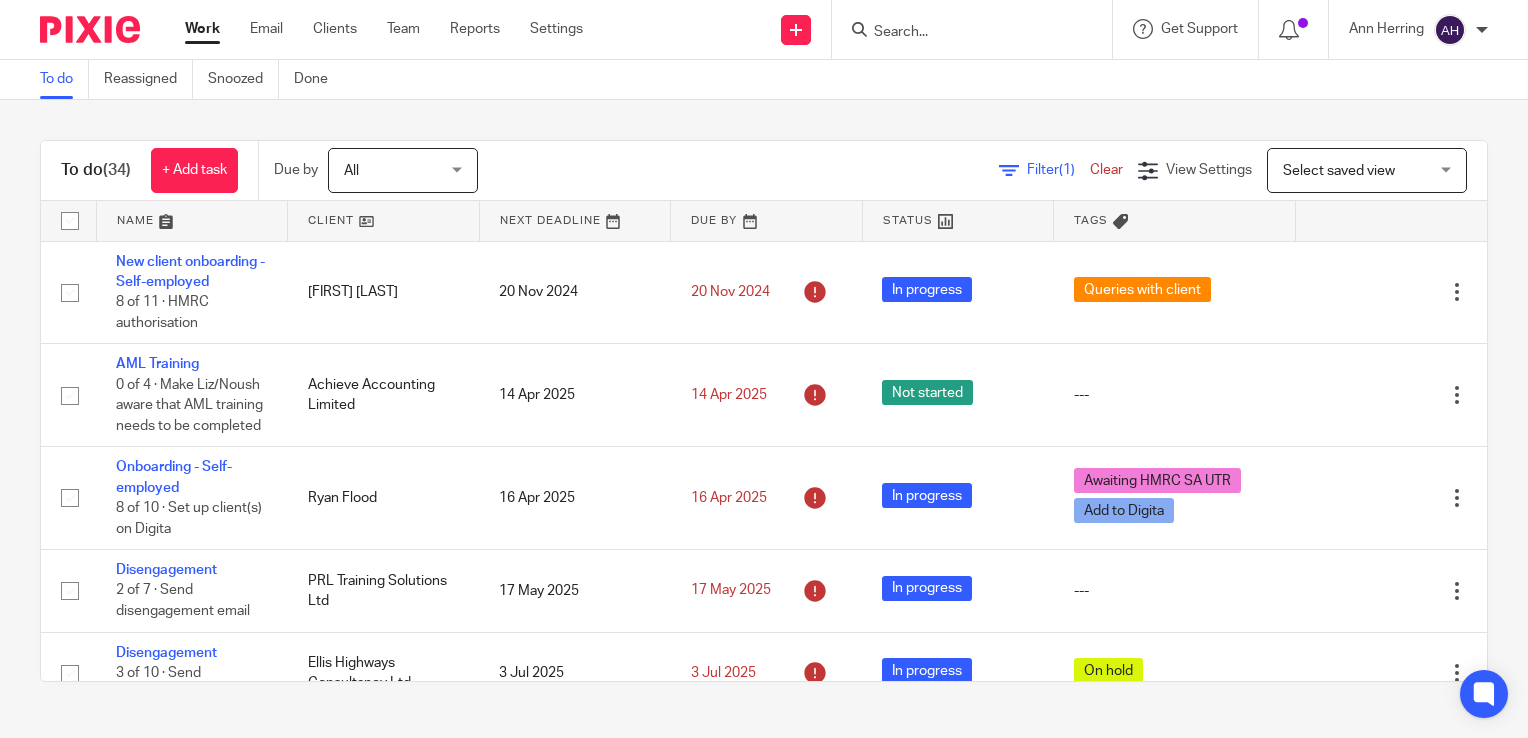 scroll, scrollTop: 0, scrollLeft: 0, axis: both 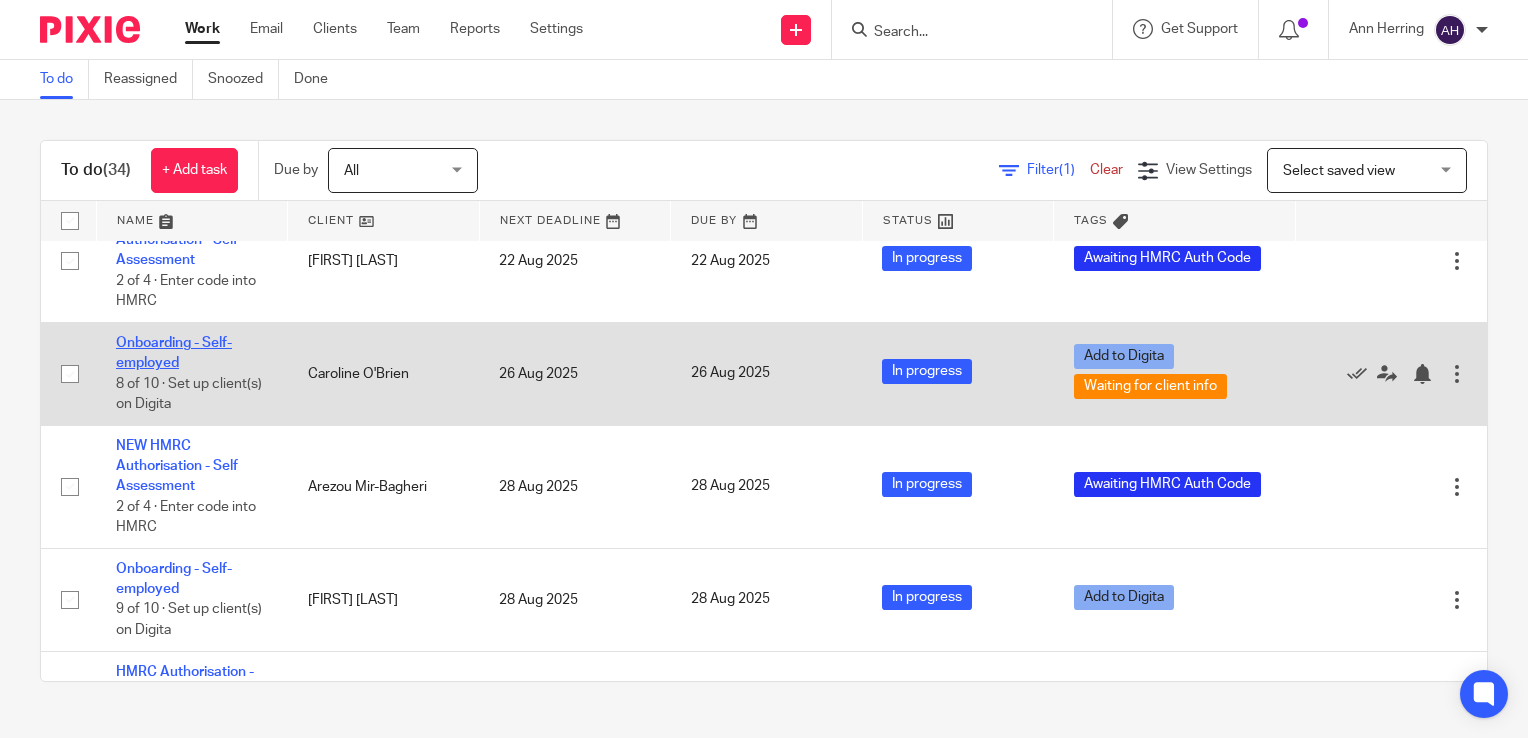 click on "Onboarding - Self-employed" at bounding box center [174, 353] 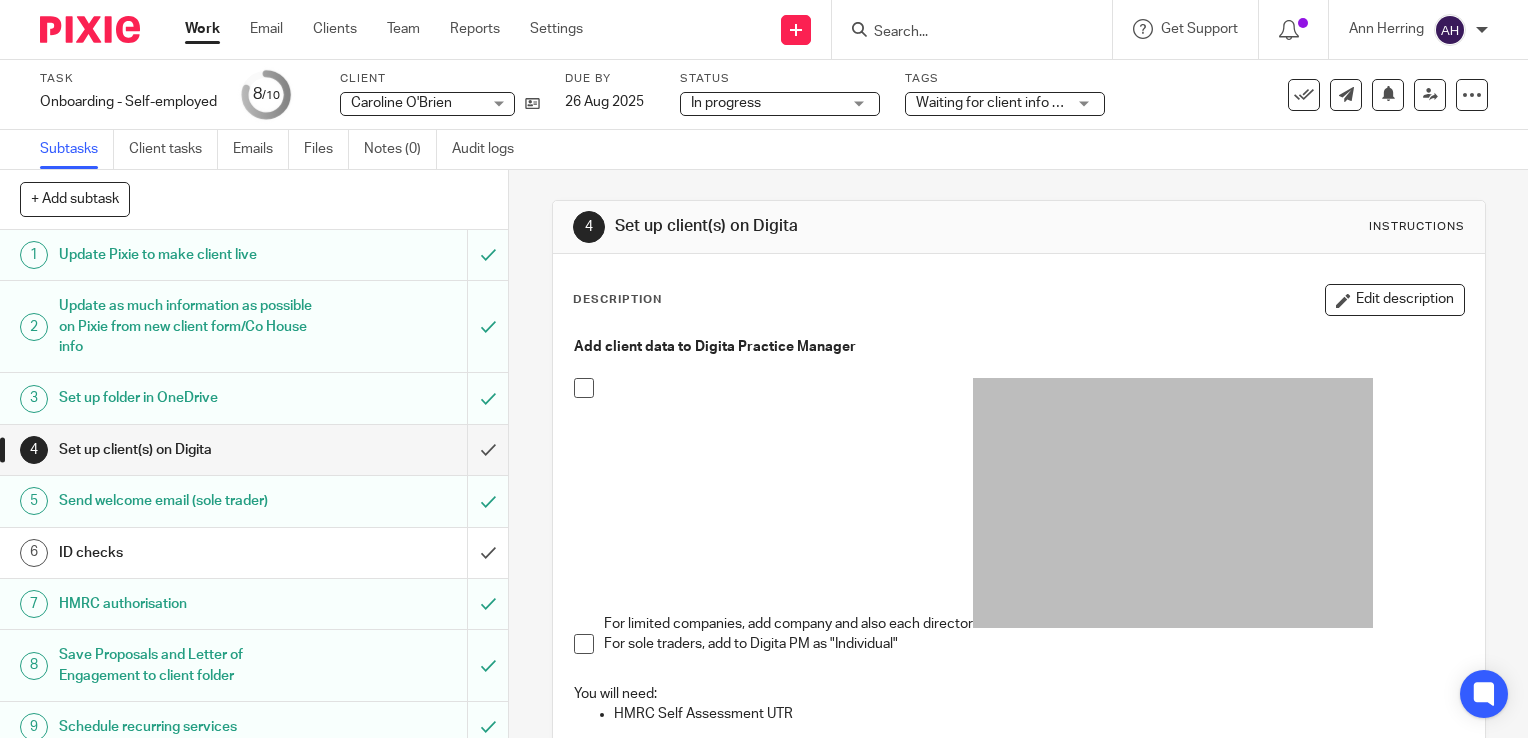 scroll, scrollTop: 0, scrollLeft: 0, axis: both 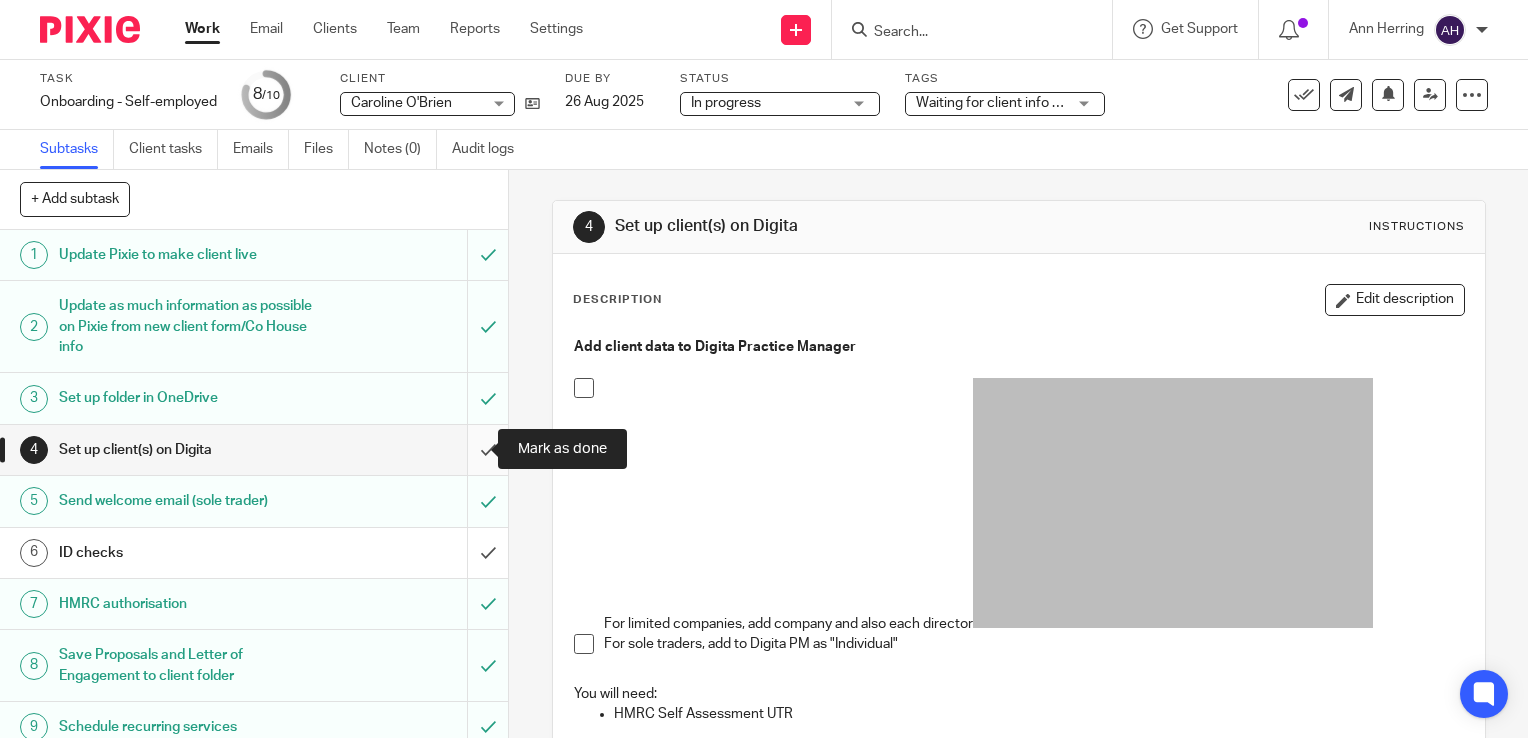 click at bounding box center (254, 450) 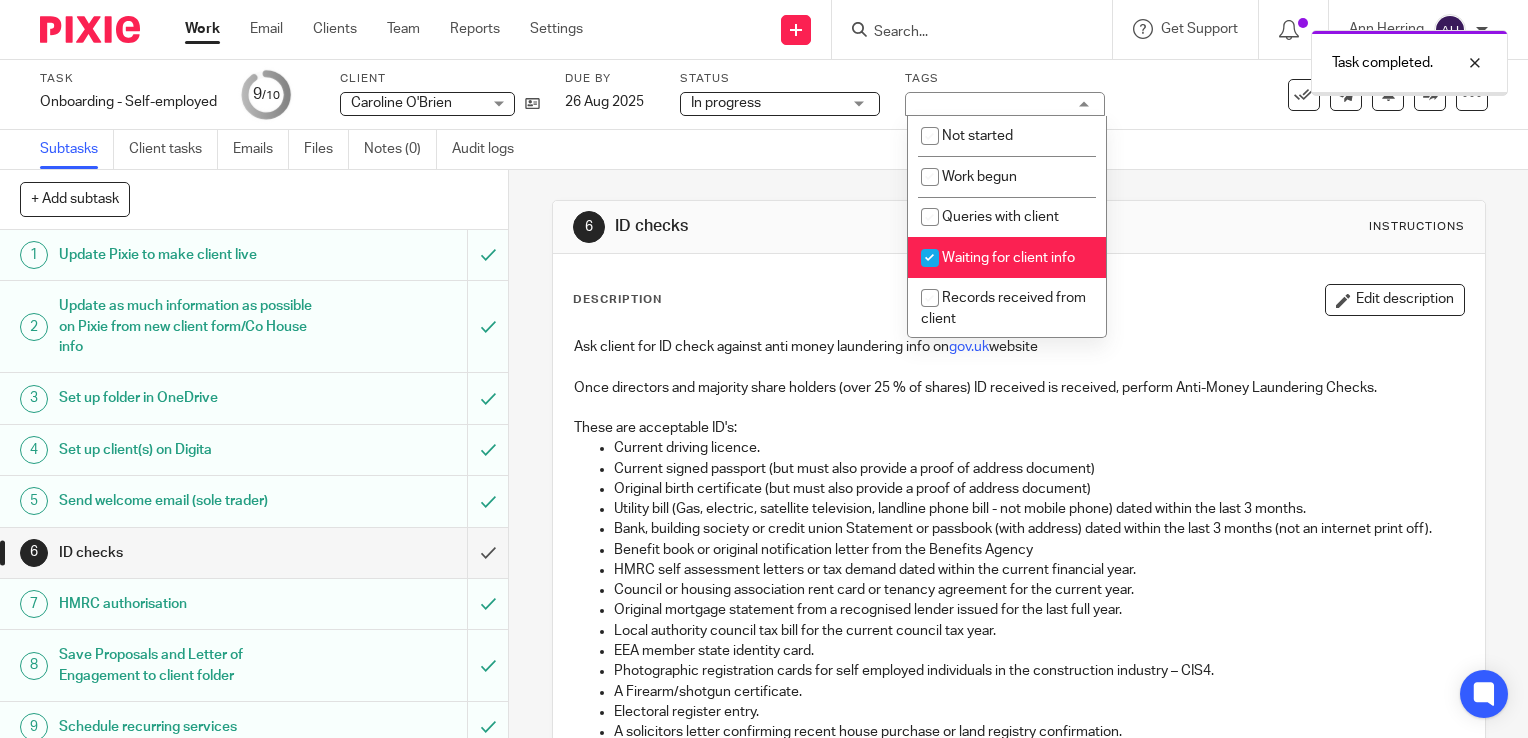 scroll, scrollTop: 0, scrollLeft: 0, axis: both 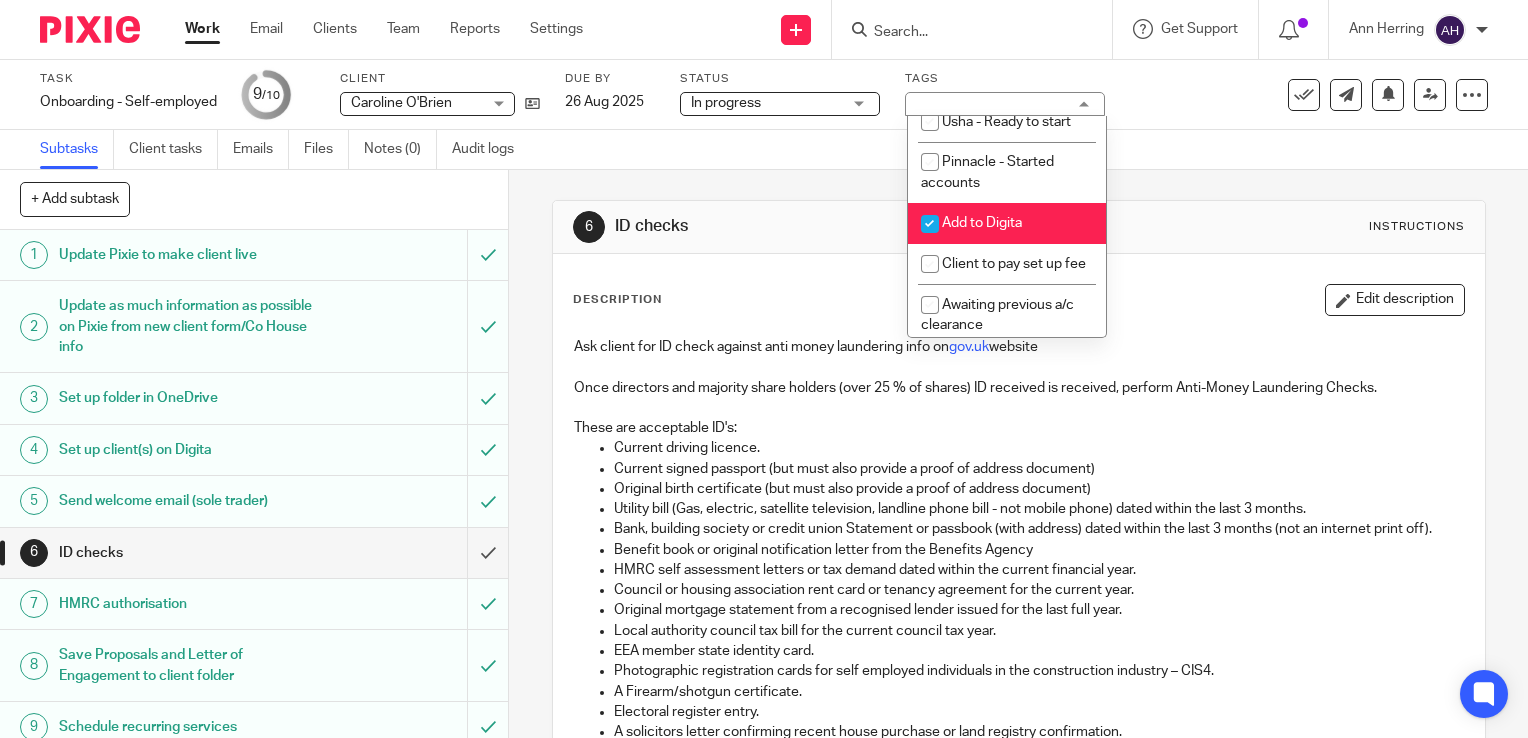 click at bounding box center (930, 224) 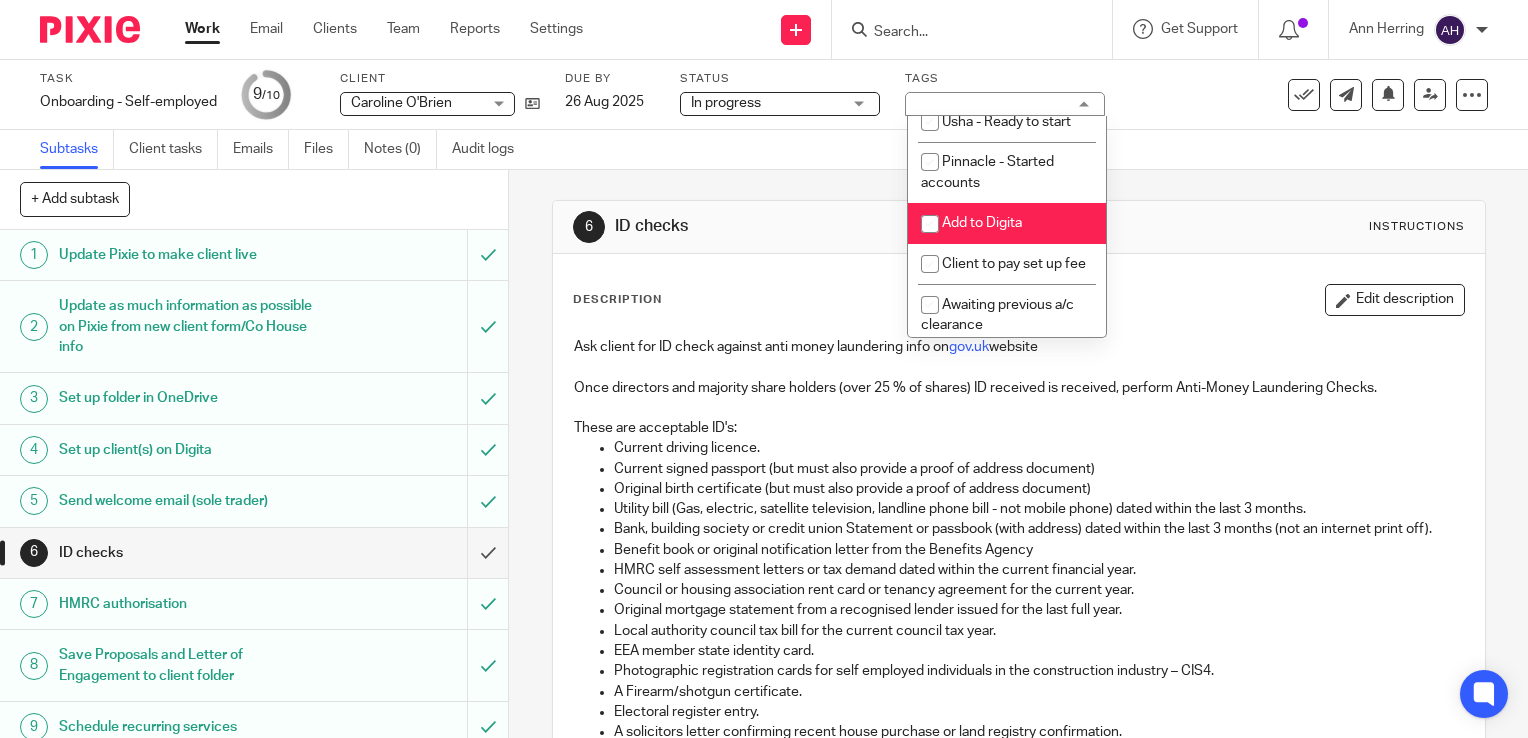 checkbox on "false" 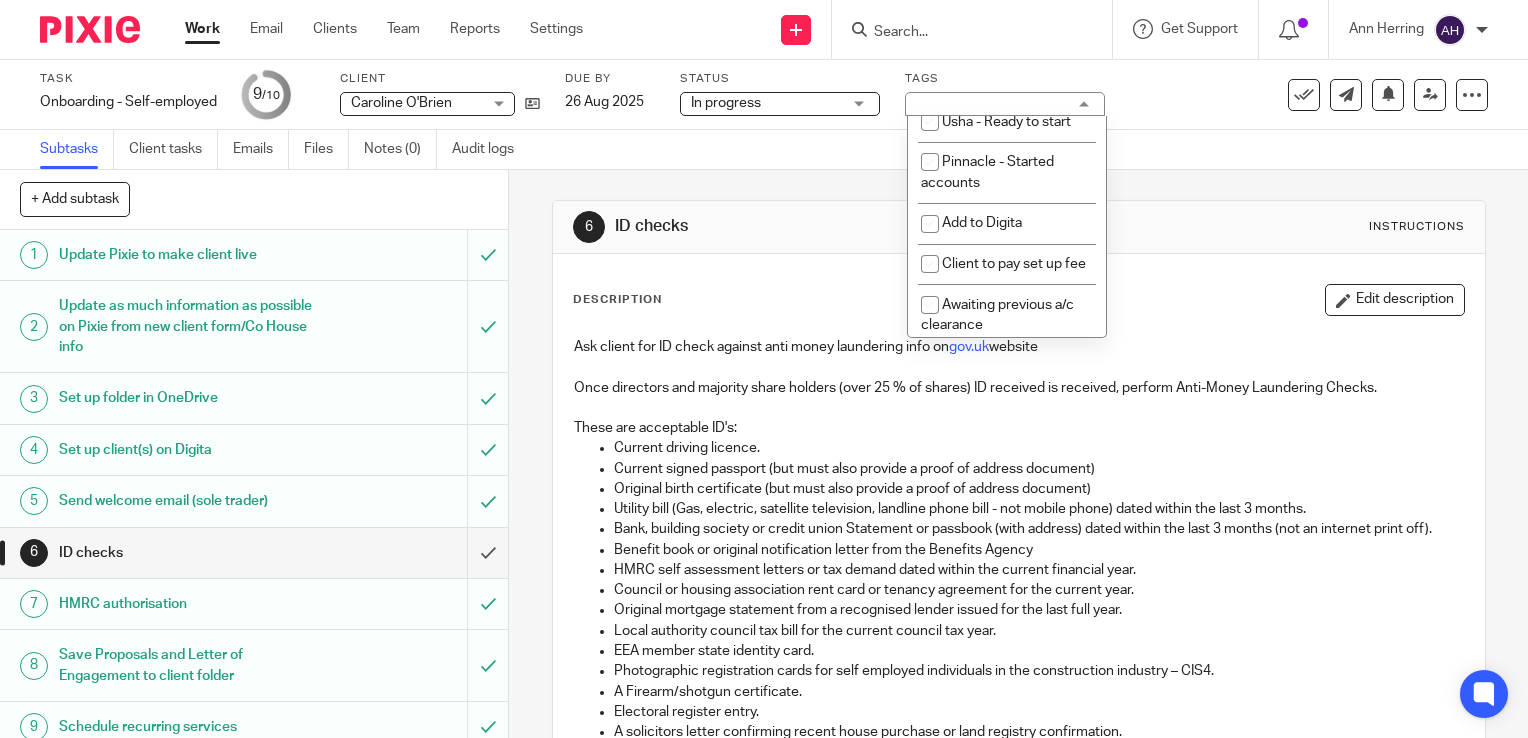 click on "Work" at bounding box center [202, 29] 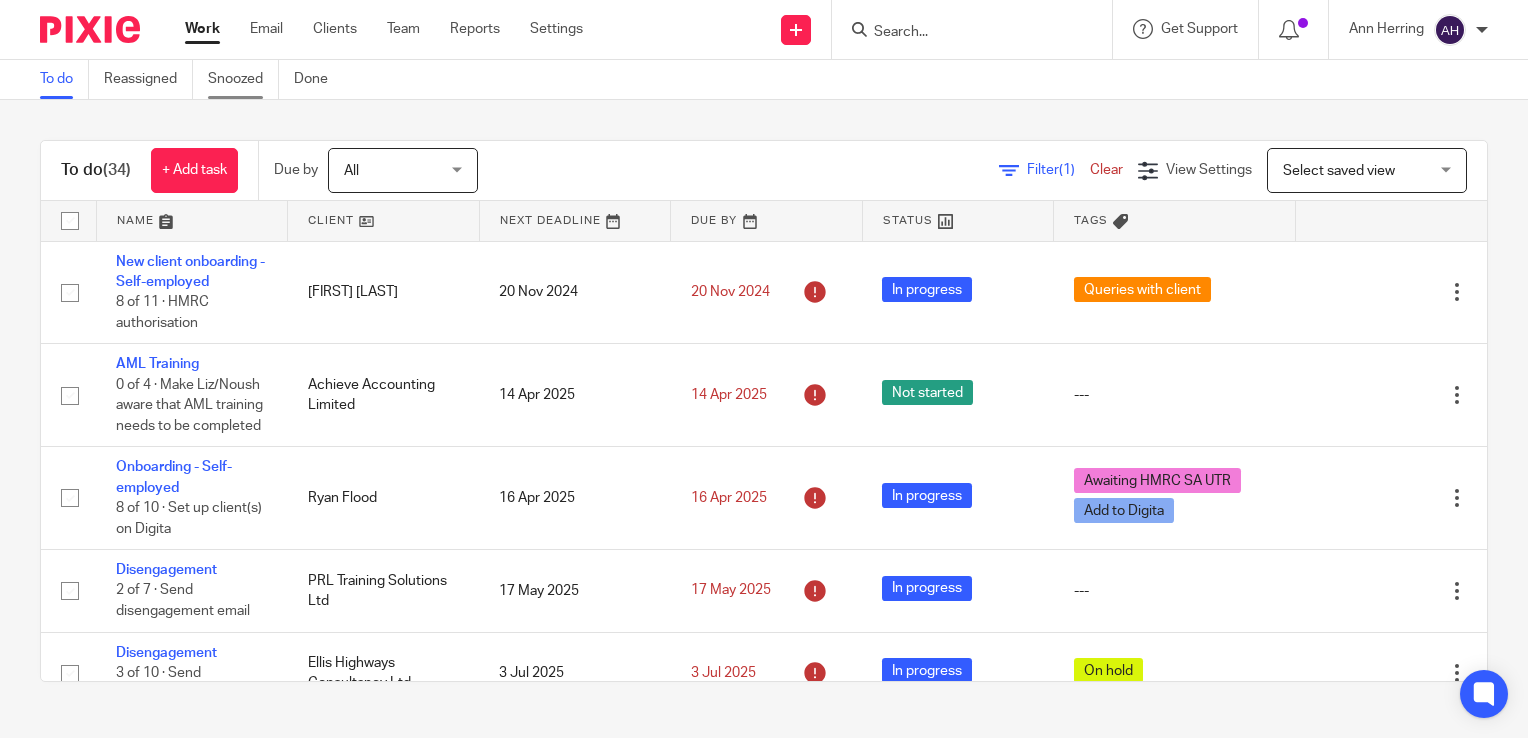 scroll, scrollTop: 0, scrollLeft: 0, axis: both 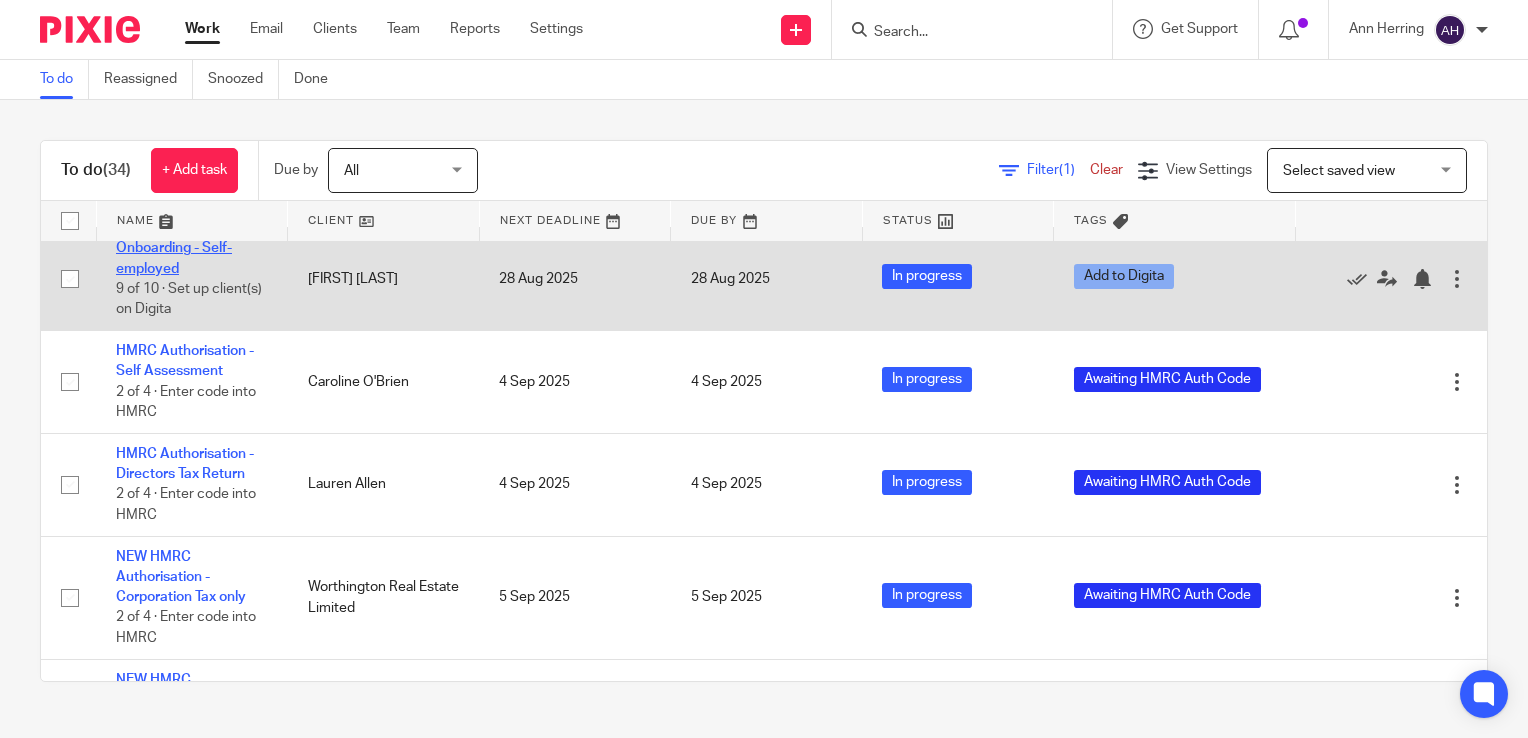 click on "Onboarding - Self-employed" at bounding box center (174, 258) 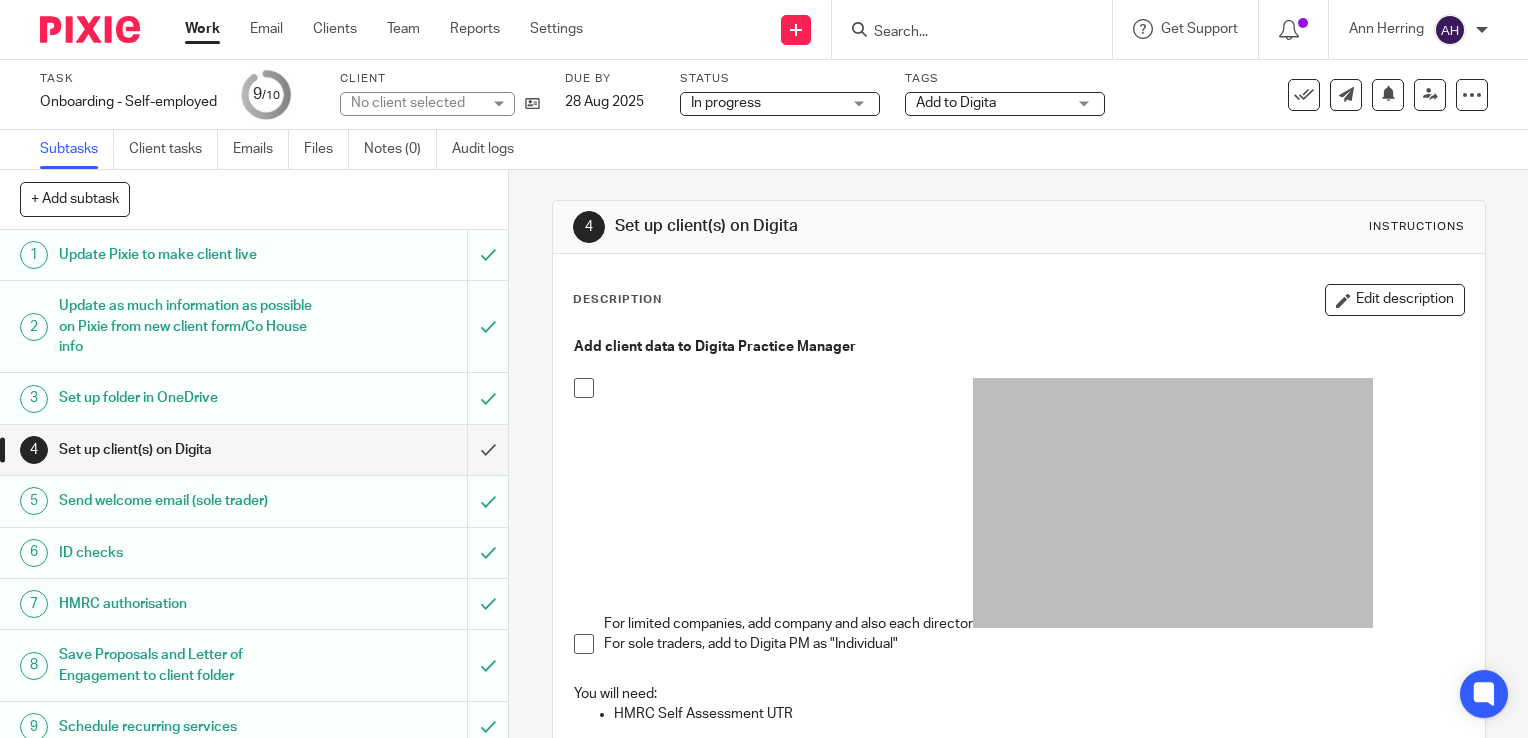 scroll, scrollTop: 0, scrollLeft: 0, axis: both 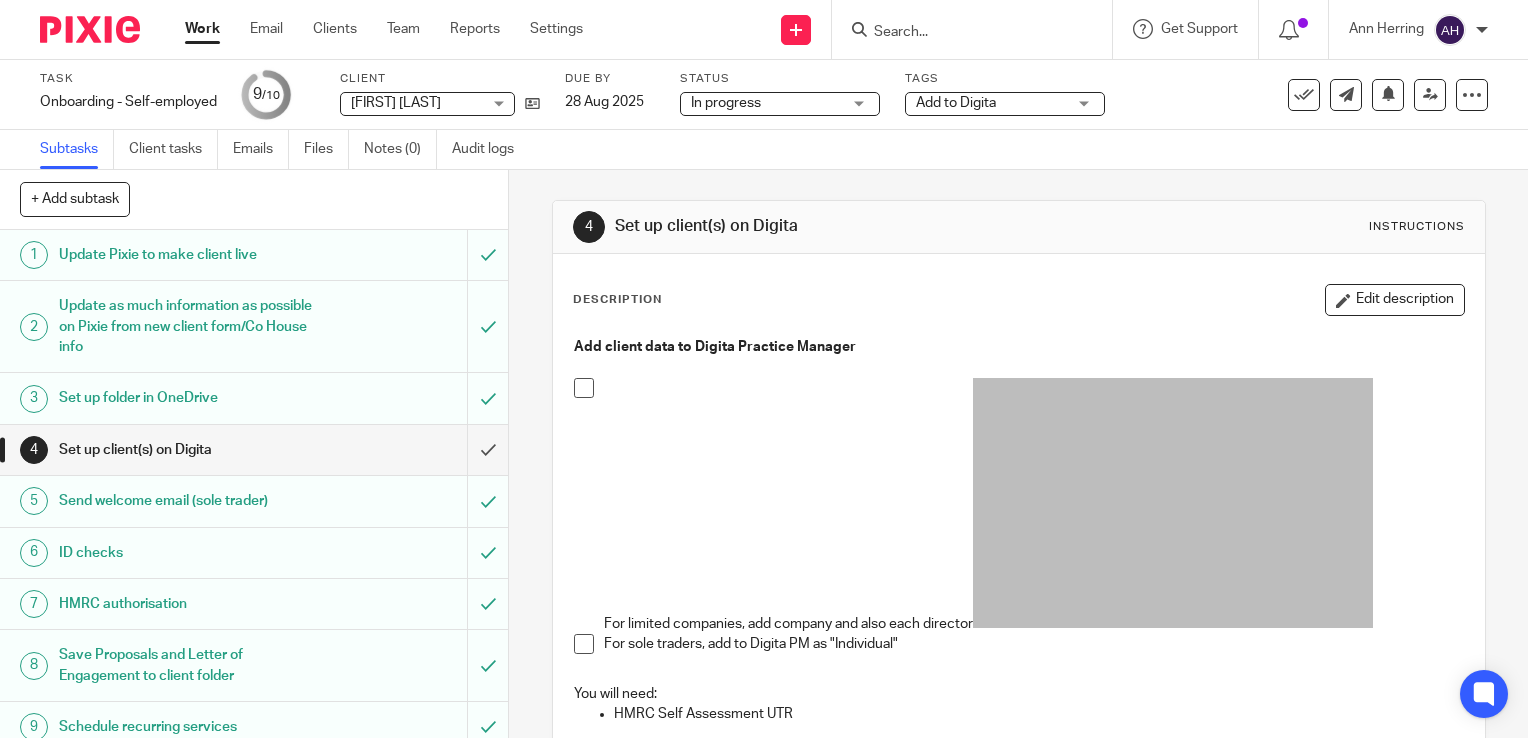 click on "Add to Digita" at bounding box center (1005, 104) 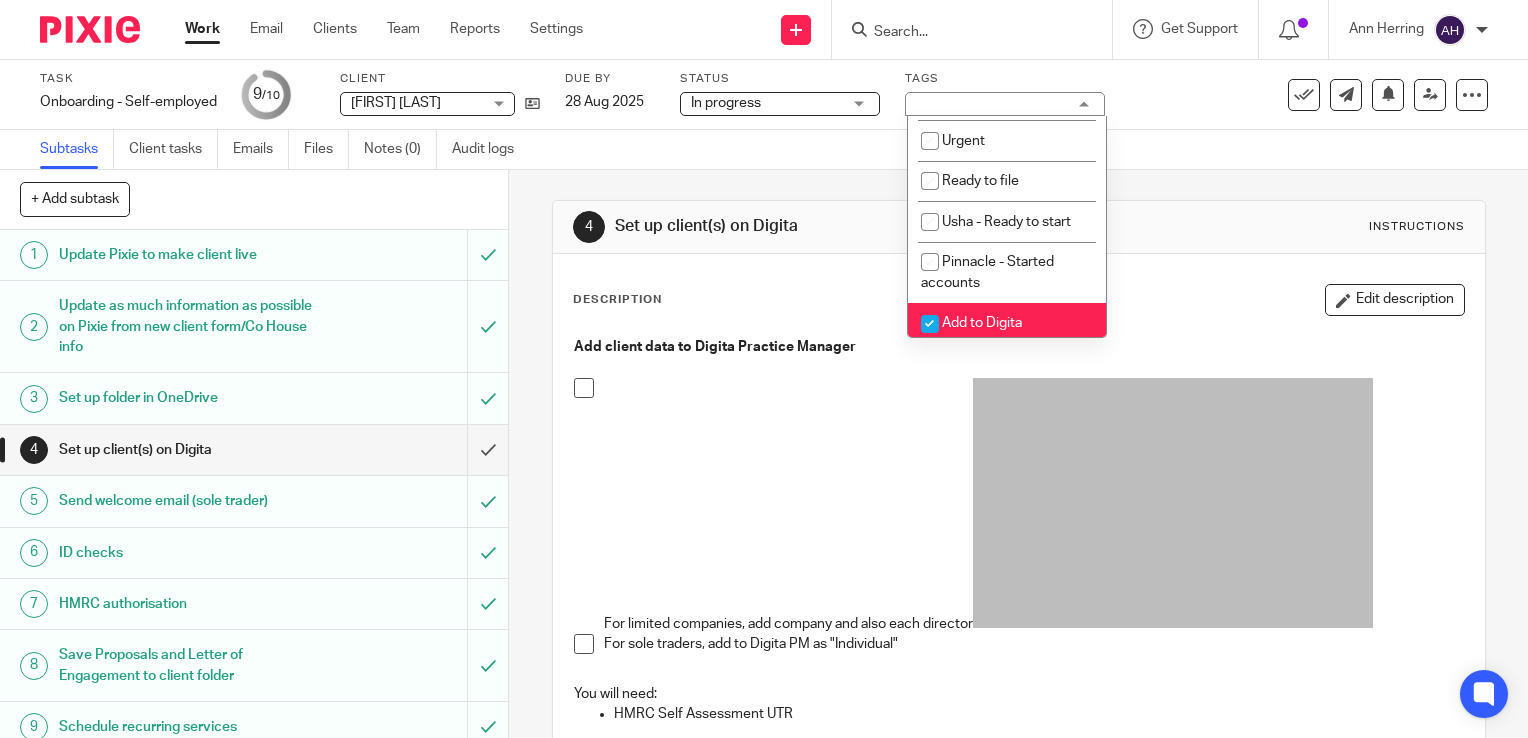 scroll, scrollTop: 400, scrollLeft: 0, axis: vertical 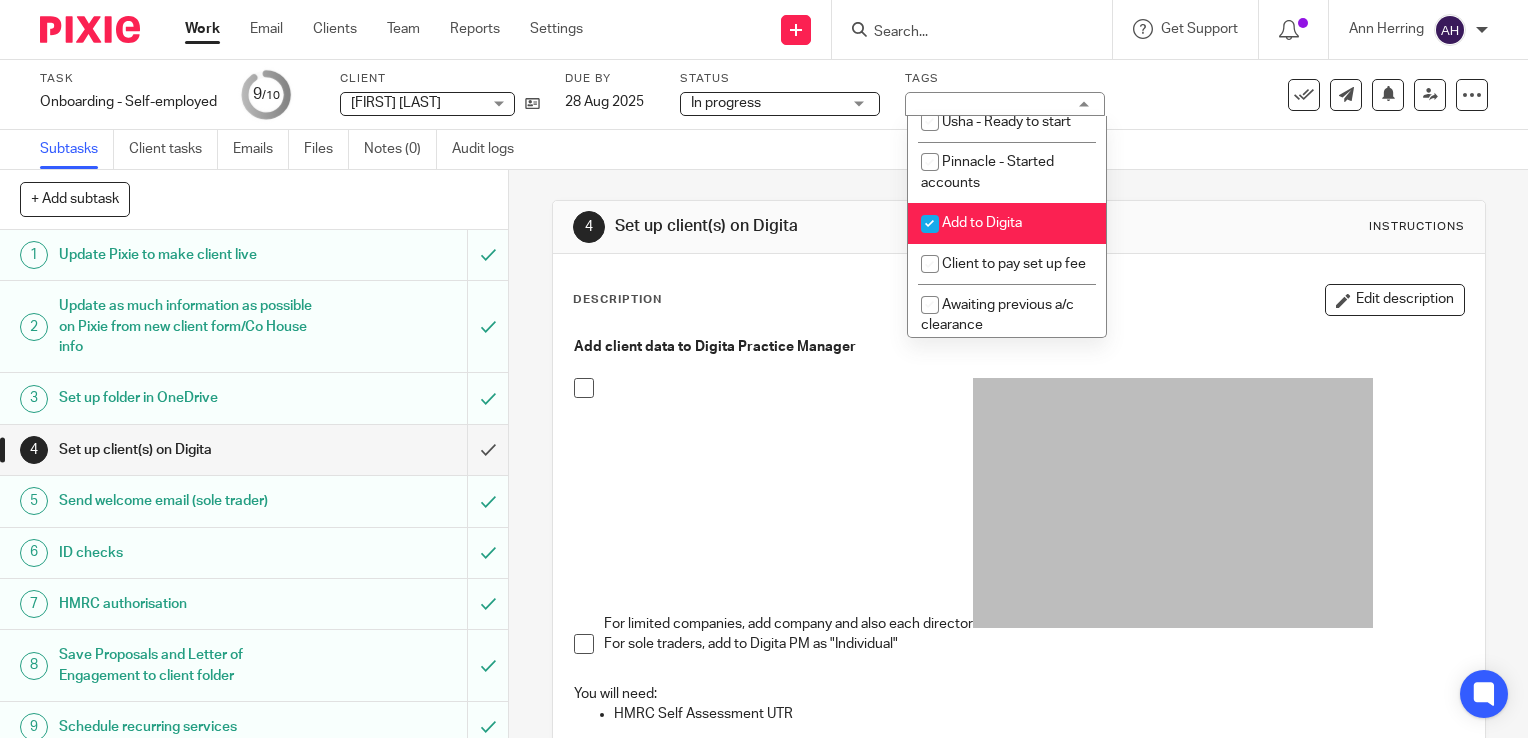 click at bounding box center [930, 224] 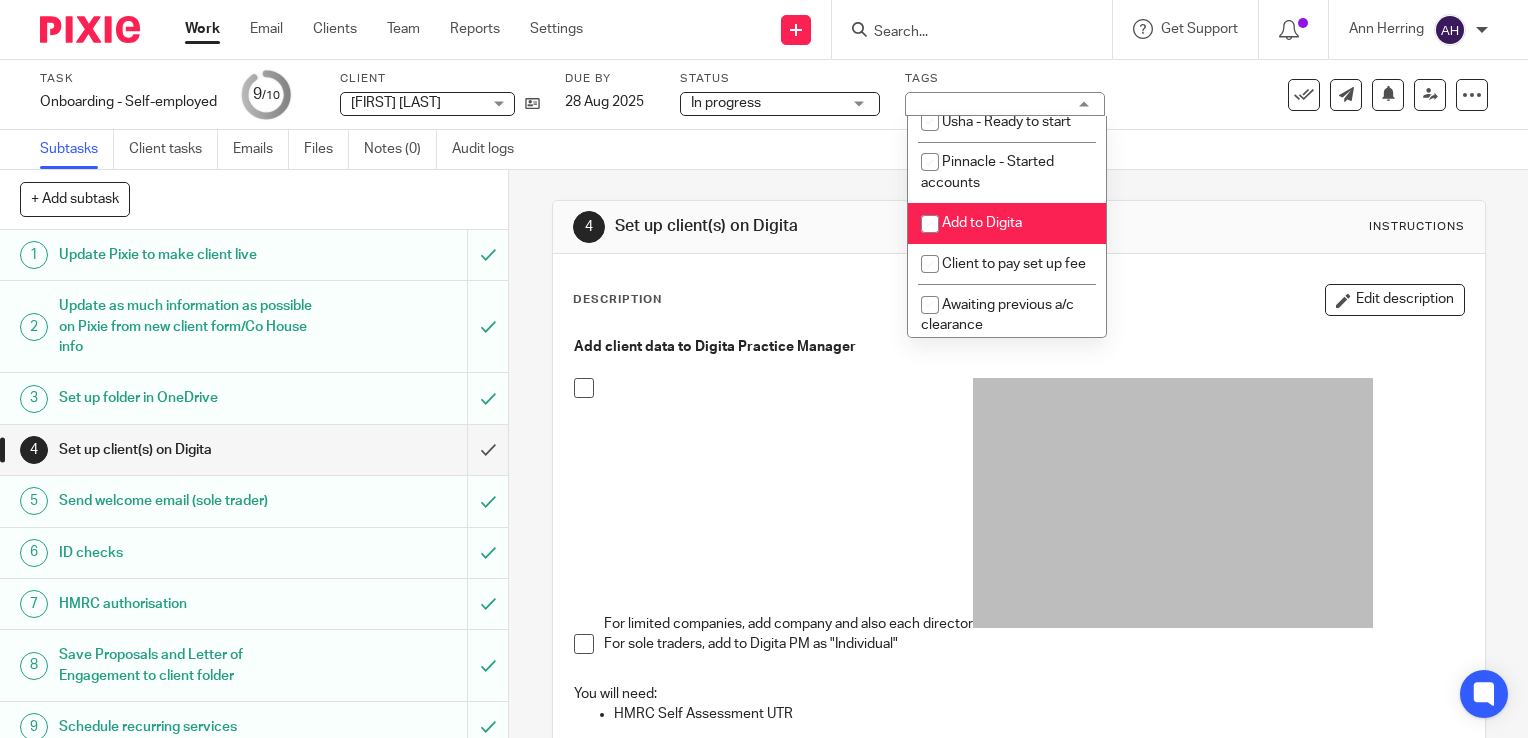 checkbox on "false" 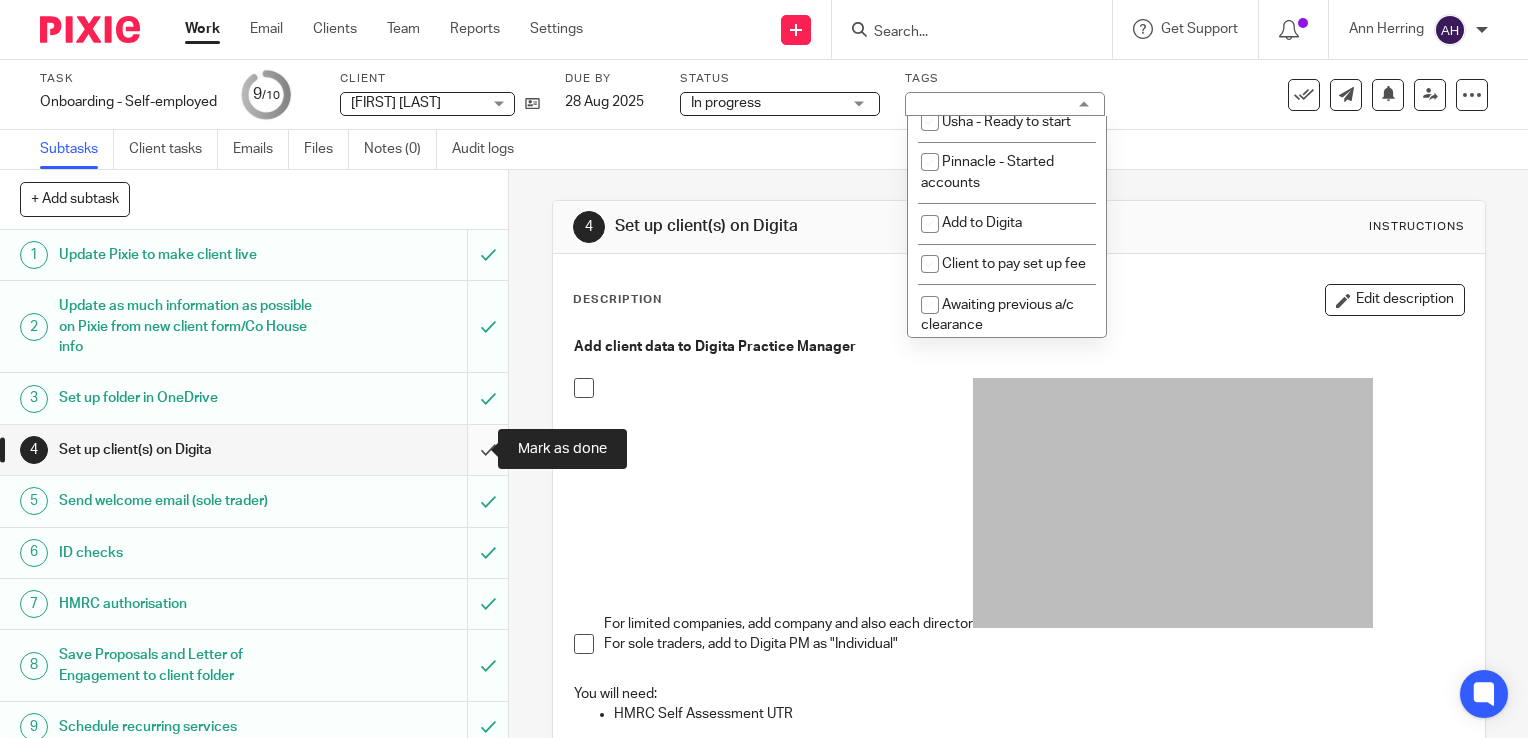click at bounding box center (254, 450) 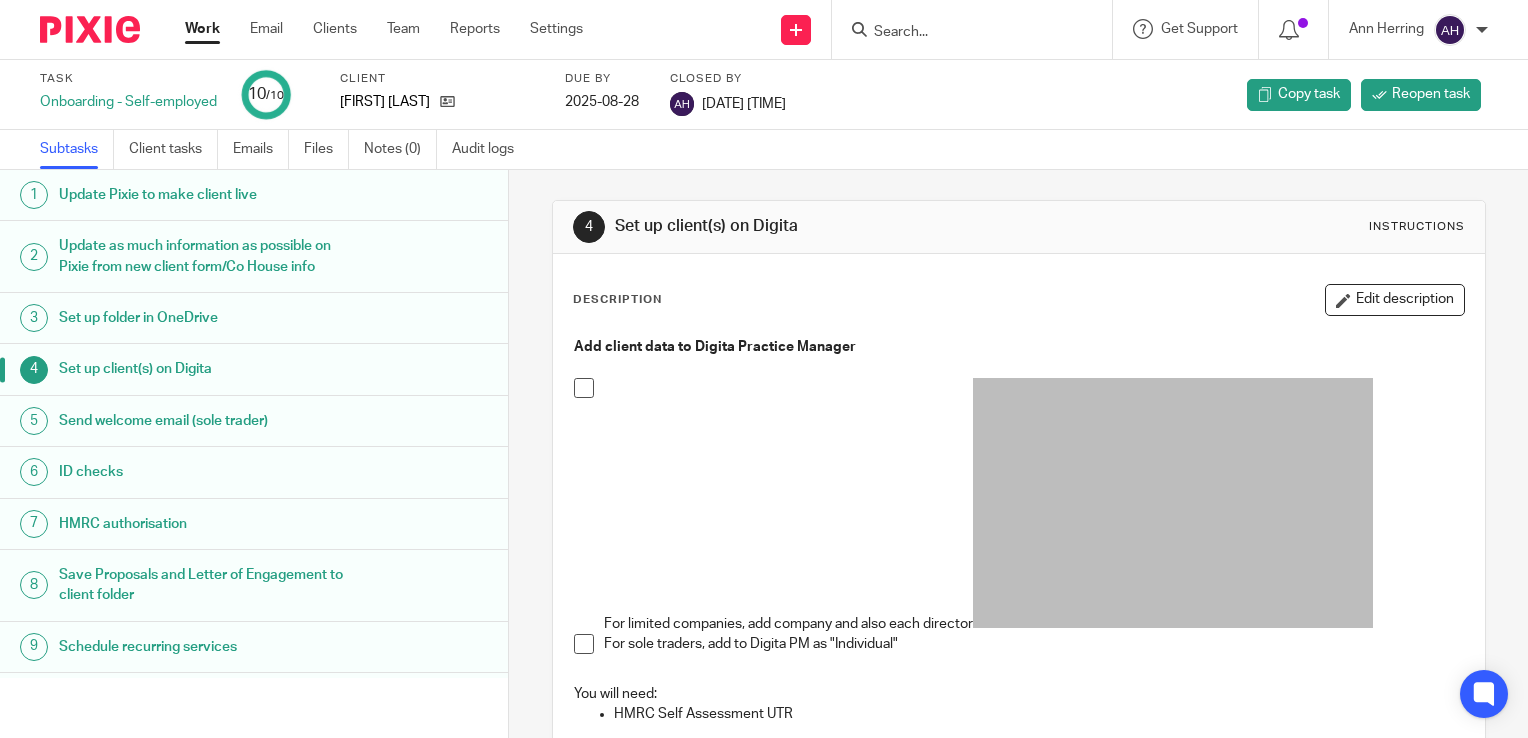 scroll, scrollTop: 0, scrollLeft: 0, axis: both 